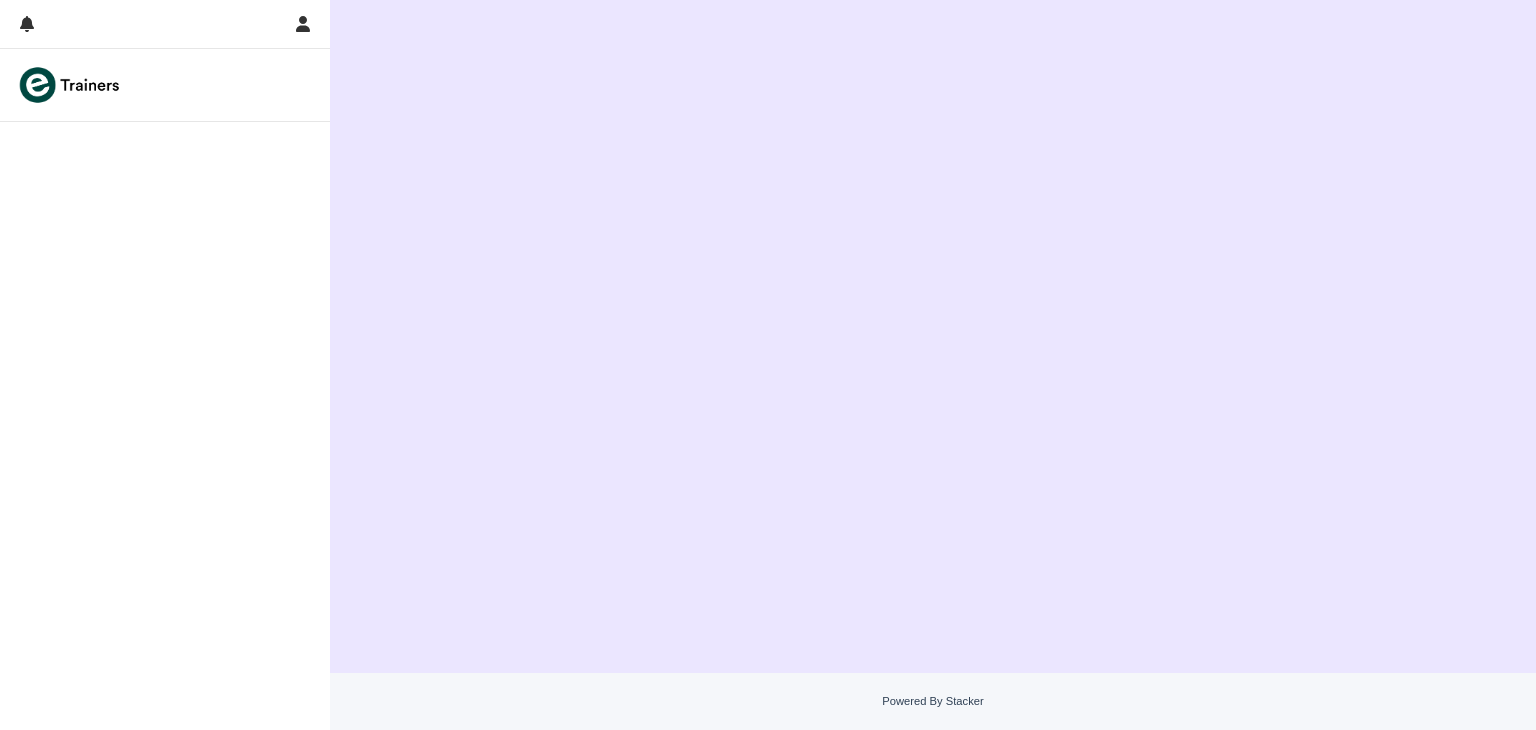 scroll, scrollTop: 0, scrollLeft: 0, axis: both 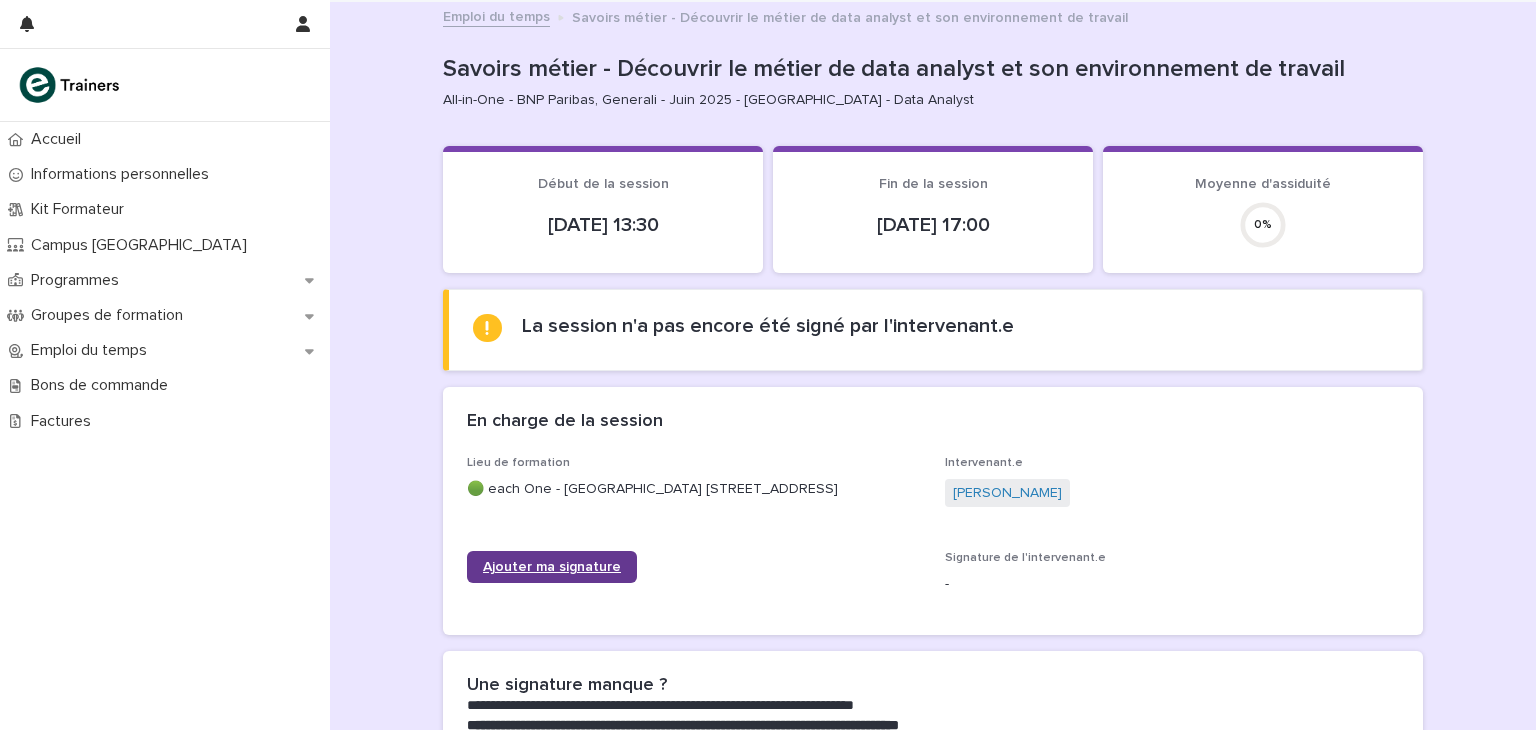 click on "Ajouter ma signature" at bounding box center (552, 567) 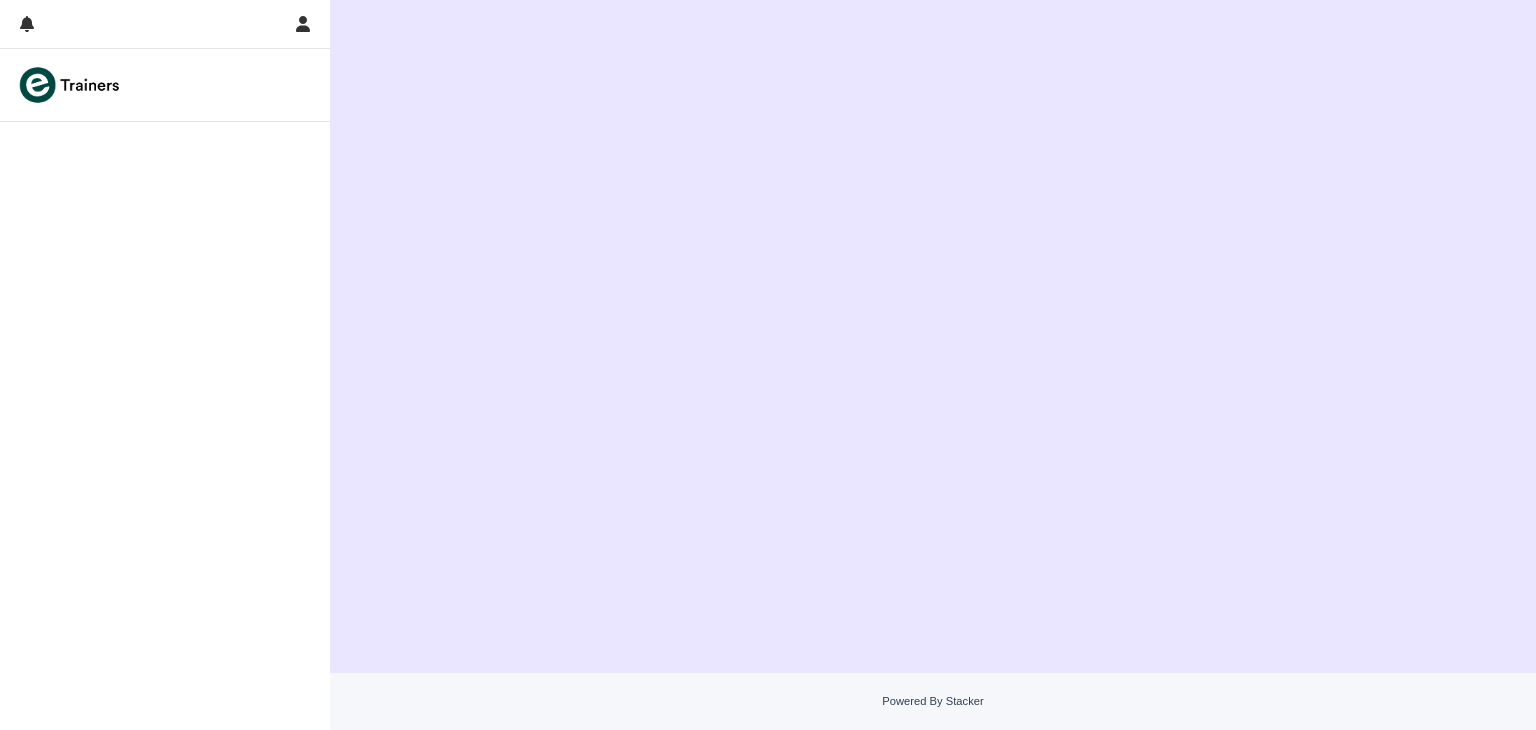 scroll, scrollTop: 0, scrollLeft: 0, axis: both 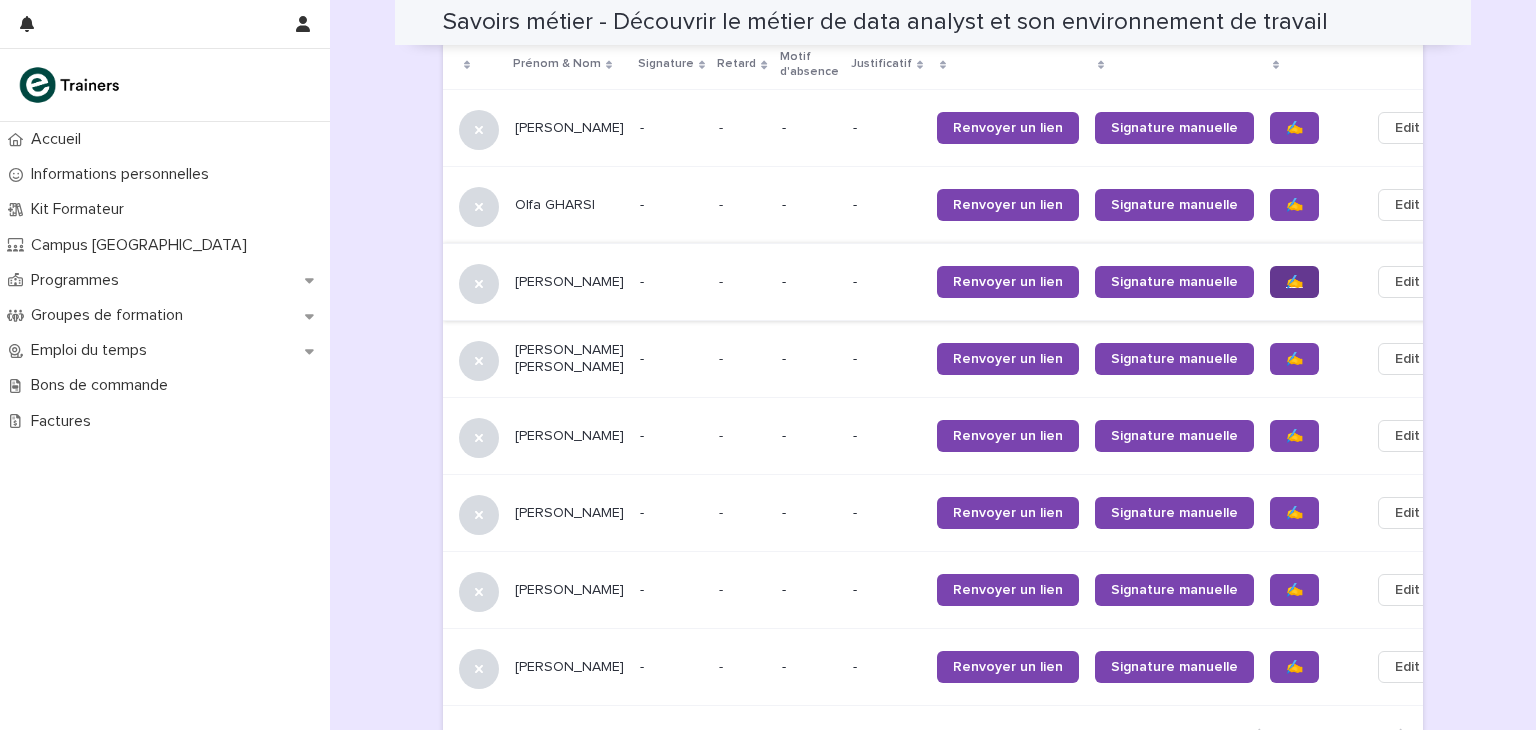 click on "✍️" at bounding box center (1294, 282) 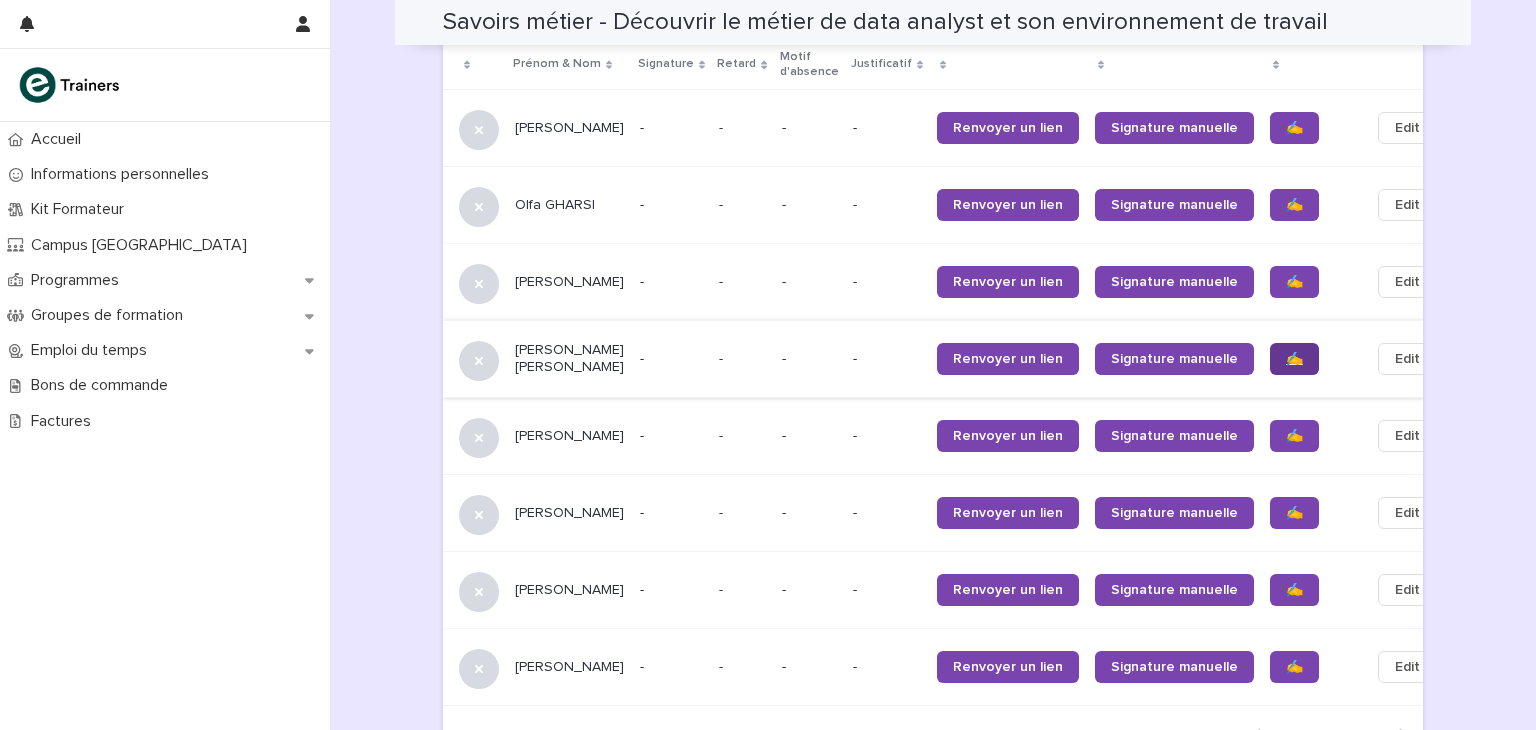 click on "✍️" at bounding box center [1294, 359] 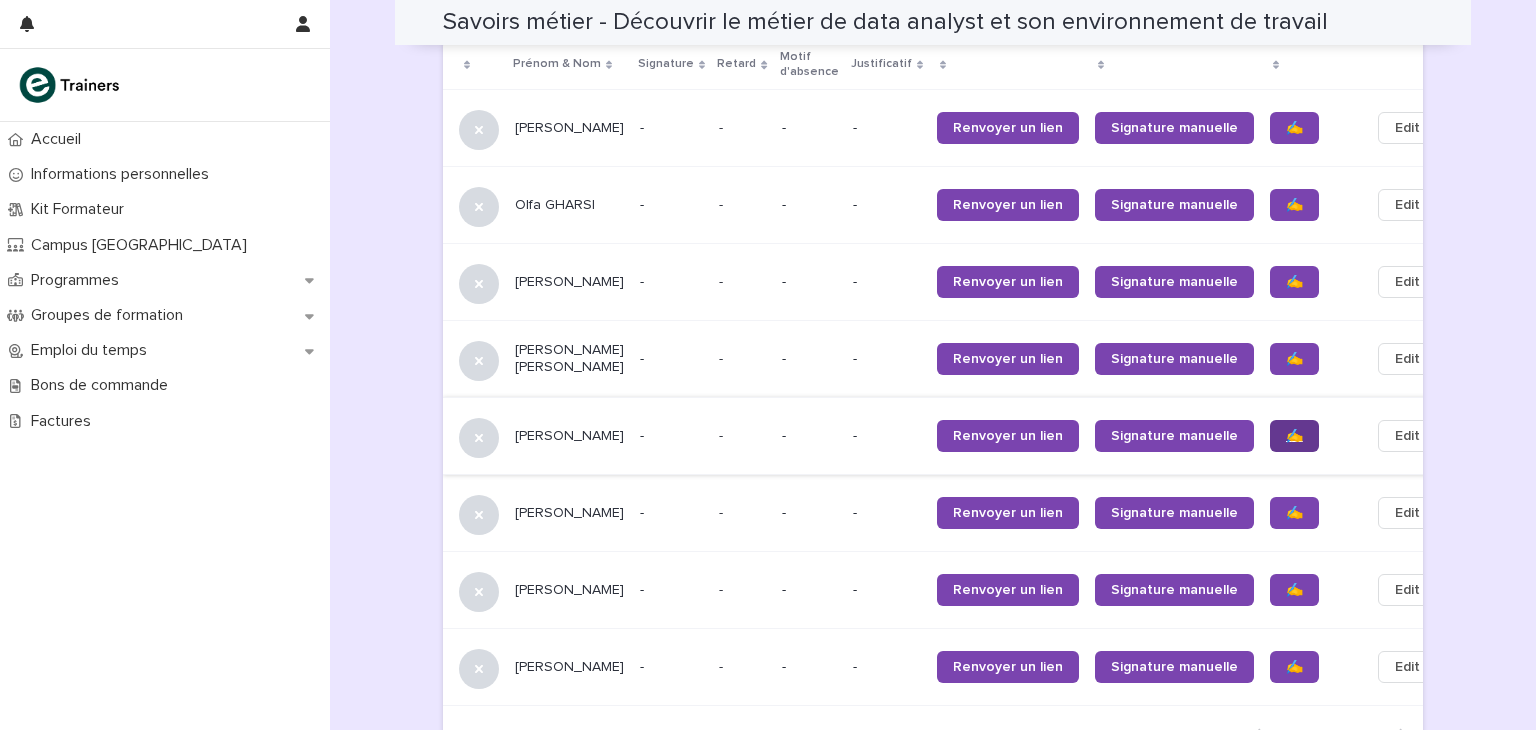 click on "✍️" at bounding box center [1294, 436] 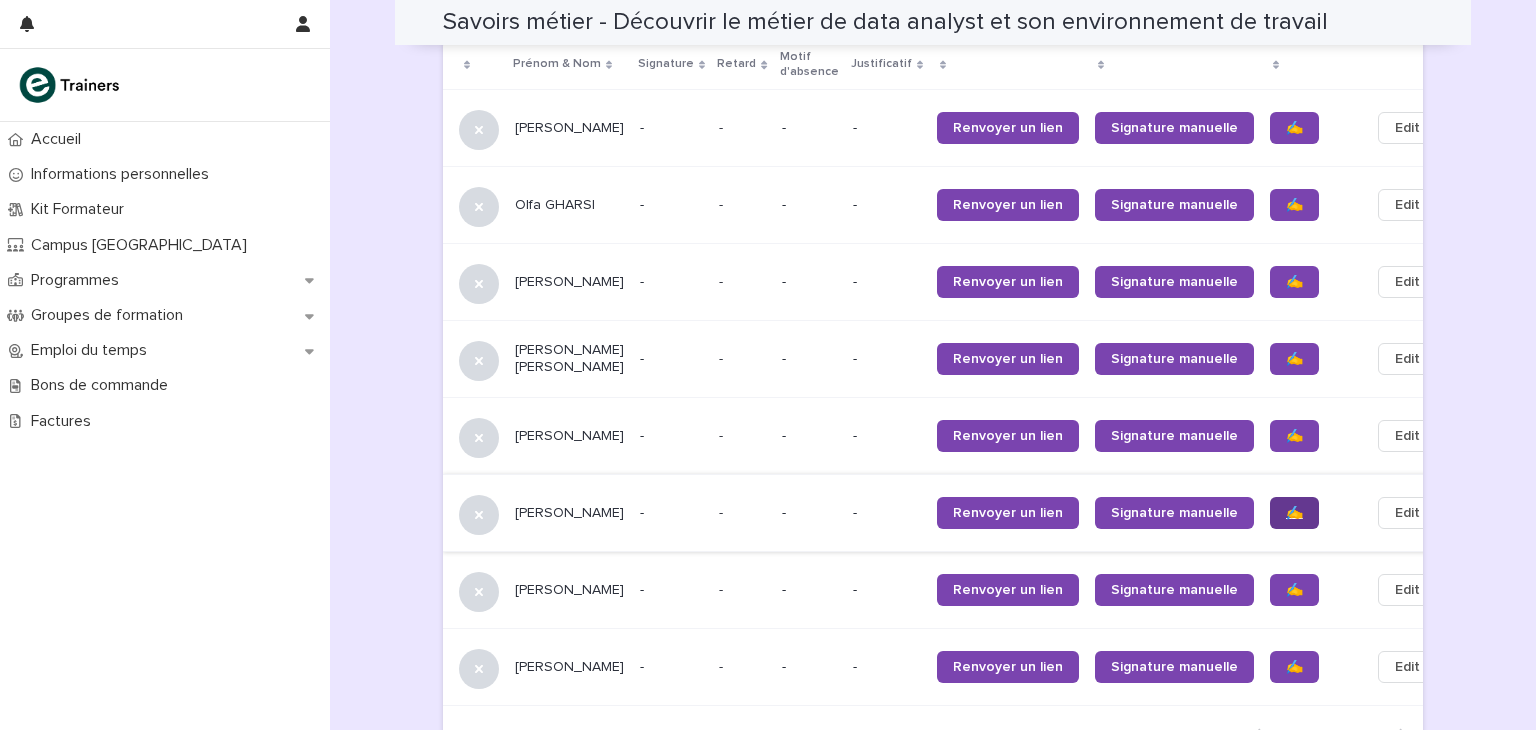 click on "✍️" at bounding box center [1294, 513] 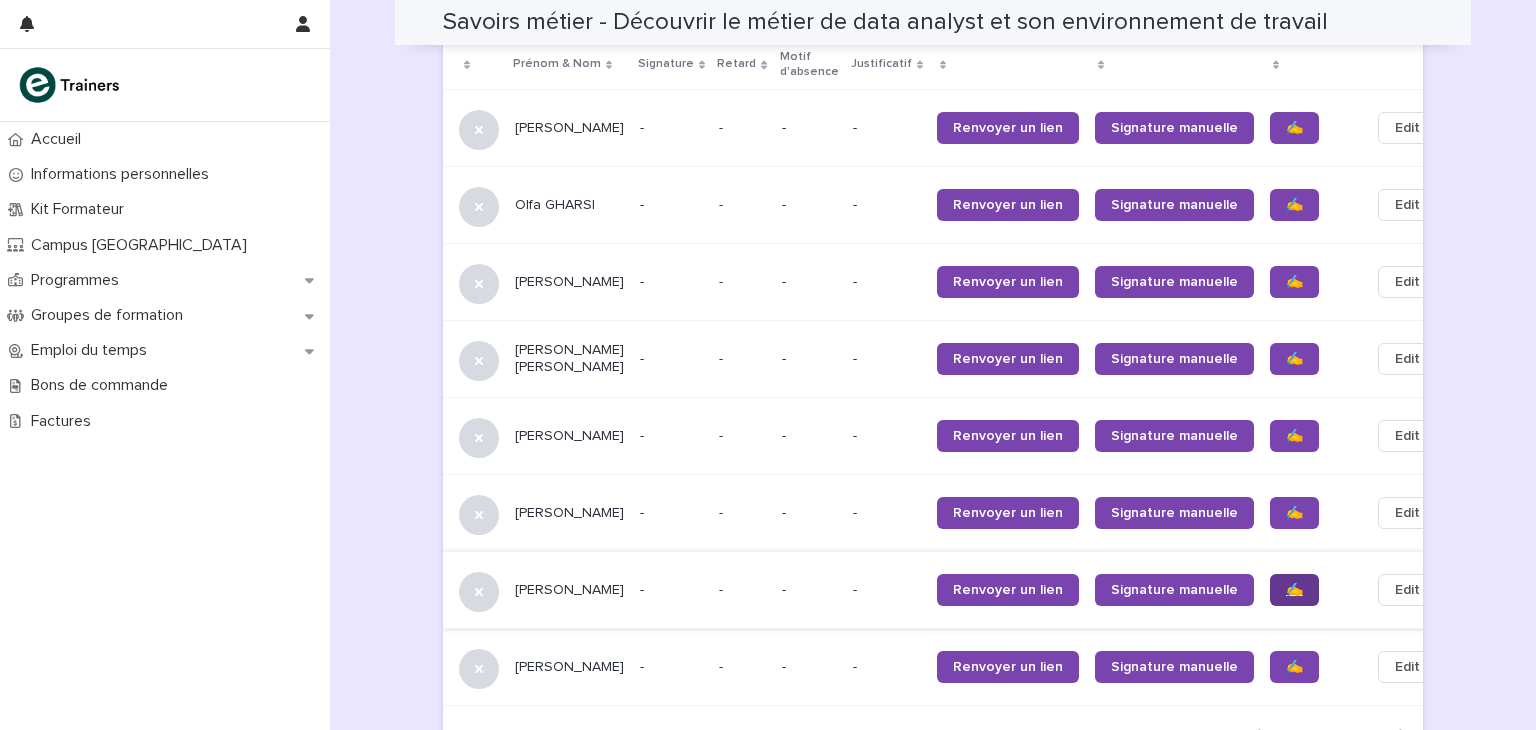 click on "✍️" at bounding box center [1294, 590] 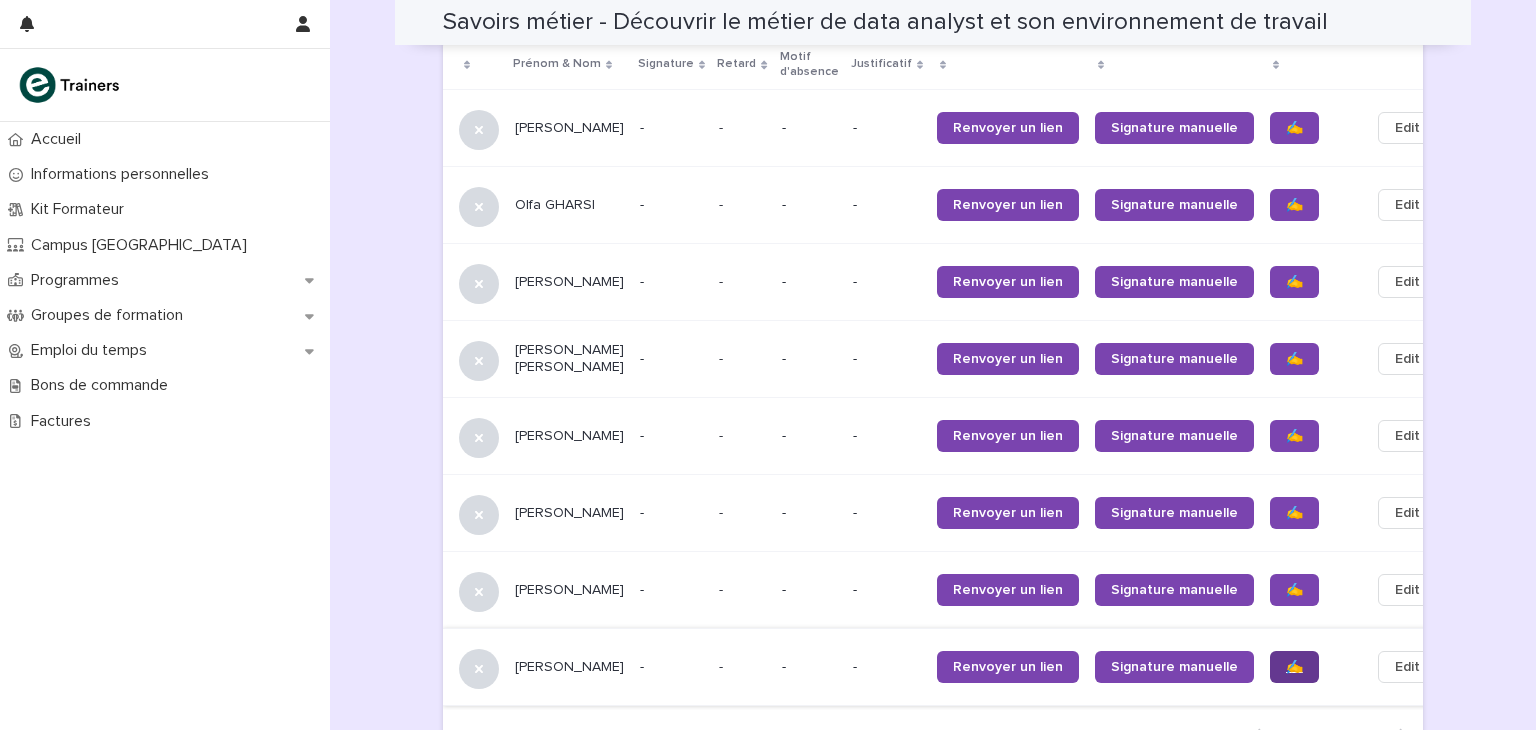 click on "✍️" at bounding box center [1294, 667] 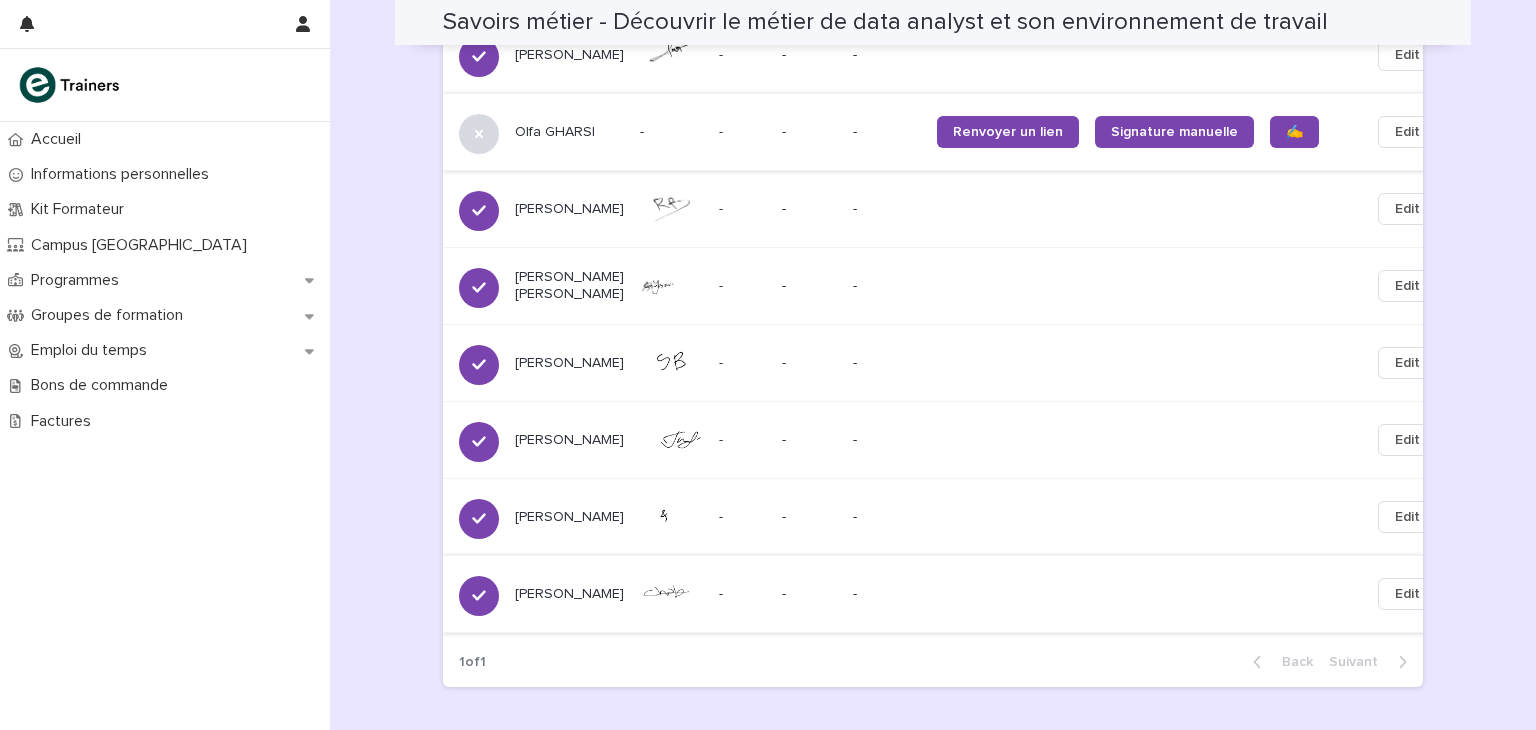scroll, scrollTop: 1240, scrollLeft: 0, axis: vertical 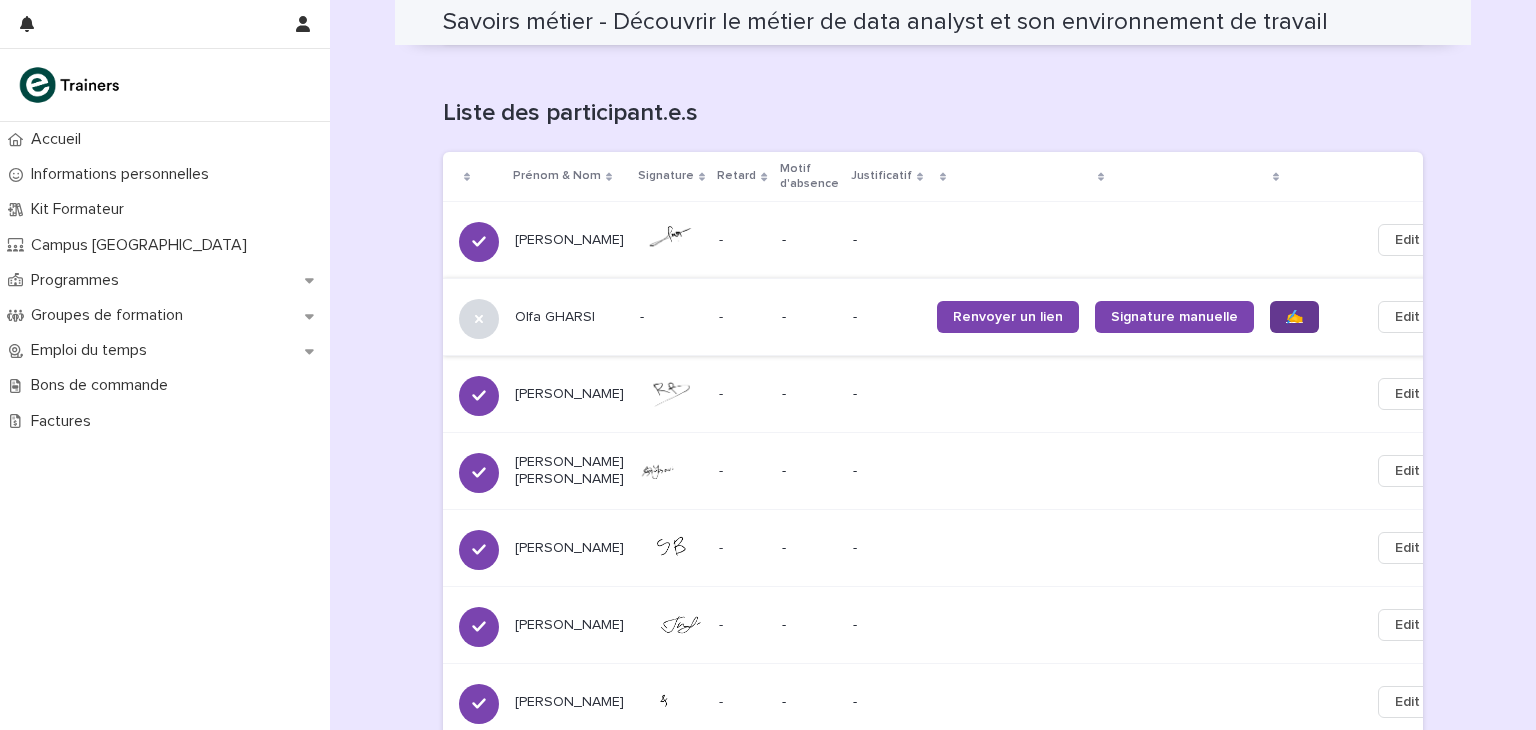 click on "✍️" at bounding box center (1294, 317) 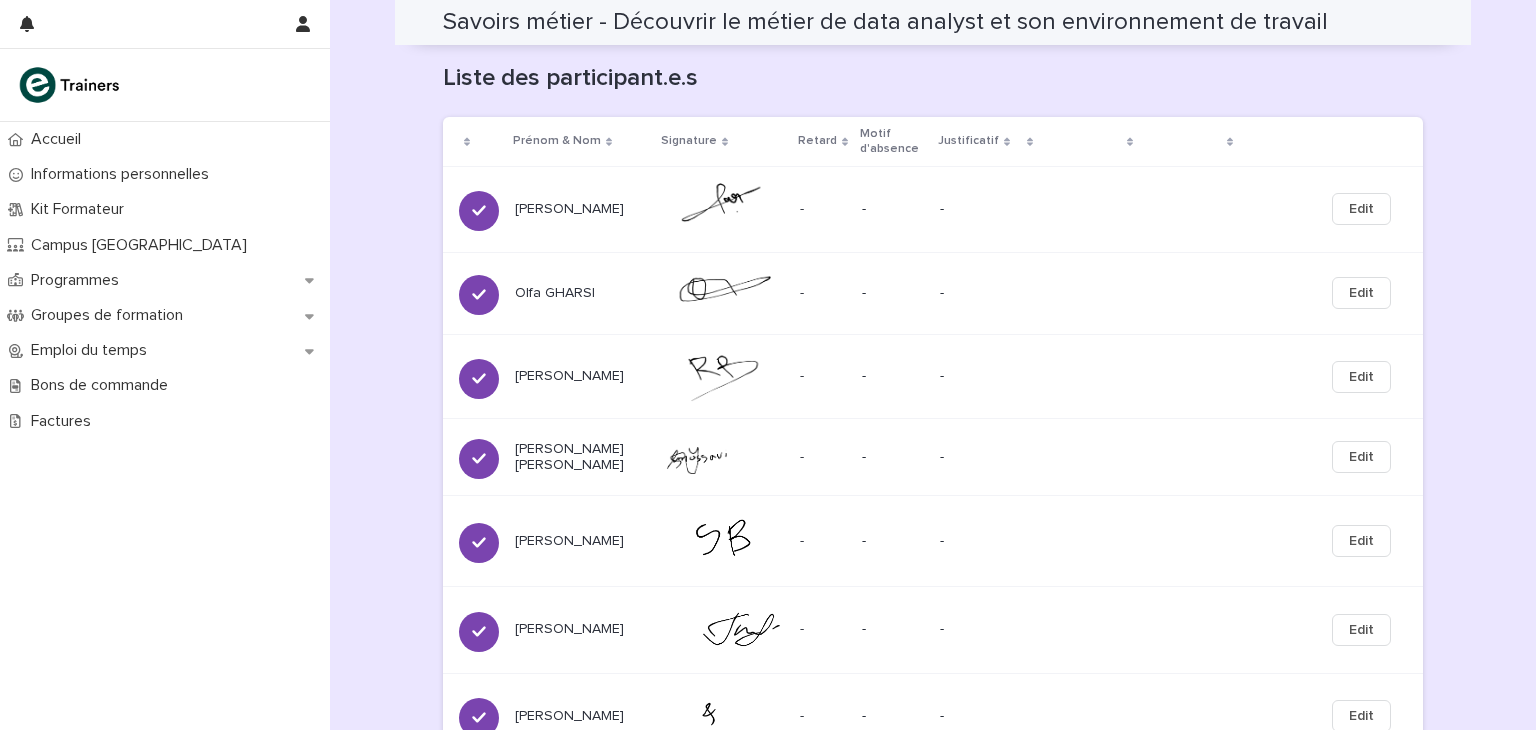 scroll, scrollTop: 975, scrollLeft: 0, axis: vertical 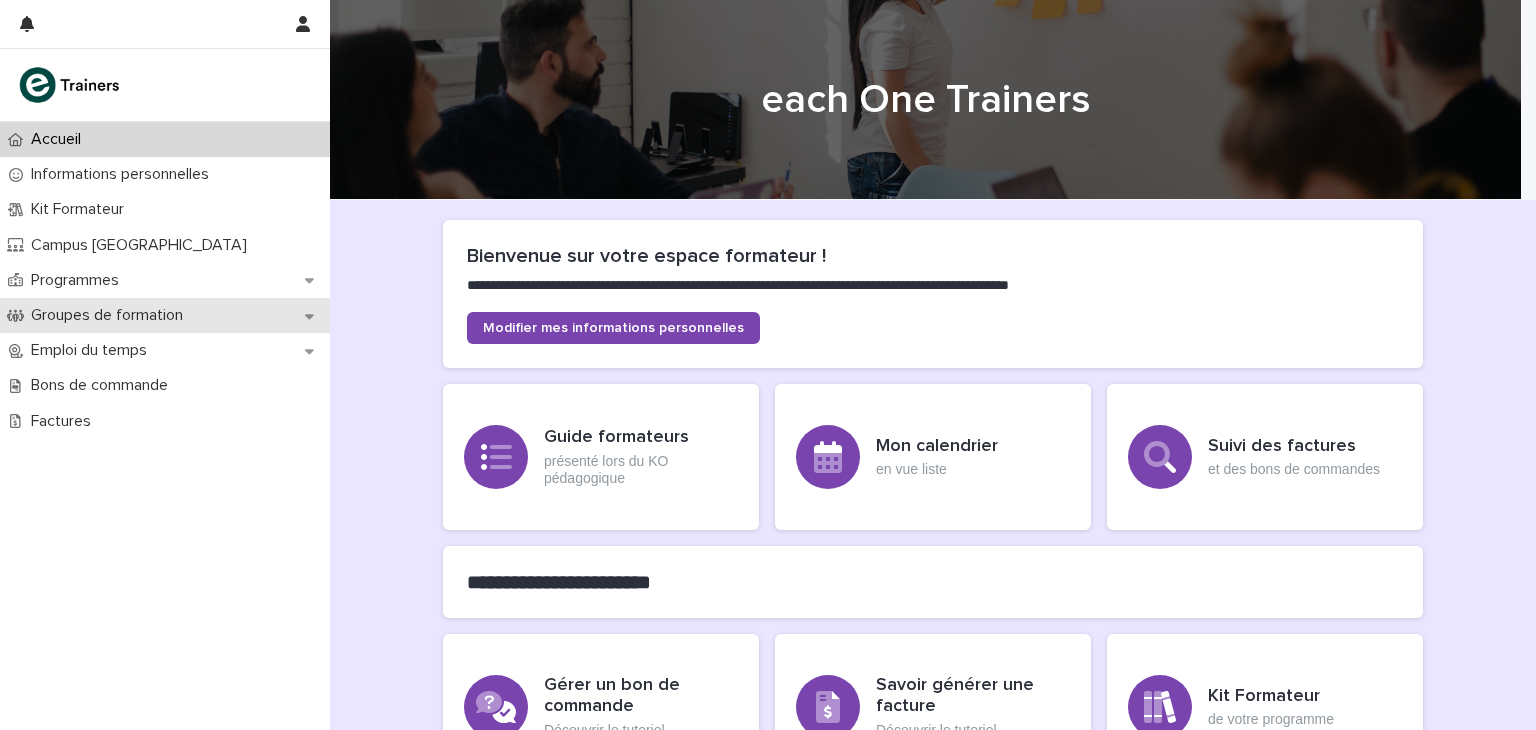 click on "Groupes de formation" at bounding box center (111, 315) 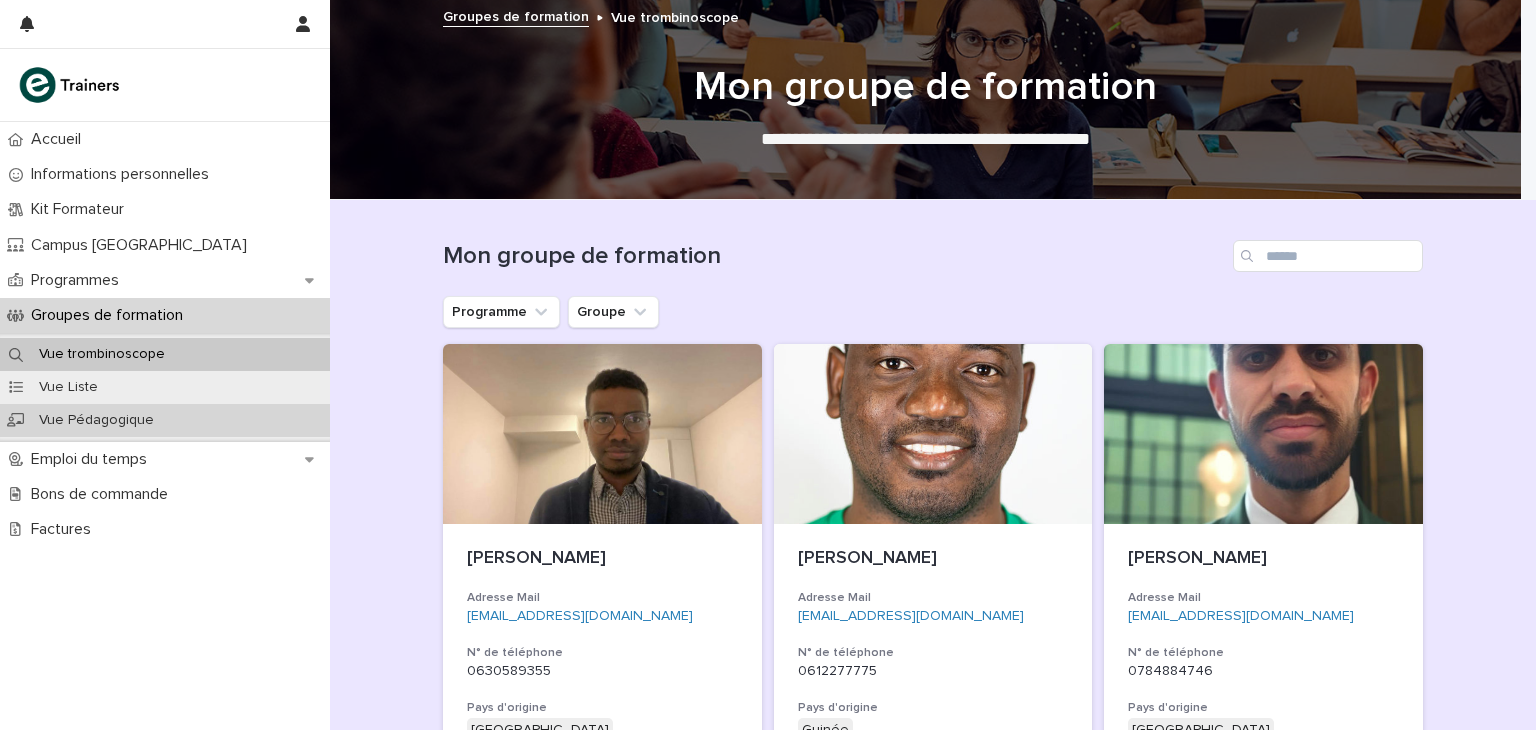 click on "Vue Pédagogique" at bounding box center [96, 420] 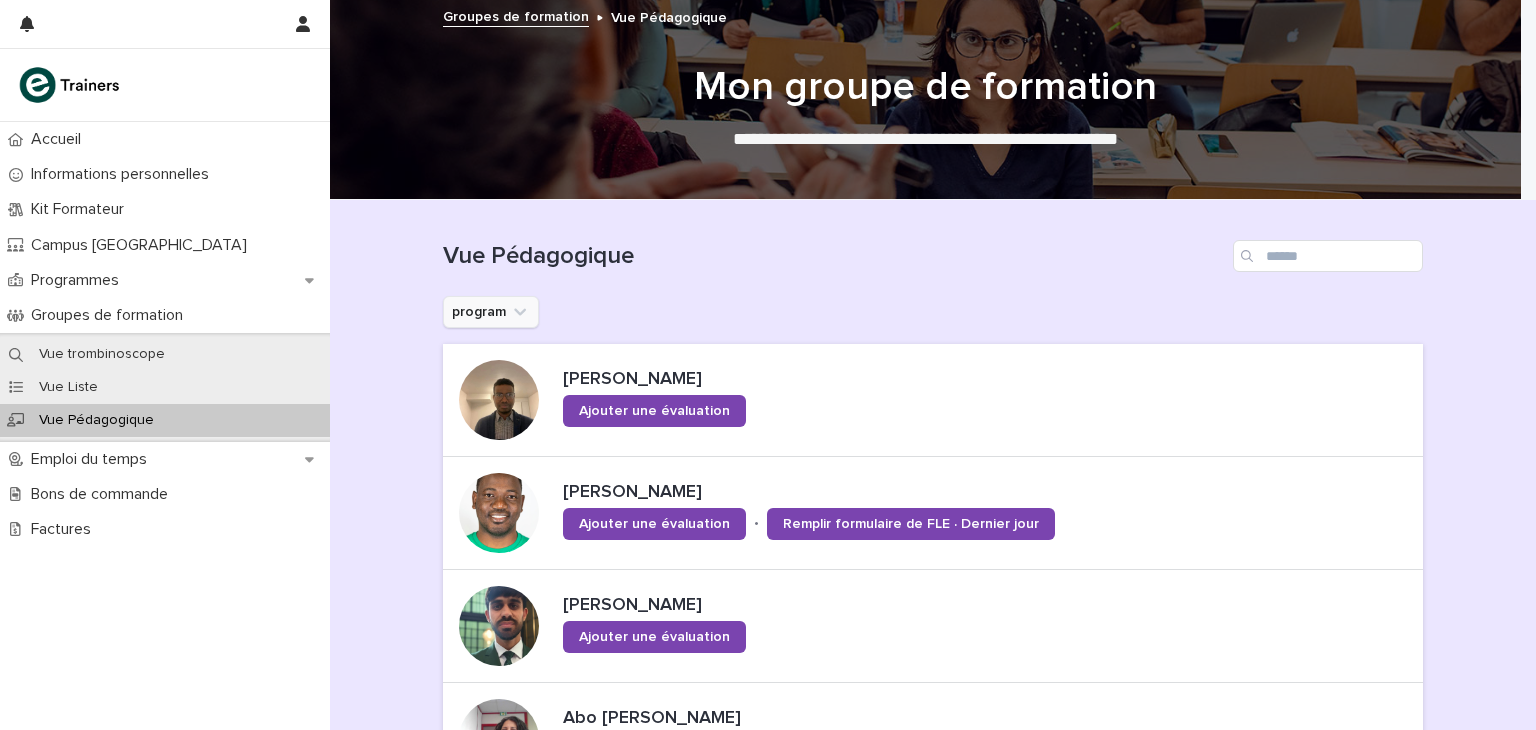 click 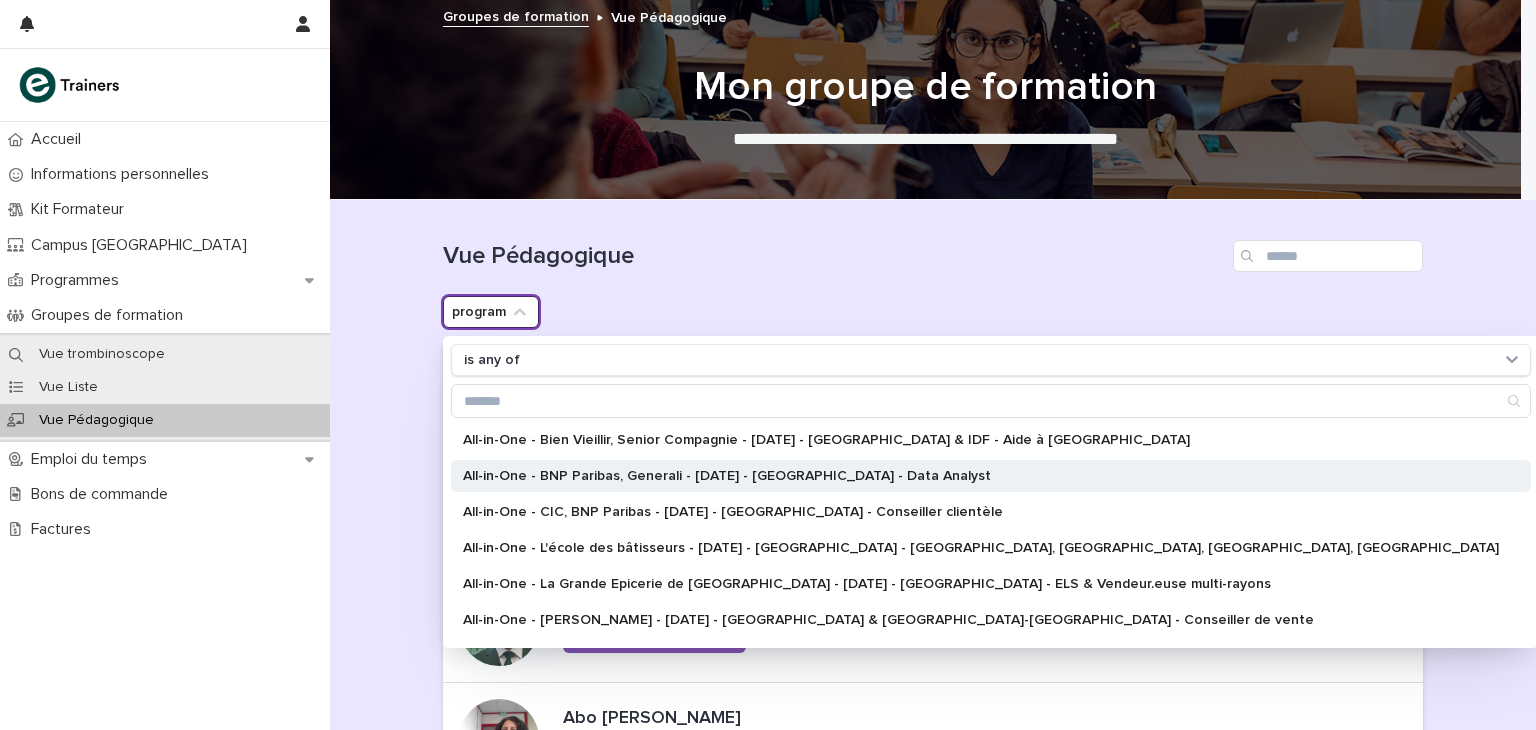 click on "All-in-One - BNP Paribas, Generali - [DATE] - [GEOGRAPHIC_DATA] - Data Analyst" at bounding box center [981, 476] 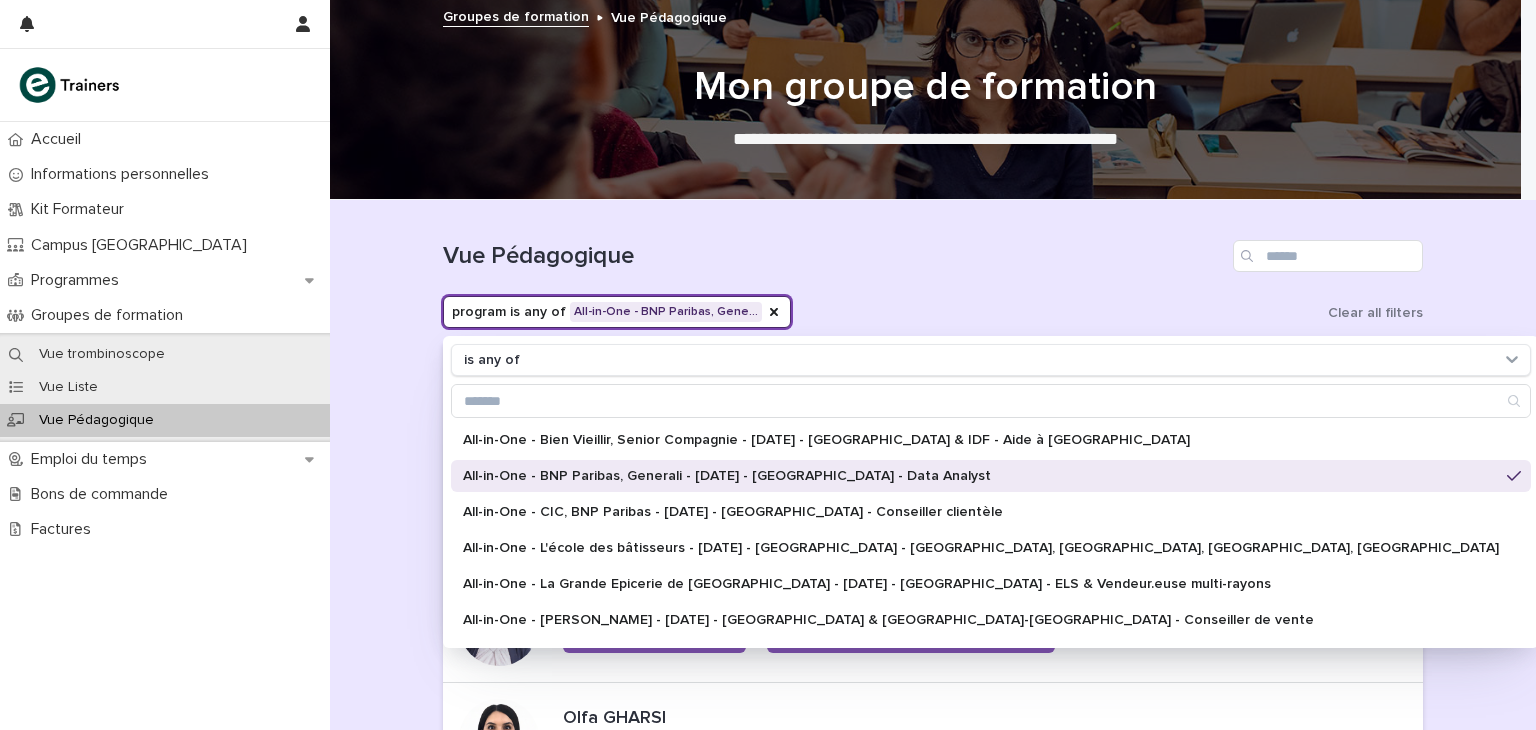 click on "Loading... Saving… Loading... Saving… Vue Pédagogique program is any of All-in-One - BNP Paribas, Gene… is any of All-in-One - Bien Vieillir, Senior Compagnie - 4 - Juillet 2024 - Paris & IDF - Aide à Domicile All-in-One - BNP Paribas, Generali - Juin 2025 - Île-de-France - Data Analyst All-in-One - CIC, BNP Paribas - Mai 2025 - Île-de-France - Conseiller clientèle All-in-One - L'école des bâtisseurs - 1 - Octobre 2024 - Île-de-France - Maçon, couvreur, plombier, plaquiste All-in-One - La Grande Epicerie de Paris - 1 - Octobre 2024 - Île-de-France - ELS & Vendeur.euse multi-rayons All-in-One - Leroy Merlin - 2 - Avril 2024 - Paris & Ile-de-France  - Conseiller de vente  All-in-One - Leroy Merlin - 3 - Novembre 2024 - Île-de-France - Agent Logistique All-in-One - Leroy Merlin, Galeries Lafayette - Mars 2025 - Île-de-France - Employé logistique All-in-One - Monoprix - 21 - Janvier 2025 - Île-de-France - Vendeur en produits frais One Network S2-2023 / HEC Paris Clear all filters • • • 1" at bounding box center [933, 920] 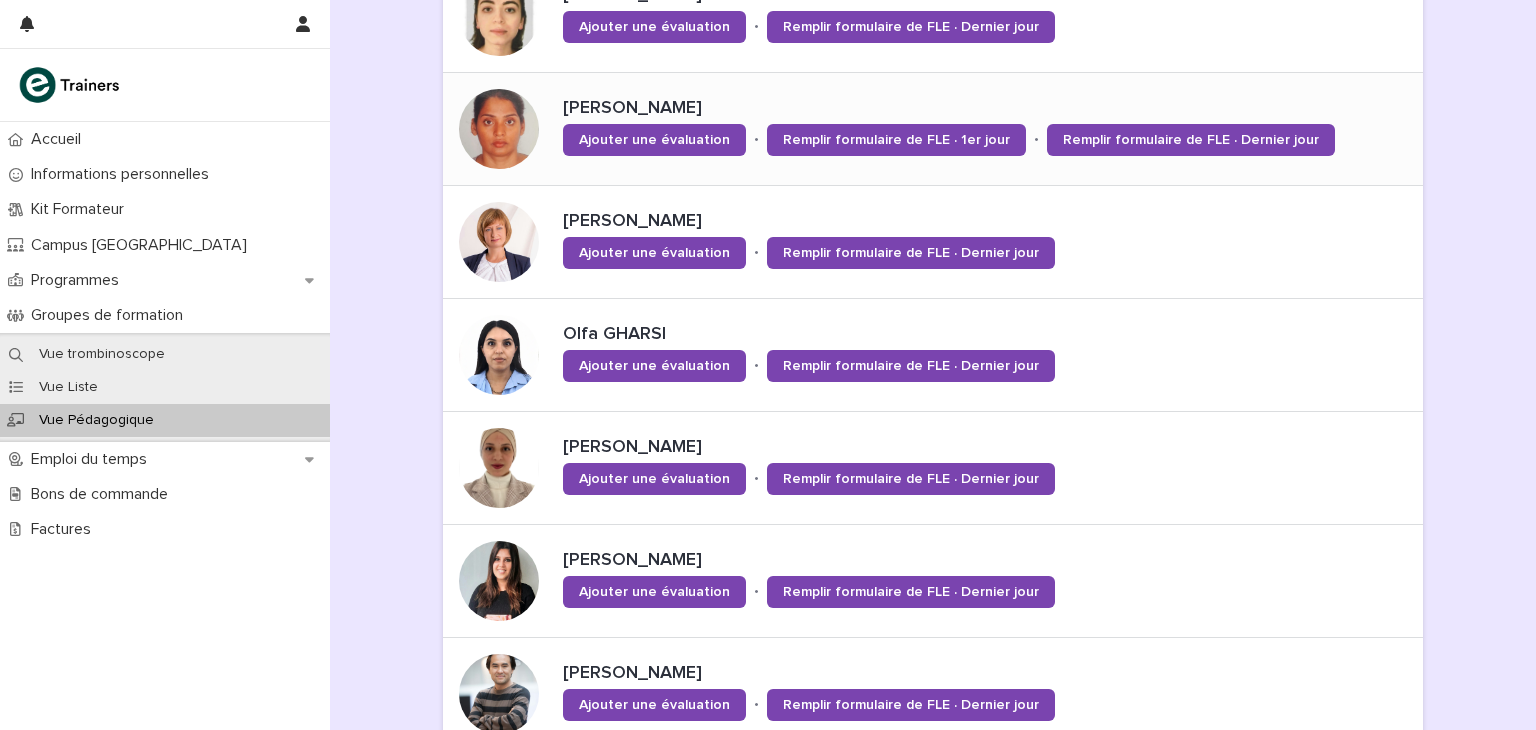 scroll, scrollTop: 400, scrollLeft: 0, axis: vertical 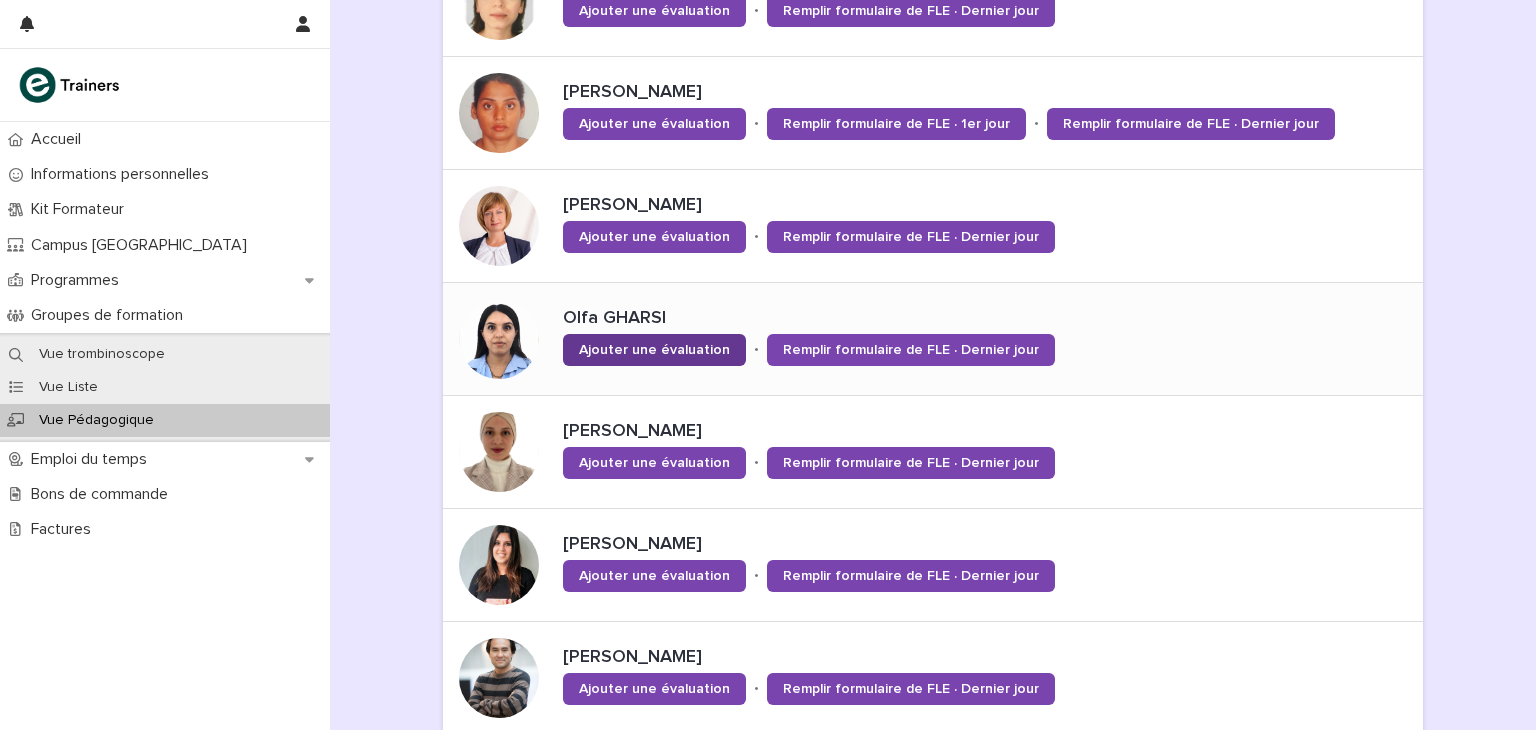 click on "Ajouter une évaluation" at bounding box center [654, 350] 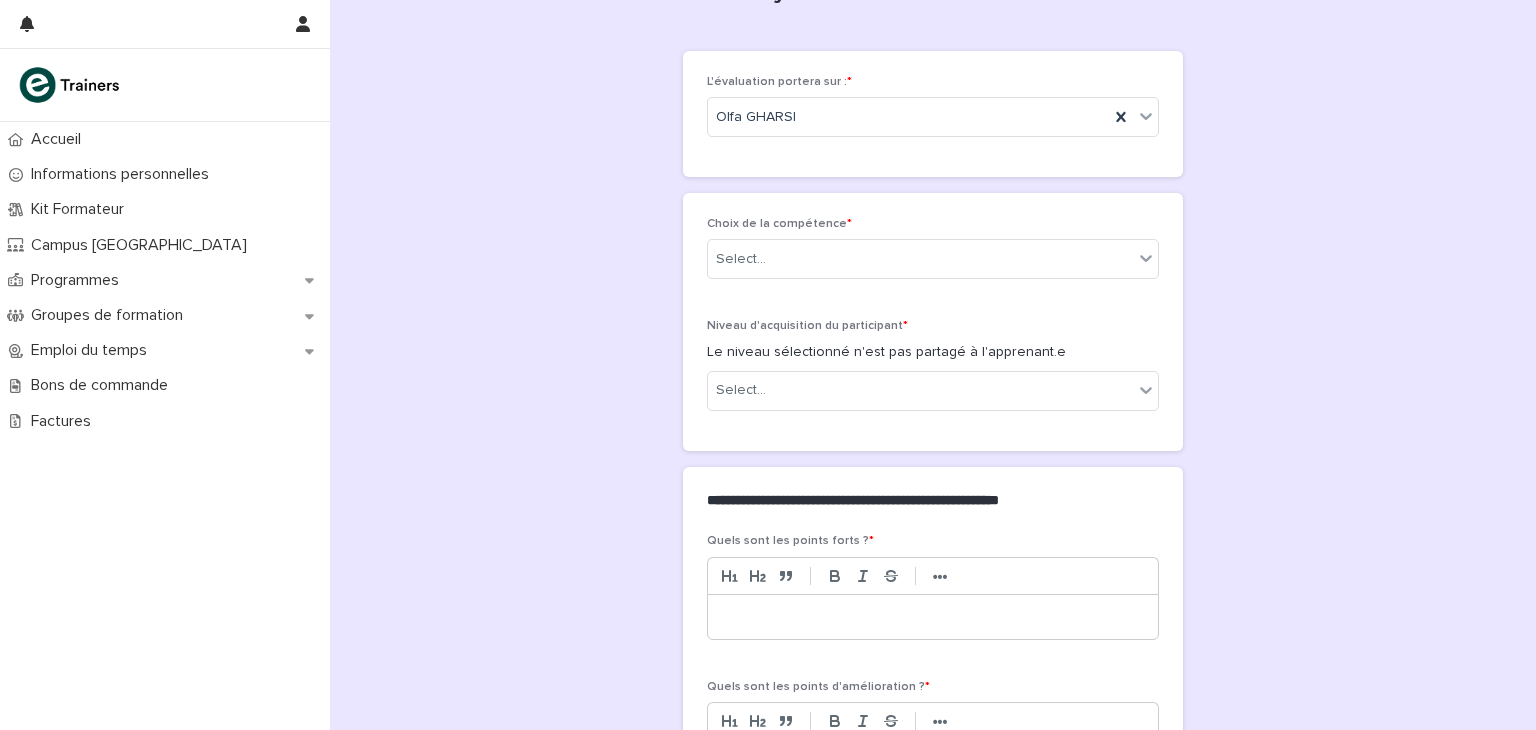 scroll, scrollTop: 0, scrollLeft: 0, axis: both 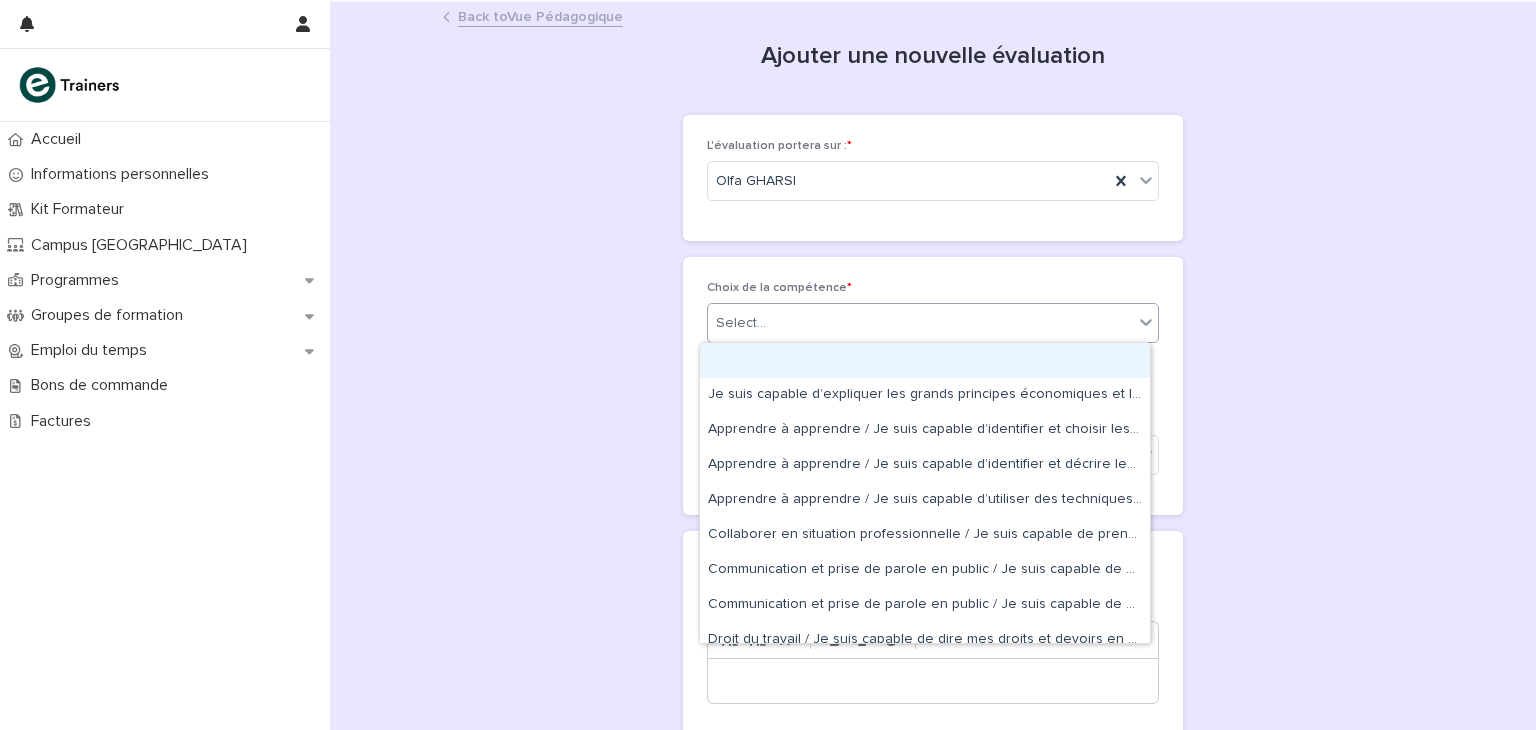 click on "Select..." at bounding box center (920, 323) 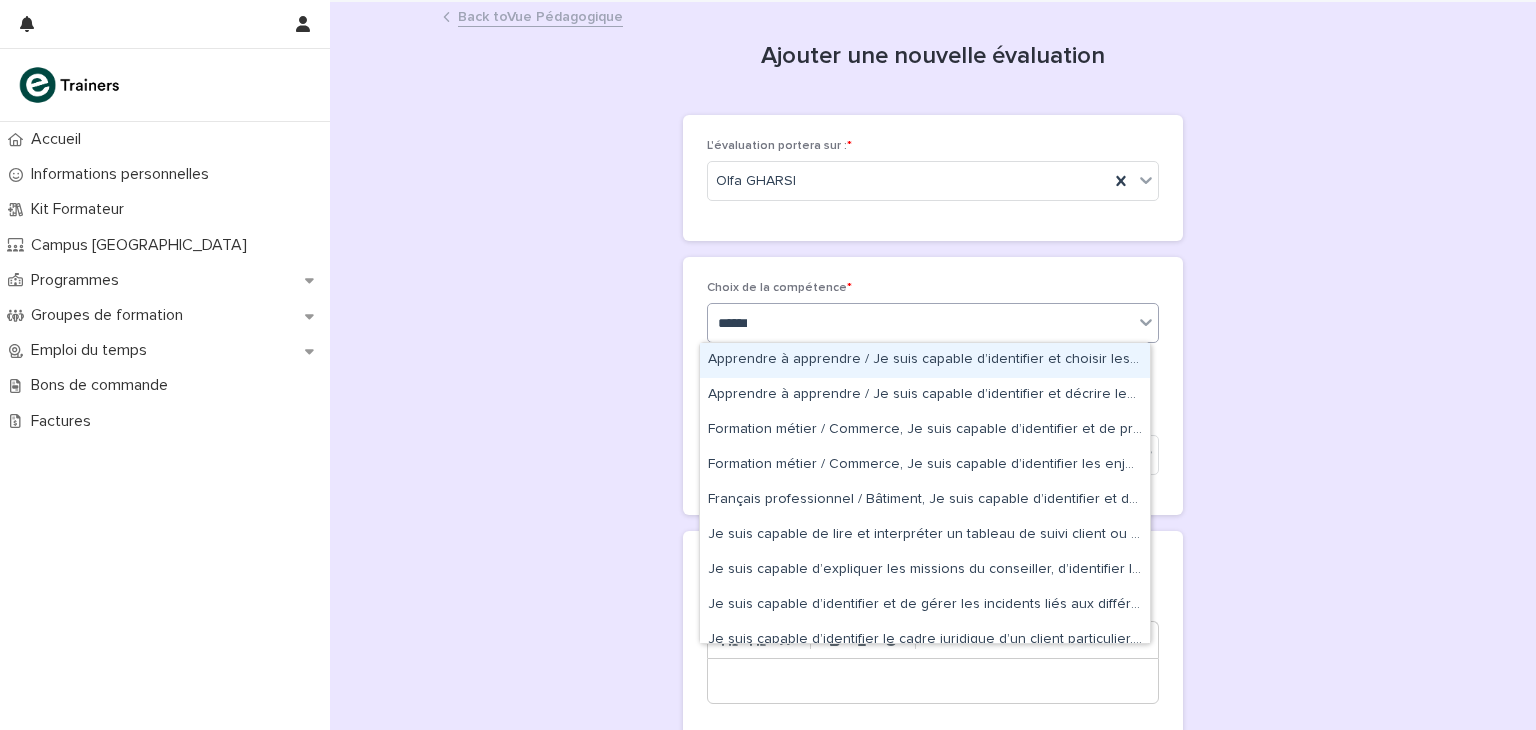 type on "*******" 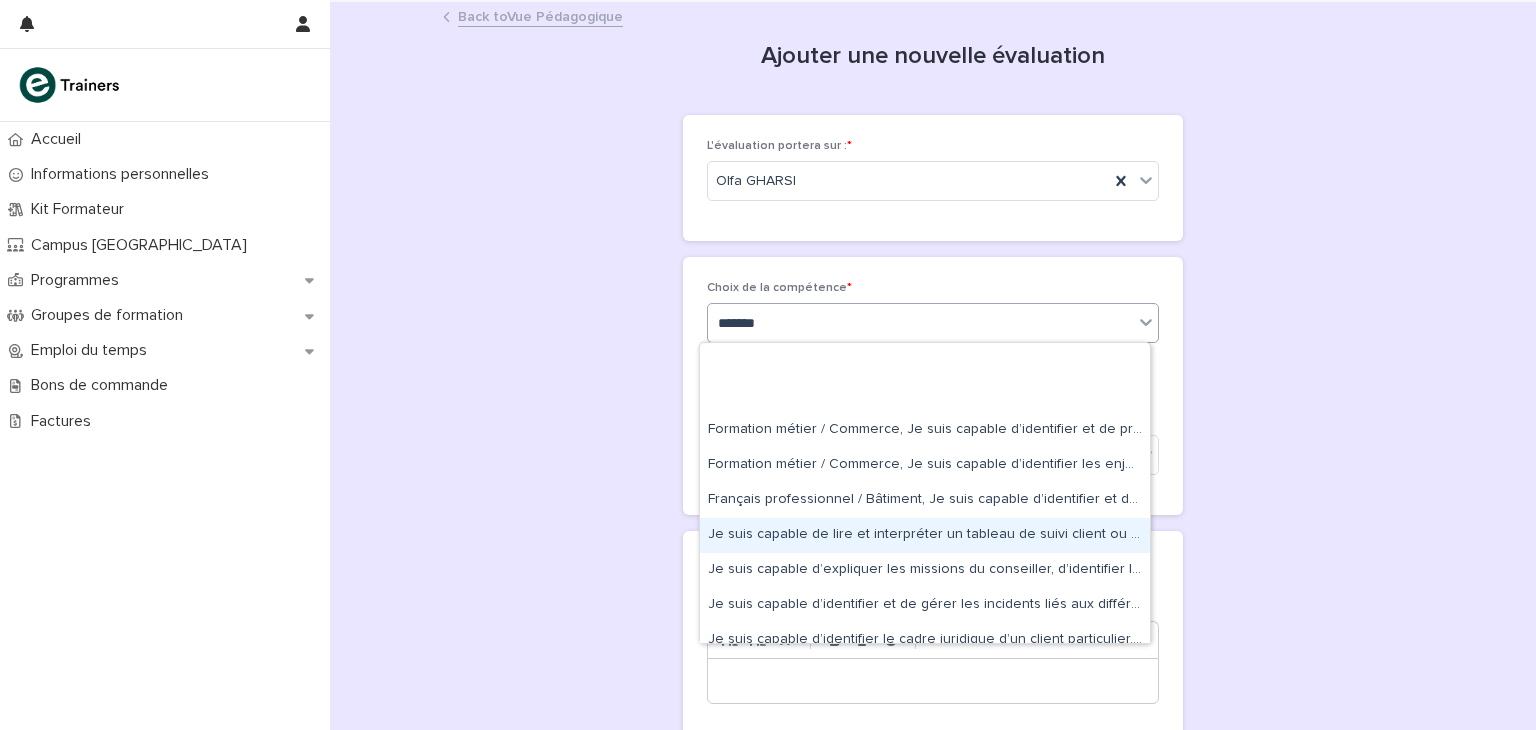 scroll, scrollTop: 120, scrollLeft: 0, axis: vertical 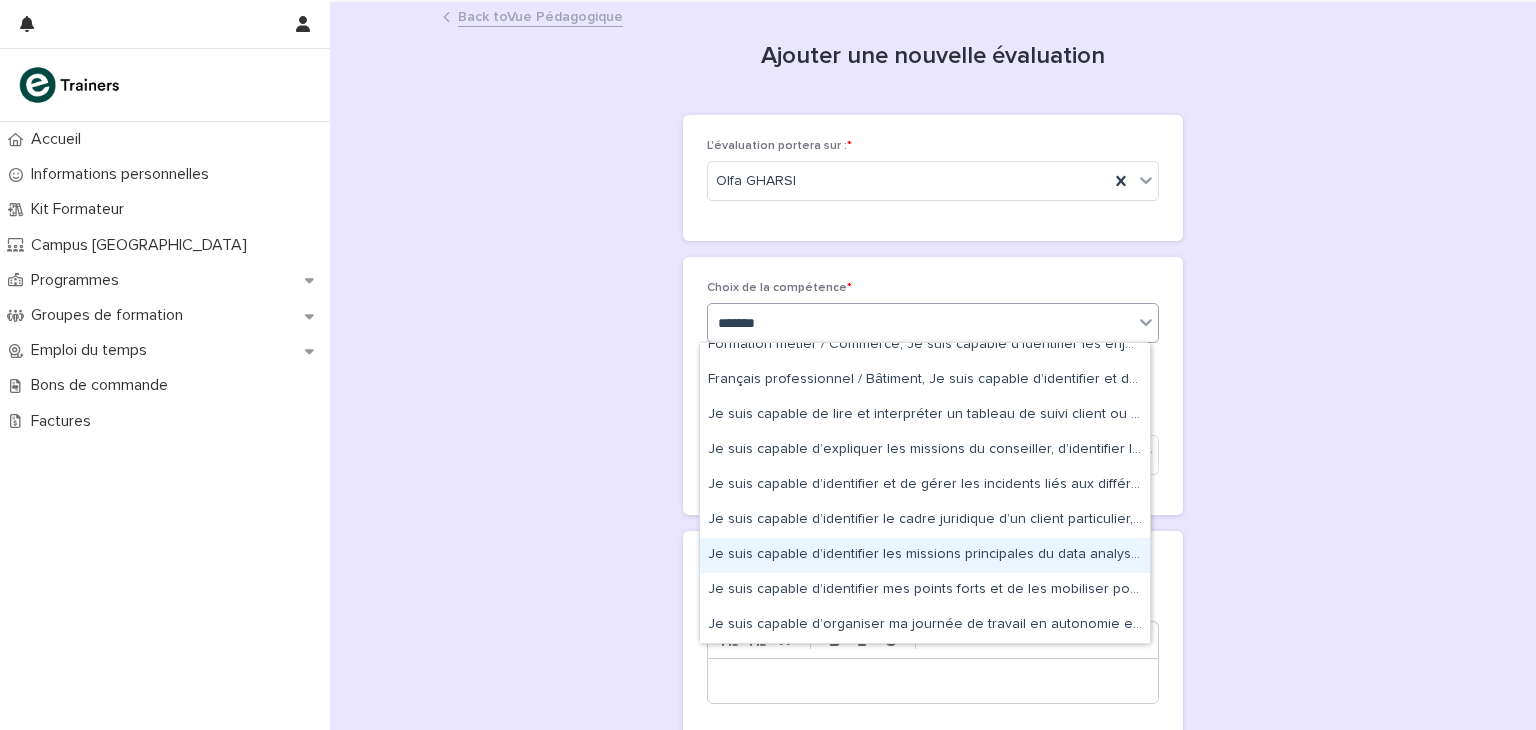click on "Je suis capable d’identifier les missions principales du data analyst, d'analyser une fiche de poste et de décrire les compétences et qualités attendues pour ce métier." at bounding box center [925, 555] 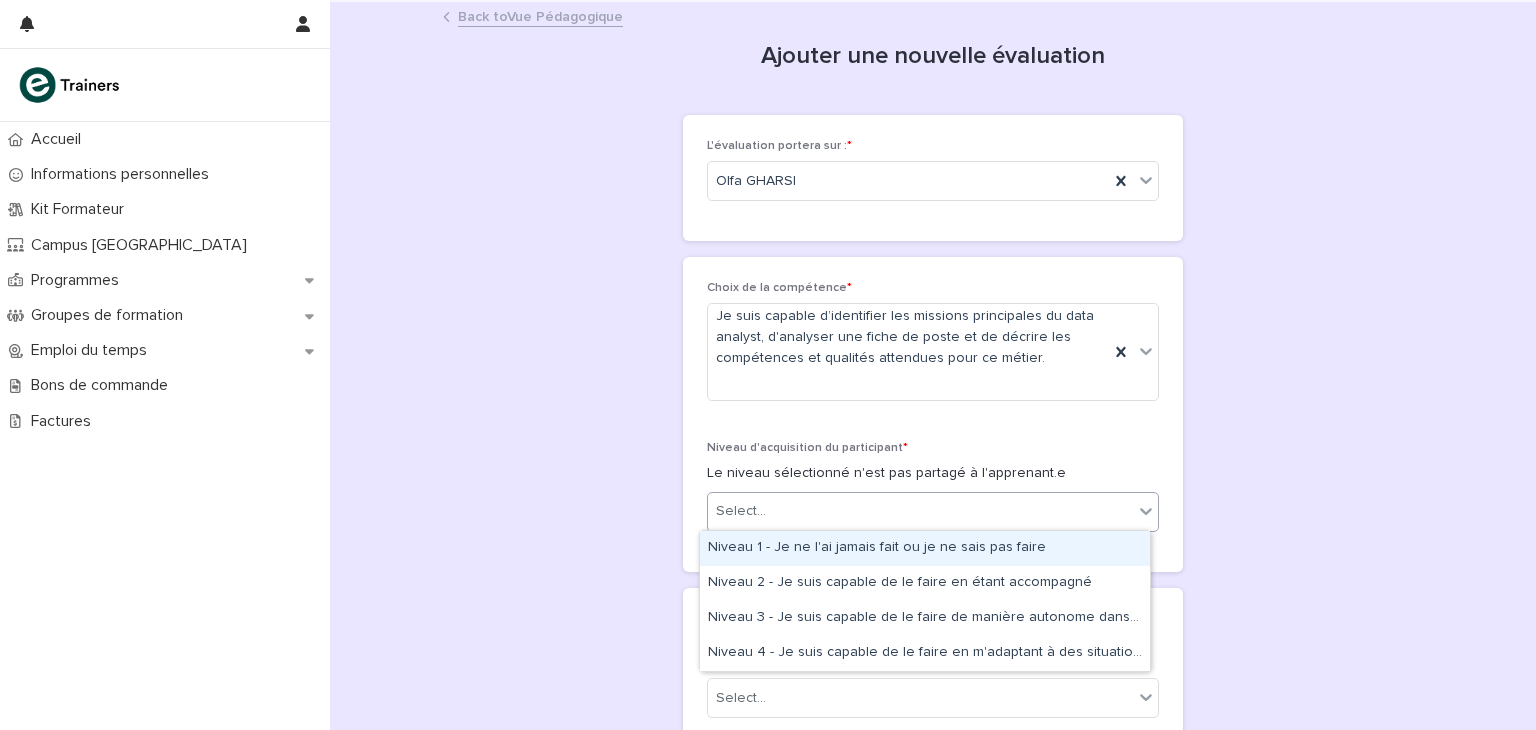 click on "Select..." at bounding box center (920, 511) 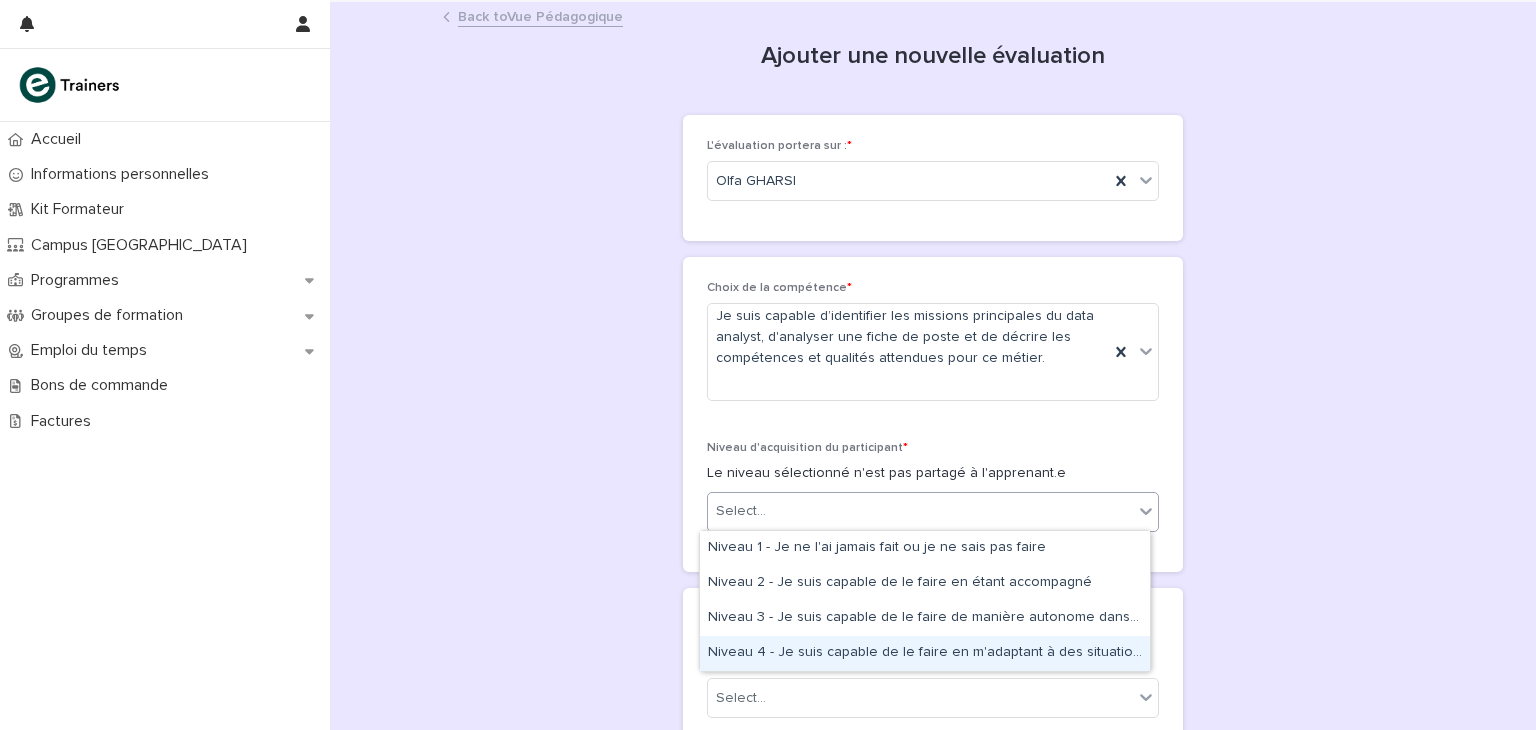 click on "Niveau 4 - Je suis capable de le faire en m'adaptant à des situations non prévues et à gérer des aléas" at bounding box center (925, 653) 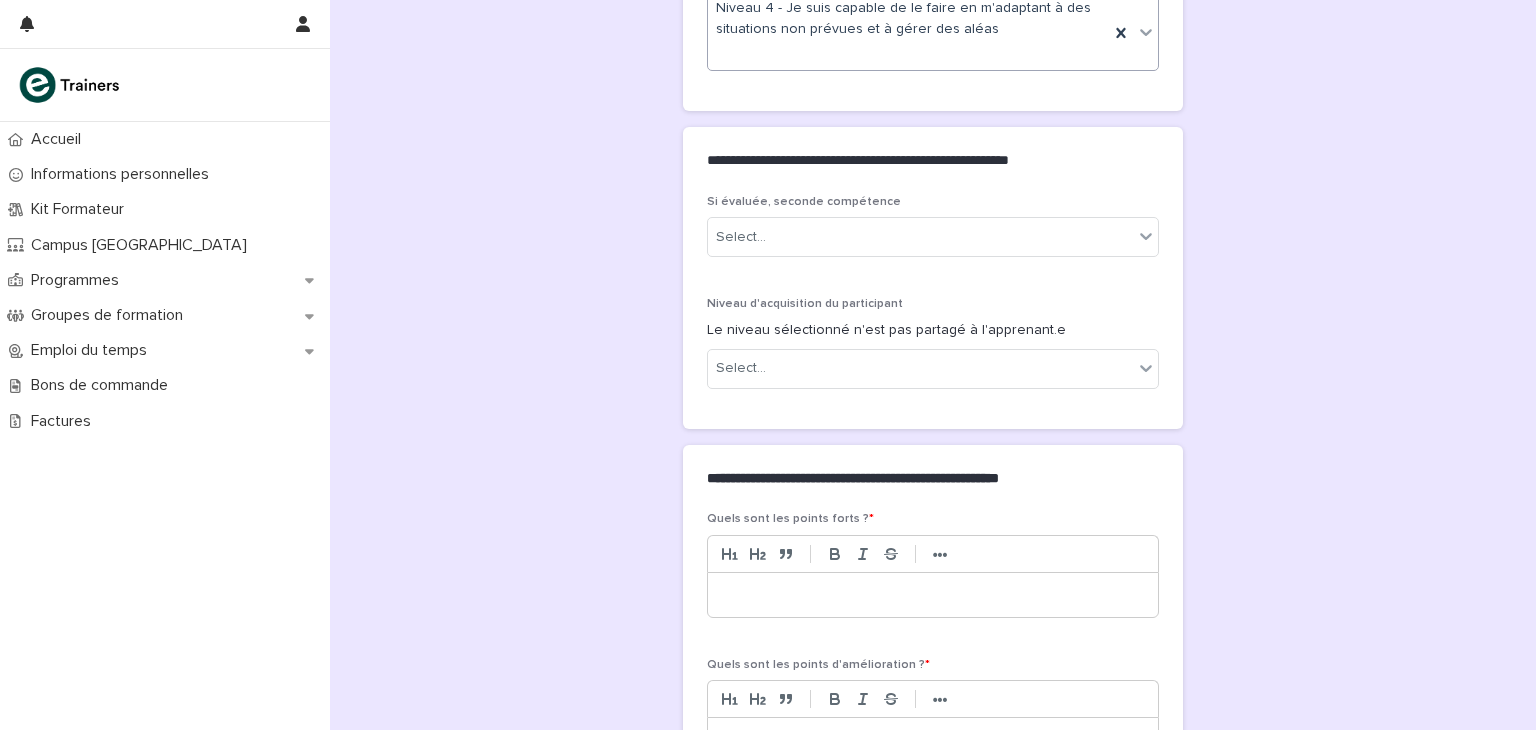 scroll, scrollTop: 600, scrollLeft: 0, axis: vertical 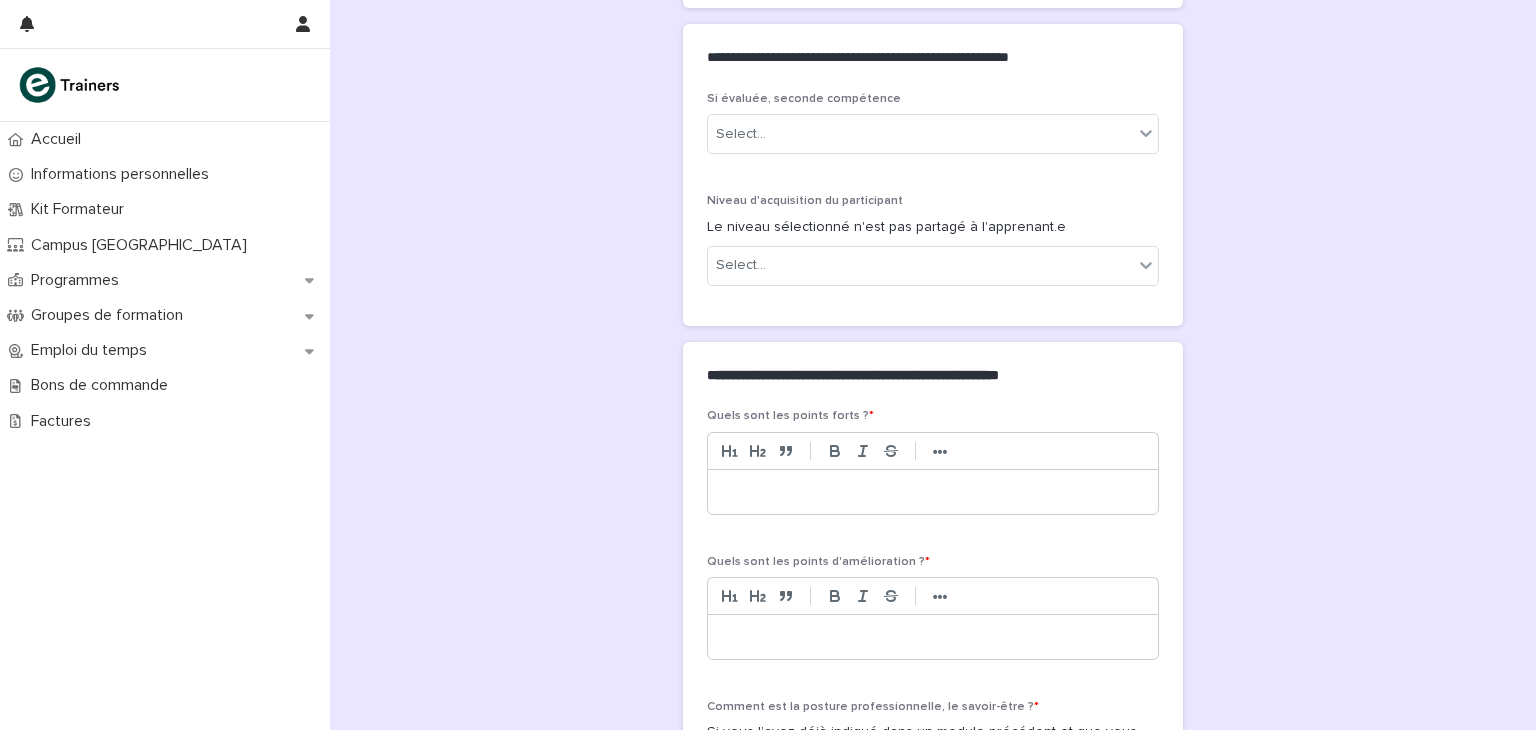 click at bounding box center (933, 492) 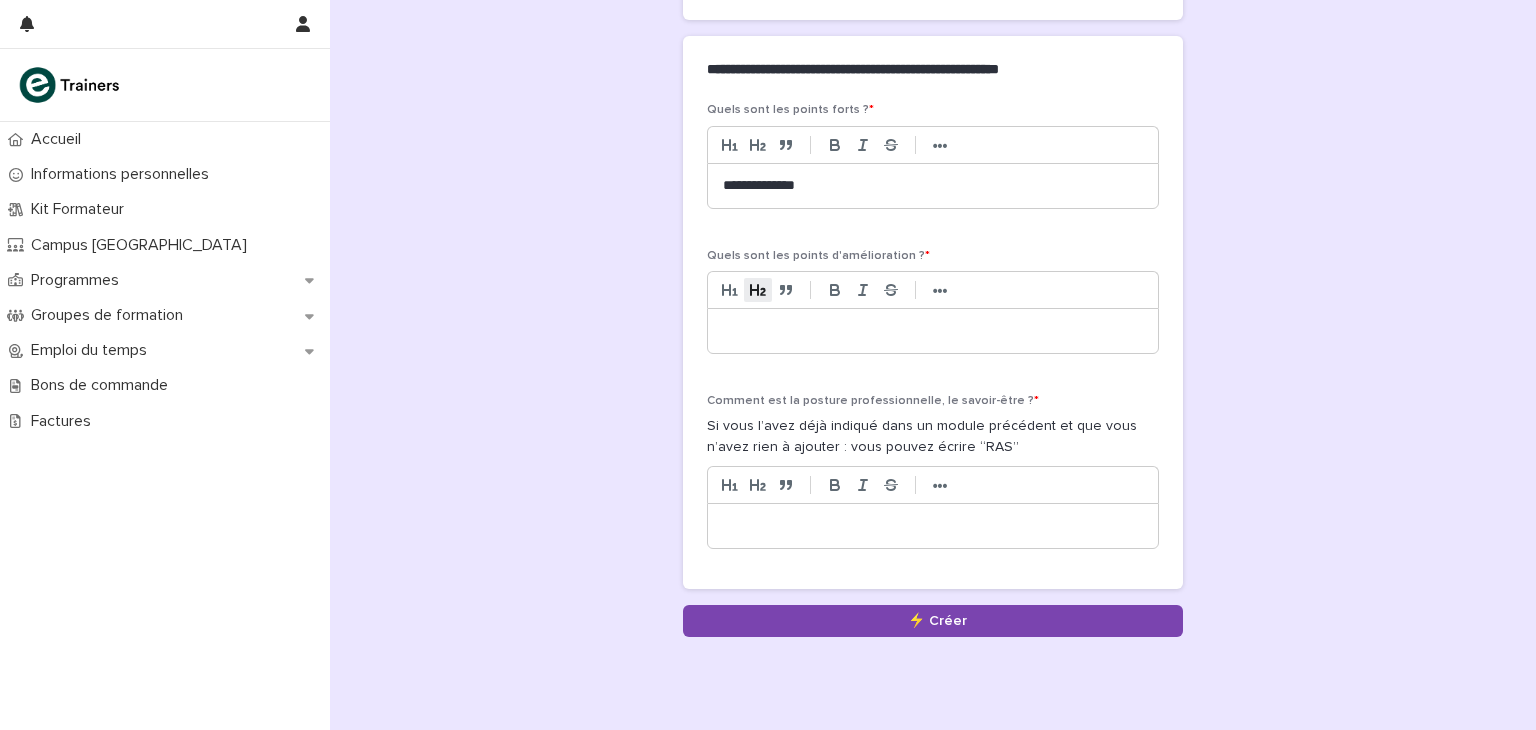 scroll, scrollTop: 966, scrollLeft: 0, axis: vertical 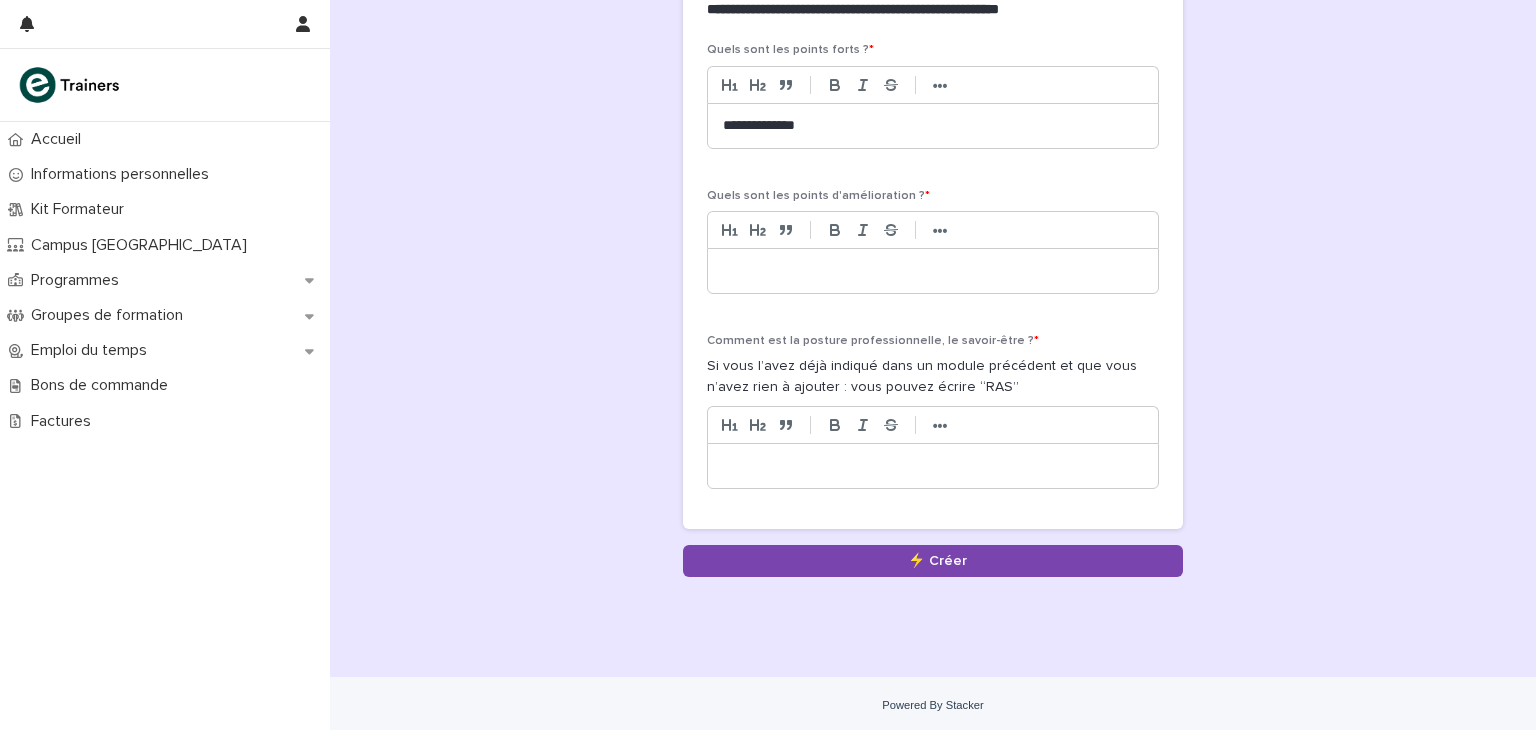 click on "**********" at bounding box center [933, 126] 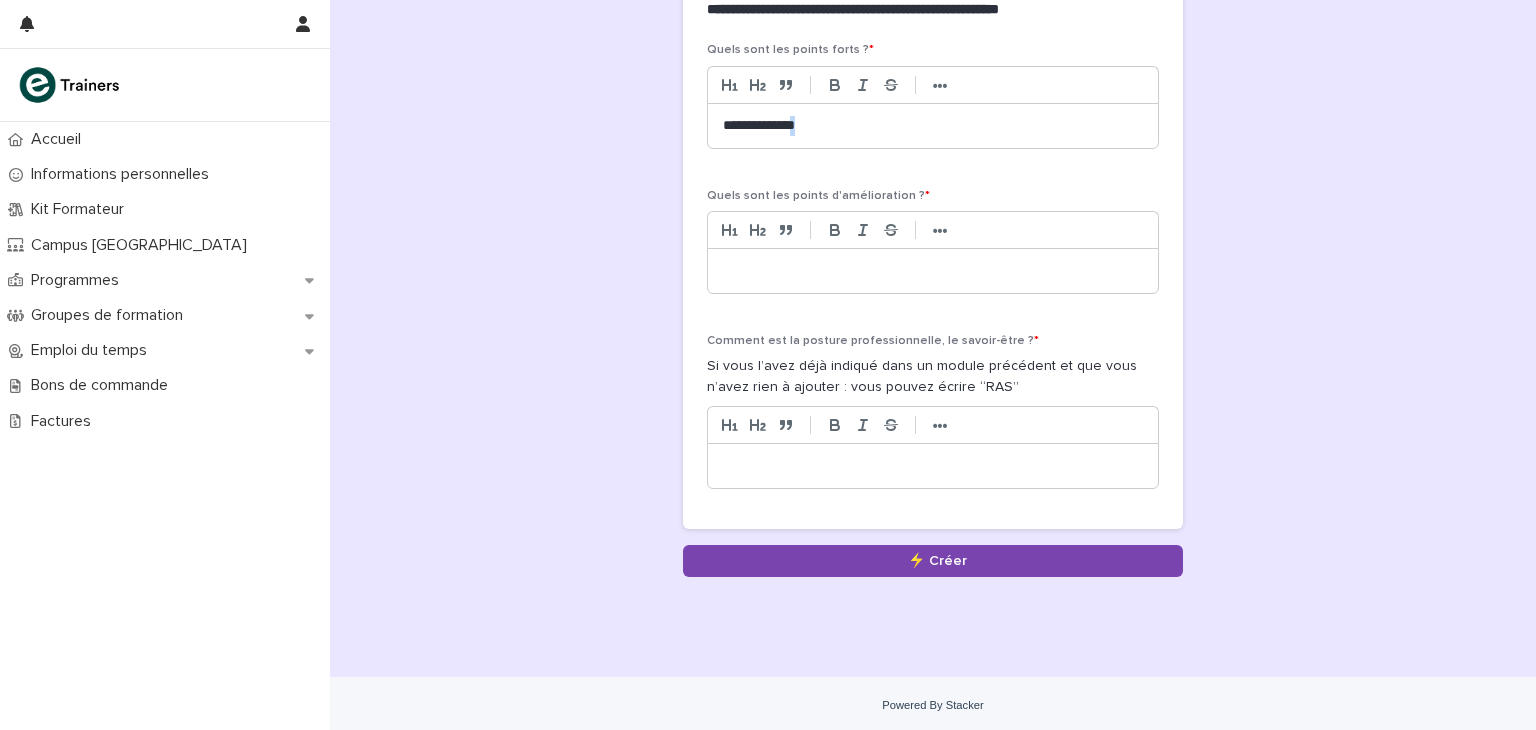 click on "**********" at bounding box center (933, 126) 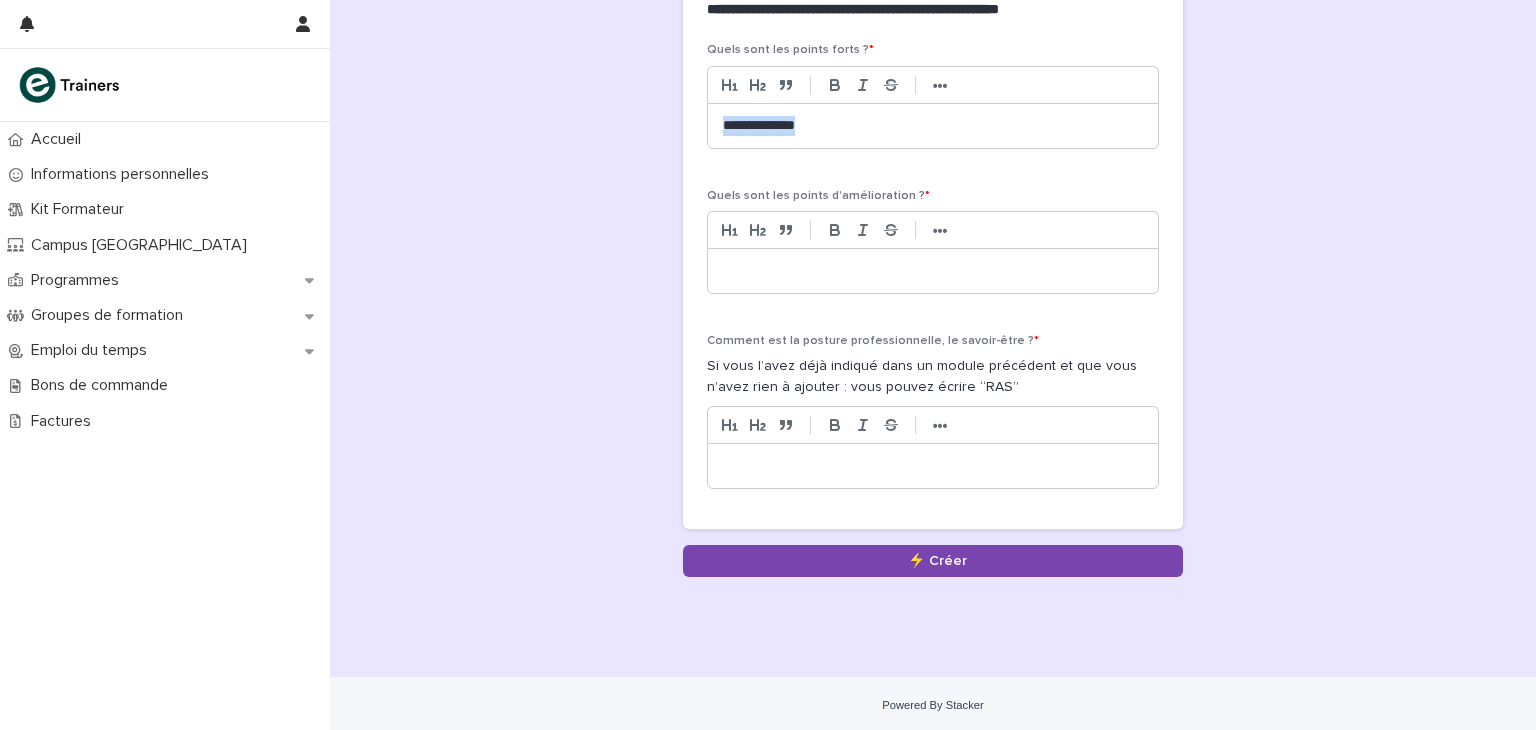 click on "**********" at bounding box center (933, 126) 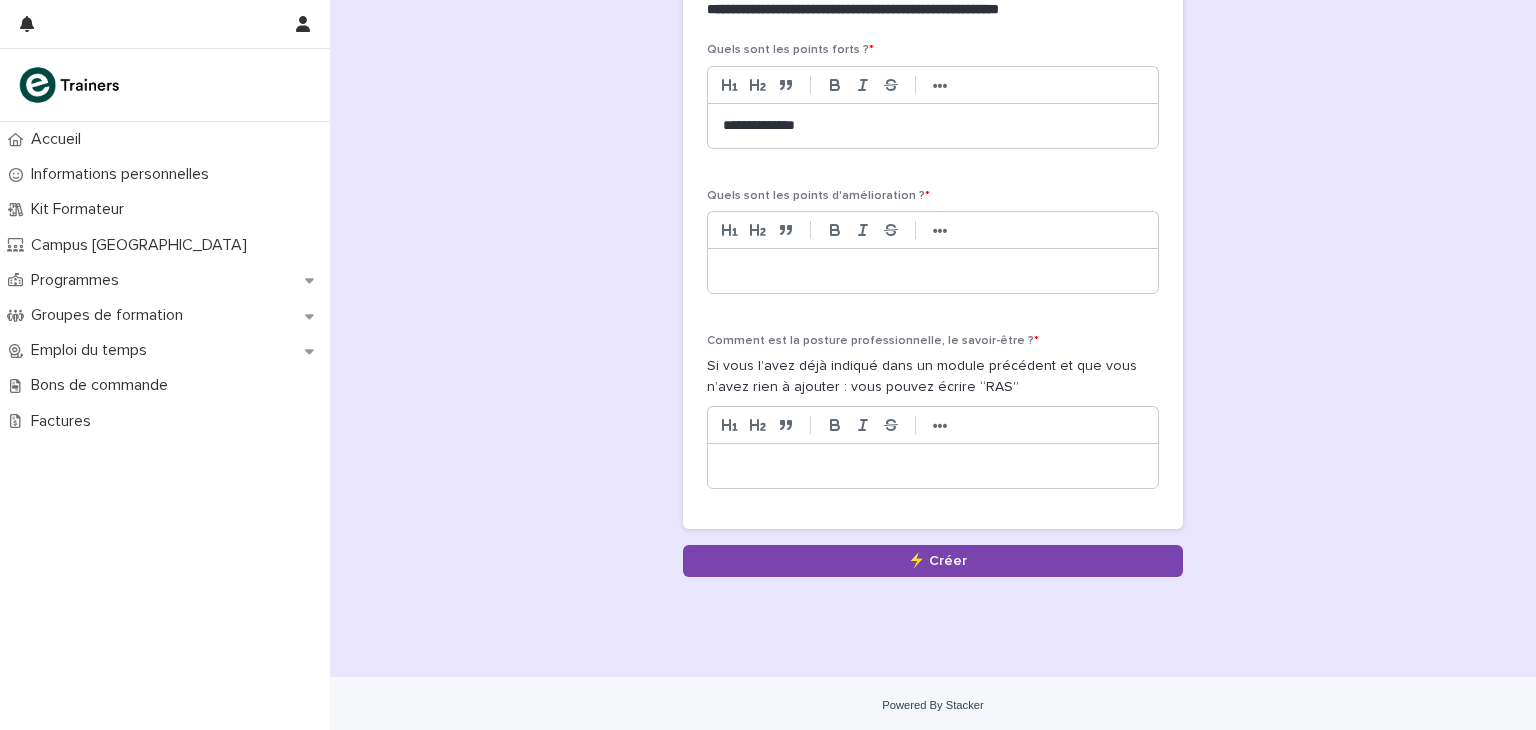 scroll, scrollTop: 0, scrollLeft: 0, axis: both 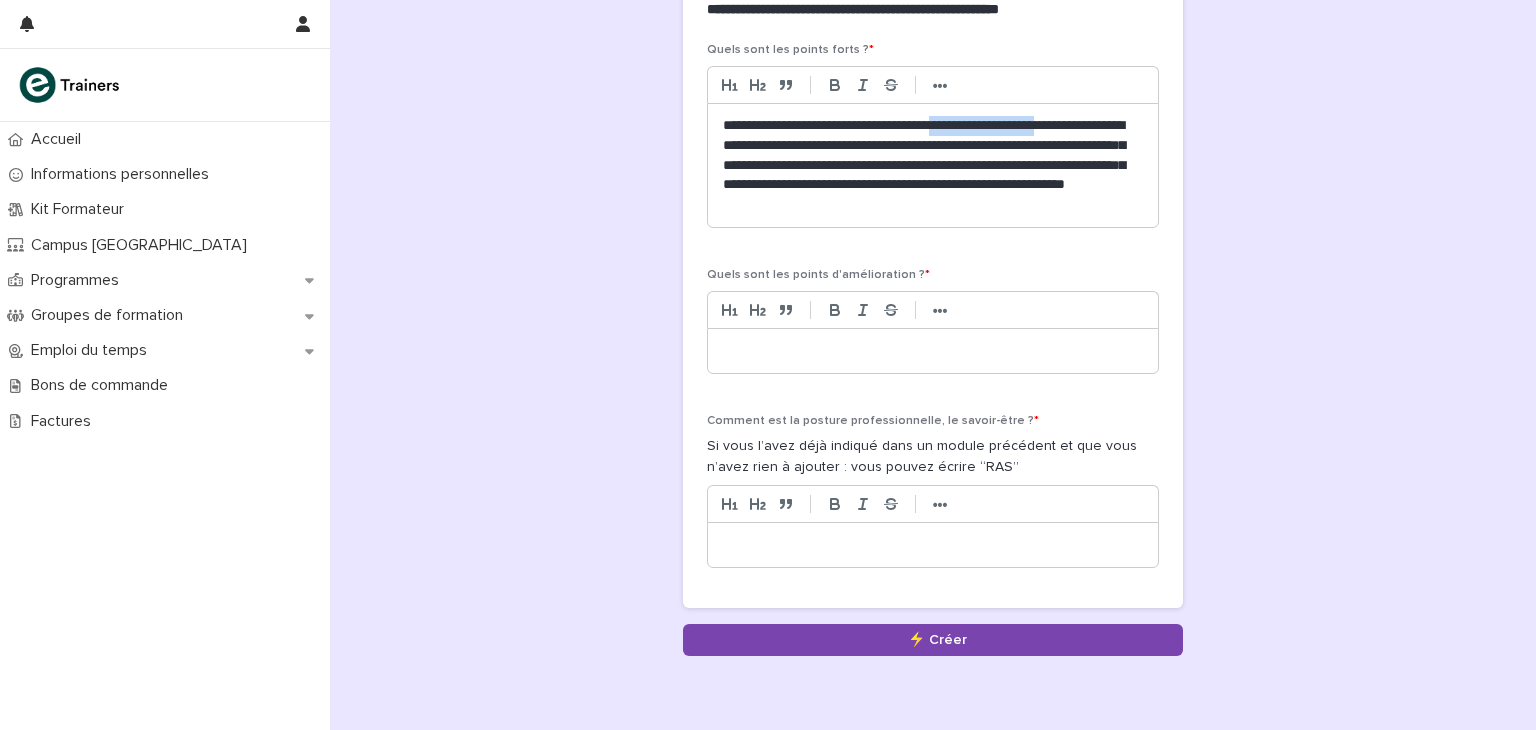 drag, startPoint x: 970, startPoint y: 117, endPoint x: 1108, endPoint y: 126, distance: 138.29317 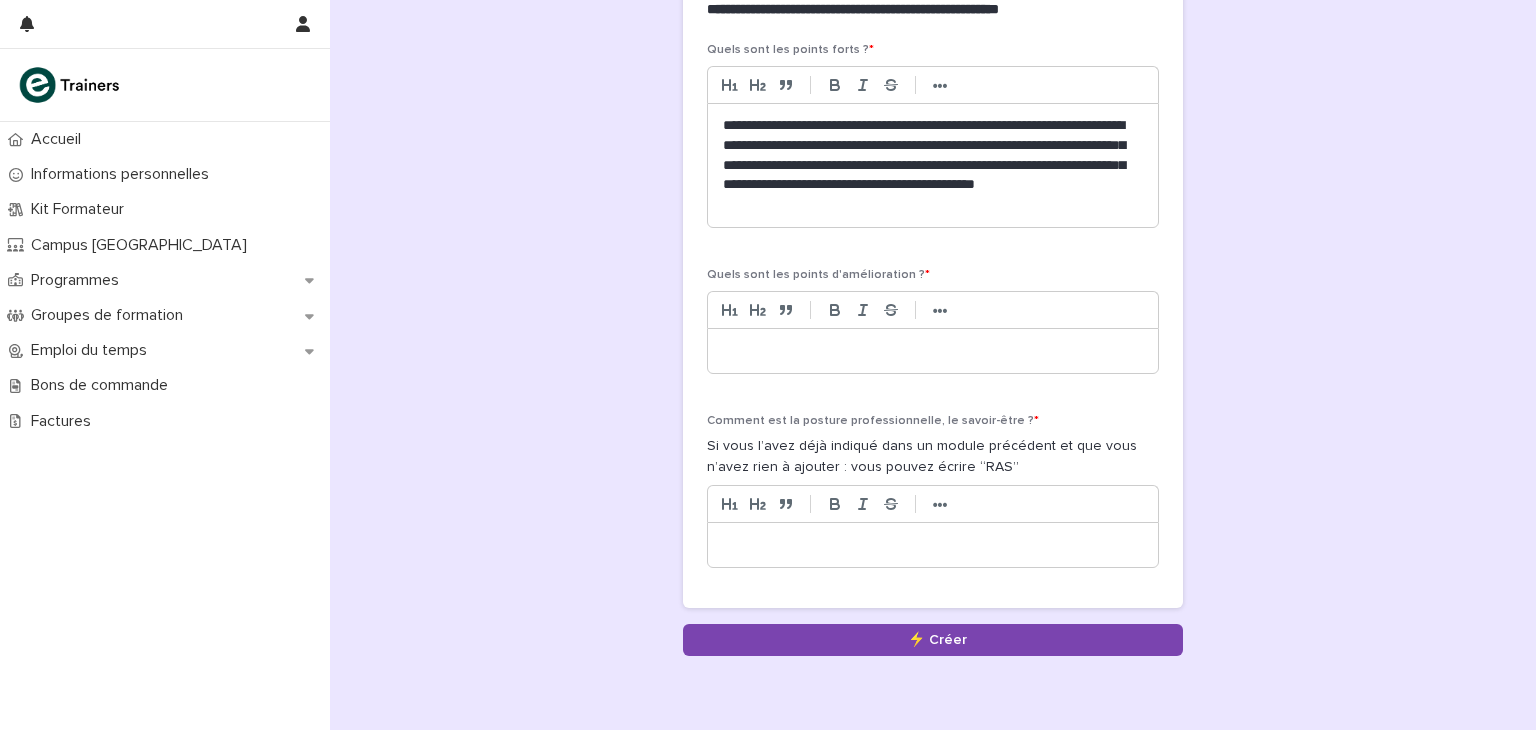 click on "**********" at bounding box center (933, 165) 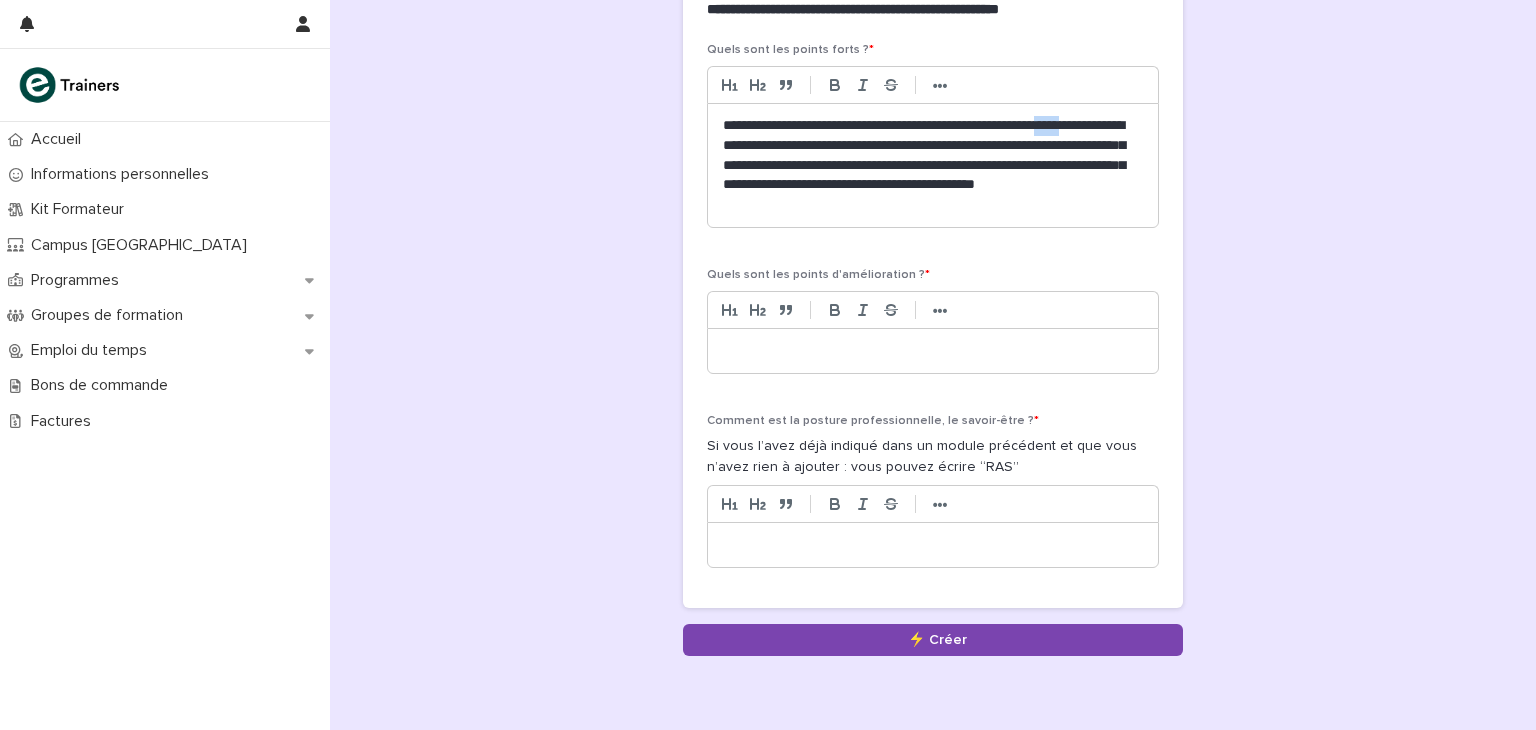 click on "**********" at bounding box center (933, 165) 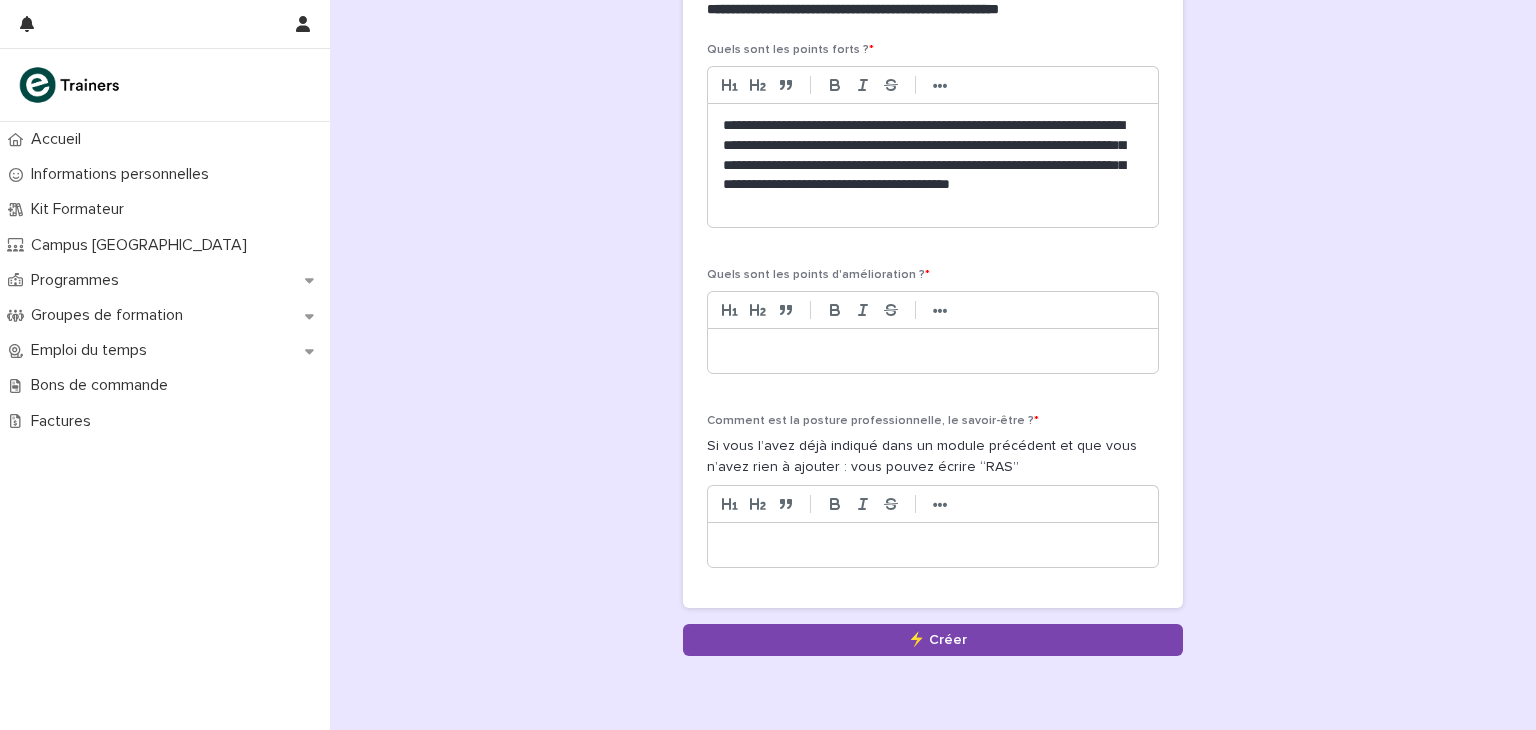 click on "**********" at bounding box center (933, 165) 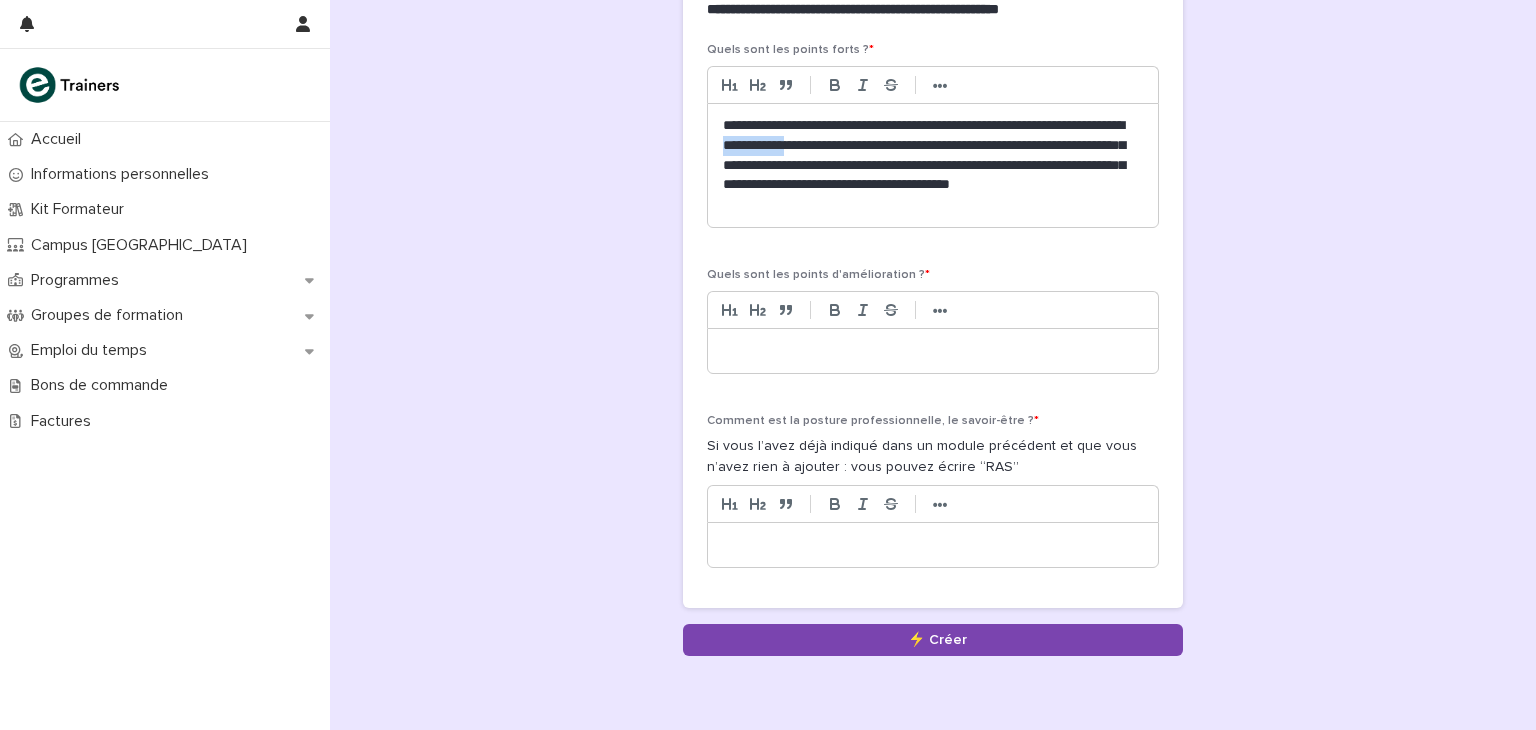 drag, startPoint x: 798, startPoint y: 136, endPoint x: 870, endPoint y: 138, distance: 72.02777 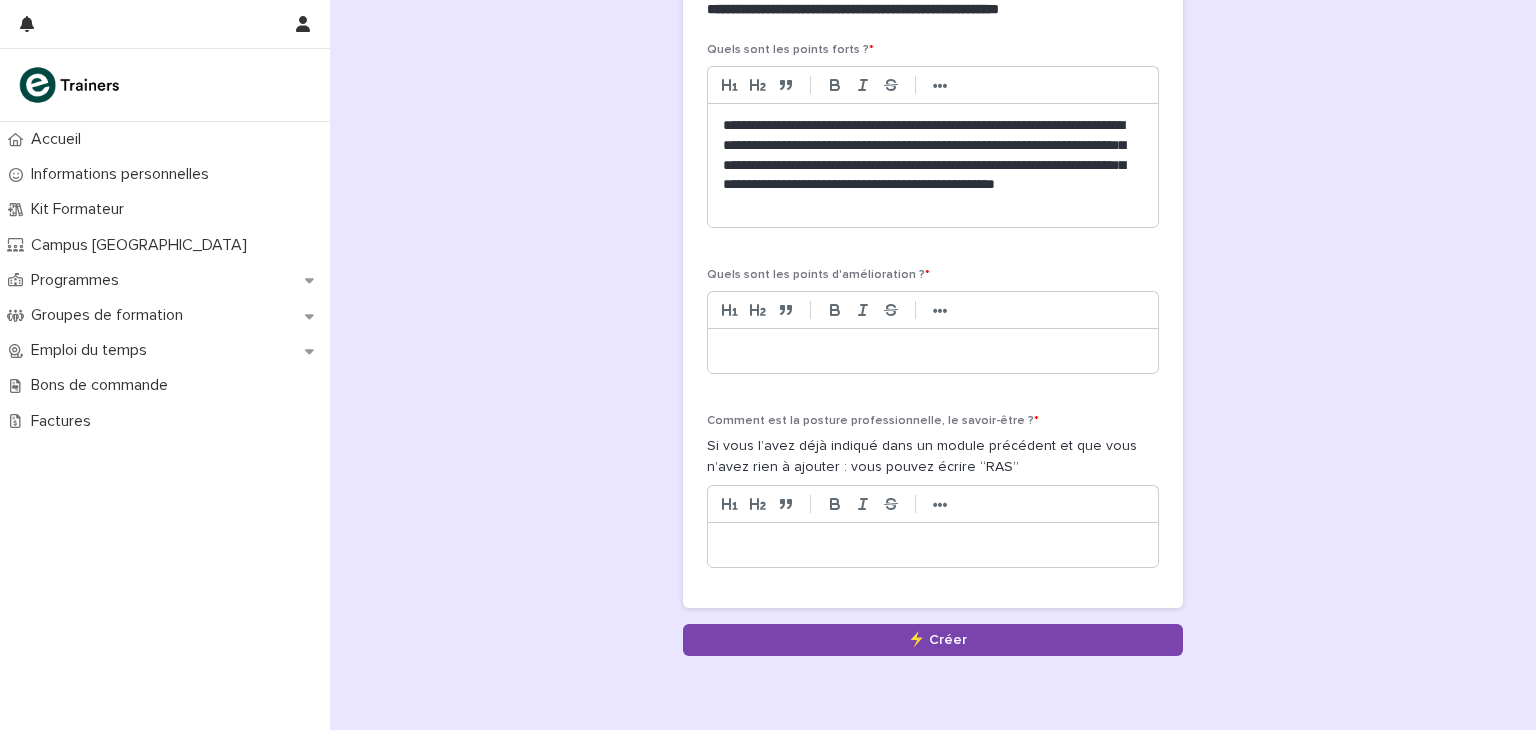 click on "**********" at bounding box center [933, 165] 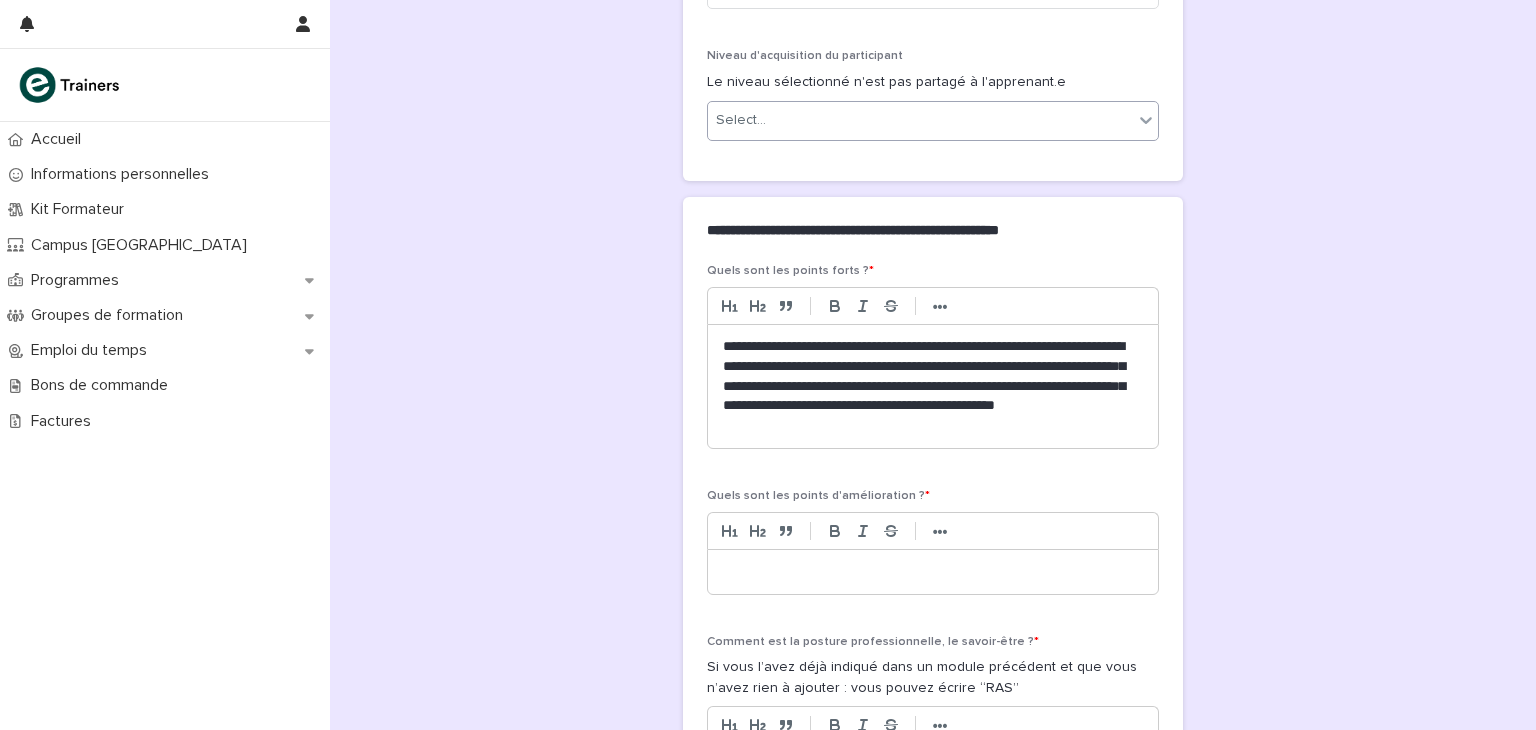 scroll, scrollTop: 945, scrollLeft: 0, axis: vertical 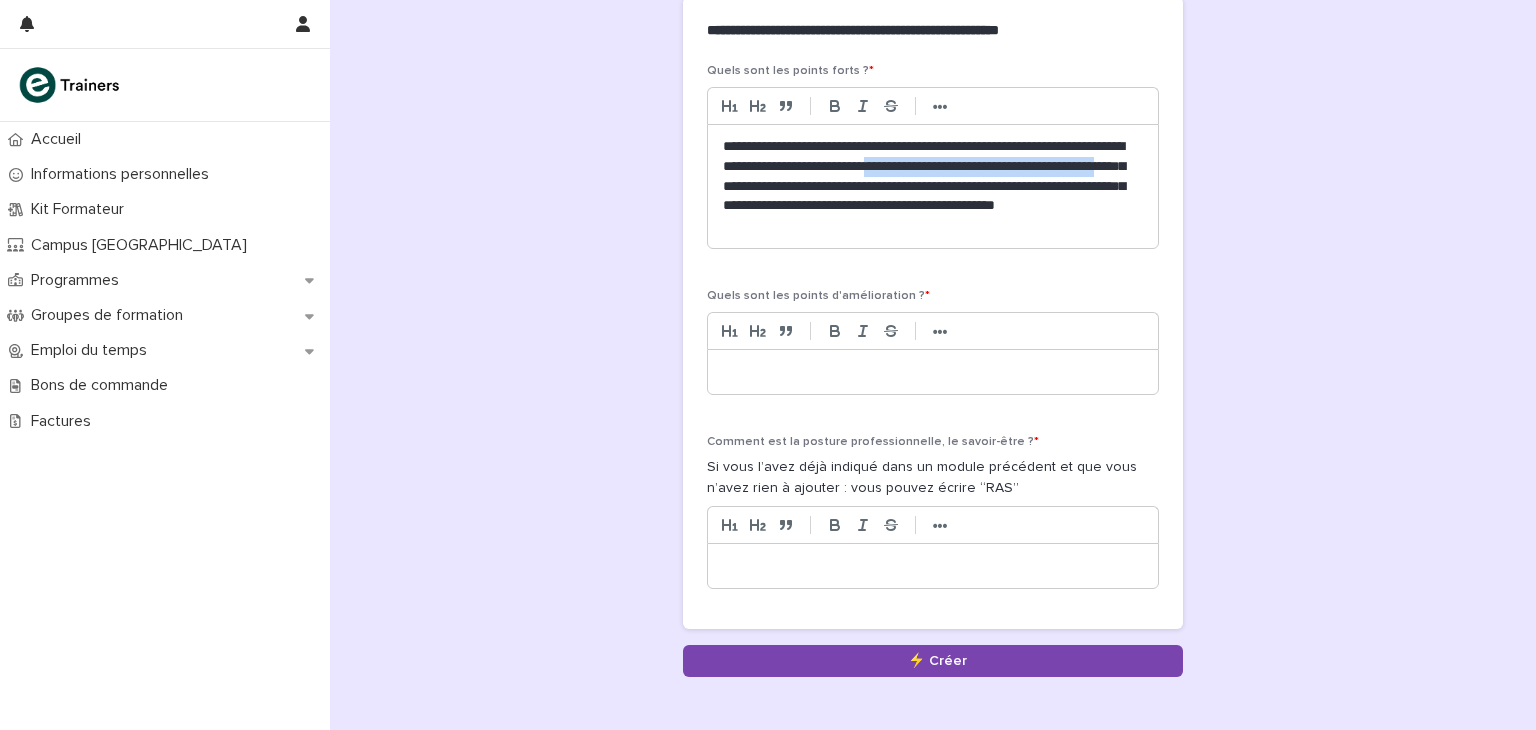 drag, startPoint x: 956, startPoint y: 163, endPoint x: 850, endPoint y: 177, distance: 106.92053 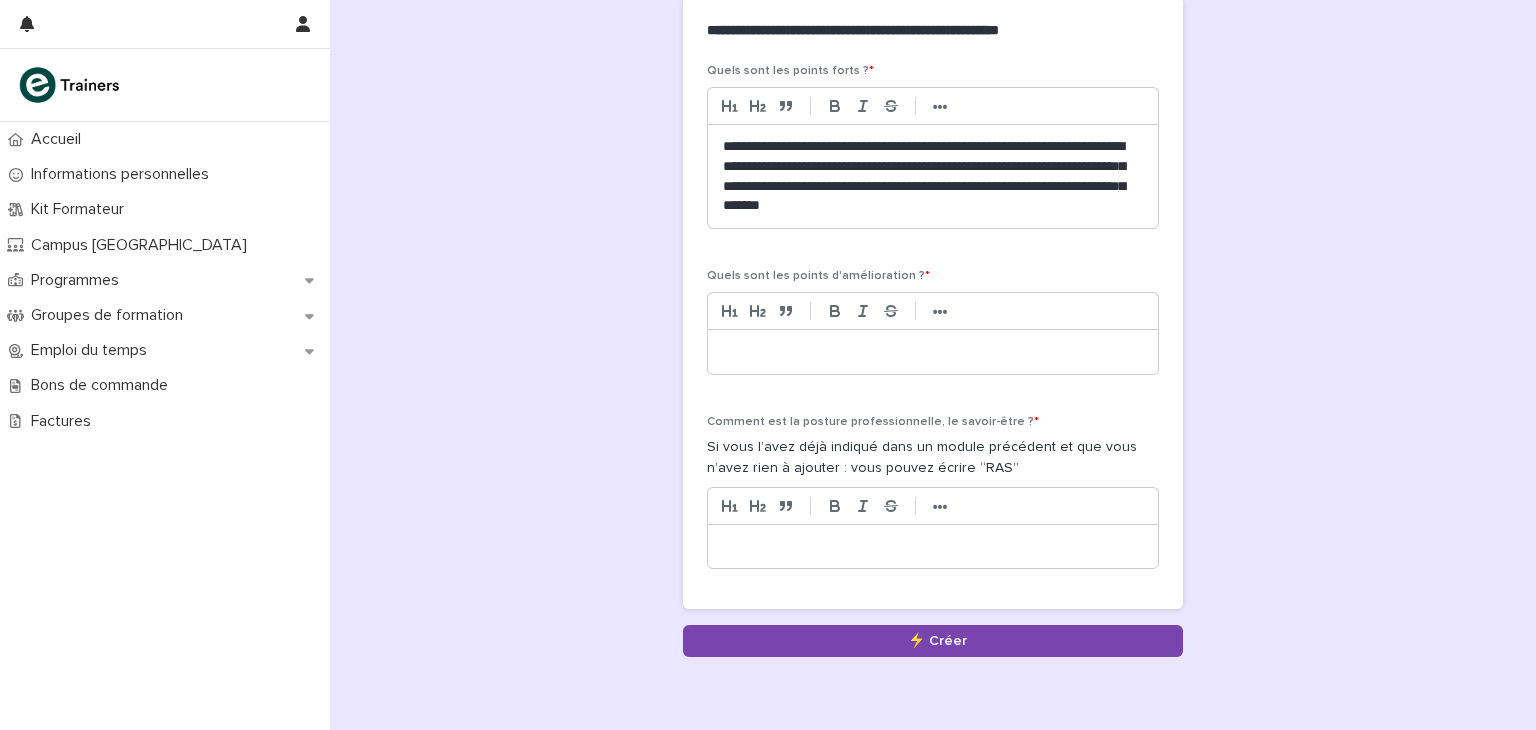 click on "**********" at bounding box center [933, 177] 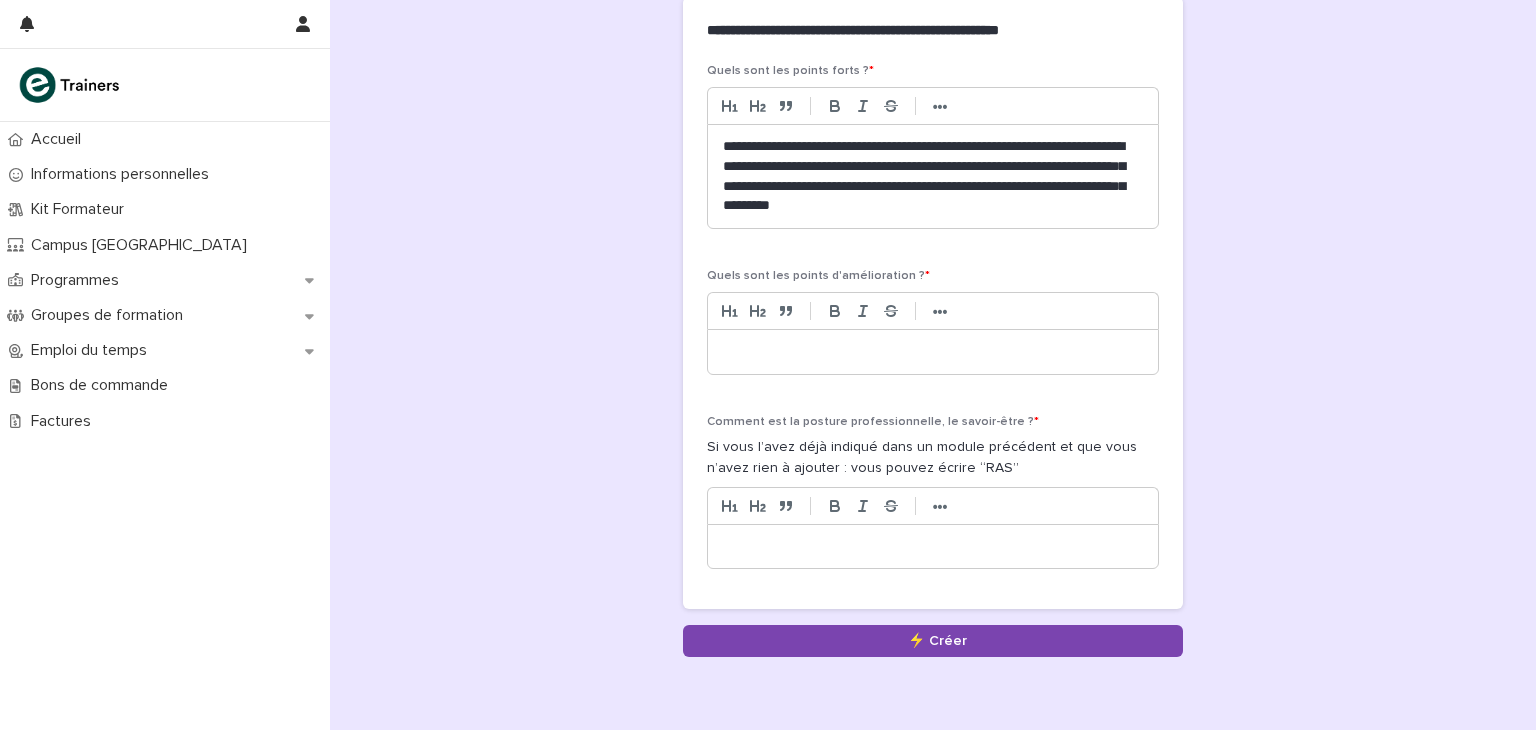 click on "**********" at bounding box center (933, 177) 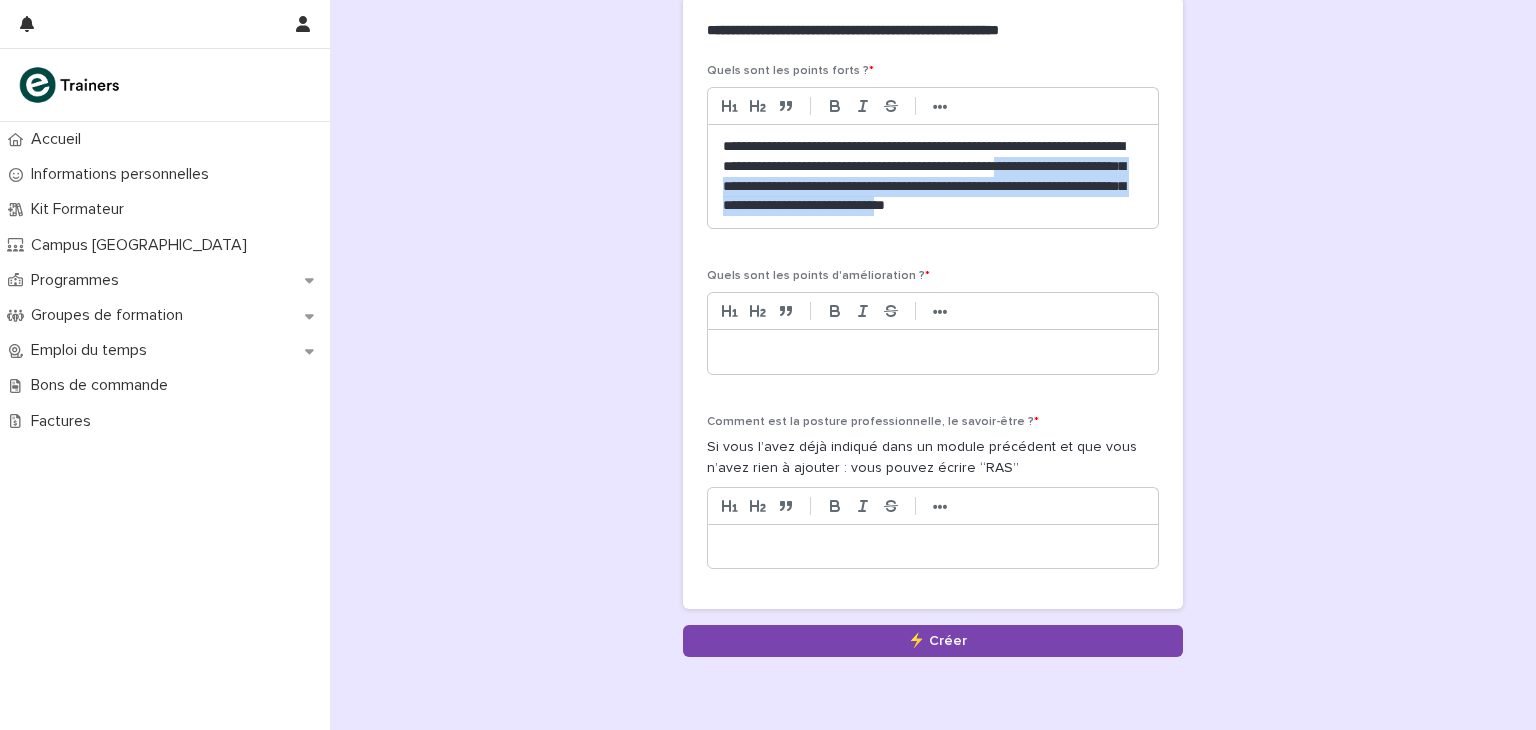 drag, startPoint x: 1110, startPoint y: 157, endPoint x: 1107, endPoint y: 218, distance: 61.073727 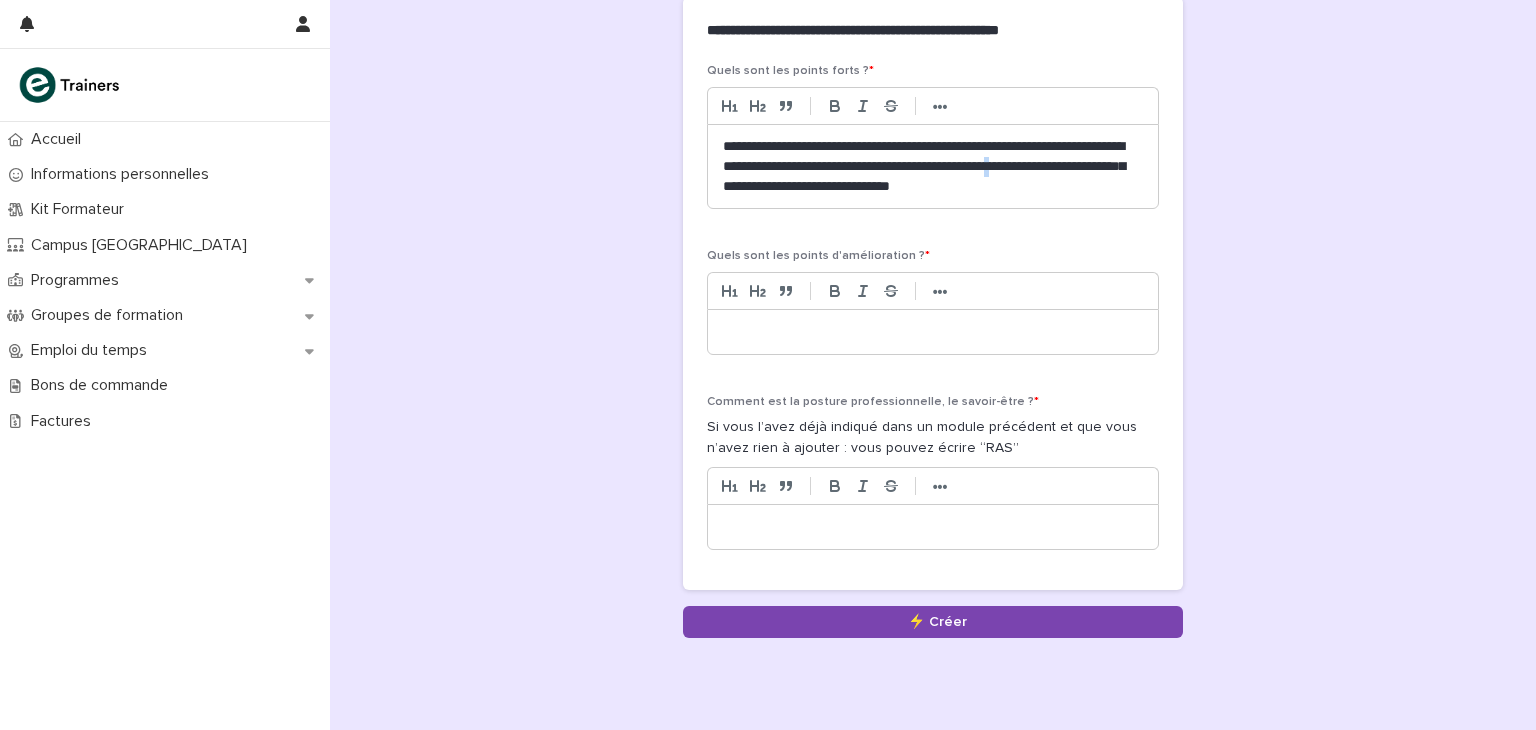 click on "**********" at bounding box center (933, 167) 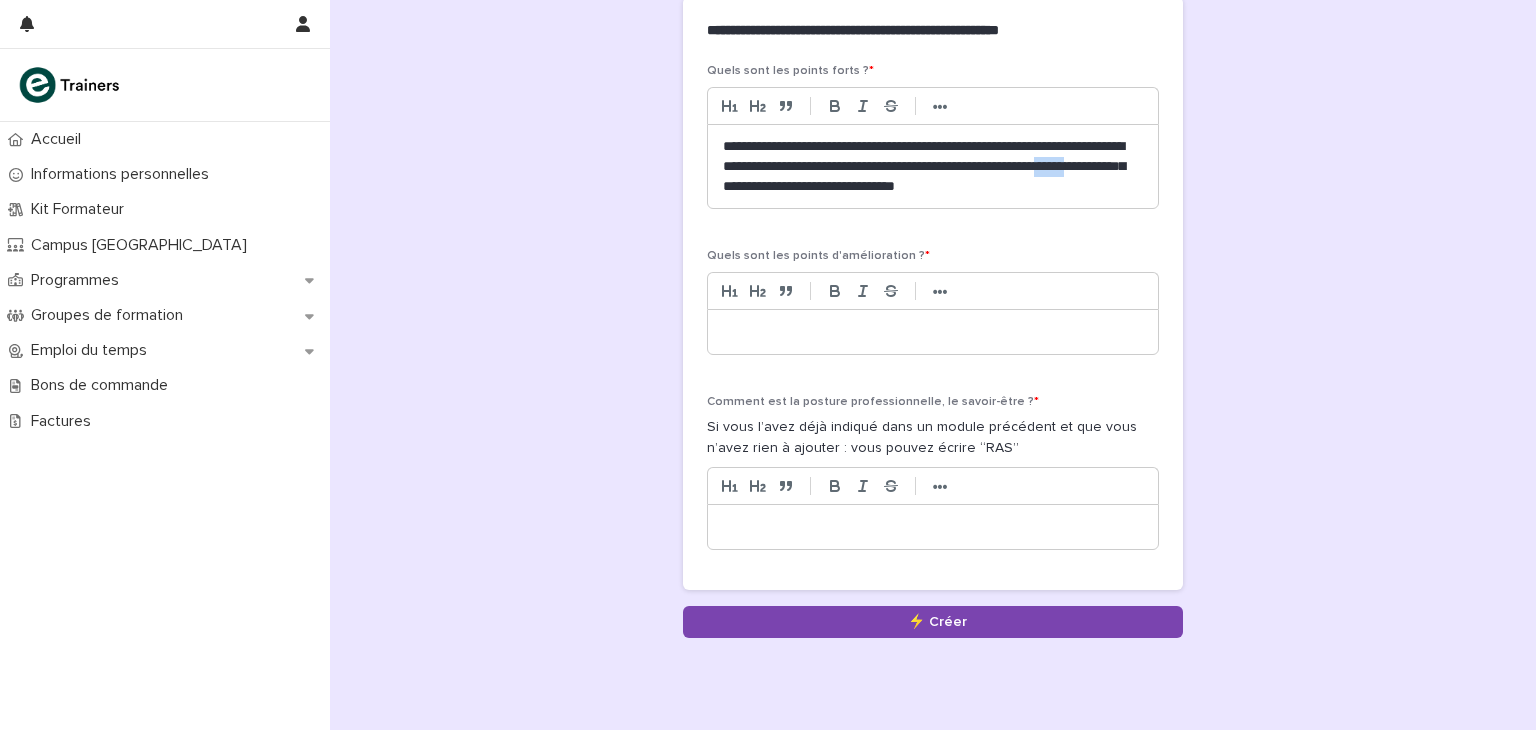 drag, startPoint x: 733, startPoint y: 177, endPoint x: 760, endPoint y: 180, distance: 27.166155 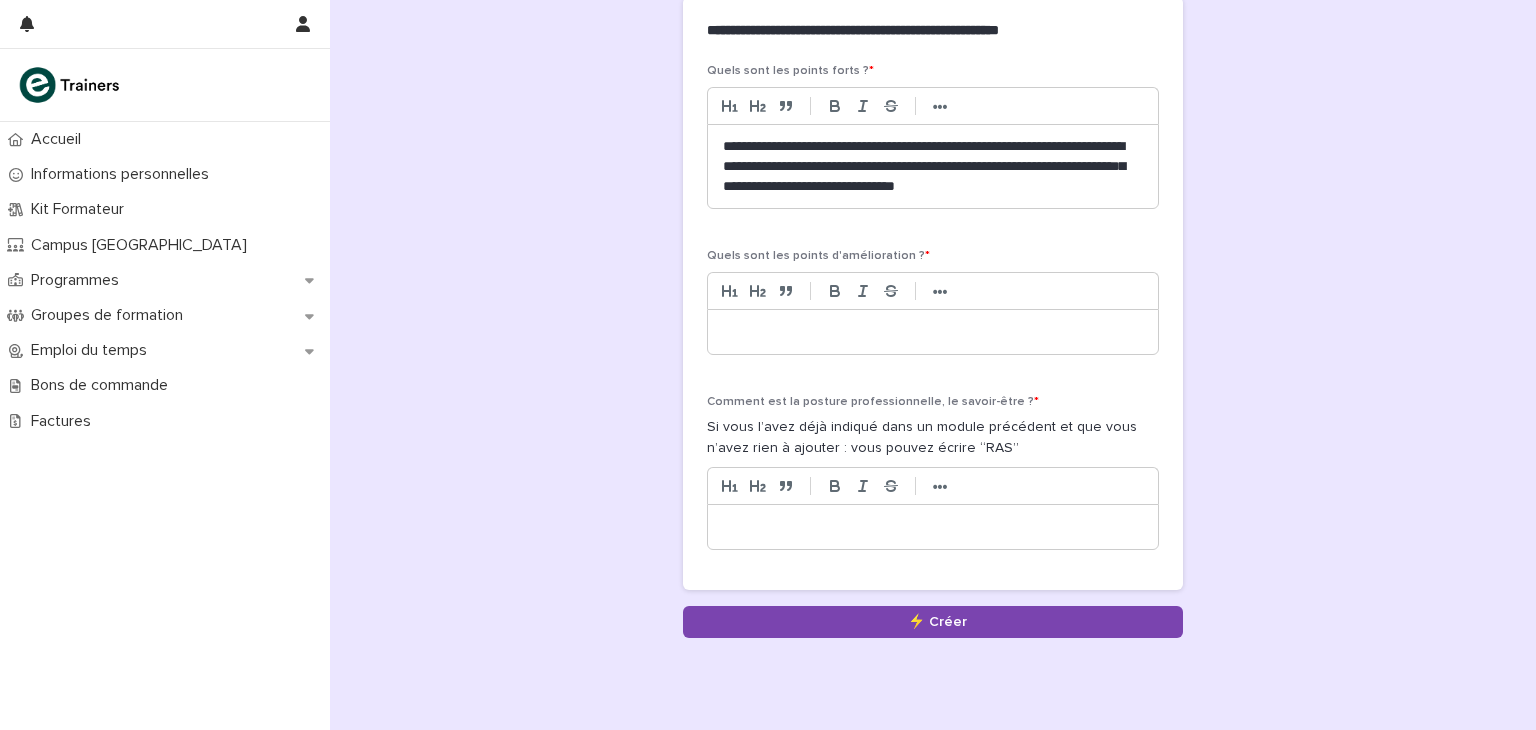 click at bounding box center [933, 332] 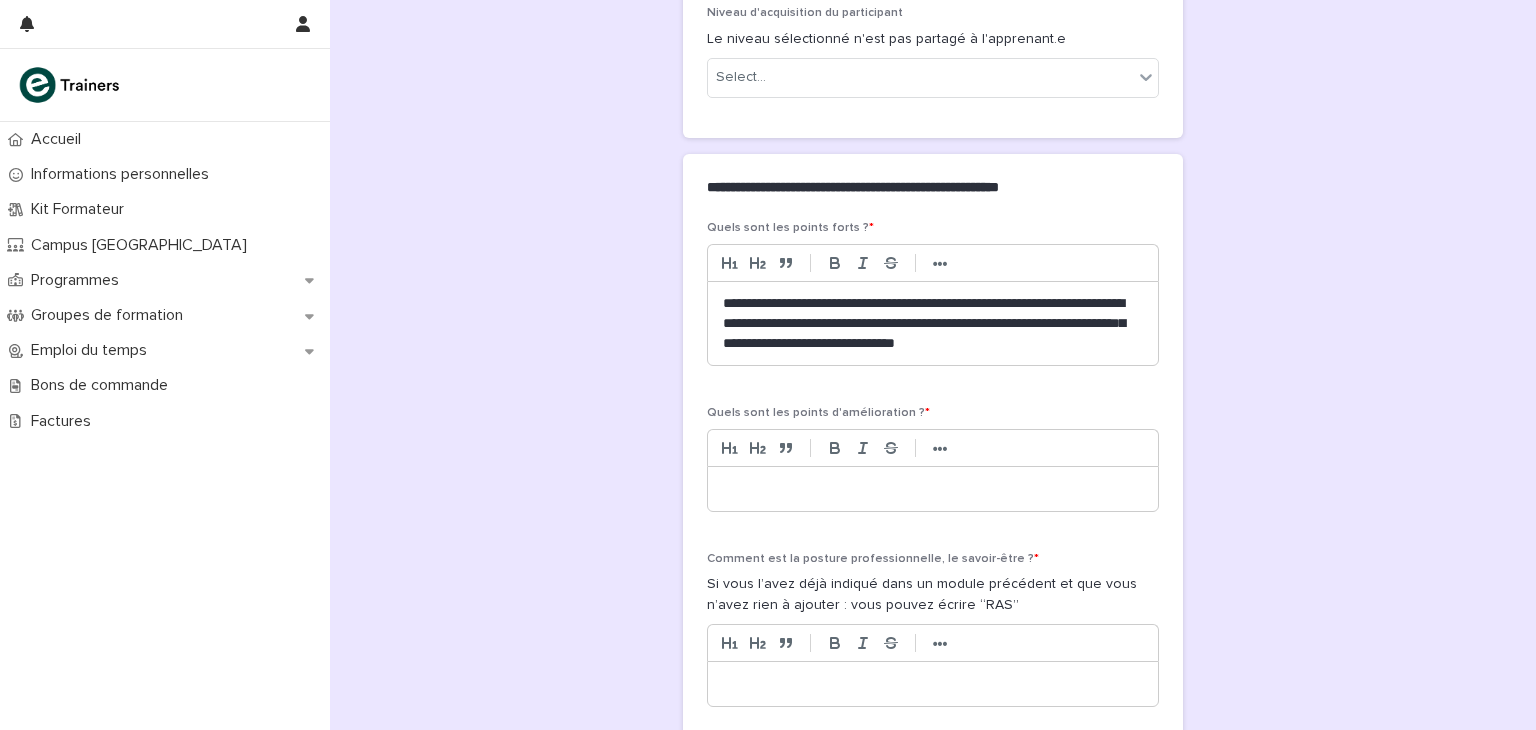 scroll, scrollTop: 945, scrollLeft: 0, axis: vertical 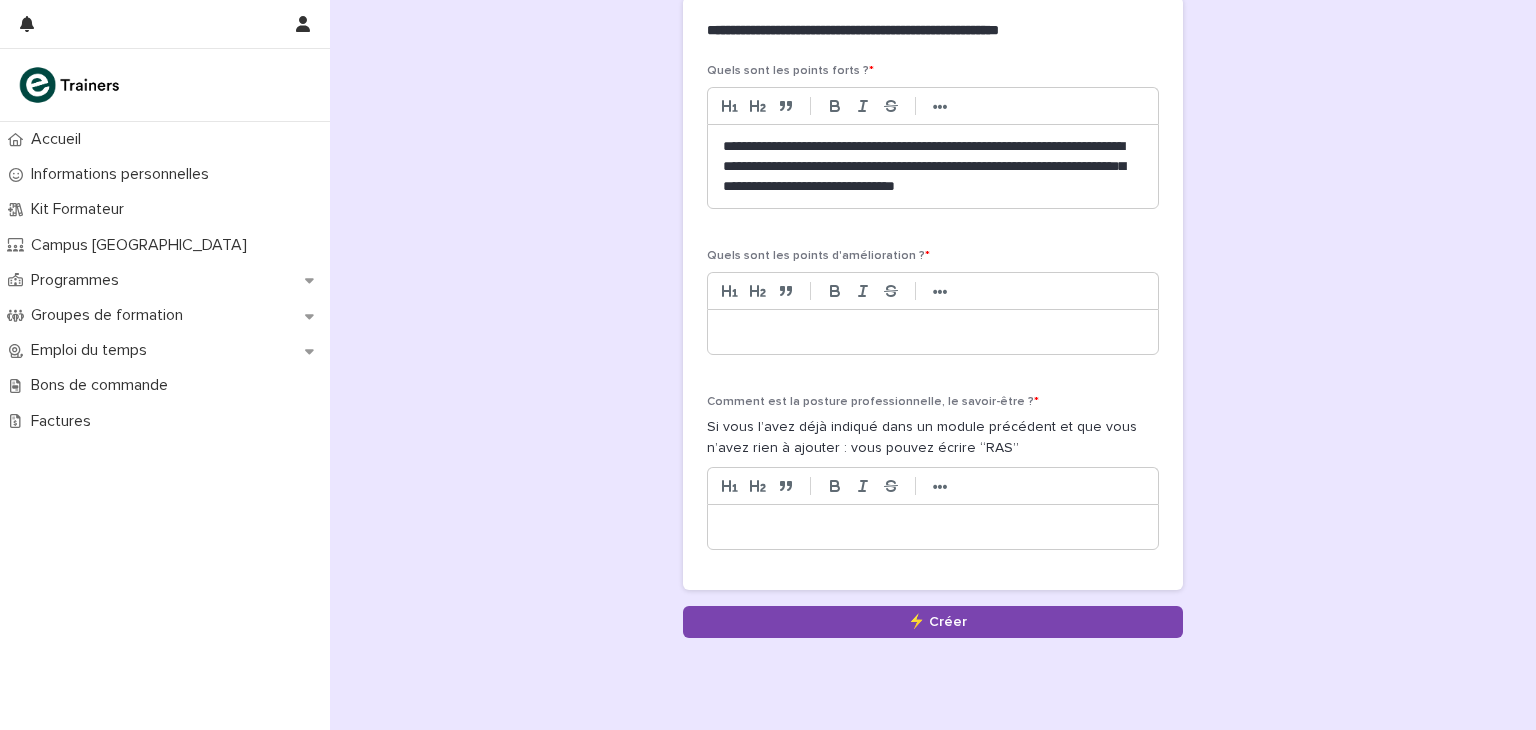 click at bounding box center [933, 527] 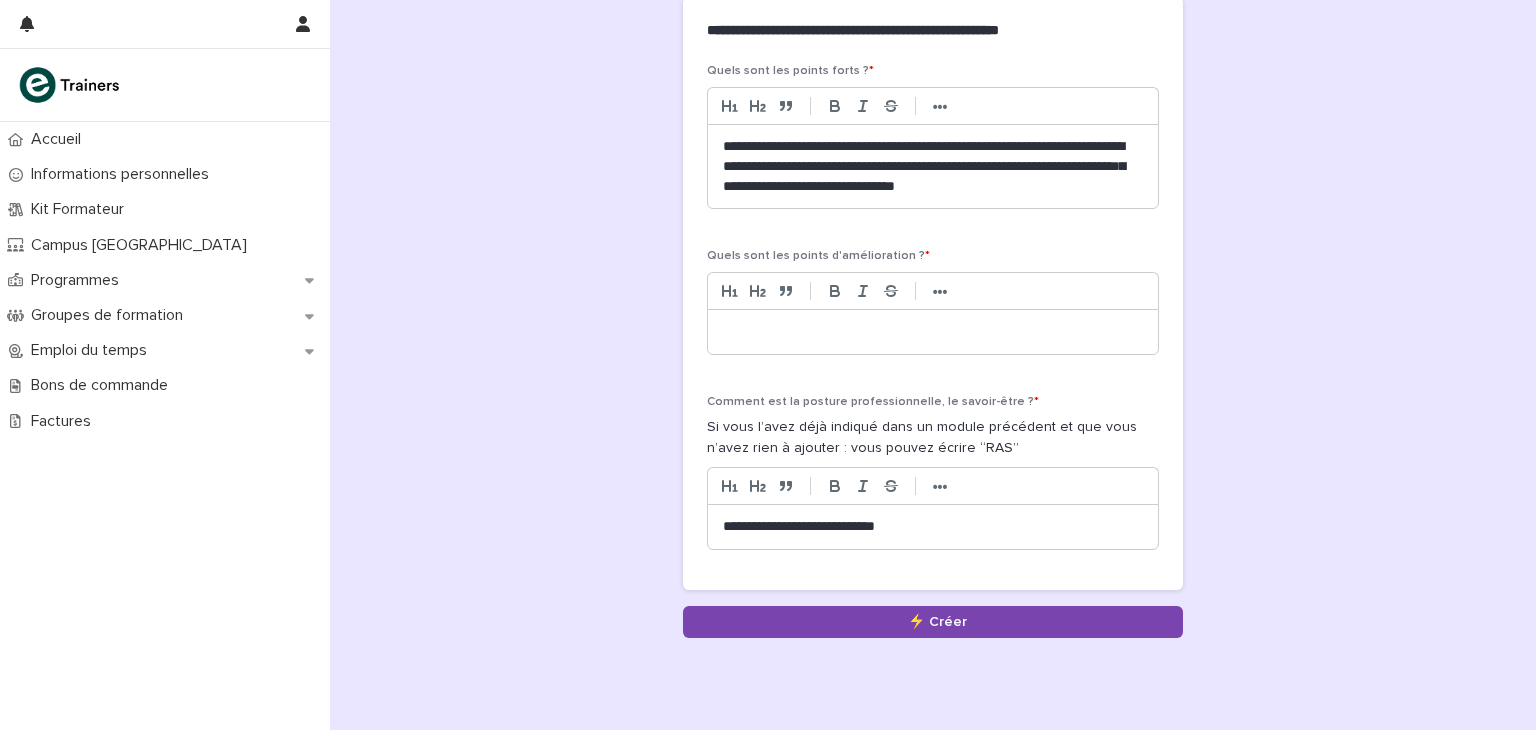 click at bounding box center [933, 332] 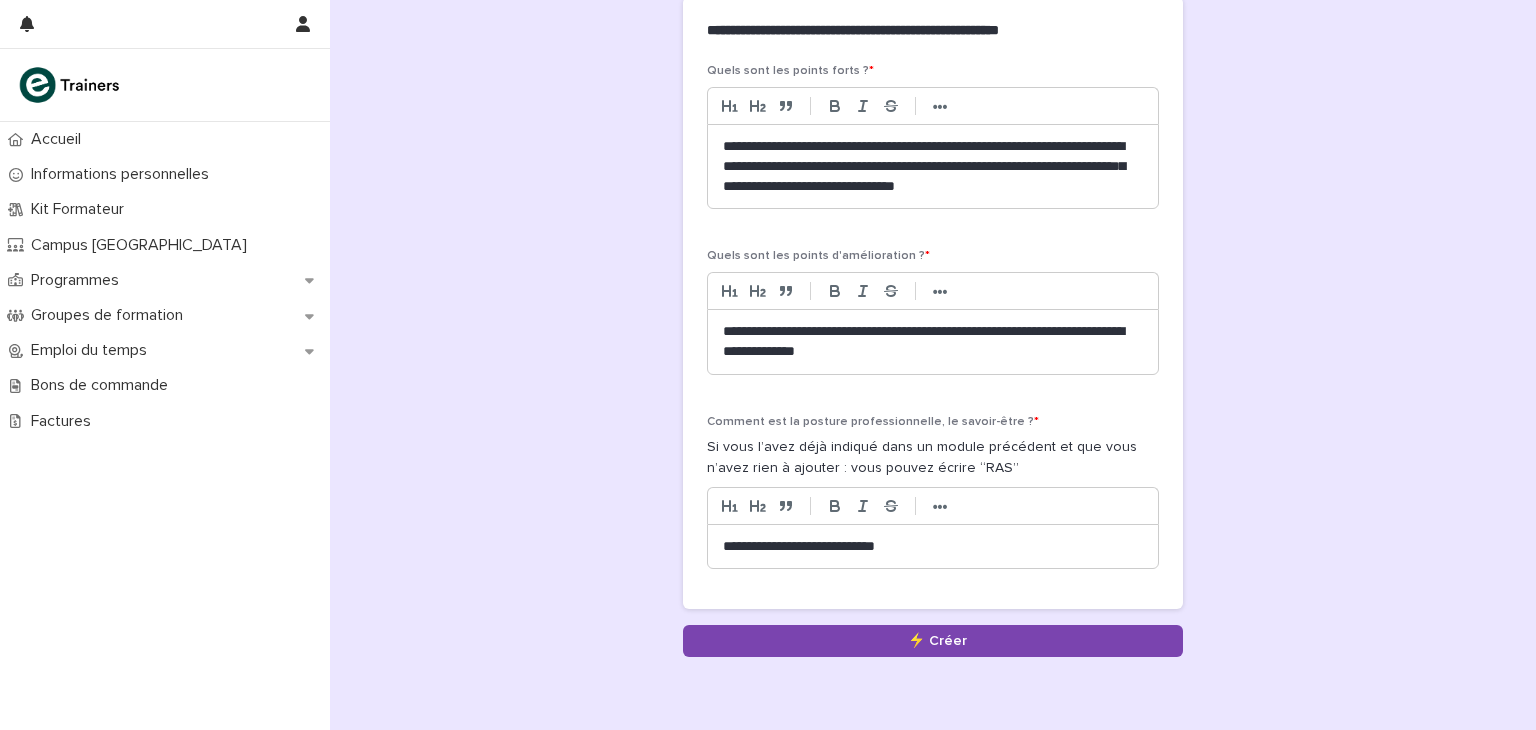 click on "**********" at bounding box center (933, -118) 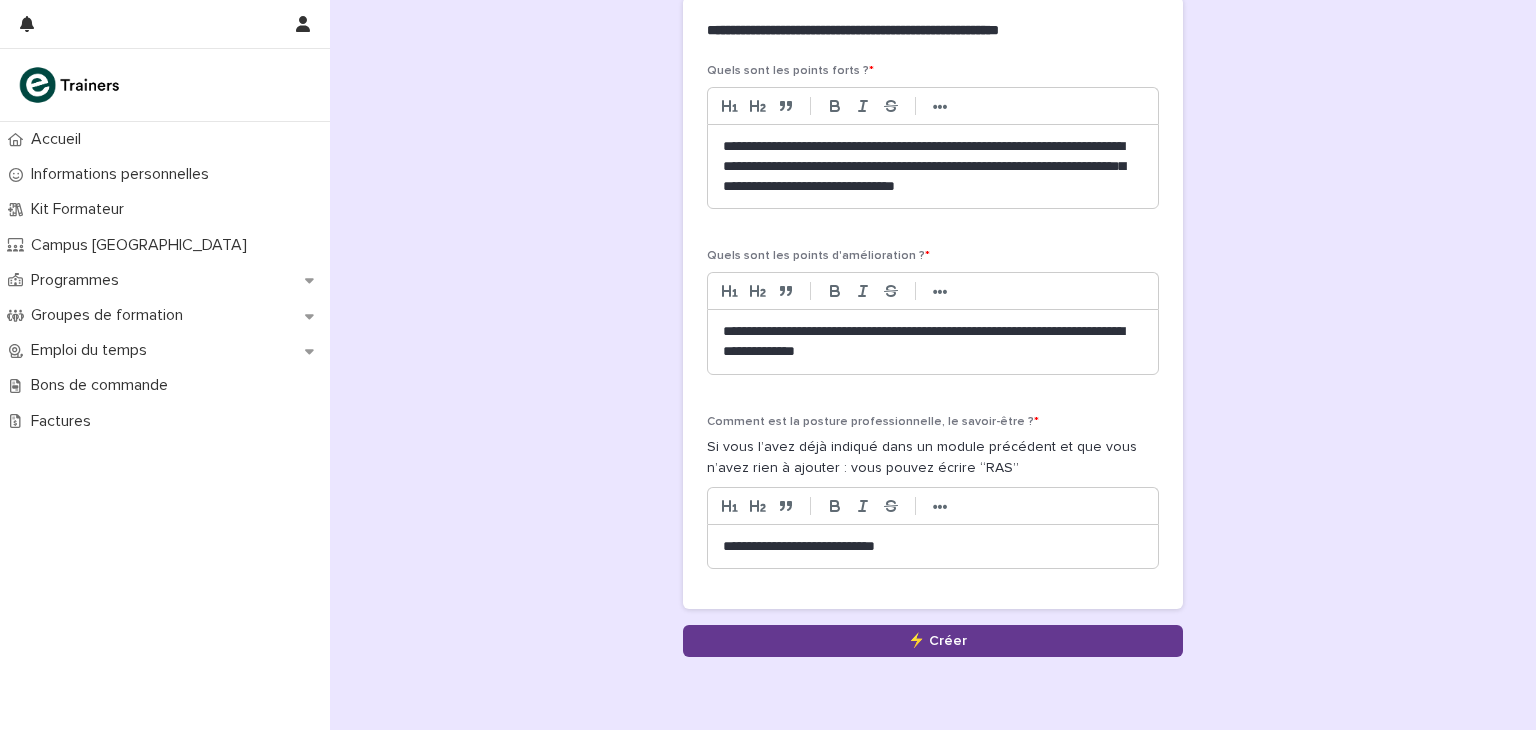 click on "Save" at bounding box center (933, 641) 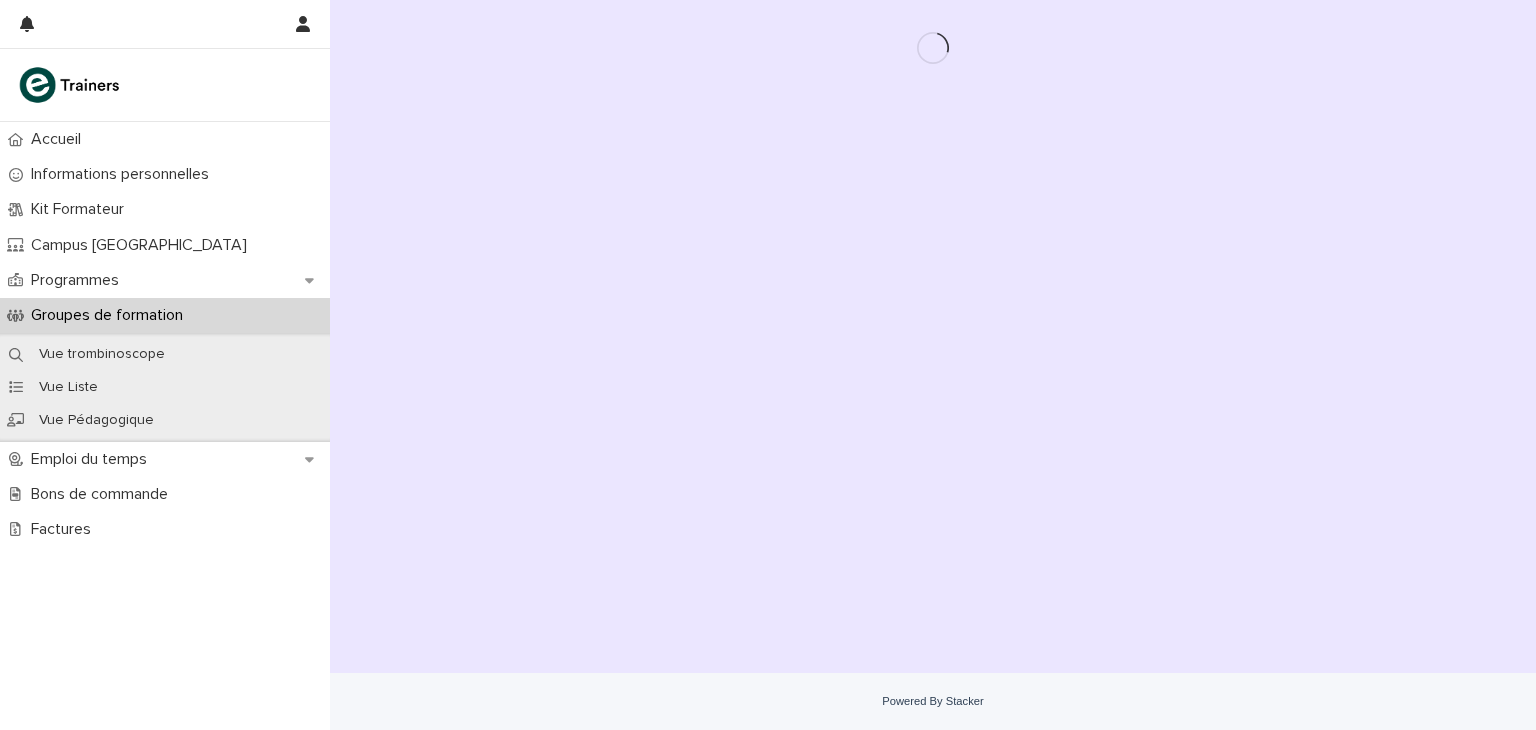 scroll, scrollTop: 0, scrollLeft: 0, axis: both 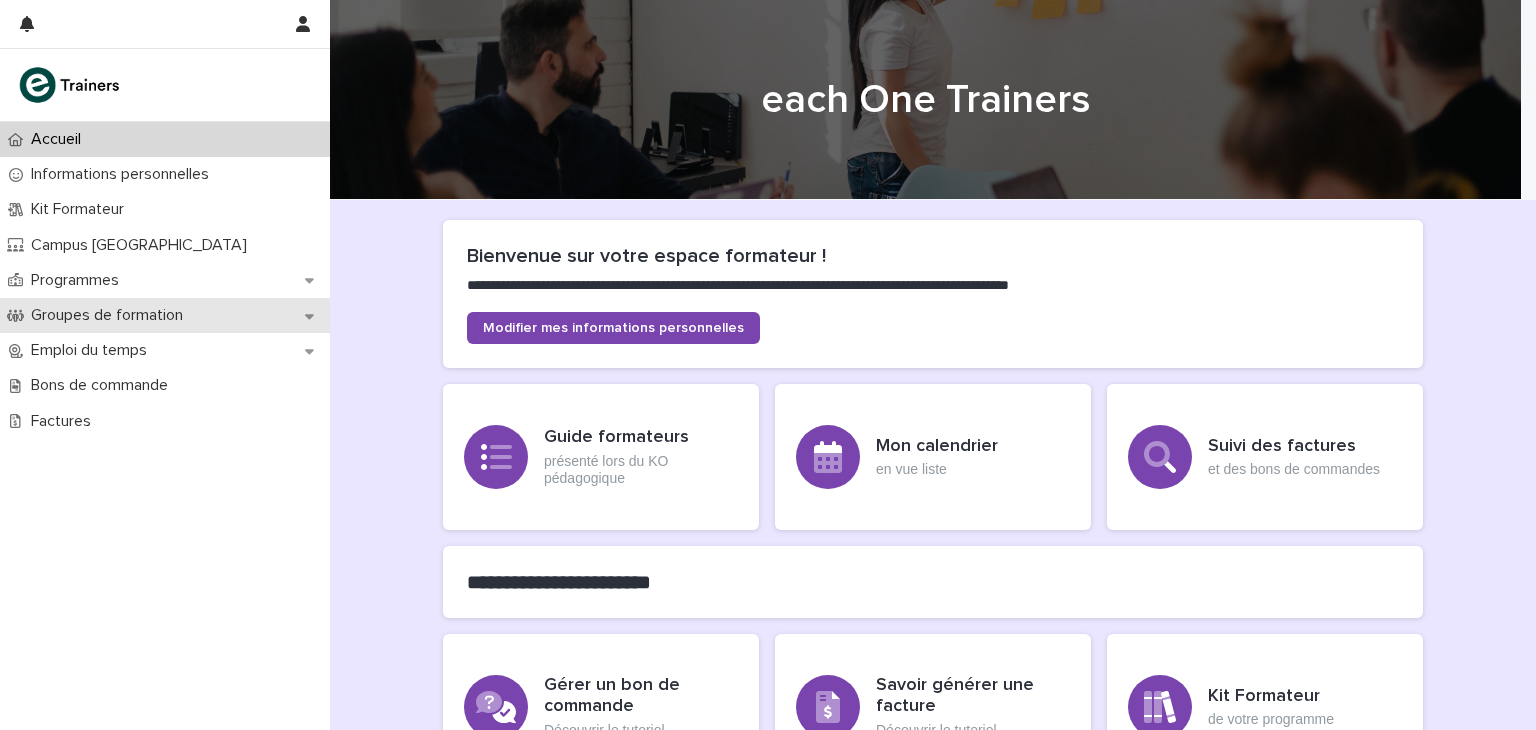 click on "Groupes de formation" at bounding box center (165, 315) 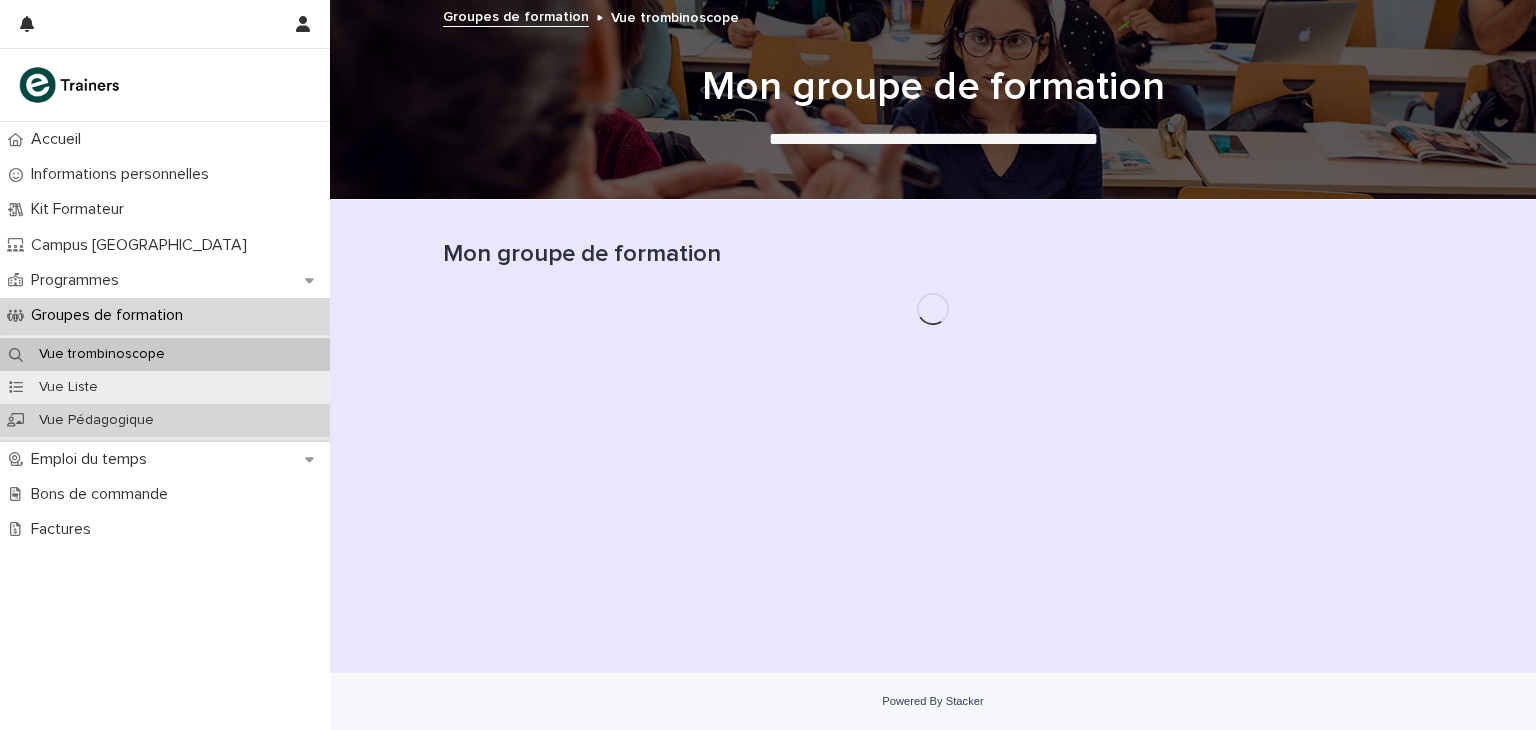 click on "Vue Pédagogique" at bounding box center (96, 420) 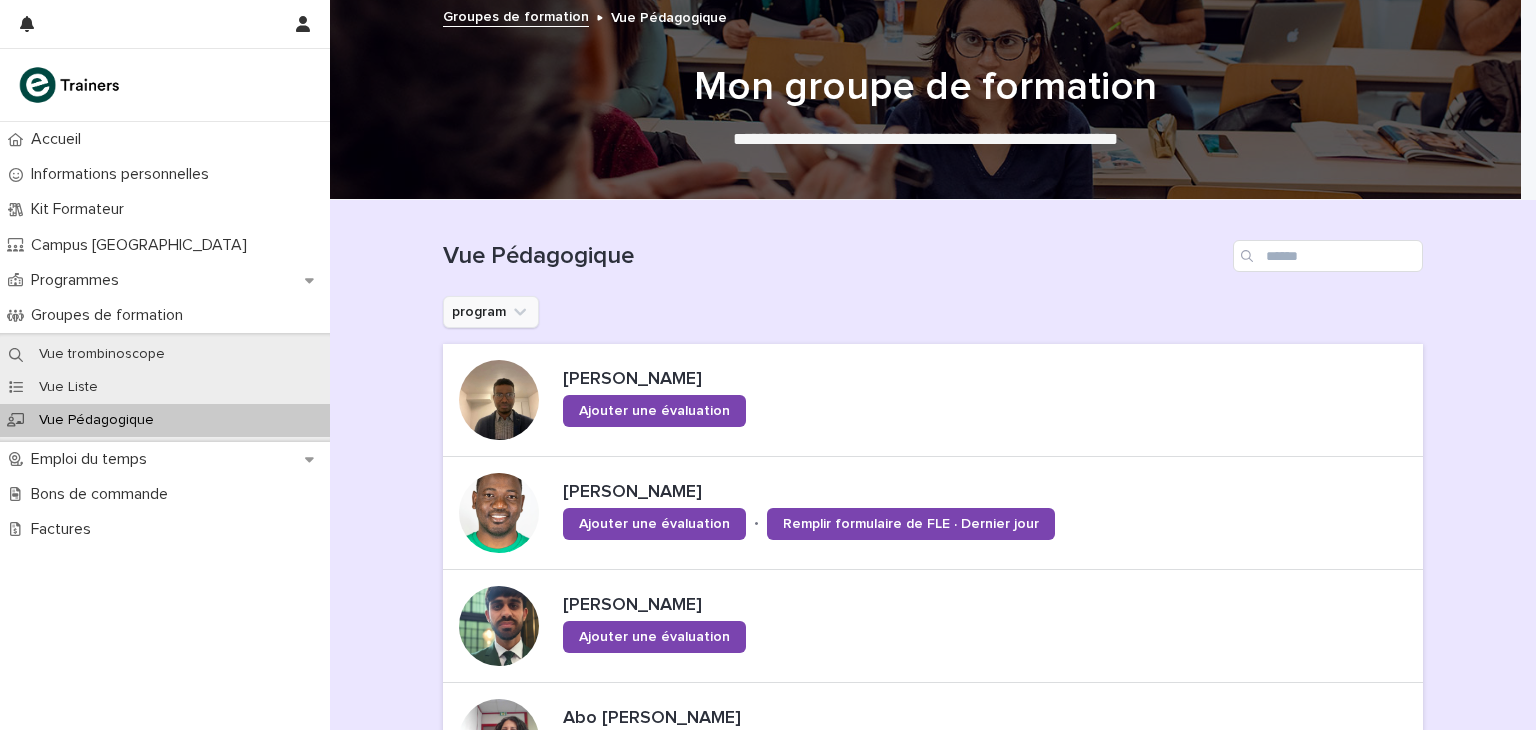 click on "program" at bounding box center (491, 312) 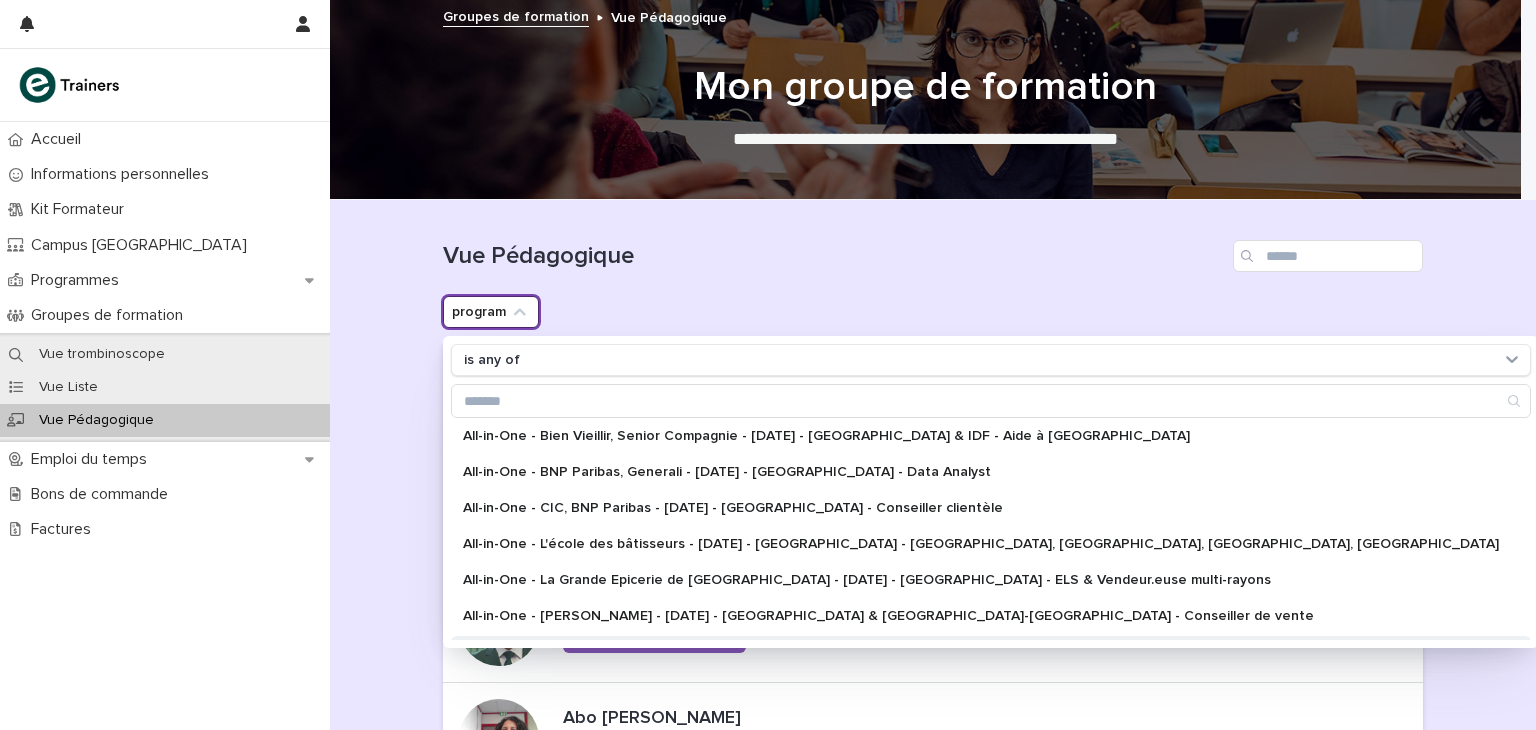 scroll, scrollTop: 0, scrollLeft: 0, axis: both 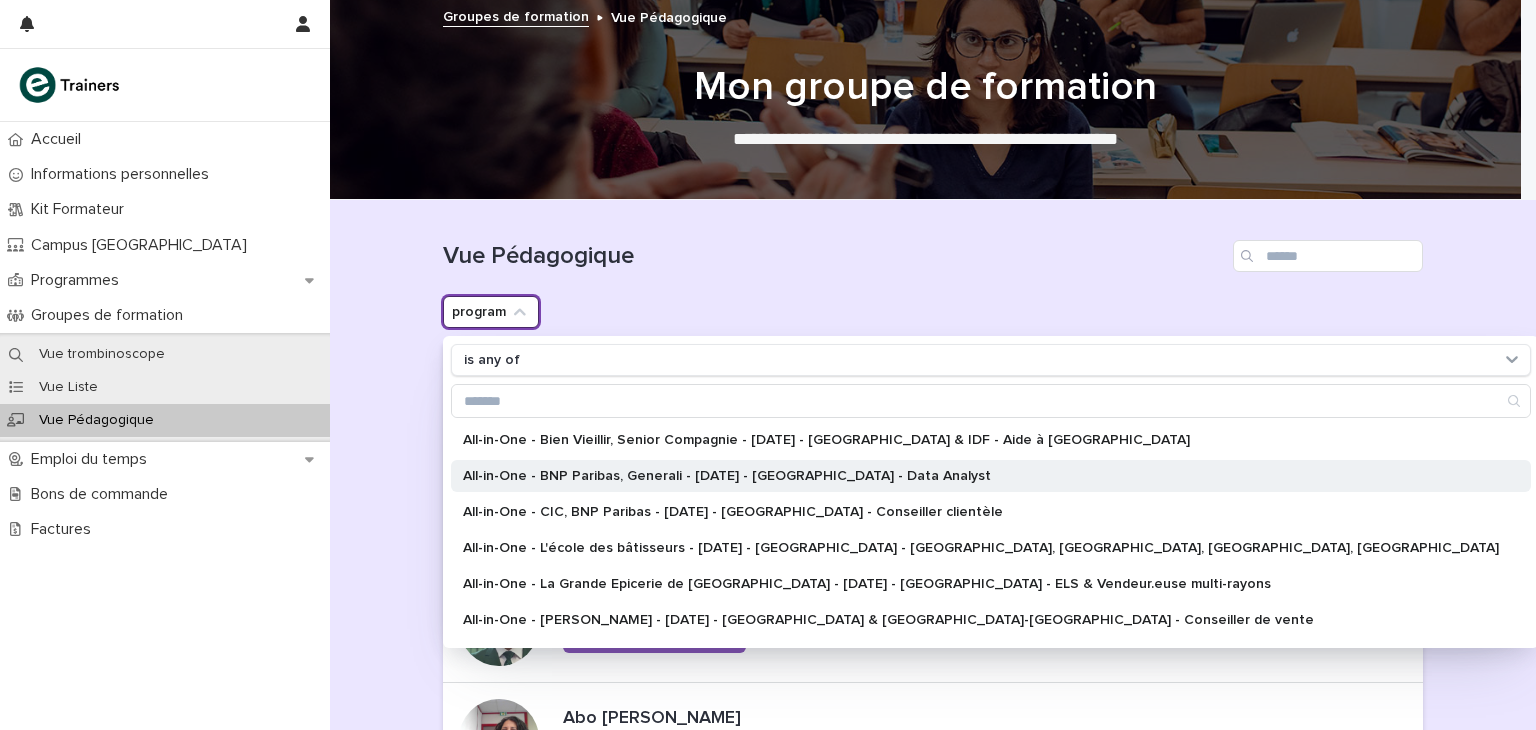 click on "All-in-One - BNP Paribas, Generali - [DATE] - [GEOGRAPHIC_DATA] - Data Analyst" at bounding box center [991, 476] 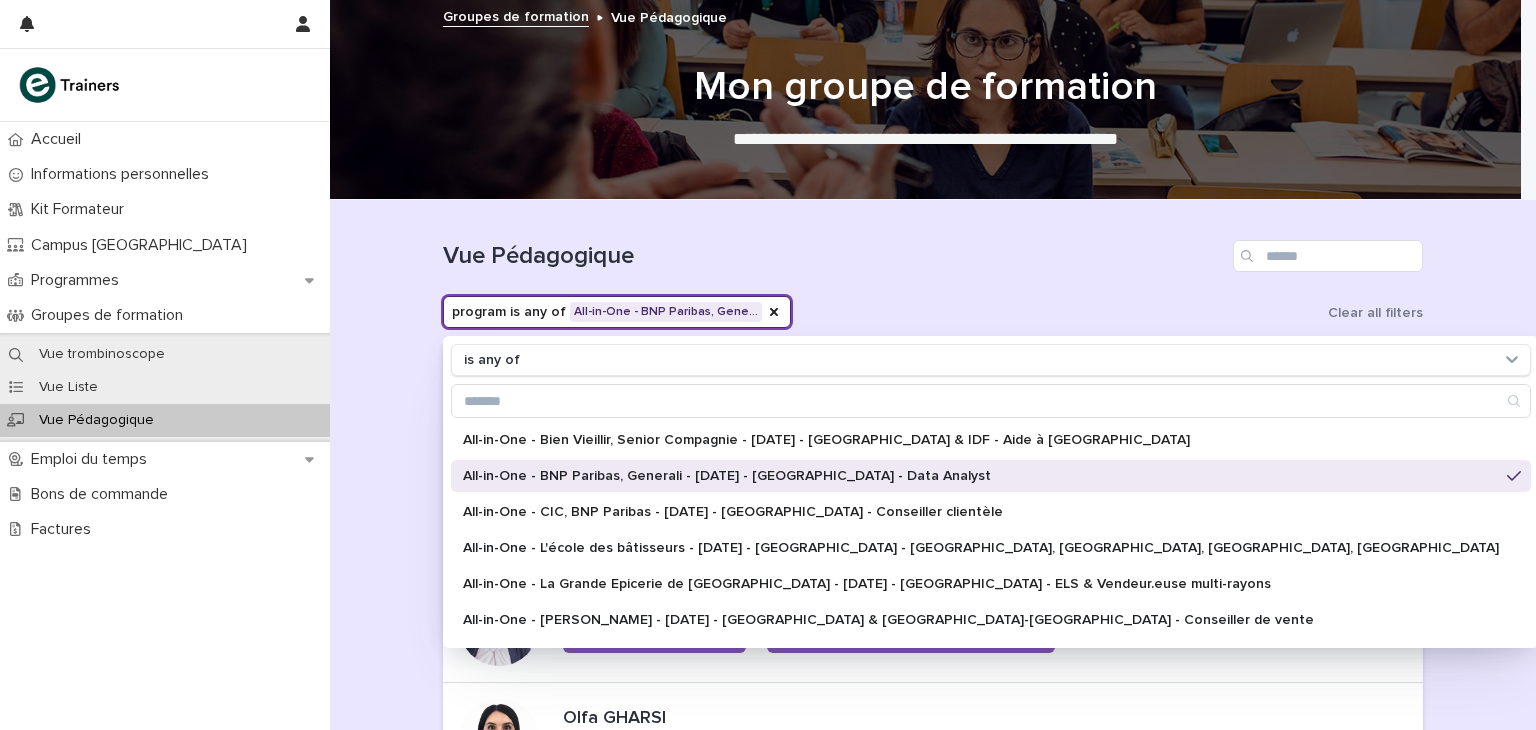 click on "All-in-One - BNP Paribas, Generali - [DATE] - [GEOGRAPHIC_DATA] - Data Analyst" at bounding box center [981, 476] 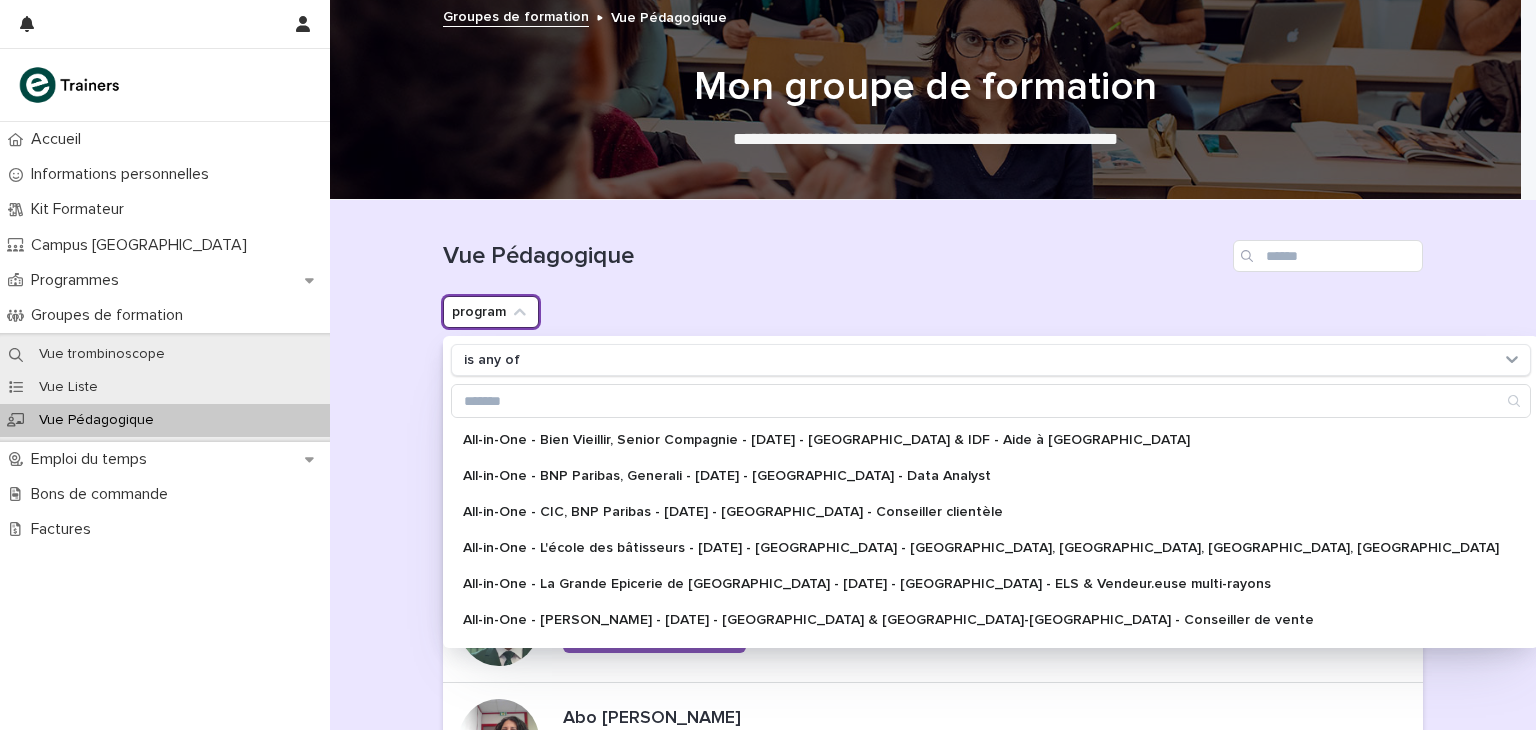 click on "Loading... Saving… Loading... Saving… Vue Pédagogique program is any of All-in-One - Bien Vieillir, Senior Compagnie - 4 - Juillet 2024 - Paris & IDF - Aide à Domicile All-in-One - BNP Paribas, Generali - Juin 2025 - Île-de-France - Data Analyst All-in-One - CIC, BNP Paribas - Mai 2025 - Île-de-France - Conseiller clientèle All-in-One - L'école des bâtisseurs - 1 - Octobre 2024 - Île-de-France - Maçon, couvreur, plombier, plaquiste All-in-One - La Grande Epicerie de Paris - 1 - Octobre 2024 - Île-de-France - ELS & Vendeur.euse multi-rayons All-in-One - Leroy Merlin - 2 - Avril 2024 - Paris & Ile-de-France  - Conseiller de vente  All-in-One - Leroy Merlin - 3 - Novembre 2024 - Île-de-France - Agent Logistique All-in-One - Leroy Merlin, Galeries Lafayette - Mars 2025 - Île-de-France - Employé logistique All-in-One - Monoprix - 21 - Janvier 2025 - Île-de-France - Vendeur en produits frais All-in-One - Pierre Hermé, SSP (Select Service Partner) - 2 - Février 2025 - IDF - Vendeur / Vendeuse •" at bounding box center [933, 920] 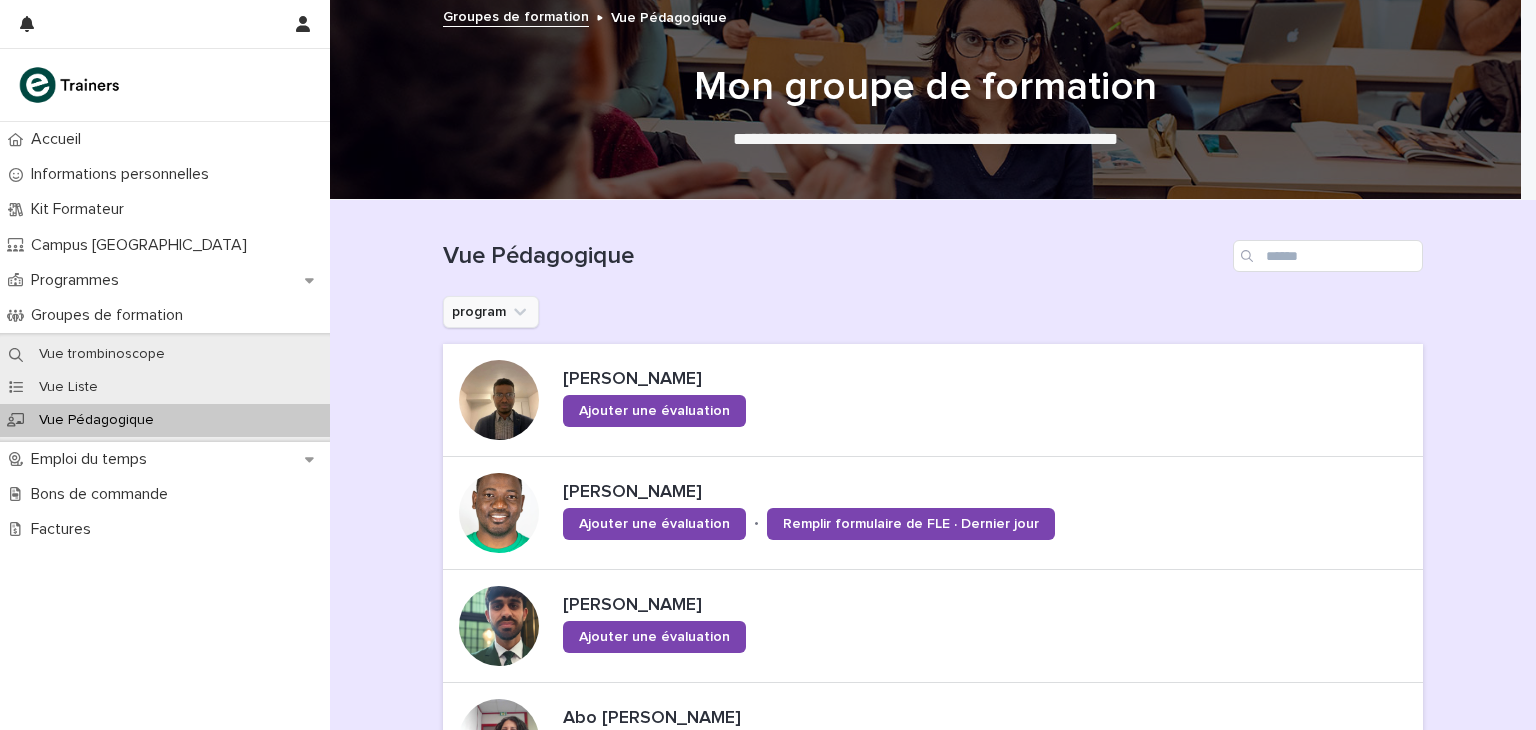 click 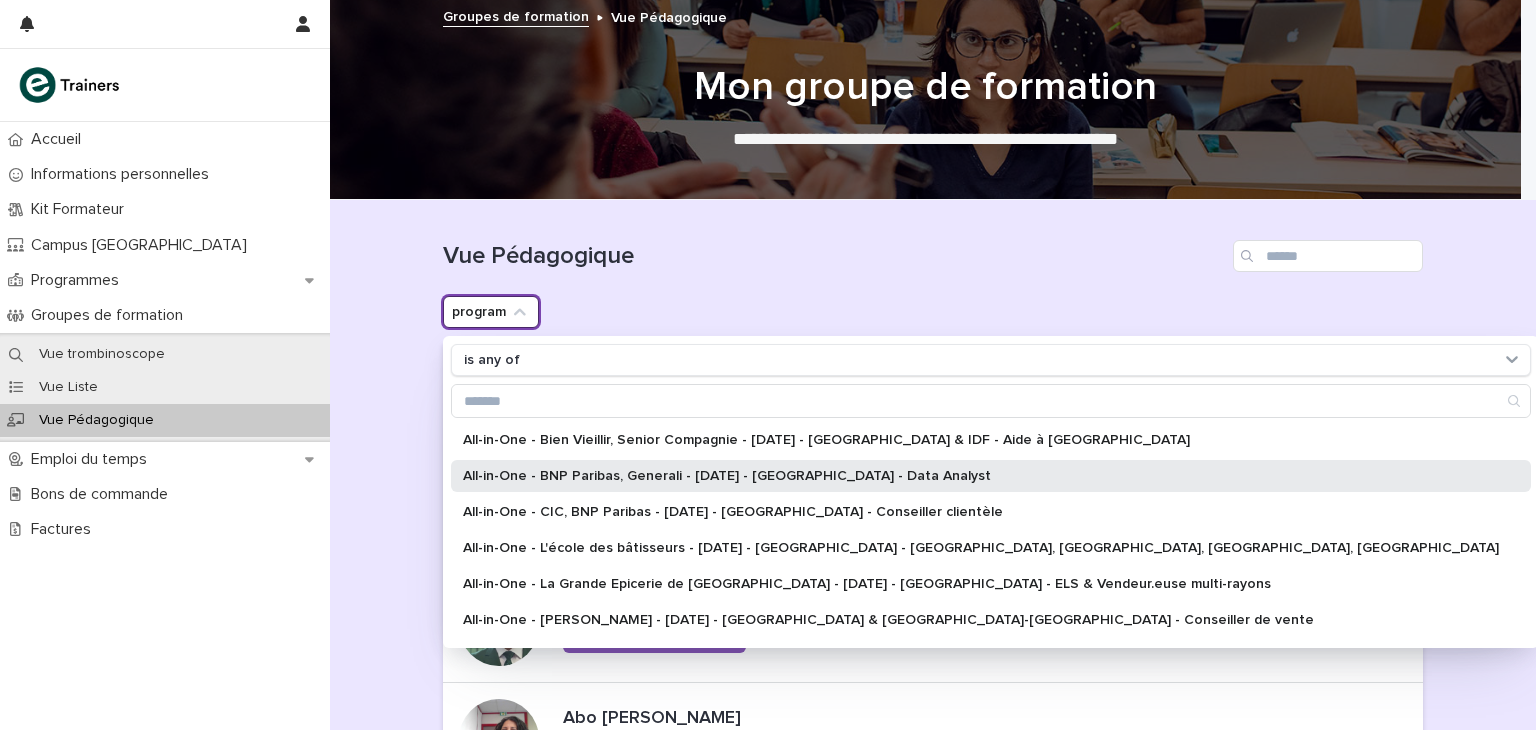 click on "All-in-One - BNP Paribas, Generali - [DATE] - [GEOGRAPHIC_DATA] - Data Analyst" at bounding box center (981, 476) 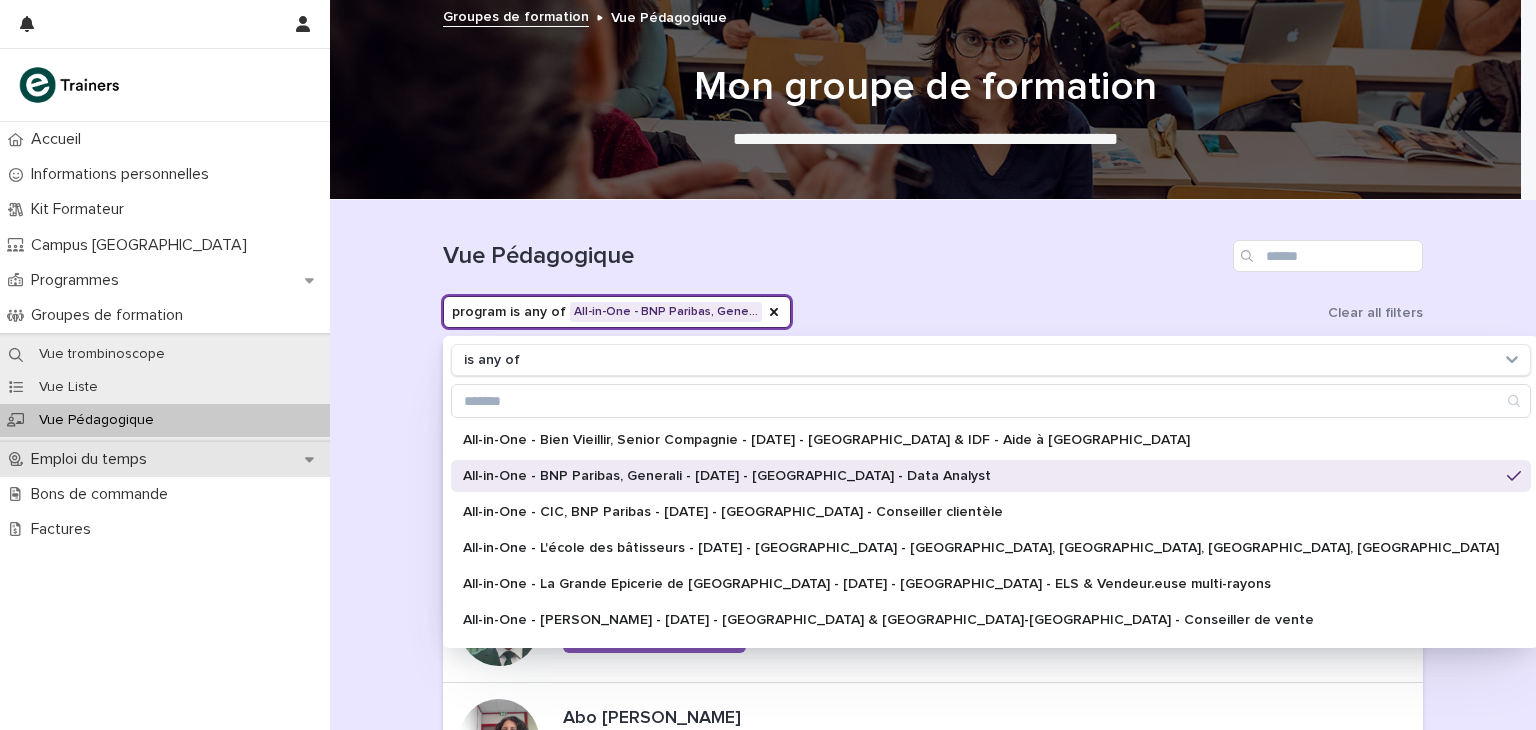 click on "Emploi du temps" at bounding box center [165, 459] 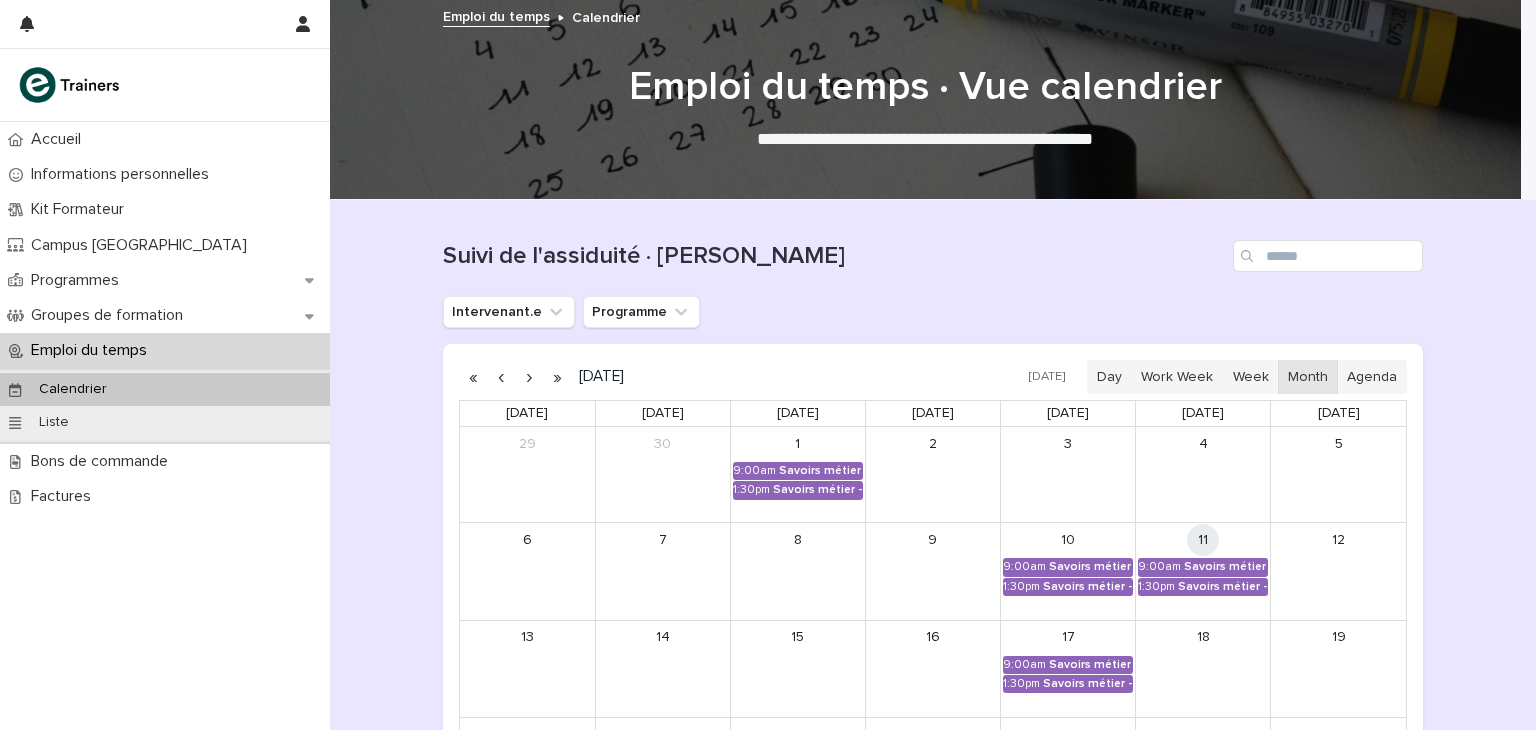 click on "Calendrier Liste" at bounding box center [165, 406] 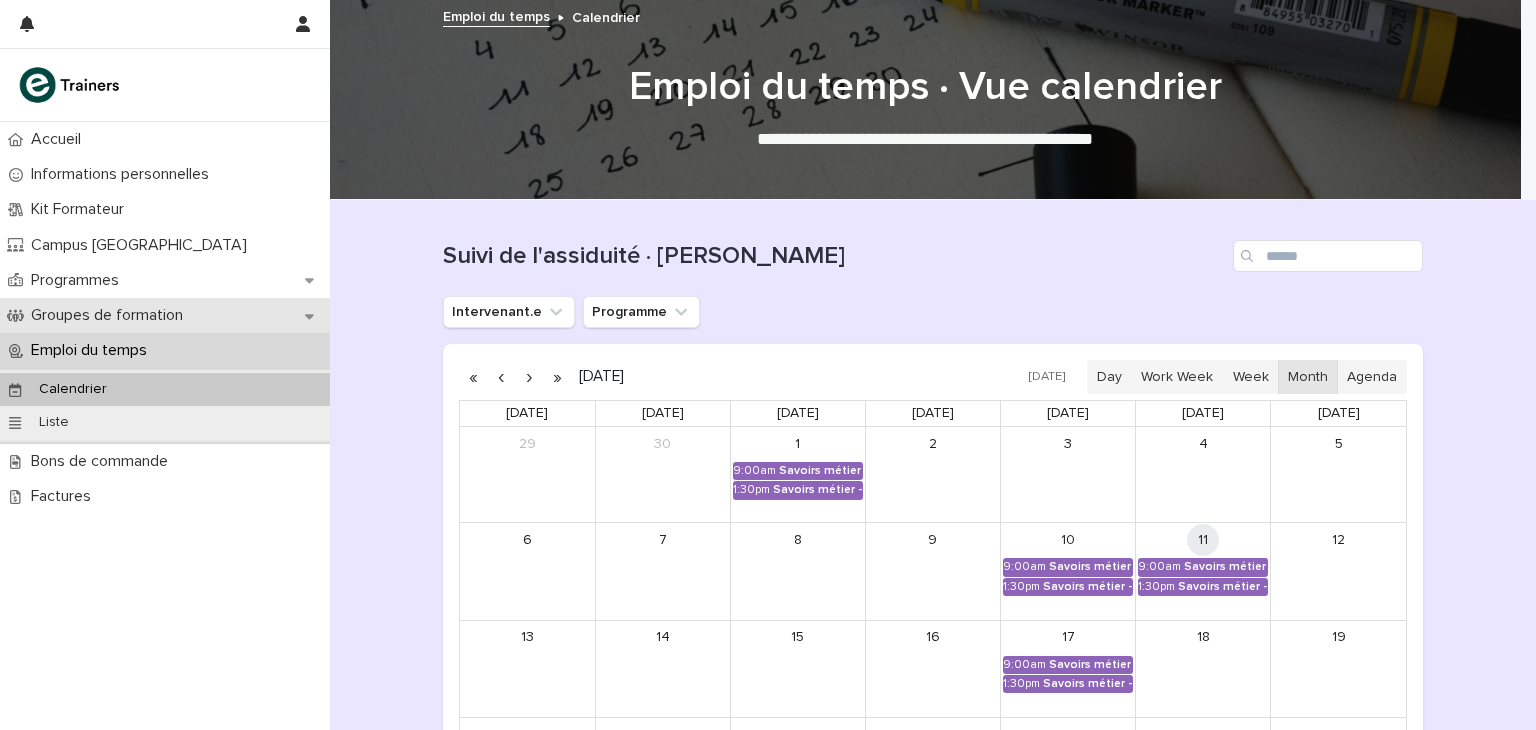 click on "Groupes de formation" at bounding box center [165, 315] 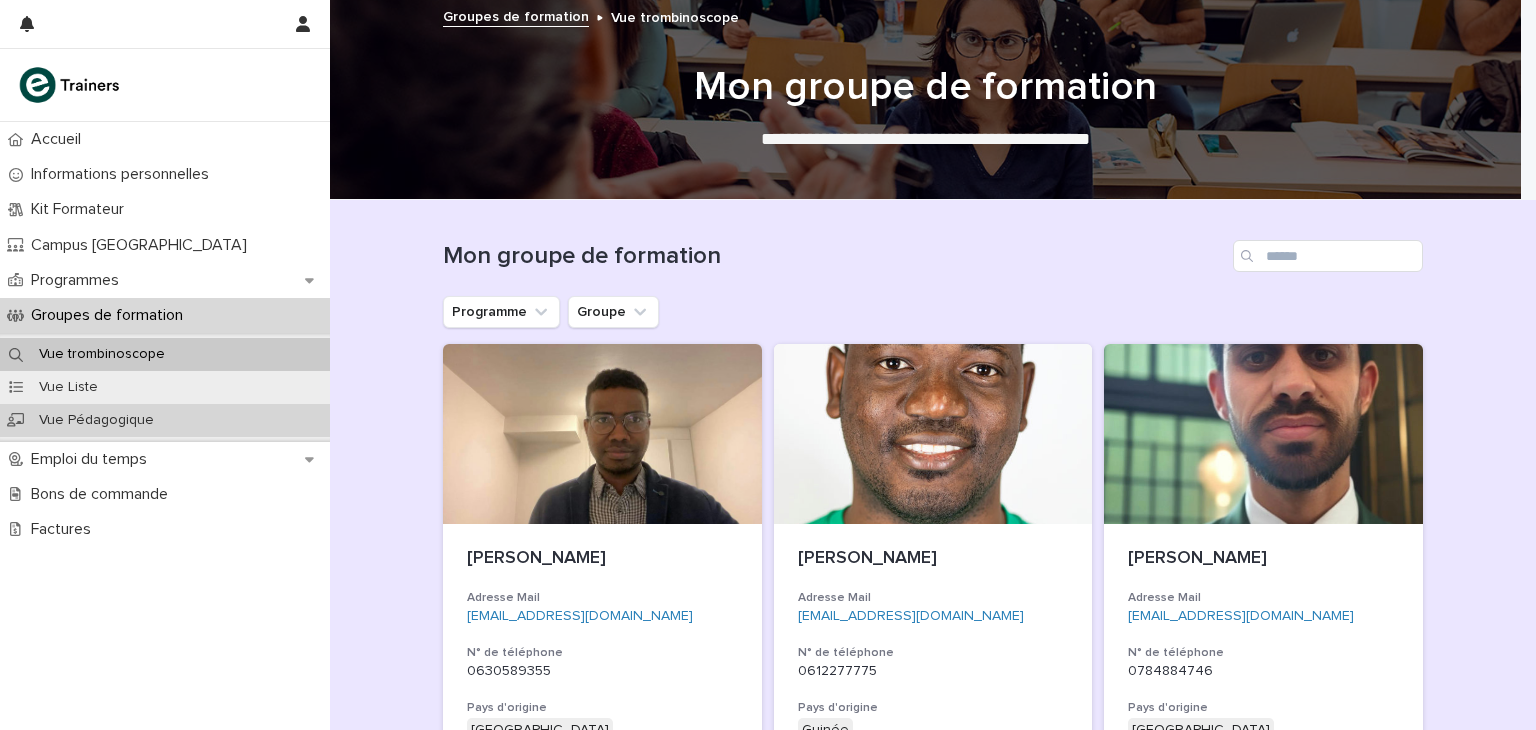 click on "Vue Pédagogique" at bounding box center (96, 420) 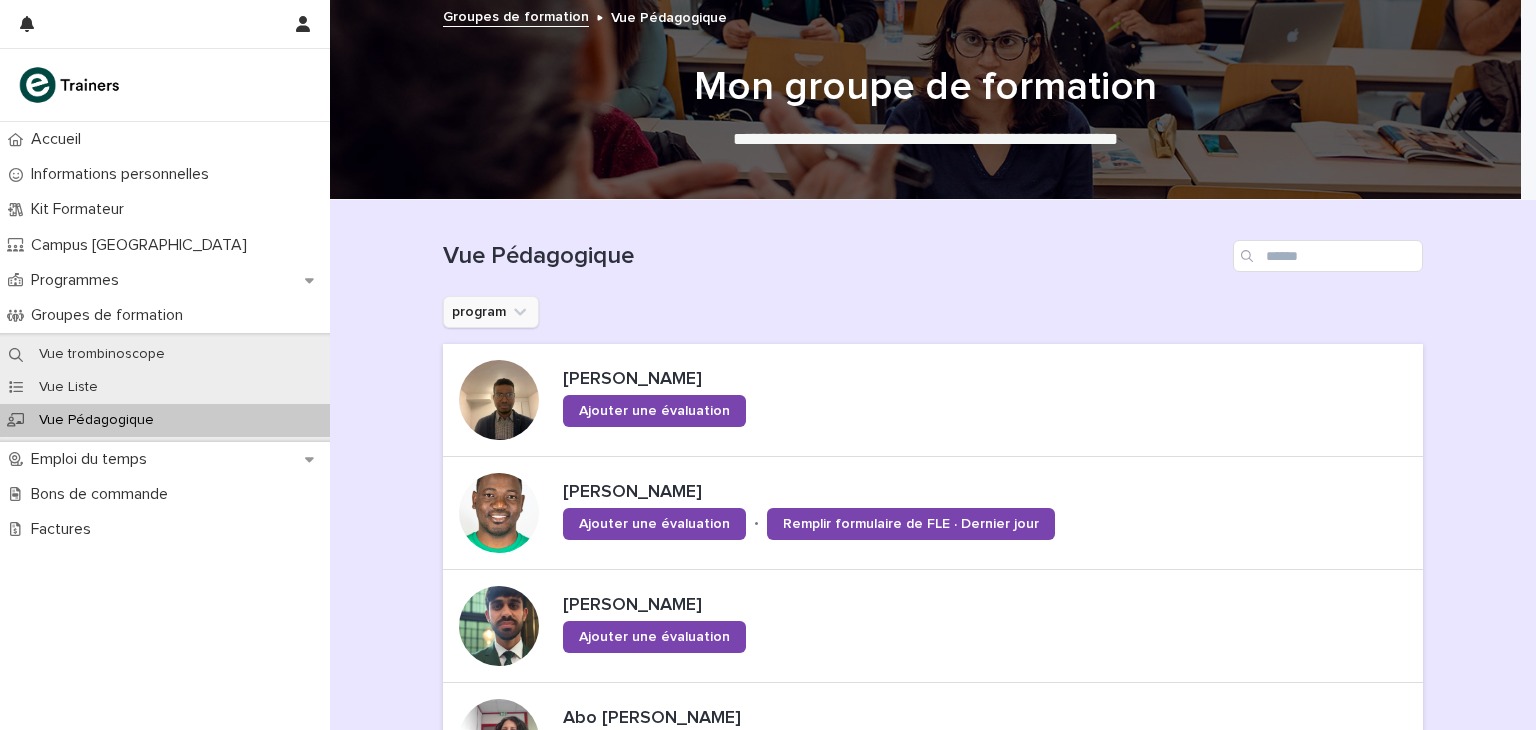 click on "program" at bounding box center (491, 312) 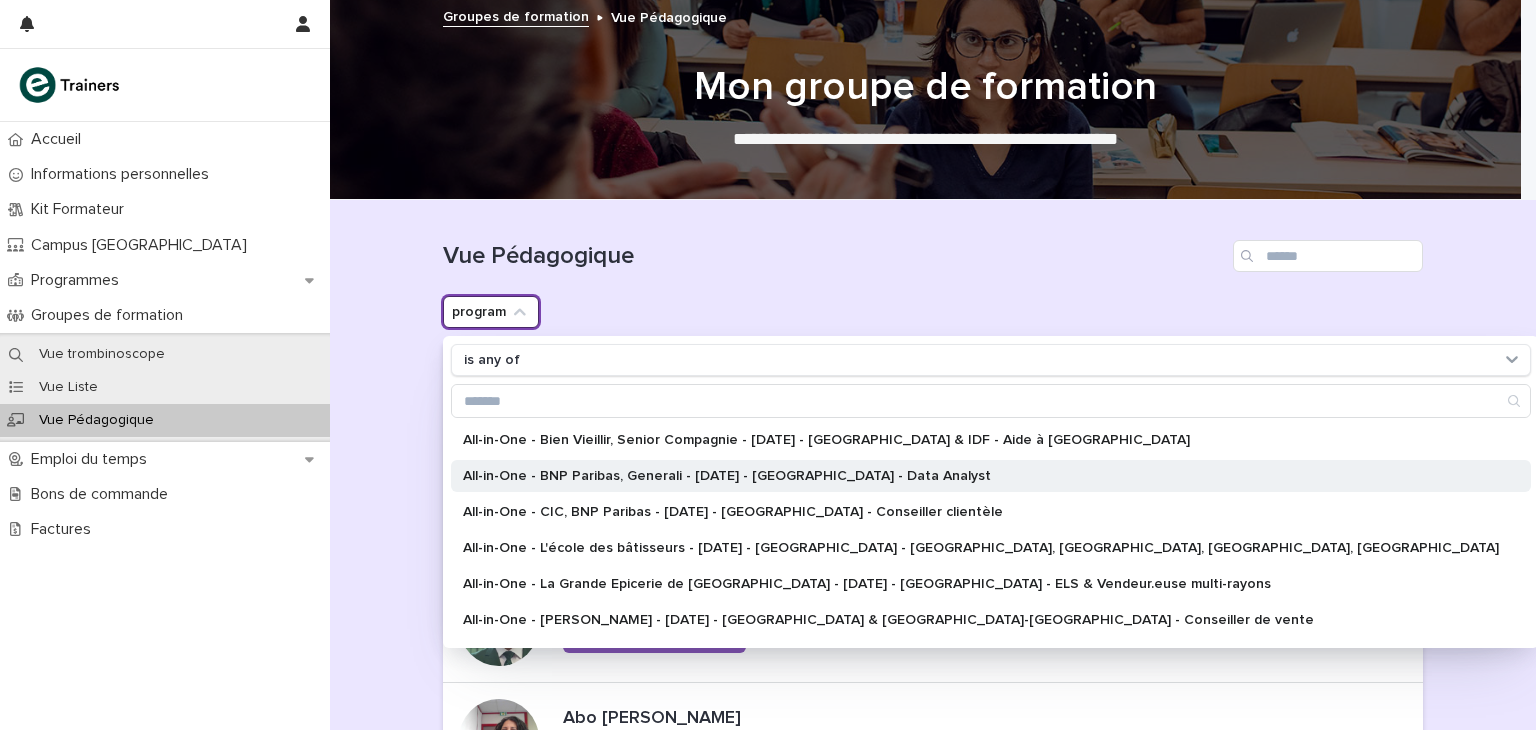 click on "All-in-One - BNP Paribas, Generali - [DATE] - [GEOGRAPHIC_DATA] - Data Analyst" at bounding box center [981, 476] 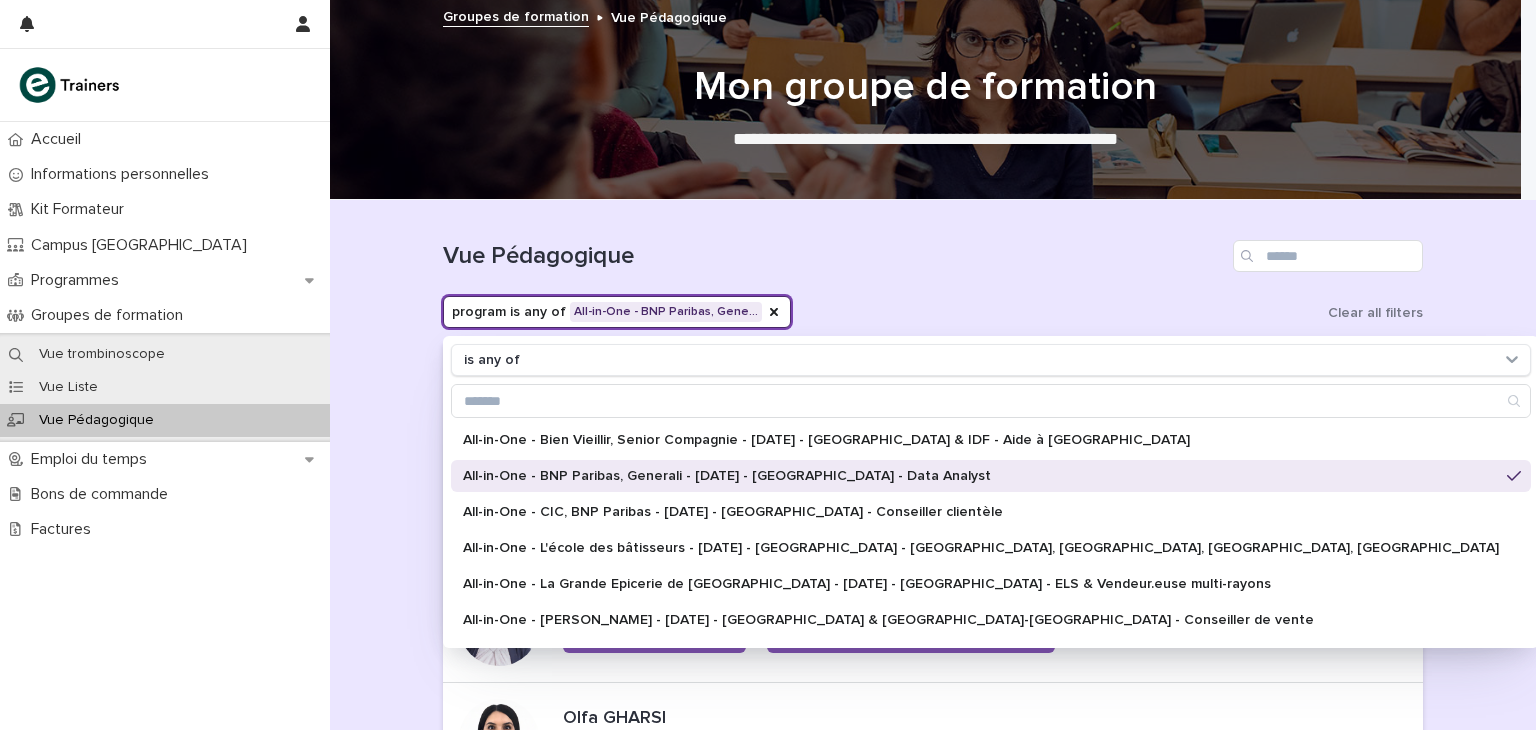 click on "Loading... Saving… Loading... Saving… Vue Pédagogique program is any of All-in-One - BNP Paribas, Gene… is any of All-in-One - Bien Vieillir, Senior Compagnie - 4 - Juillet 2024 - Paris & IDF - Aide à Domicile All-in-One - BNP Paribas, Generali - Juin 2025 - Île-de-France - Data Analyst All-in-One - CIC, BNP Paribas - Mai 2025 - Île-de-France - Conseiller clientèle All-in-One - L'école des bâtisseurs - 1 - Octobre 2024 - Île-de-France - Maçon, couvreur, plombier, plaquiste All-in-One - La Grande Epicerie de Paris - 1 - Octobre 2024 - Île-de-France - ELS & Vendeur.euse multi-rayons All-in-One - Leroy Merlin - 2 - Avril 2024 - Paris & Ile-de-France  - Conseiller de vente  All-in-One - Leroy Merlin - 3 - Novembre 2024 - Île-de-France - Agent Logistique All-in-One - Leroy Merlin, Galeries Lafayette - Mars 2025 - Île-de-France - Employé logistique All-in-One - Monoprix - 21 - Janvier 2025 - Île-de-France - Vendeur en produits frais One Network S2-2023 / HEC Paris Clear all filters • • • 1" at bounding box center [933, 920] 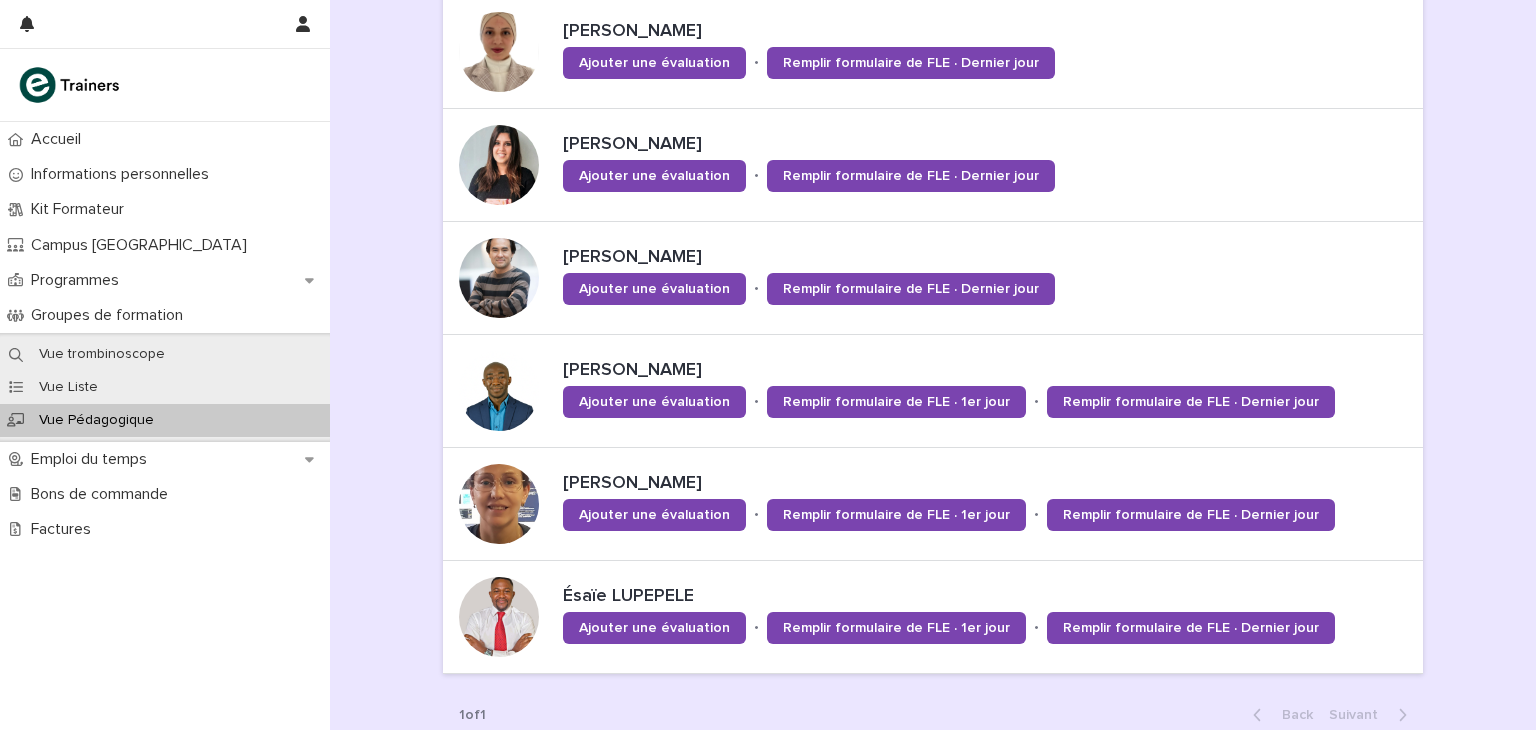 scroll, scrollTop: 900, scrollLeft: 0, axis: vertical 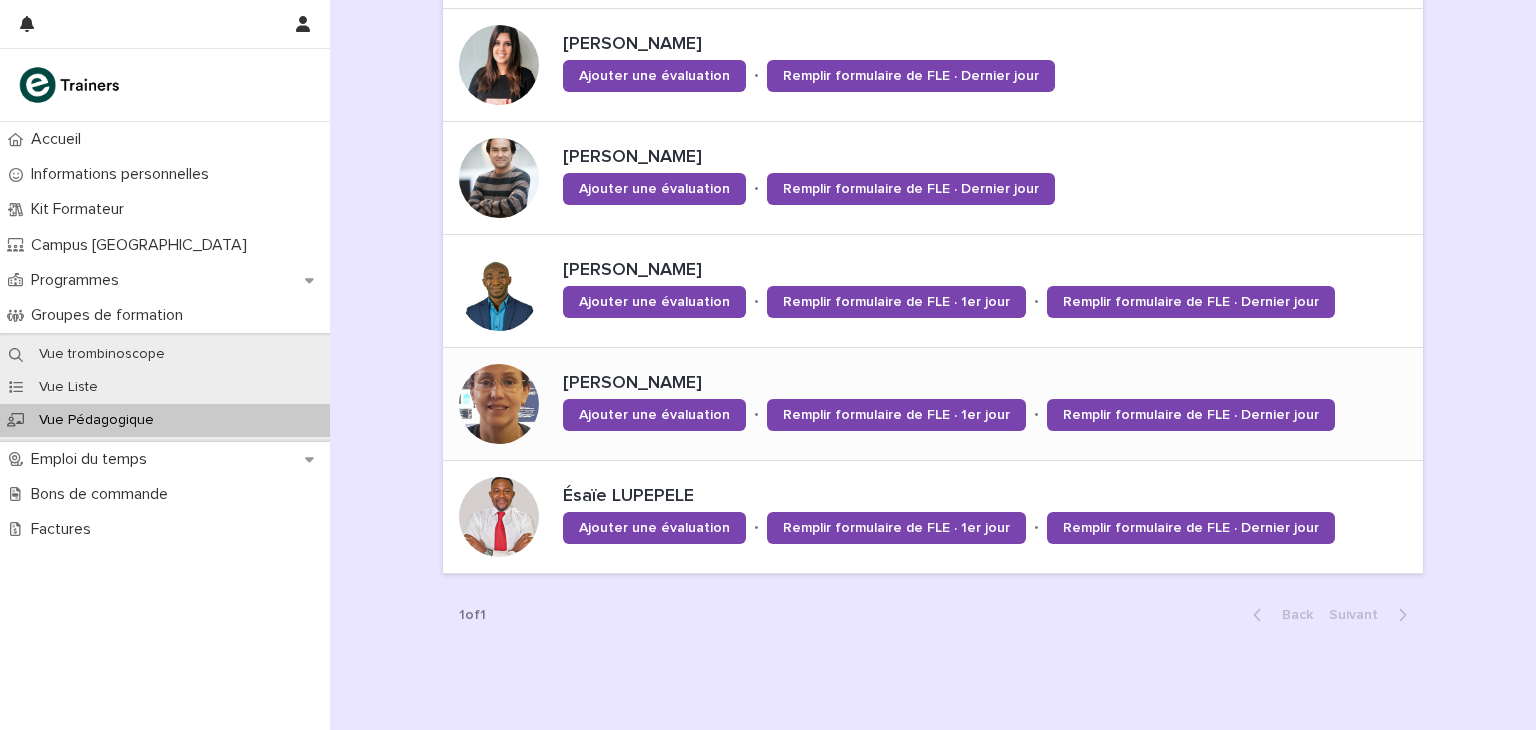 click on "Zarga CHABANI Ajouter une évaluation • Remplir formulaire de FLE · 1er jour • Remplir formulaire de FLE · Dernier jour" at bounding box center (989, 404) 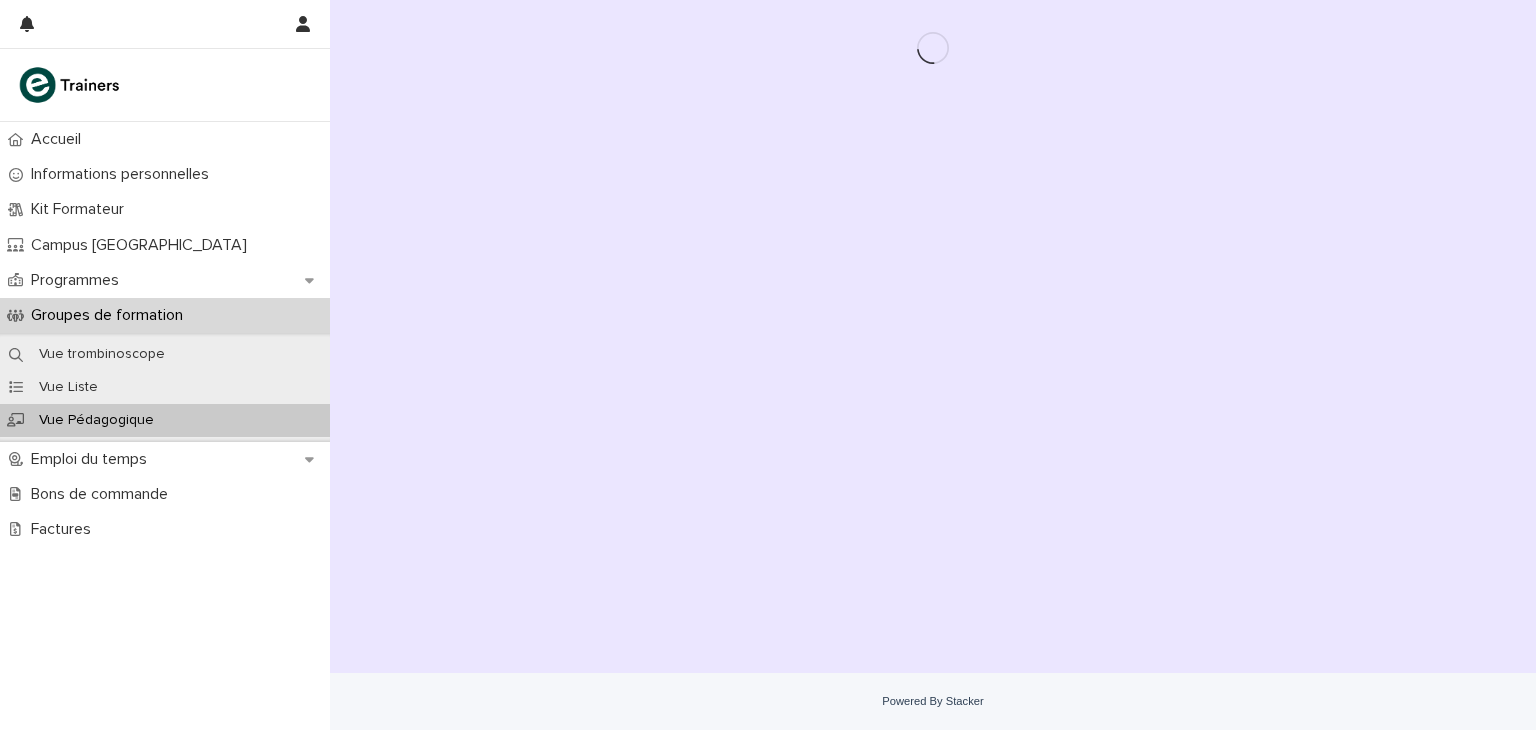 scroll, scrollTop: 0, scrollLeft: 0, axis: both 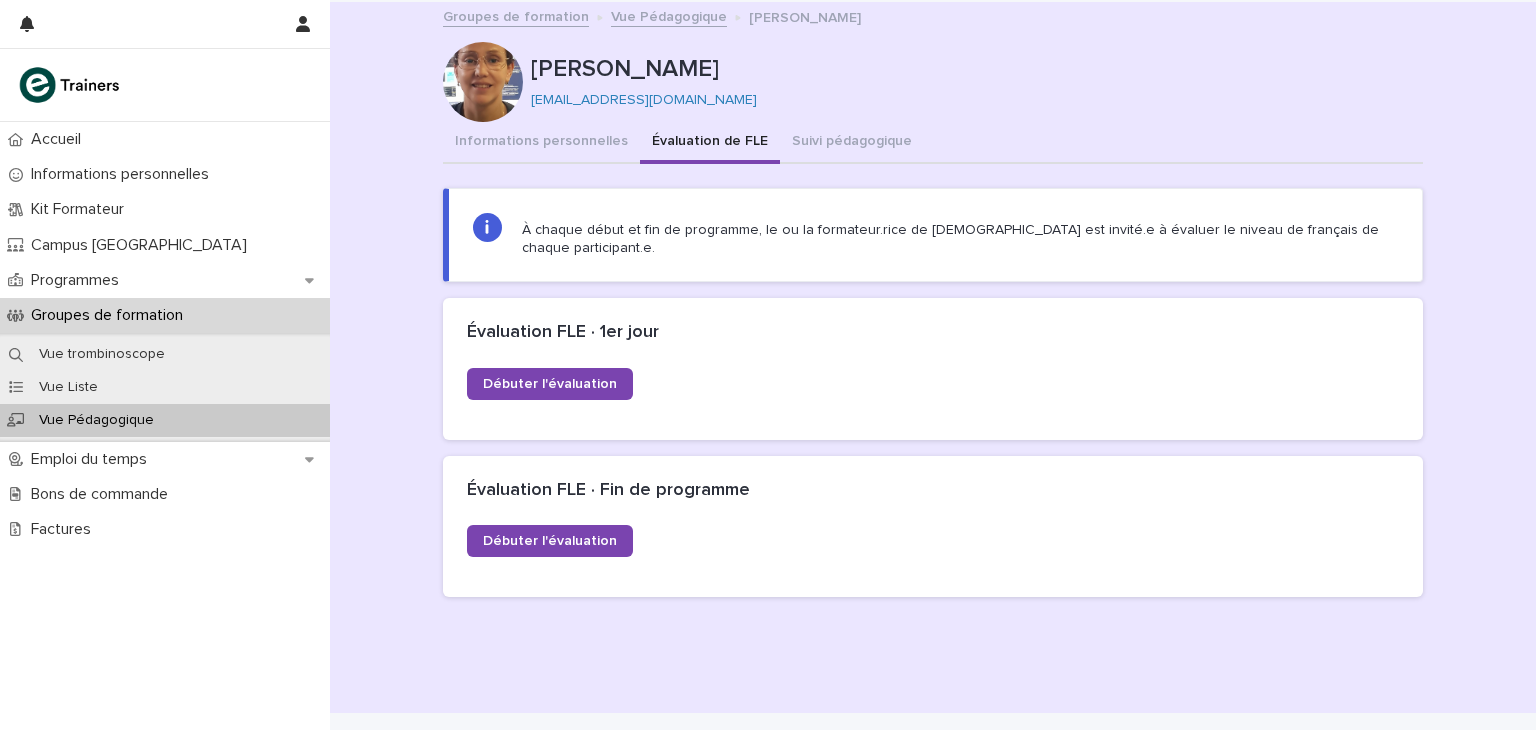 click on "Évaluation de FLE" at bounding box center [710, 143] 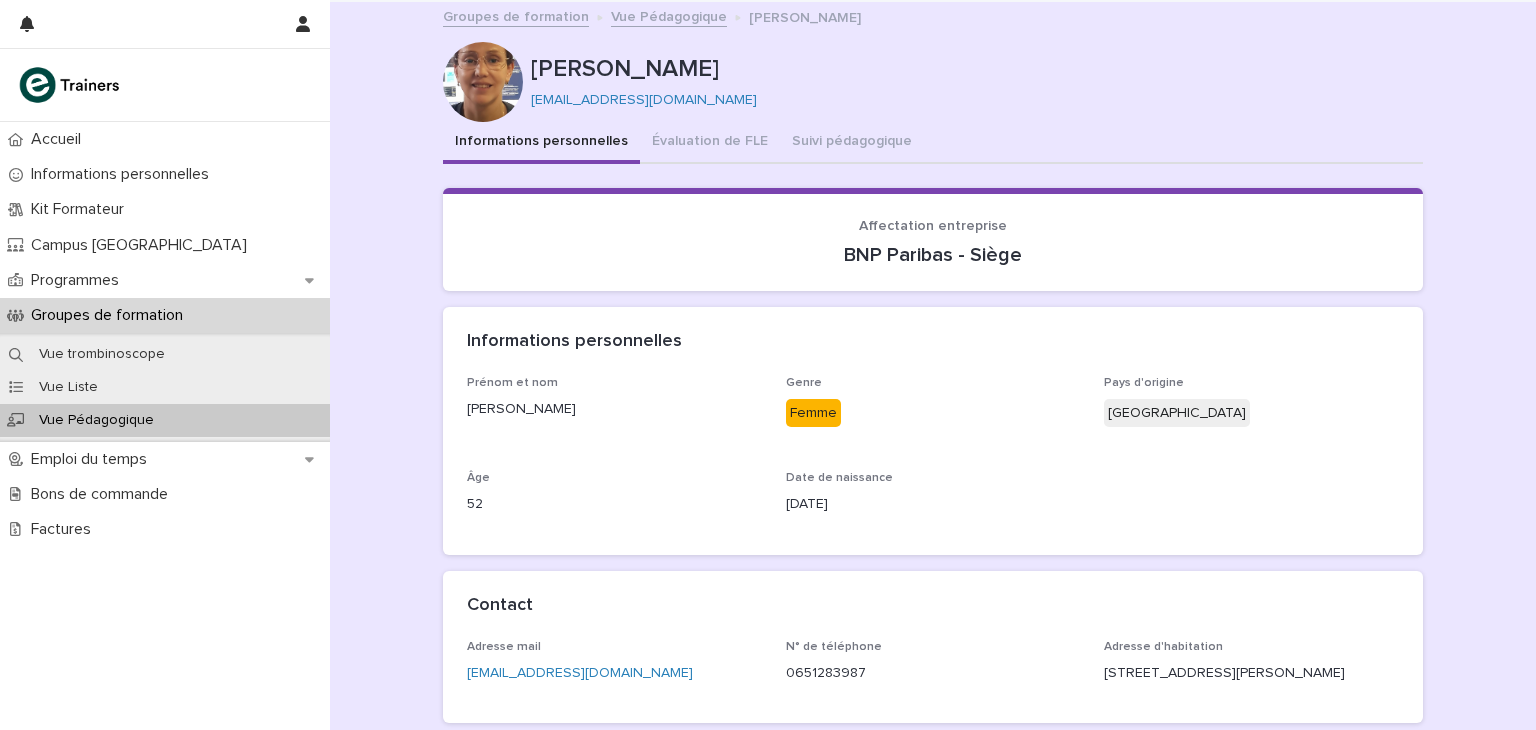 click on "Informations personnelles" at bounding box center [541, 143] 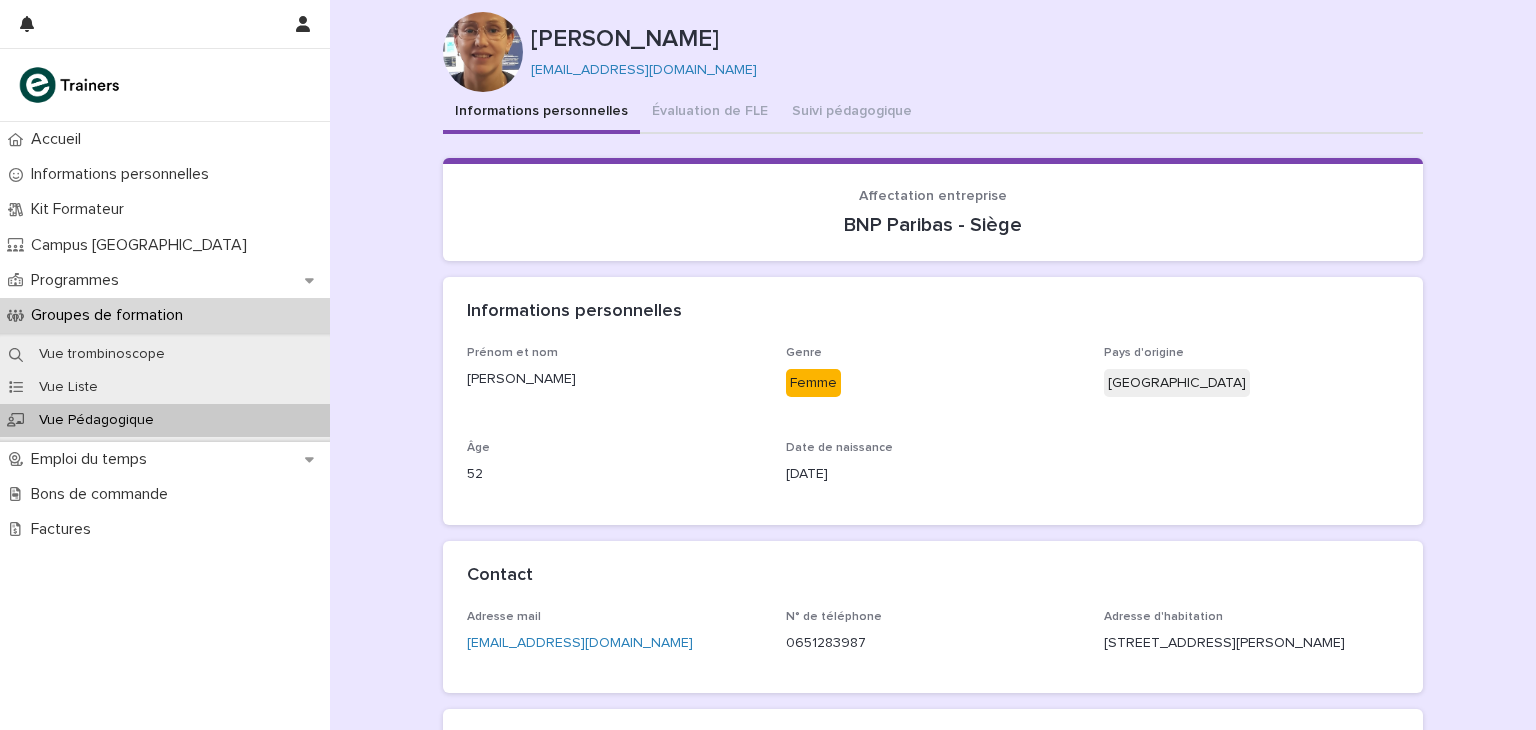 scroll, scrollTop: 0, scrollLeft: 0, axis: both 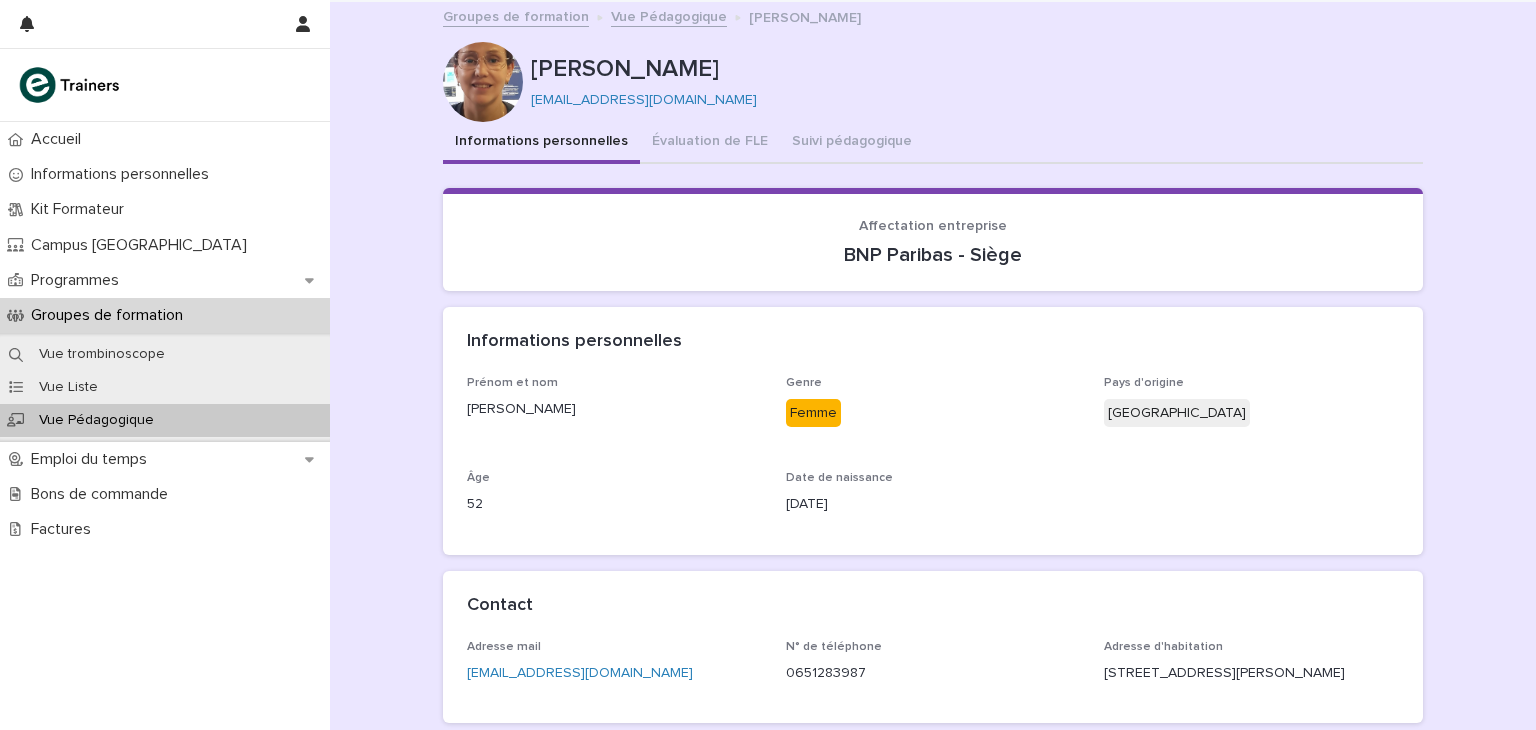 click on "Vue Pédagogique" at bounding box center (96, 420) 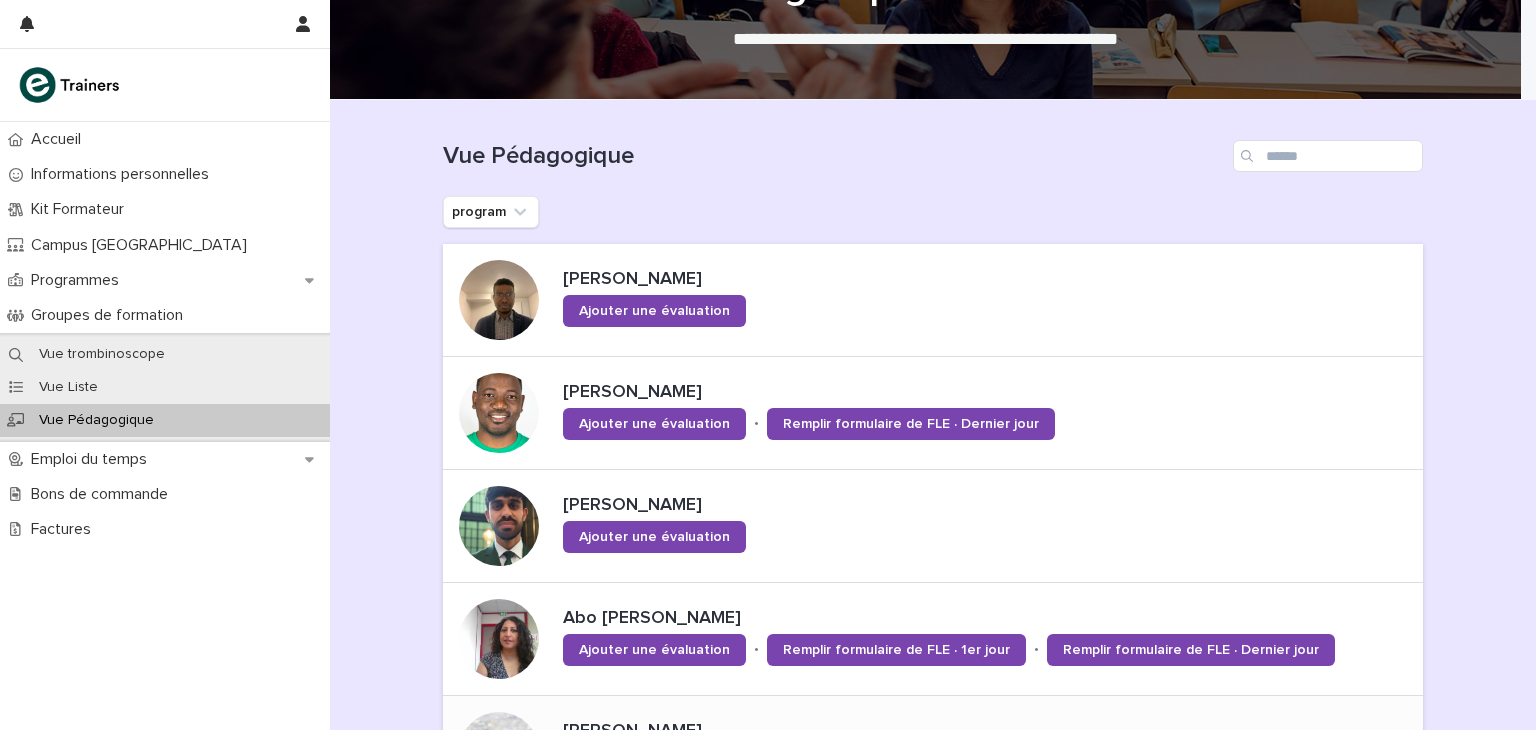 scroll, scrollTop: 64, scrollLeft: 0, axis: vertical 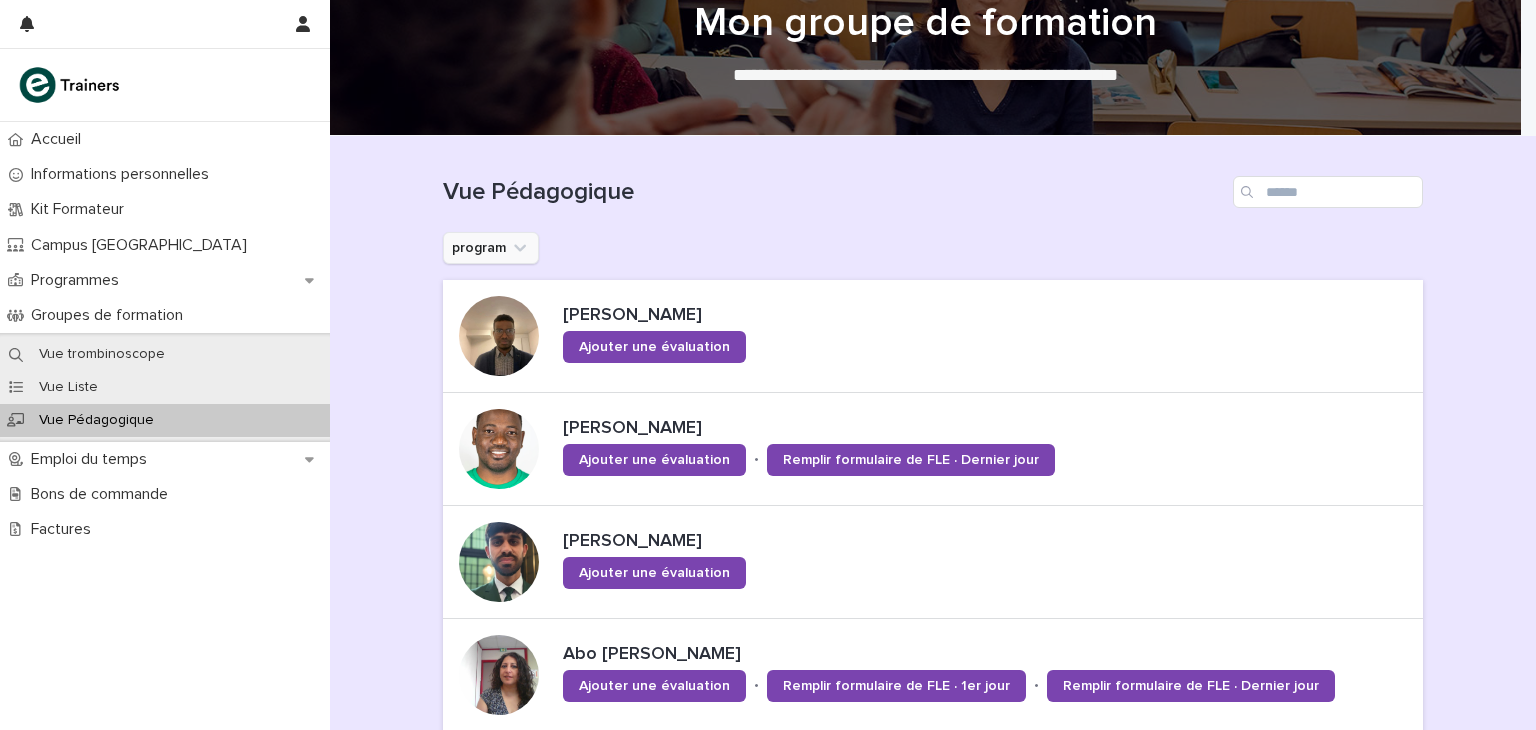 click 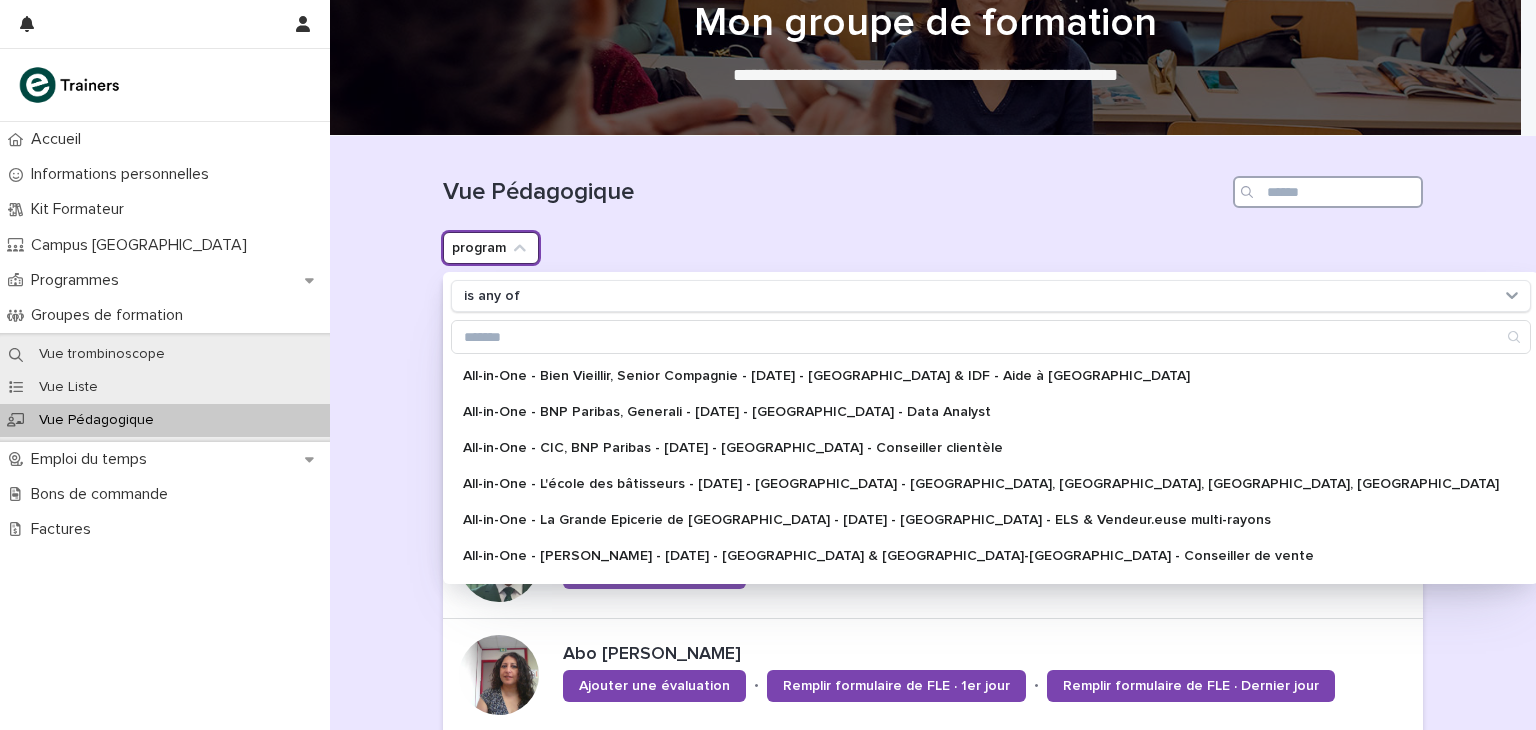 click at bounding box center (1328, 192) 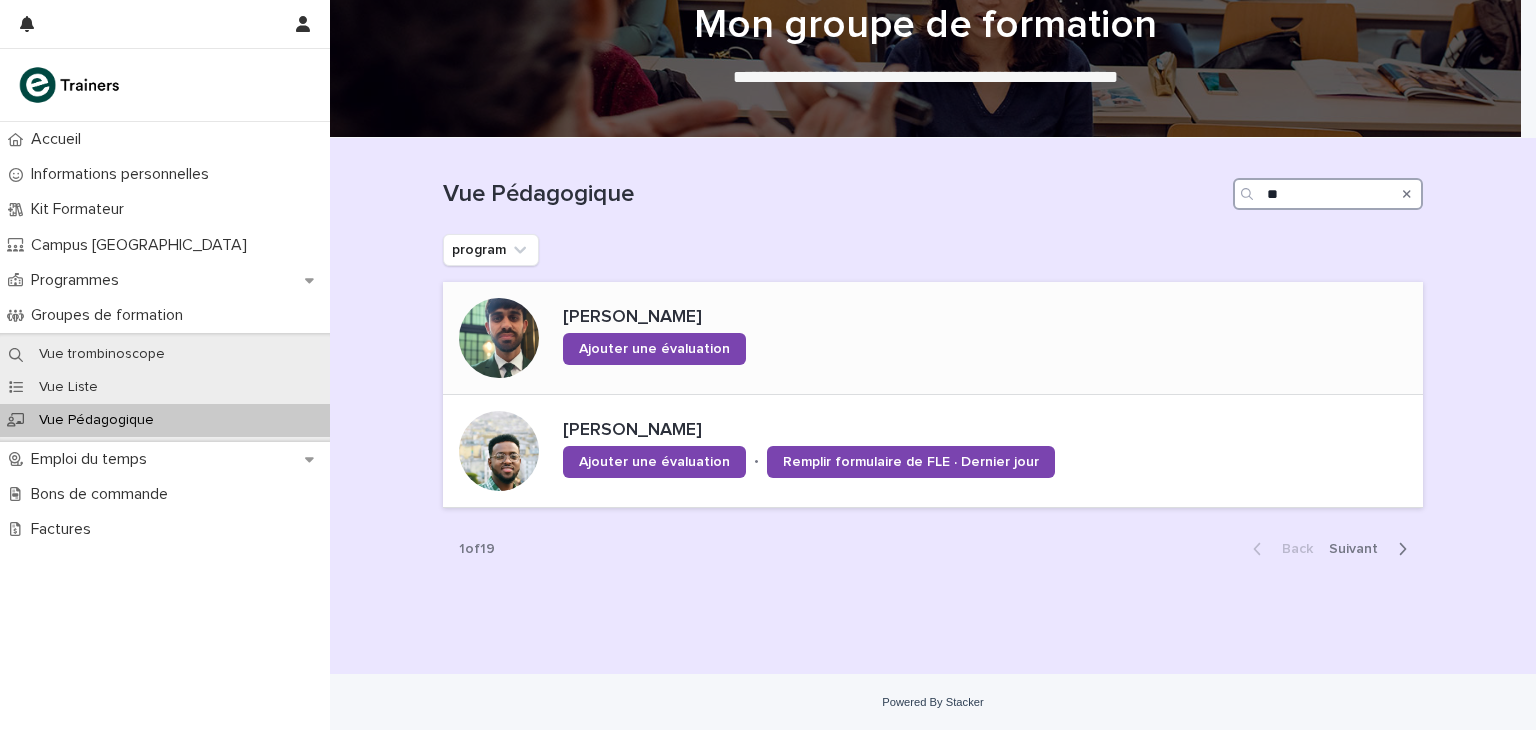 scroll, scrollTop: 64, scrollLeft: 0, axis: vertical 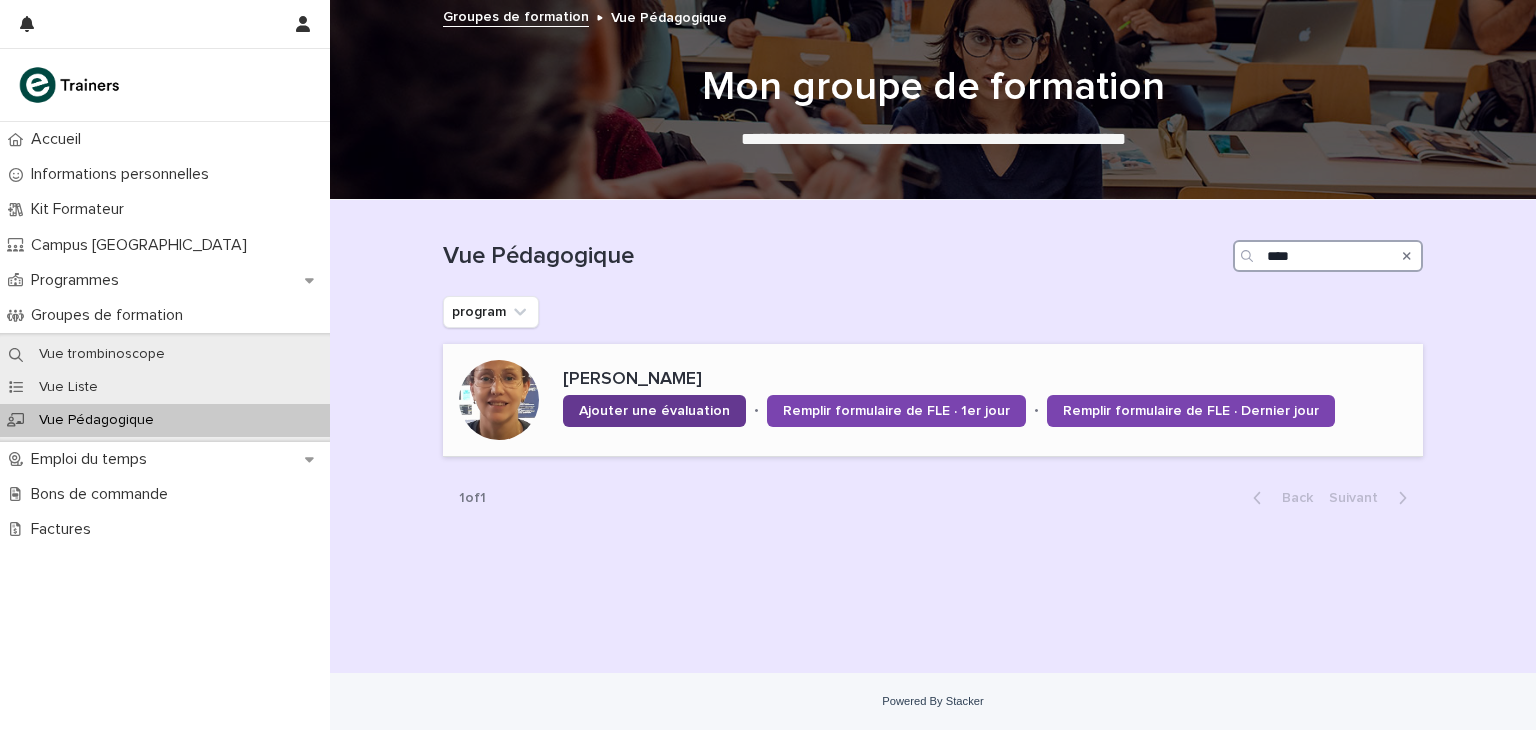 type on "****" 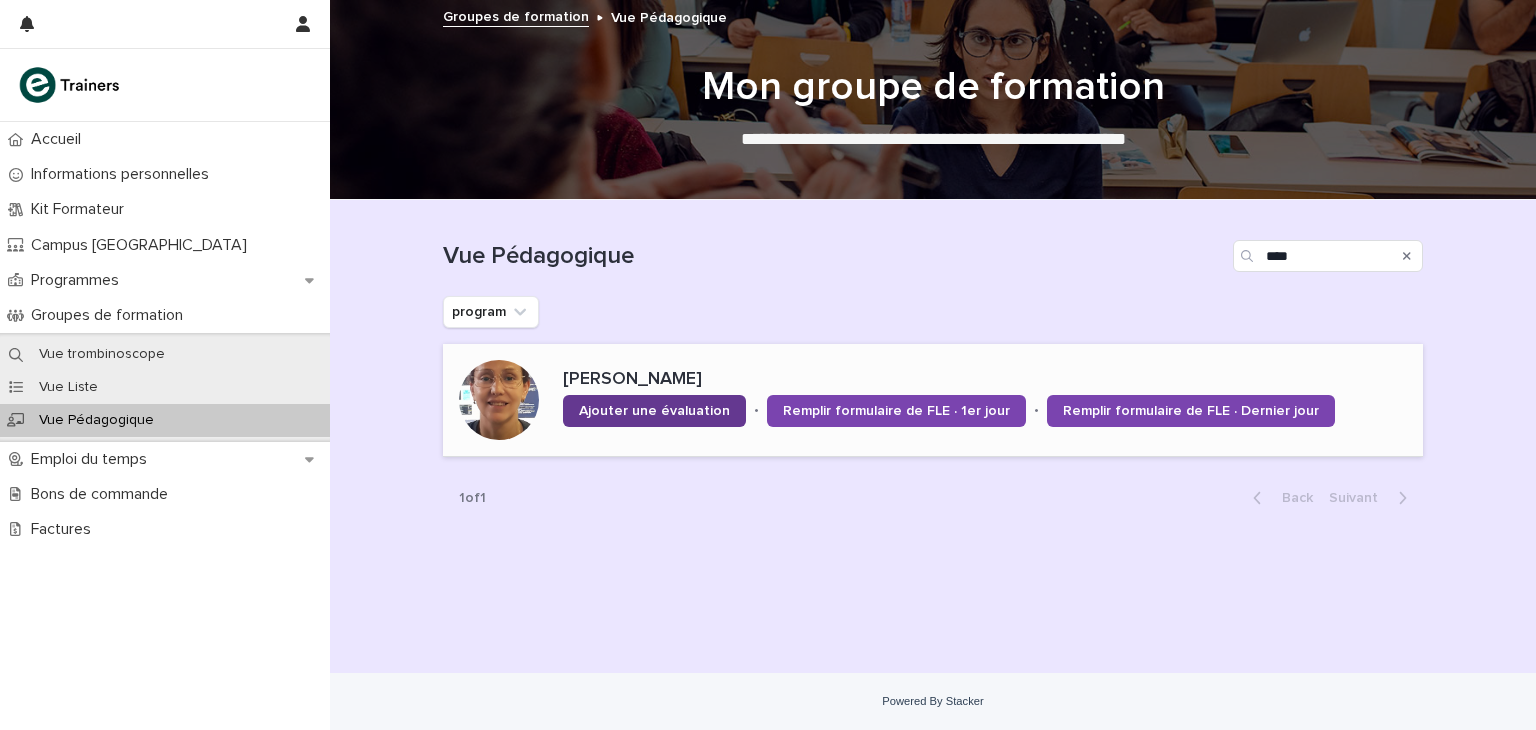 click on "Ajouter une évaluation" at bounding box center (654, 411) 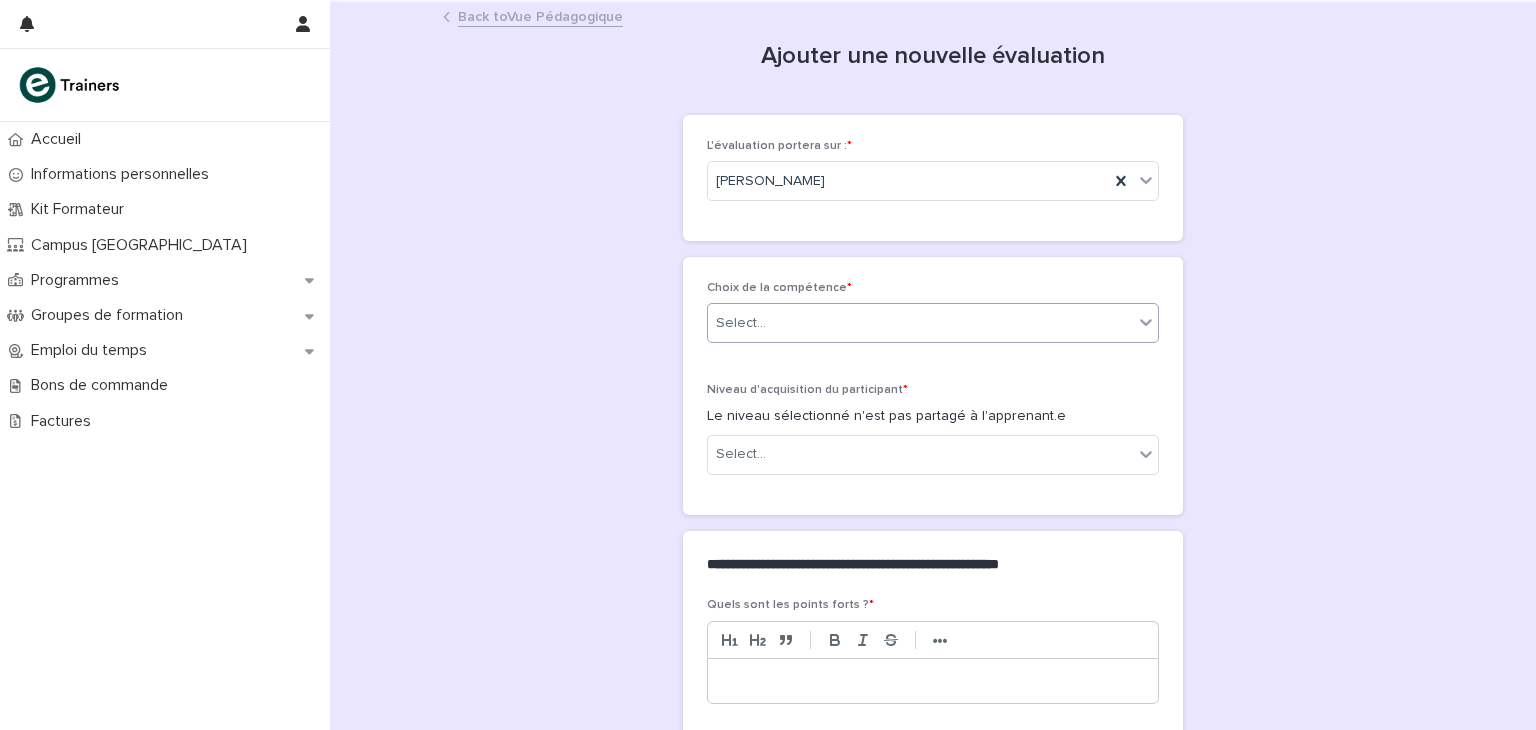 click on "Select..." at bounding box center (920, 323) 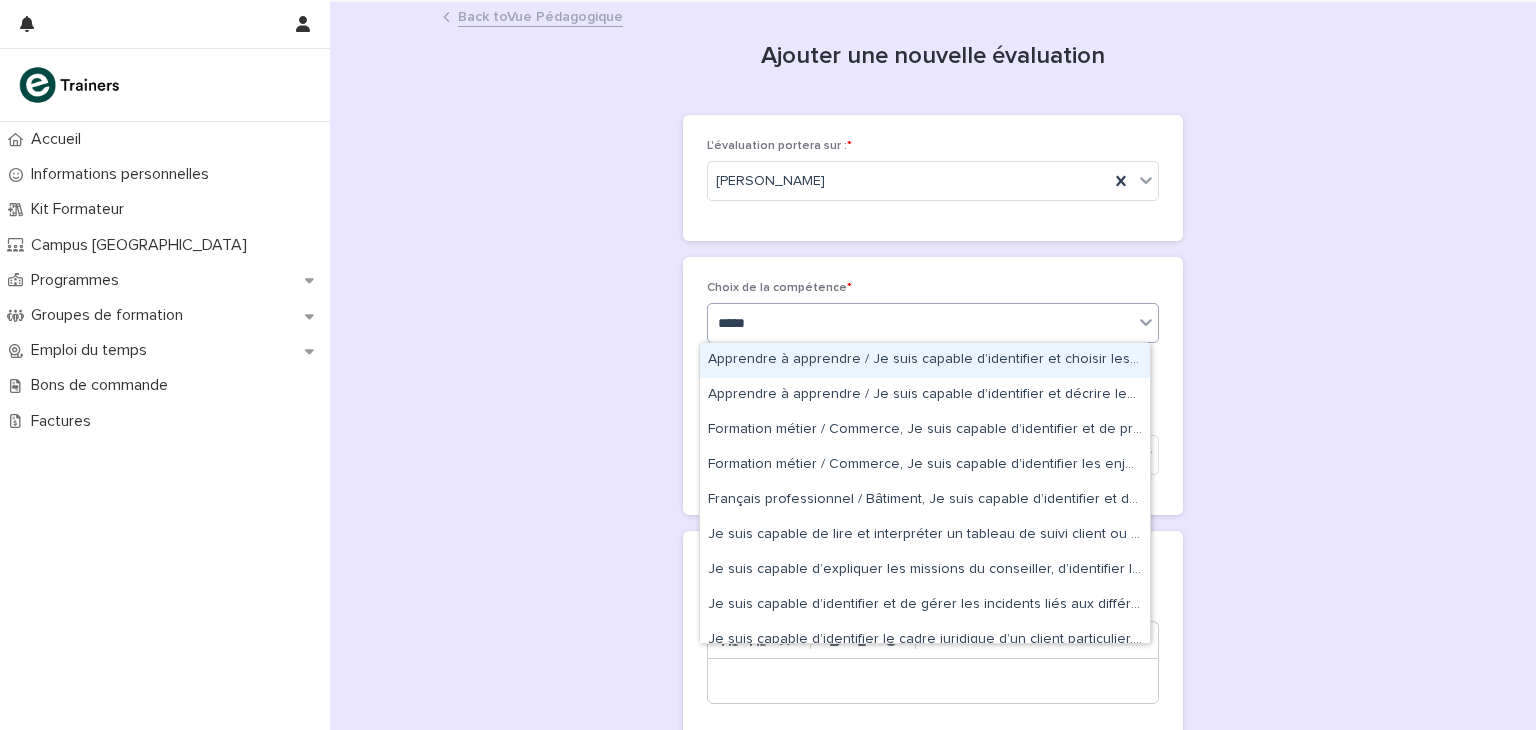 type on "******" 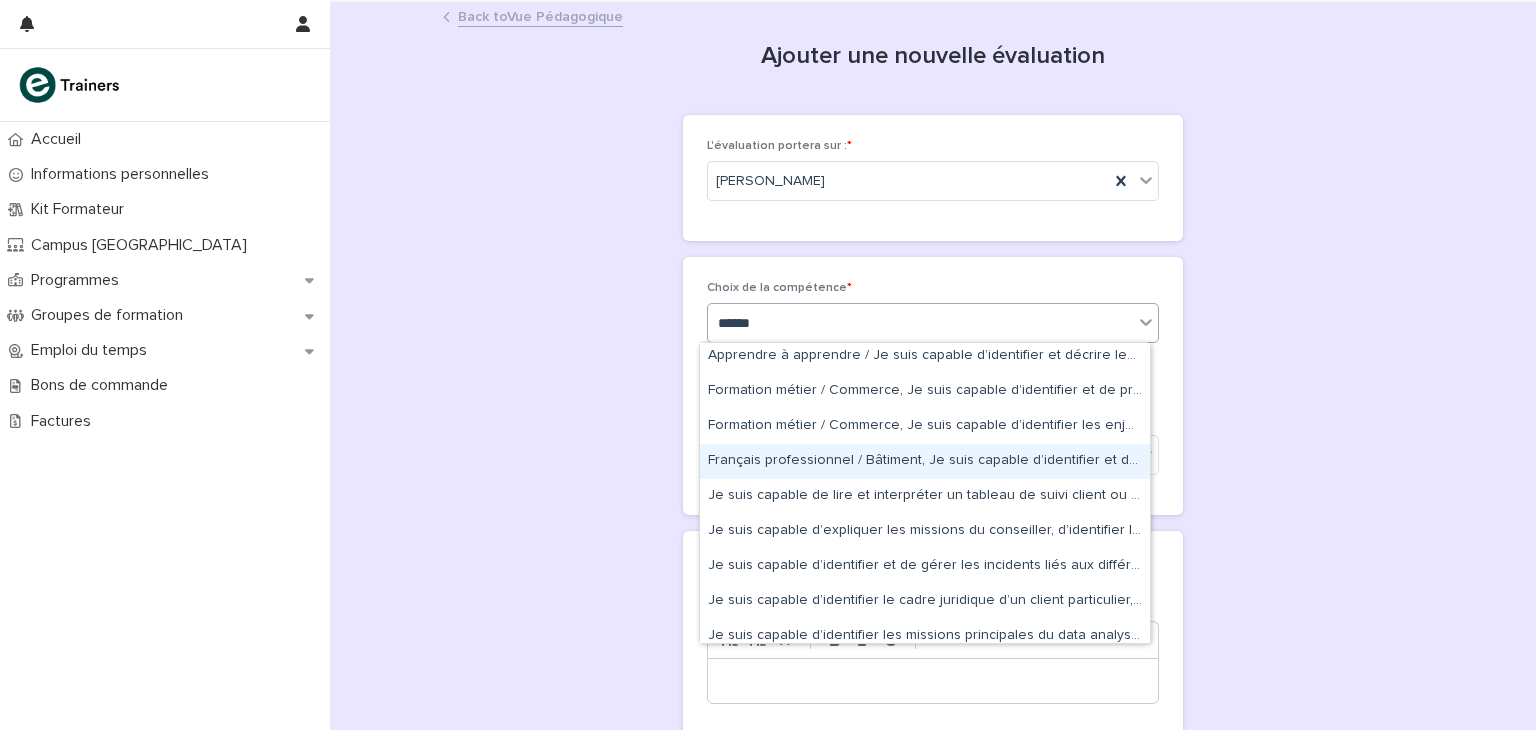 scroll, scrollTop: 120, scrollLeft: 0, axis: vertical 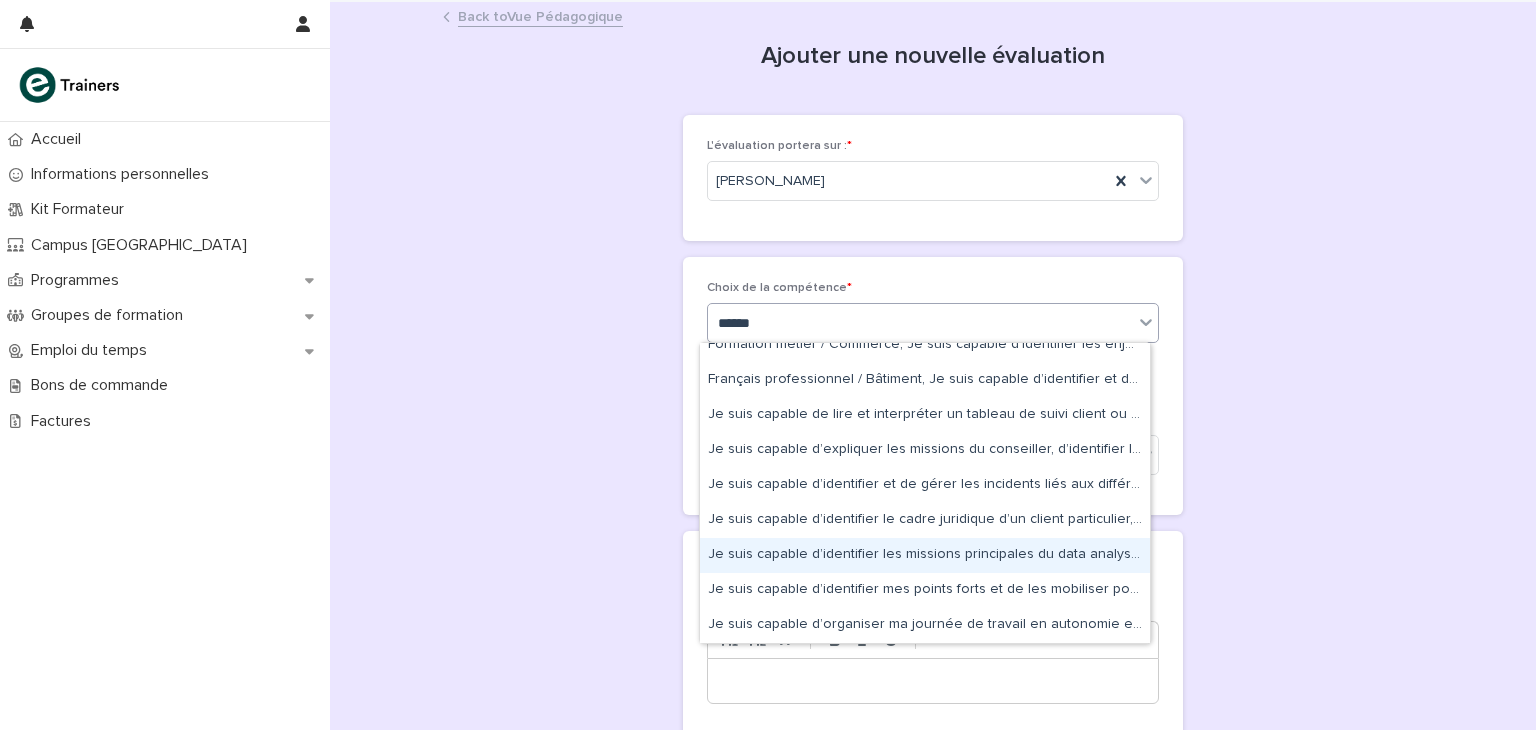 click on "Je suis capable d’identifier les missions principales du data analyst, d'analyser une fiche de poste et de décrire les compétences et qualités attendues pour ce métier." at bounding box center [925, 555] 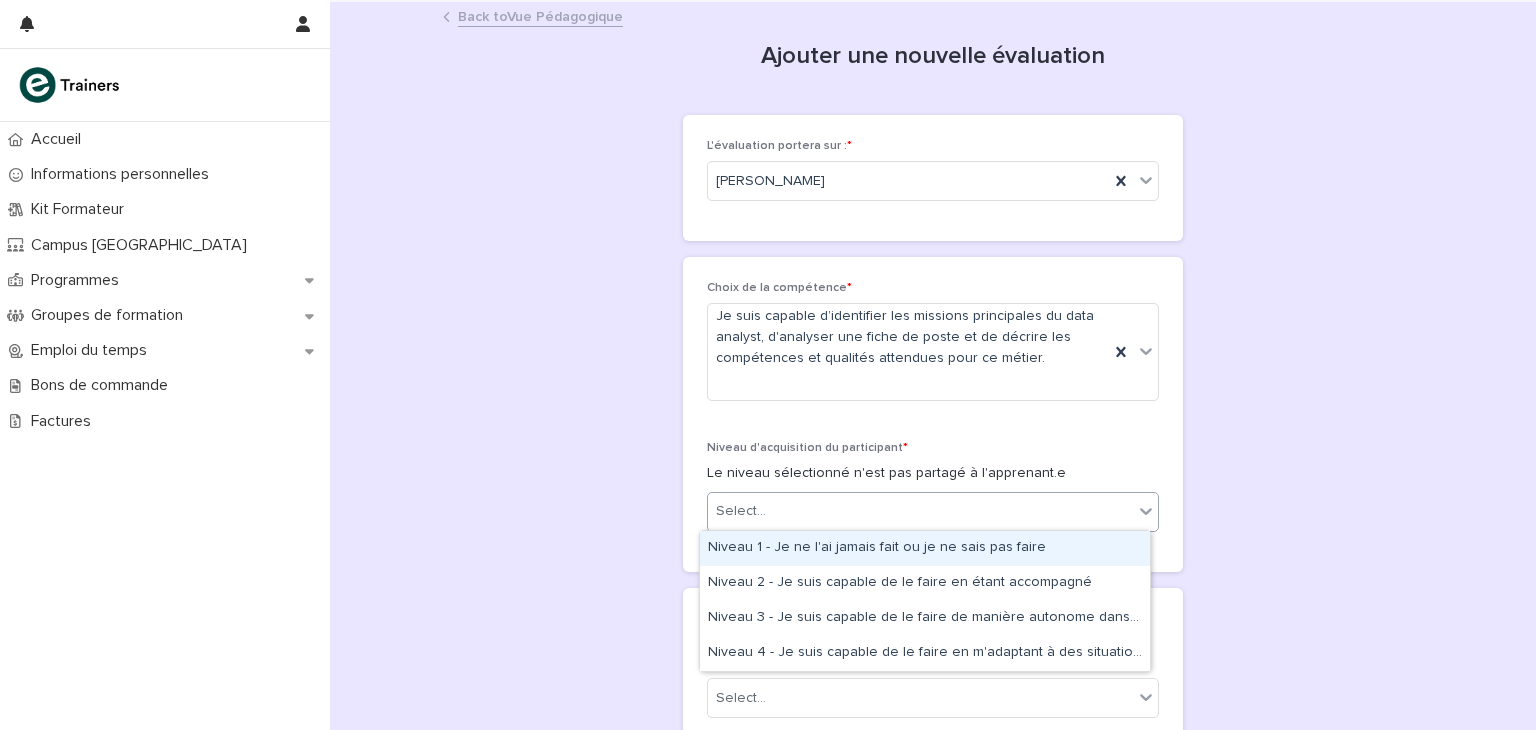 click on "Select..." at bounding box center [920, 511] 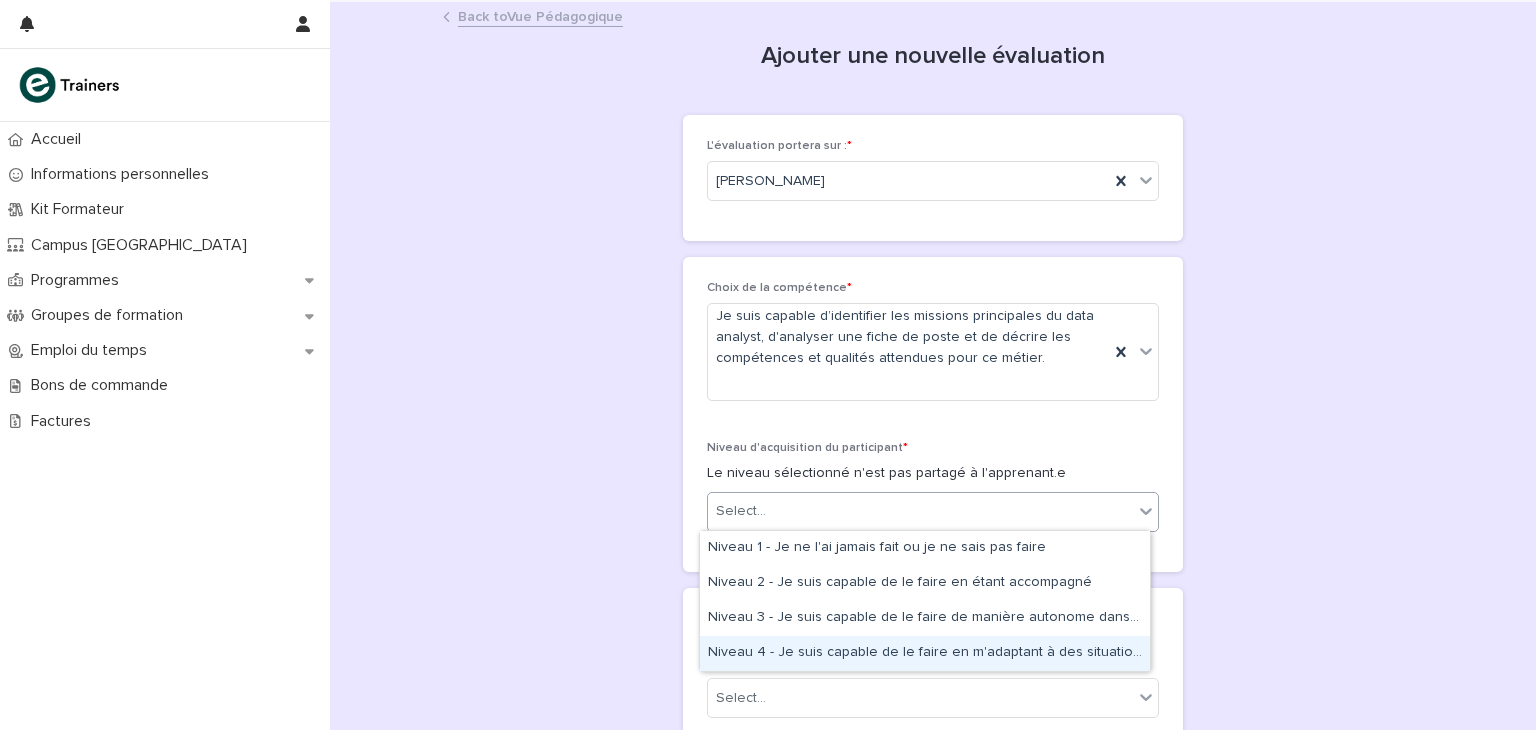 click on "Niveau 4 - Je suis capable de le faire en m'adaptant à des situations non prévues et à gérer des aléas" at bounding box center [925, 653] 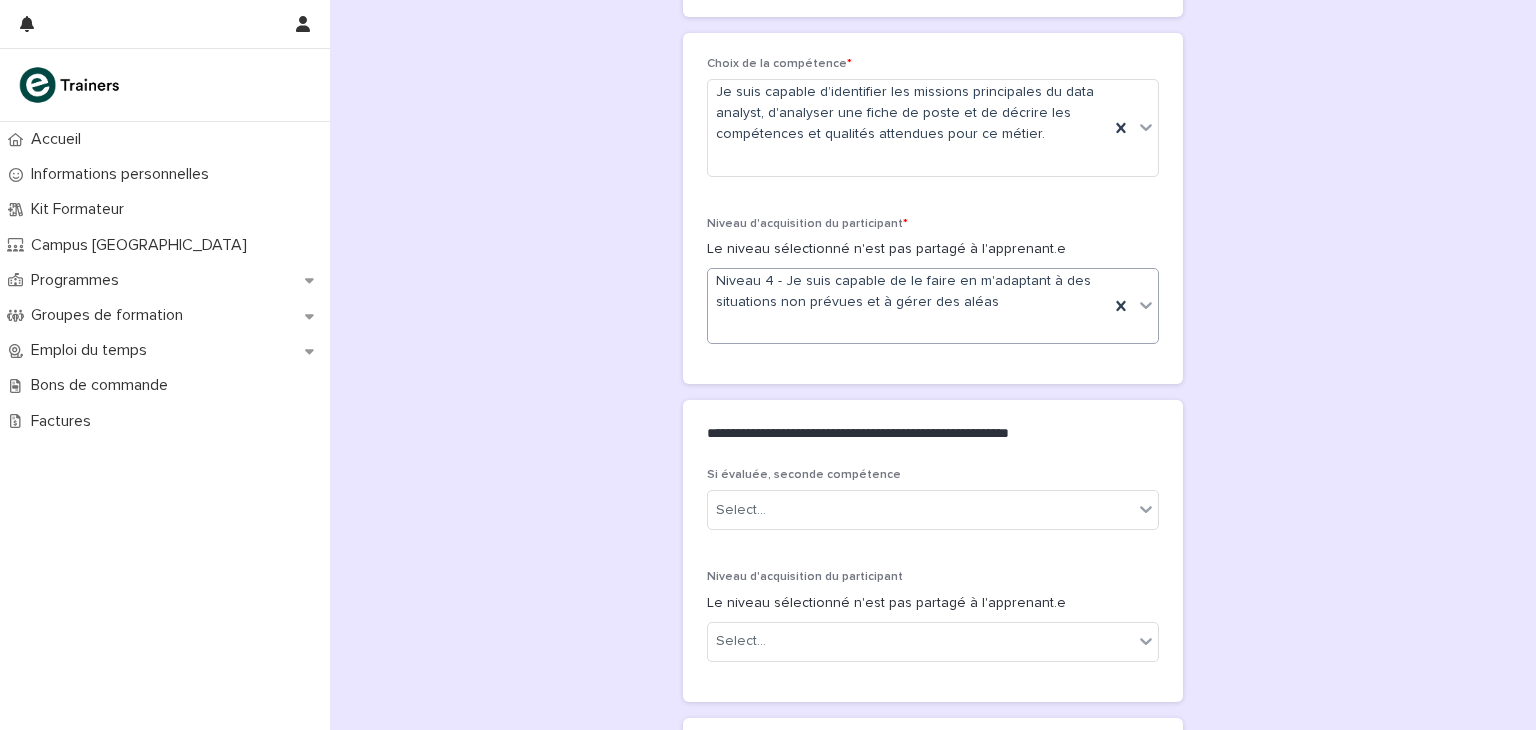 scroll, scrollTop: 300, scrollLeft: 0, axis: vertical 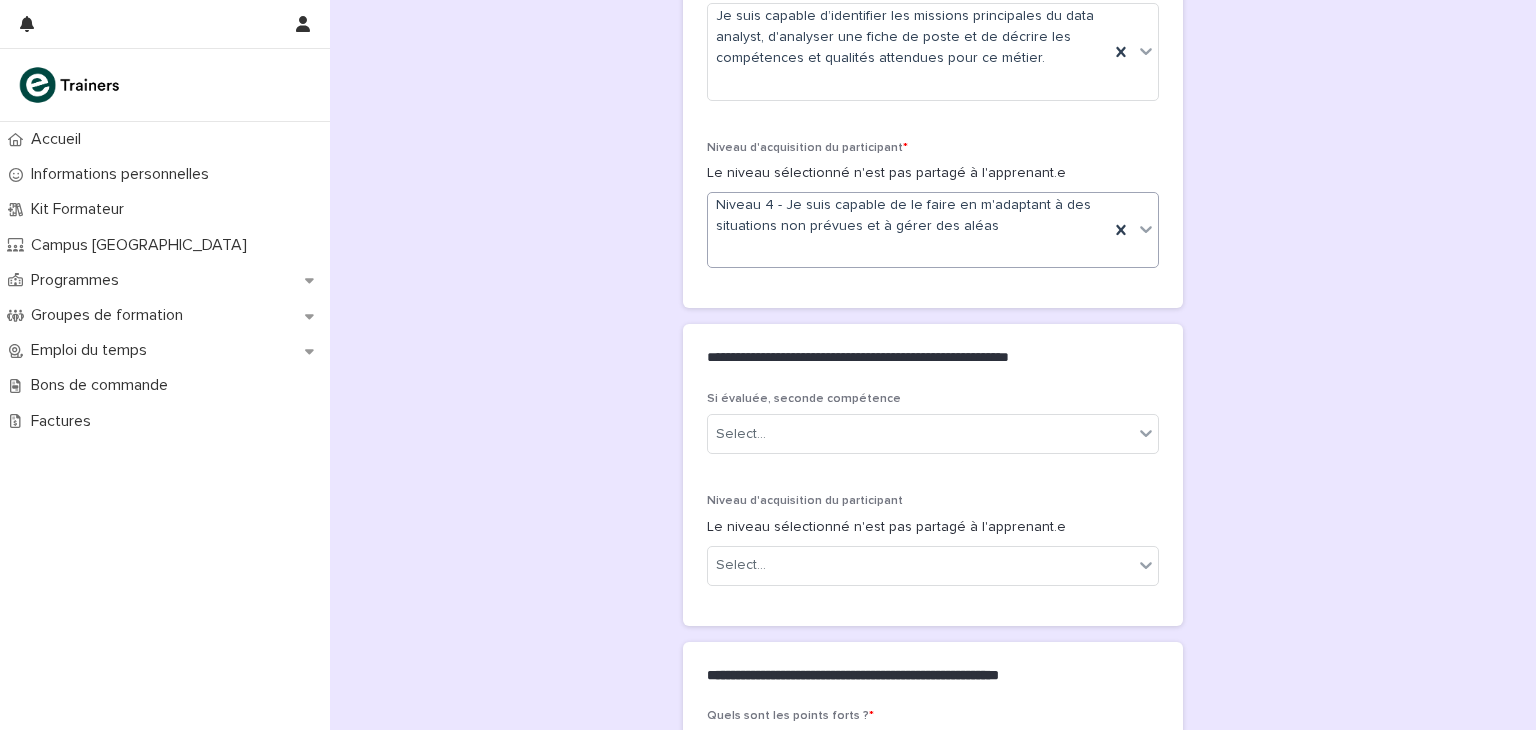click 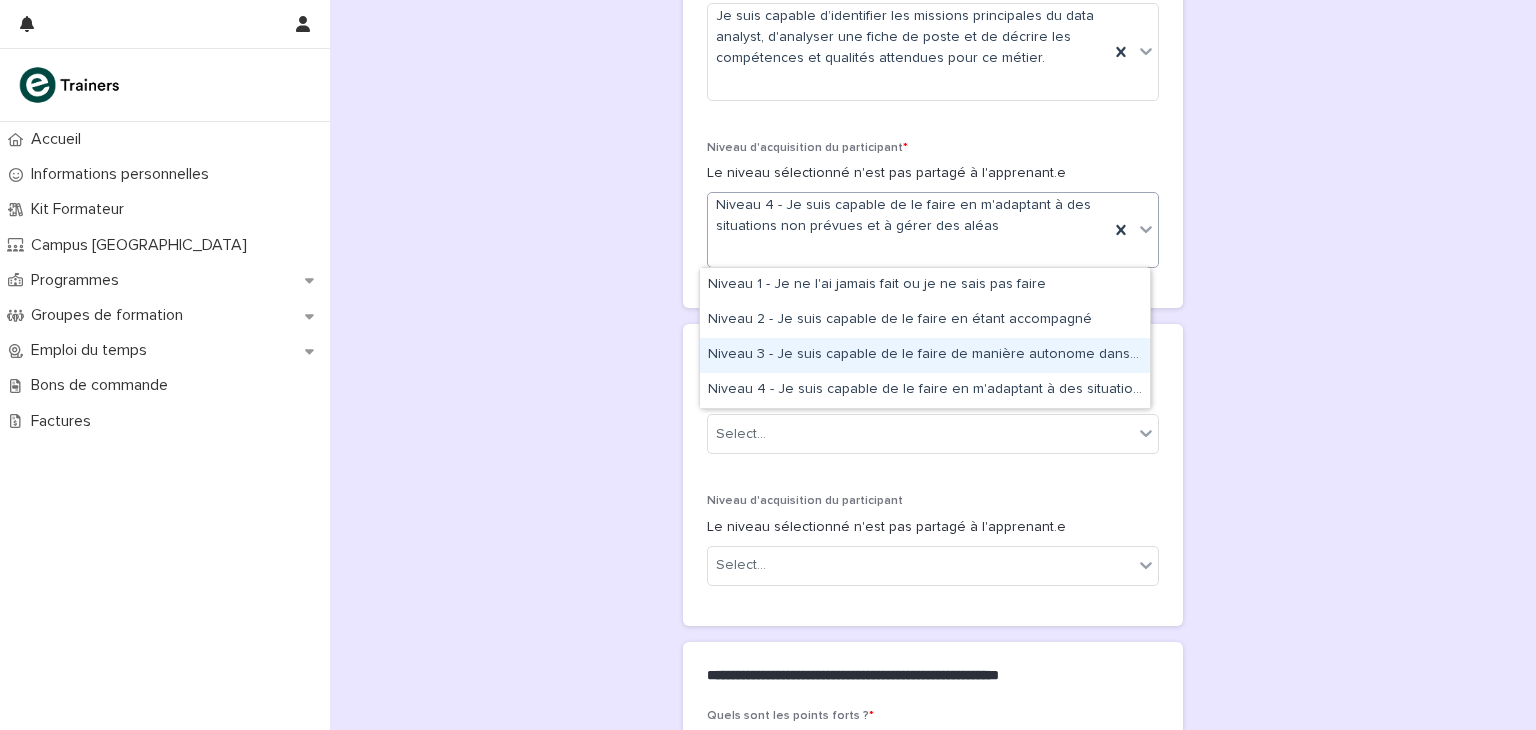 click on "Niveau 3 - Je suis capable de le faire de manière autonome dans la plupart des situations" at bounding box center [925, 355] 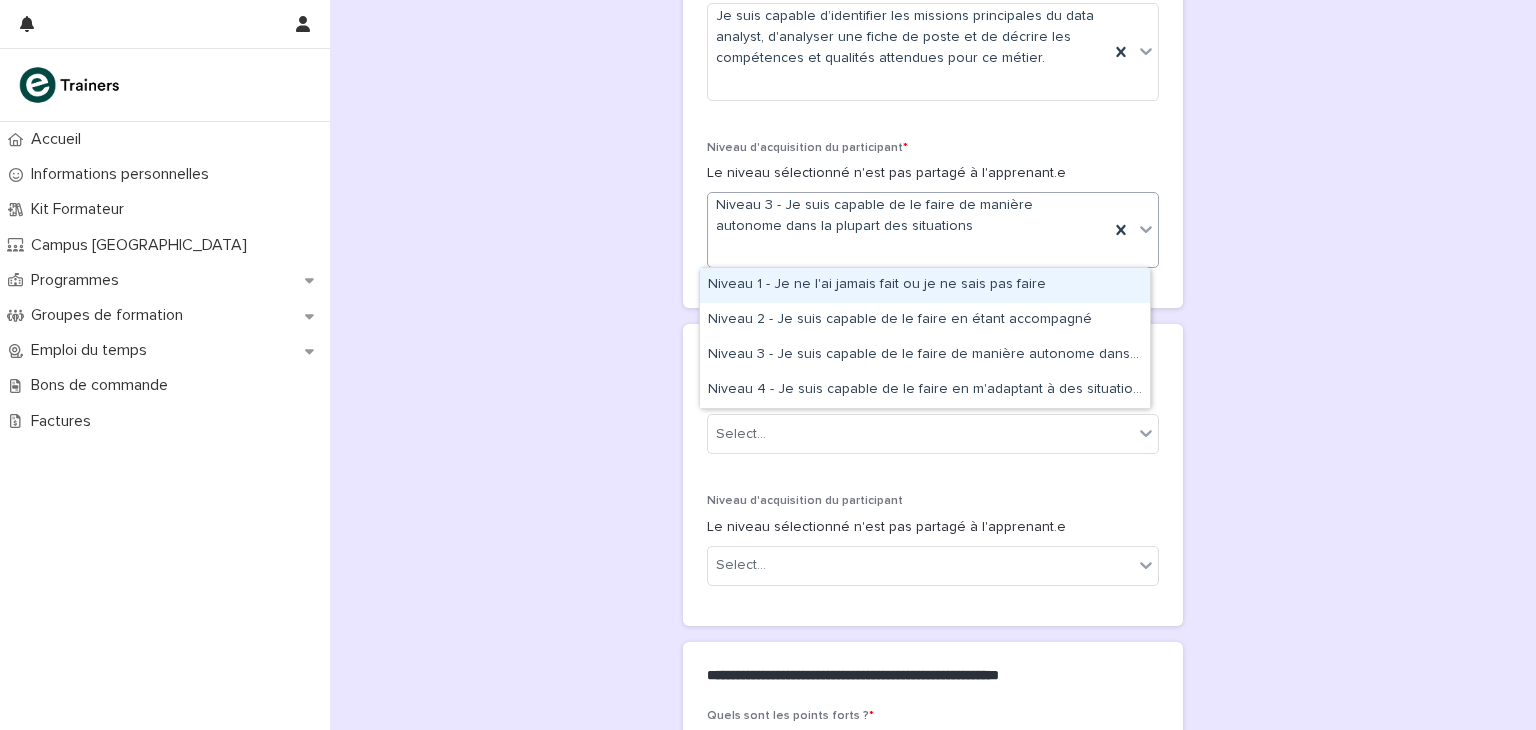 click 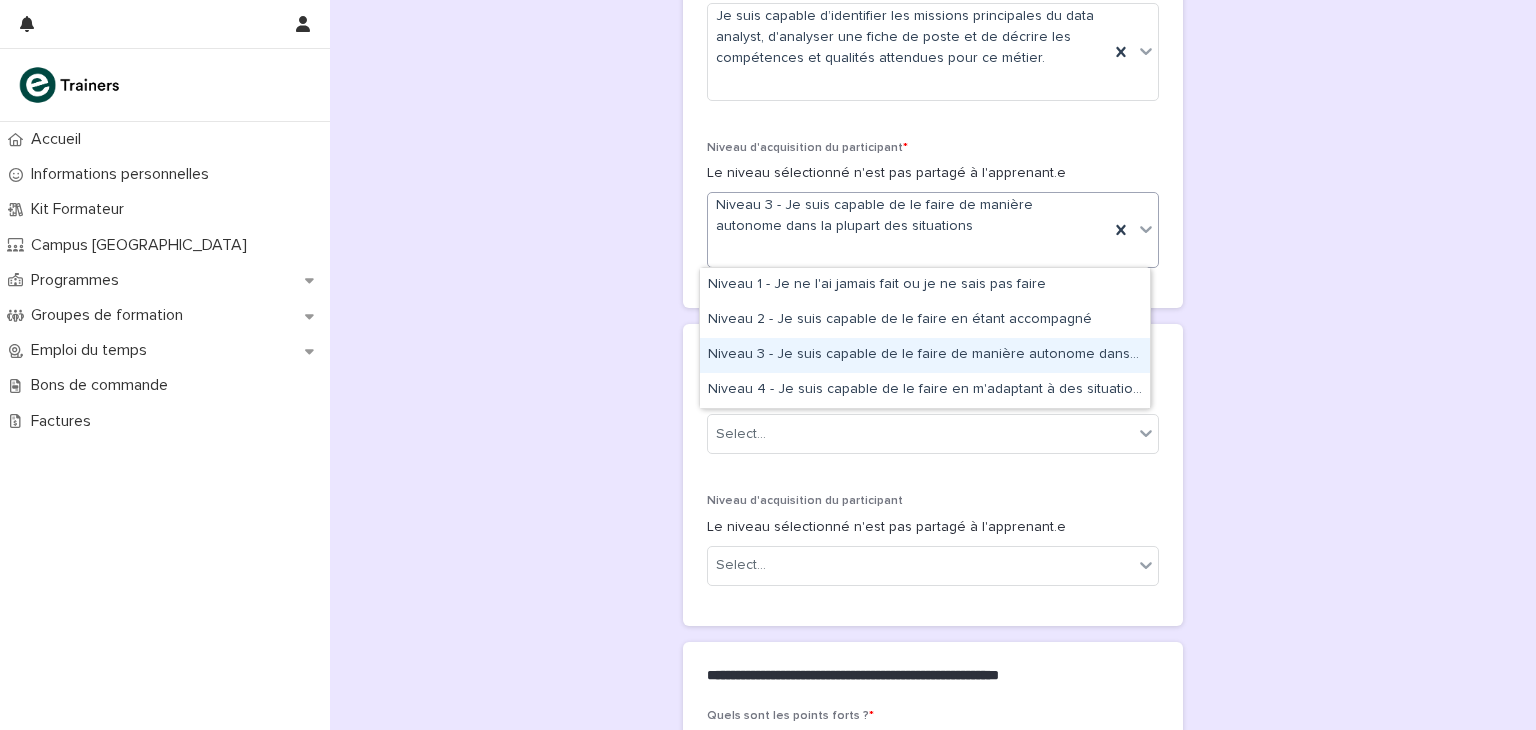 drag, startPoint x: 1047, startPoint y: 374, endPoint x: 1054, endPoint y: 349, distance: 25.96151 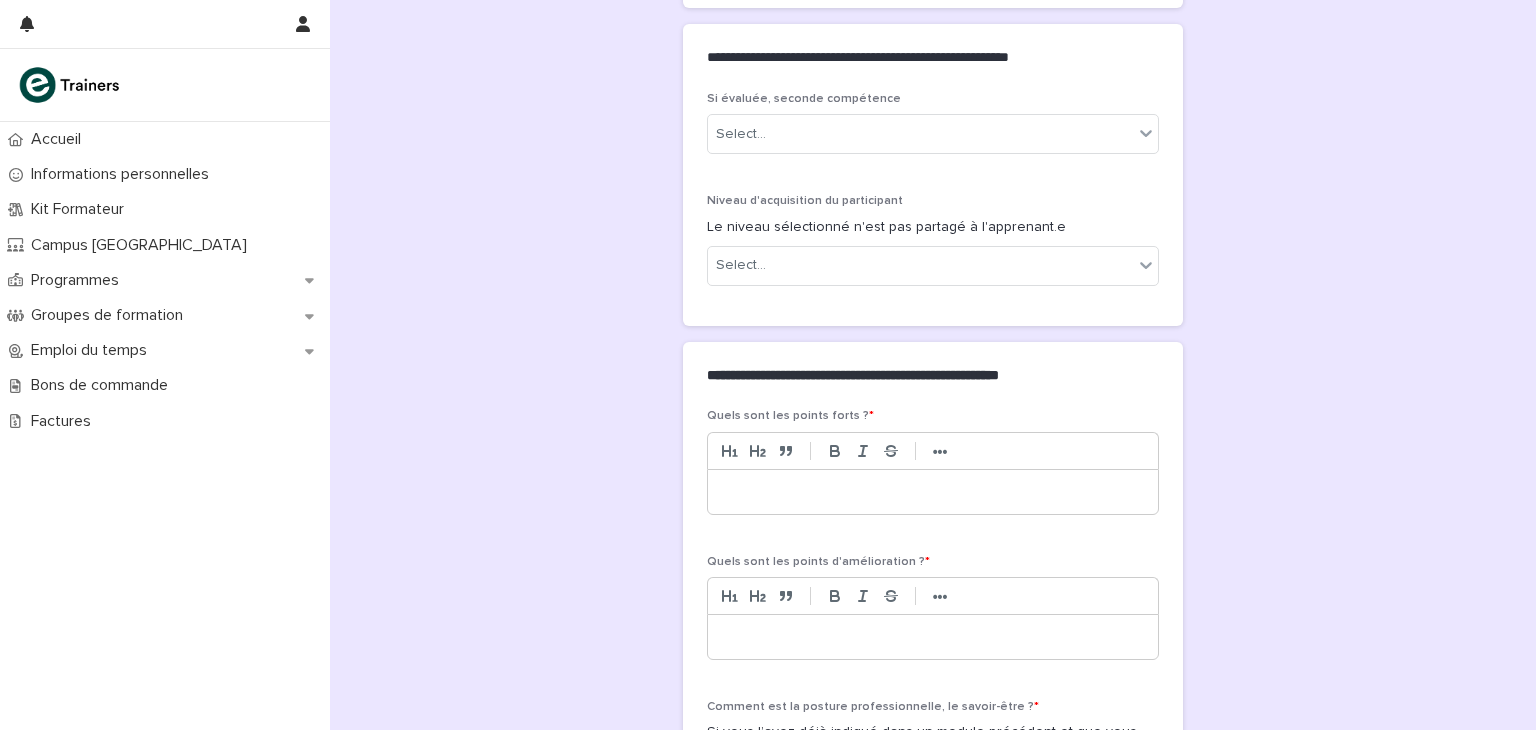 scroll, scrollTop: 700, scrollLeft: 0, axis: vertical 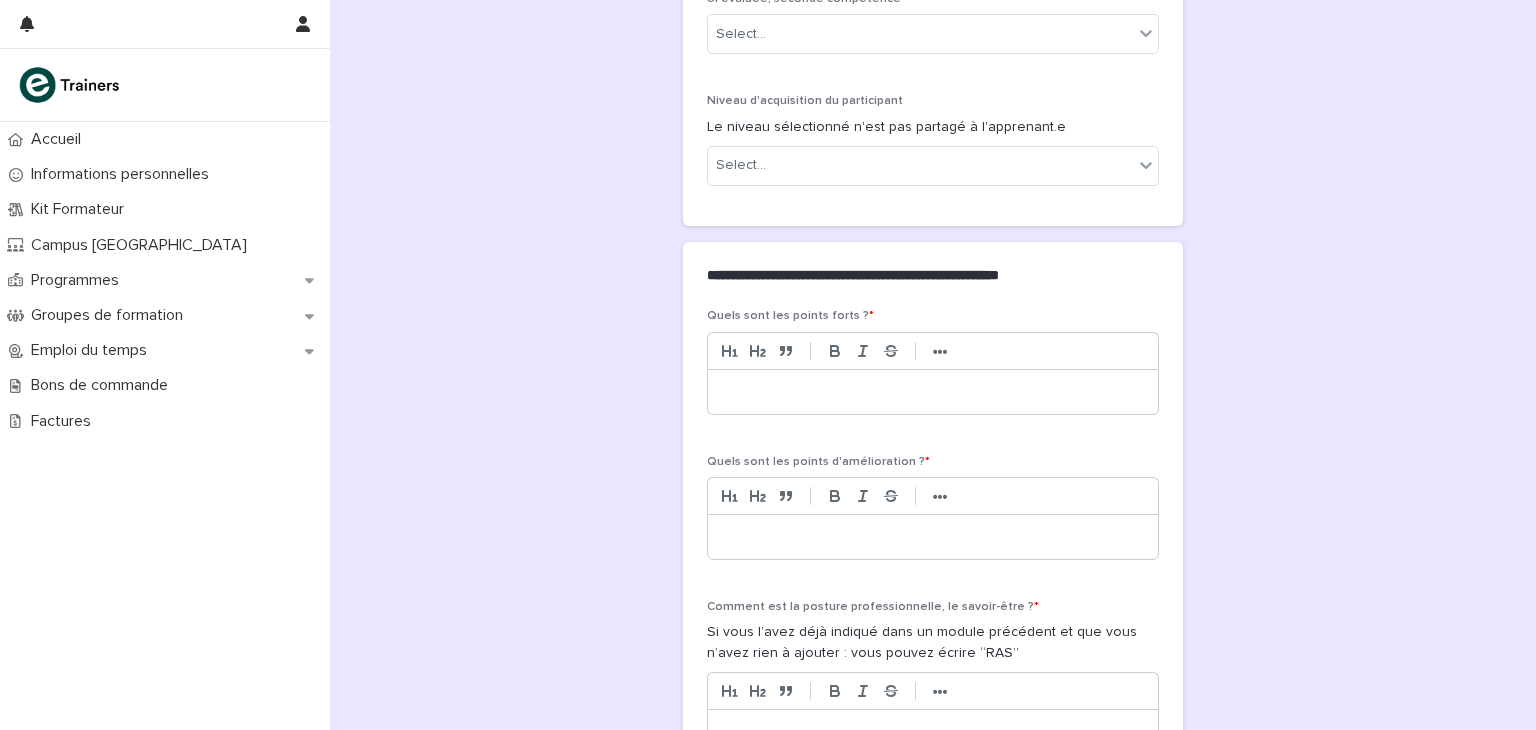 click at bounding box center [933, 392] 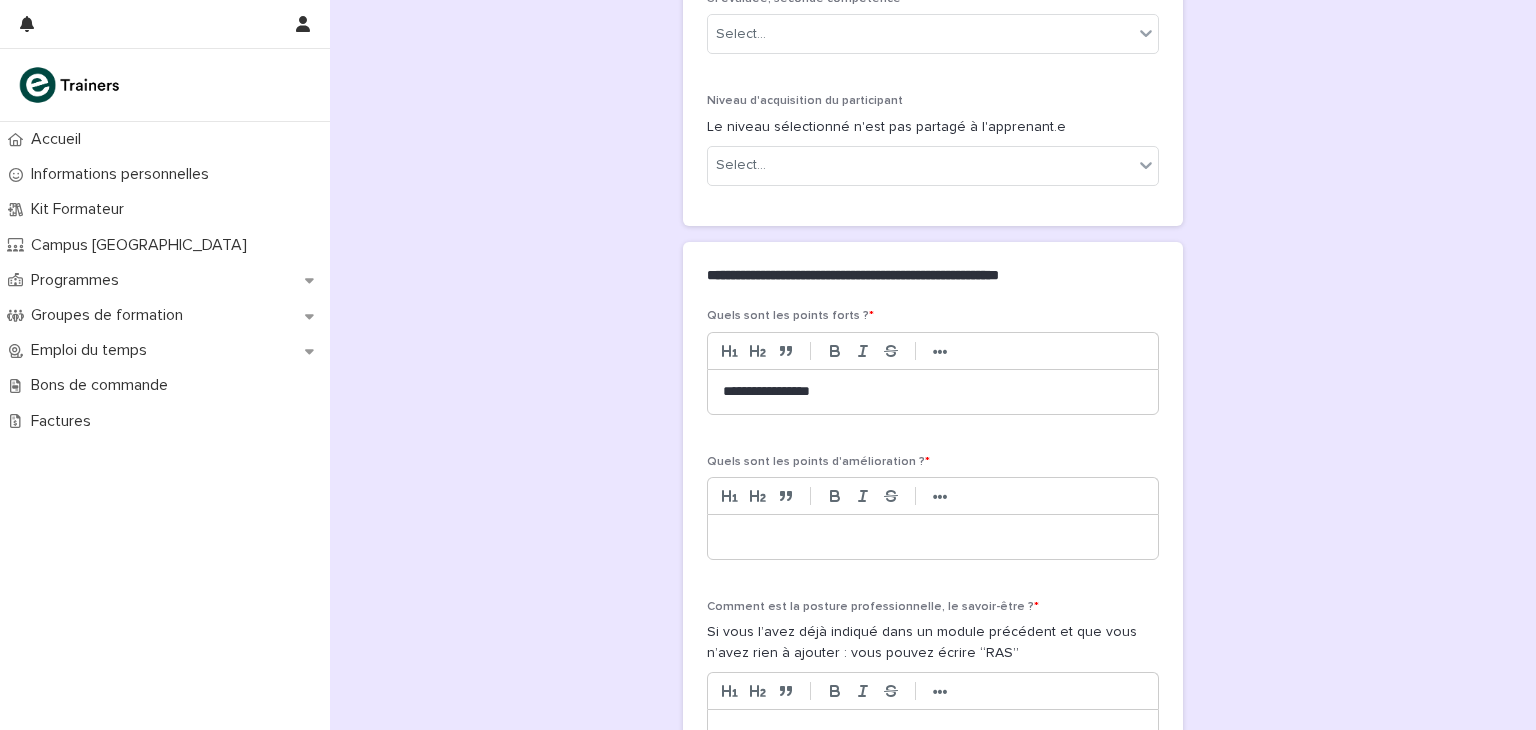 click on "**********" at bounding box center (933, 392) 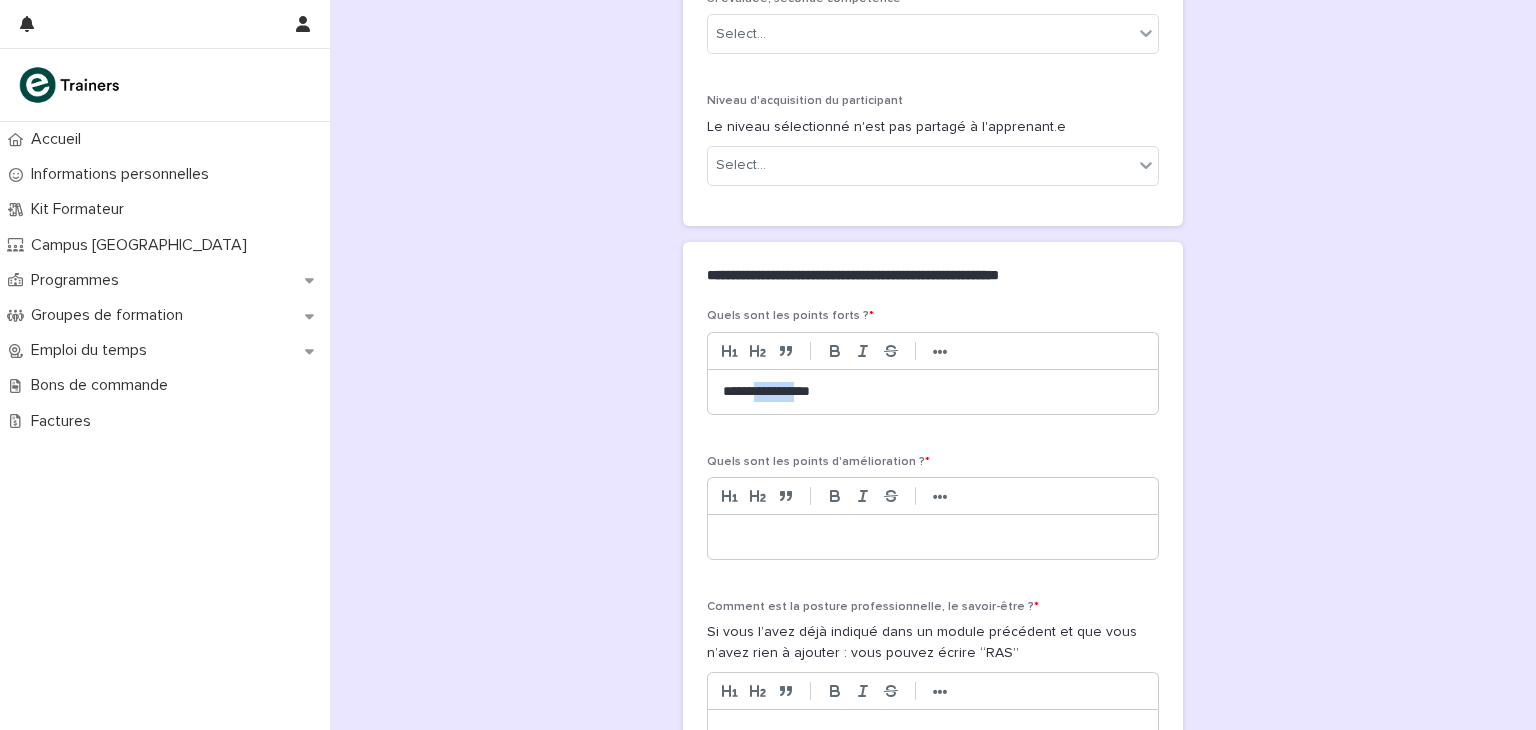 click on "**********" at bounding box center [933, 392] 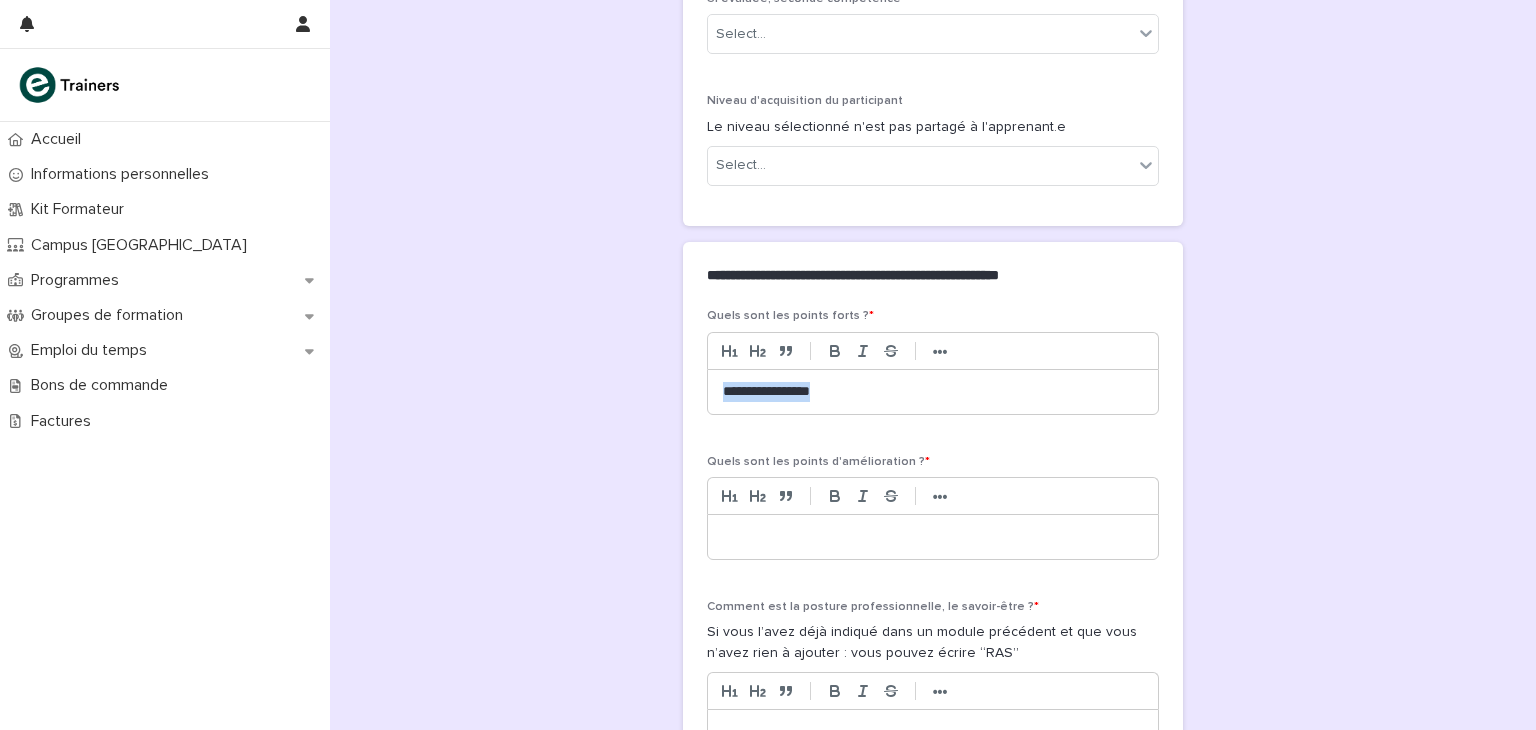 click on "**********" at bounding box center (933, 392) 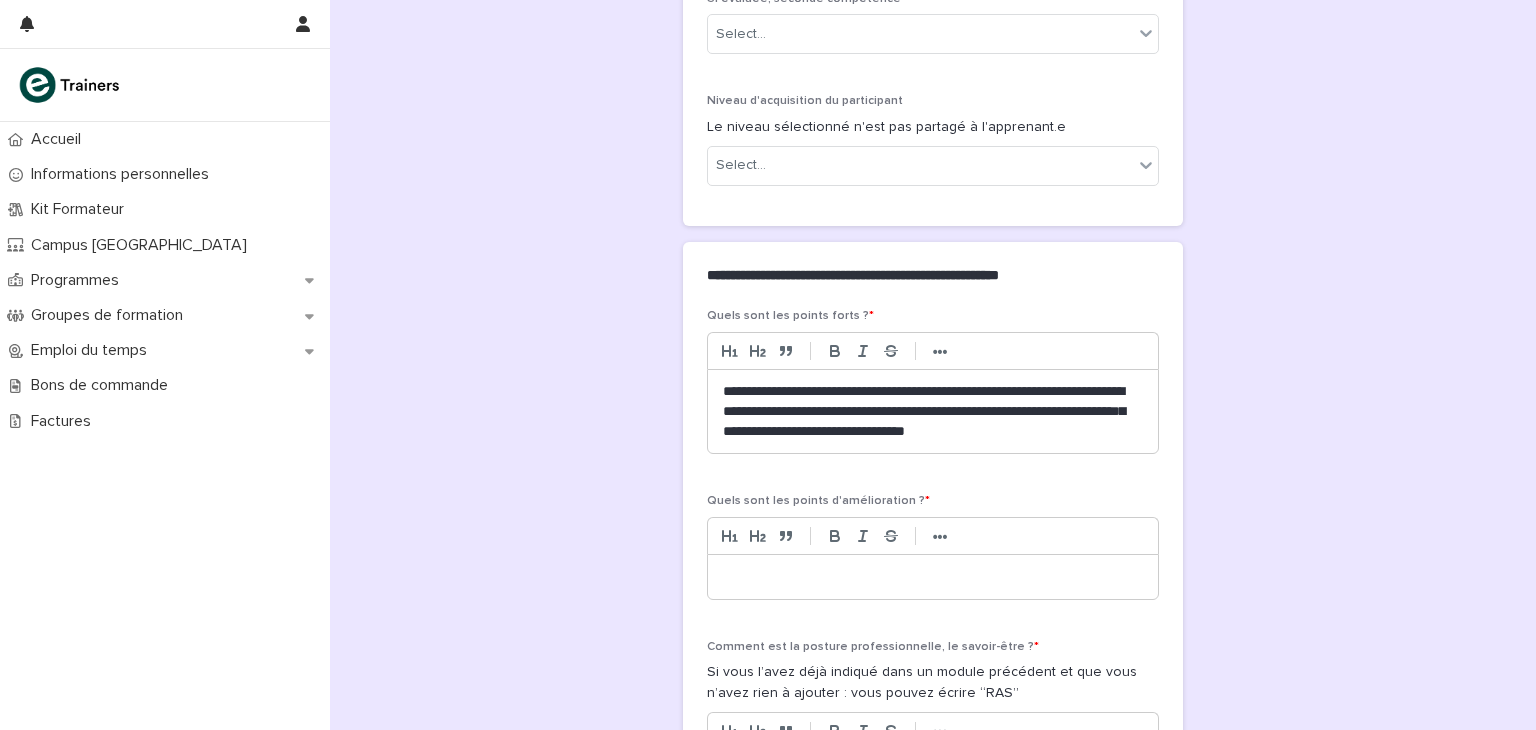 scroll, scrollTop: 0, scrollLeft: 0, axis: both 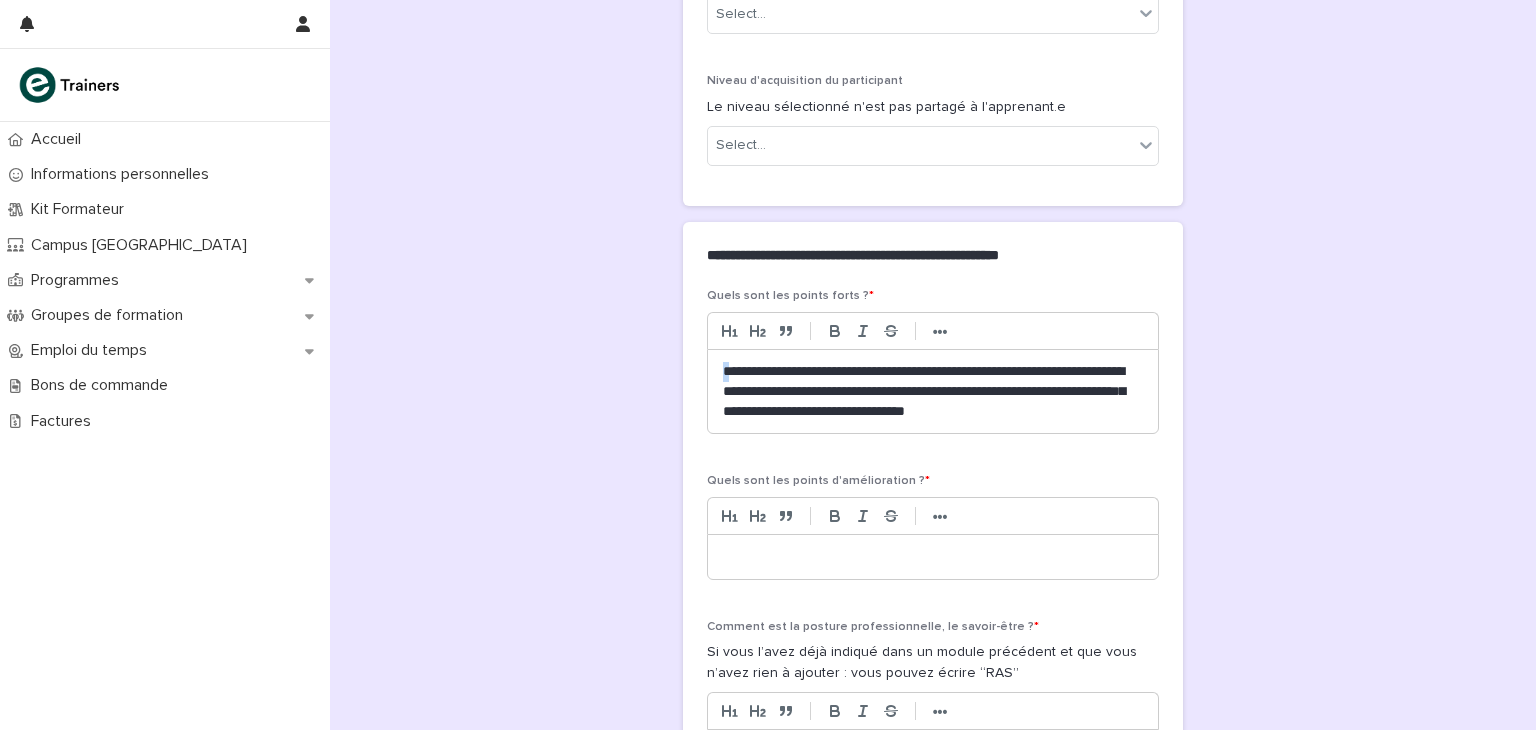 drag, startPoint x: 724, startPoint y: 371, endPoint x: 710, endPoint y: 370, distance: 14.035668 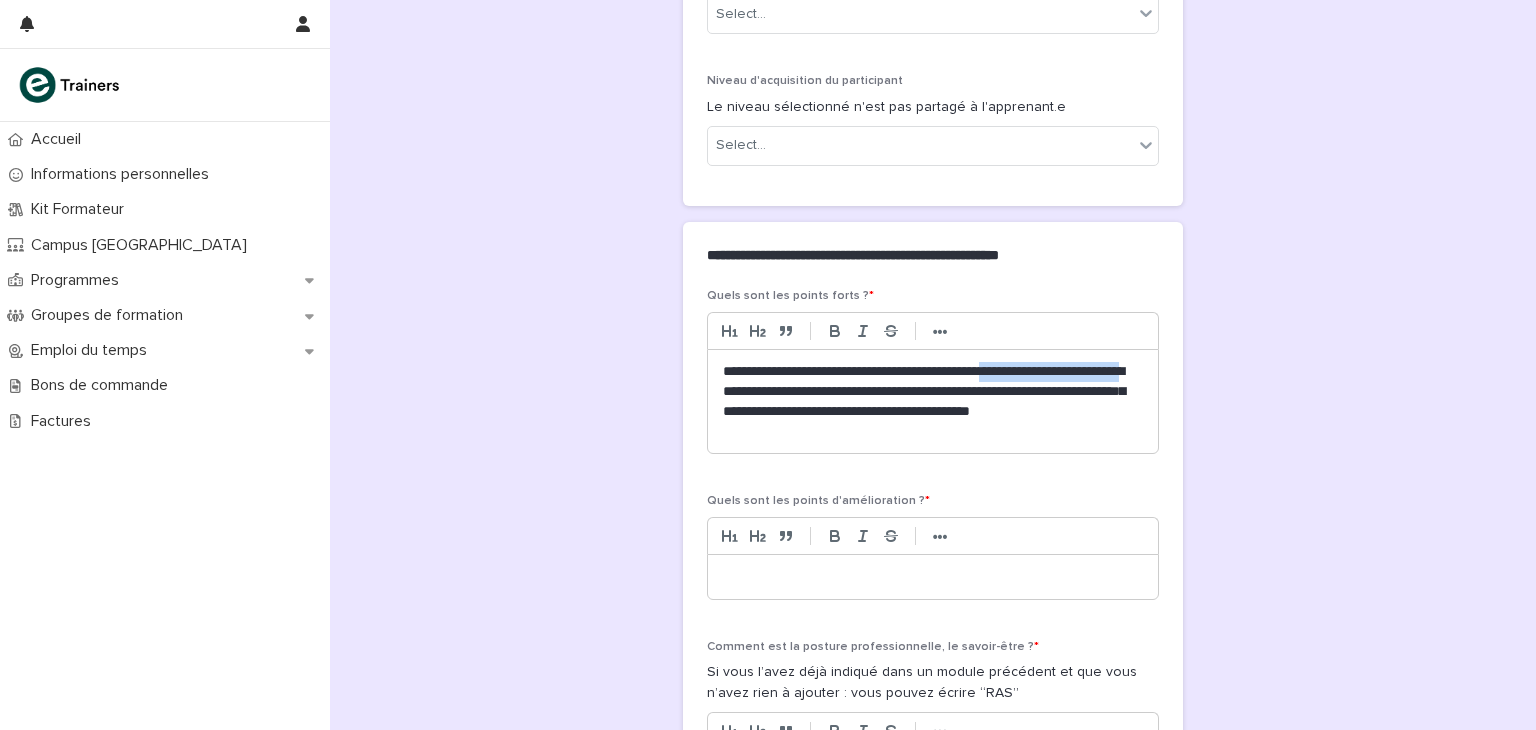 drag, startPoint x: 1031, startPoint y: 368, endPoint x: 788, endPoint y: 383, distance: 243.46252 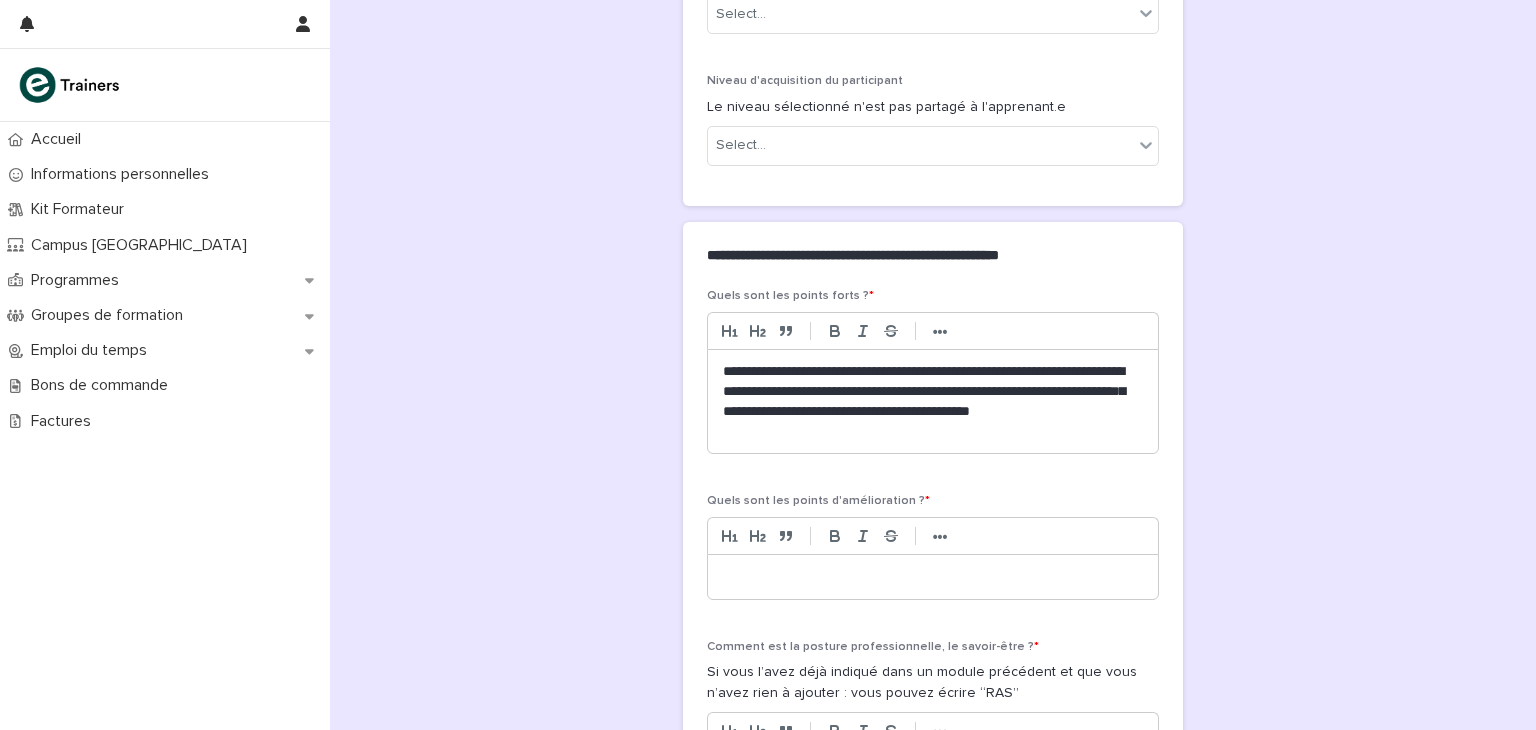 click on "**********" at bounding box center [933, 402] 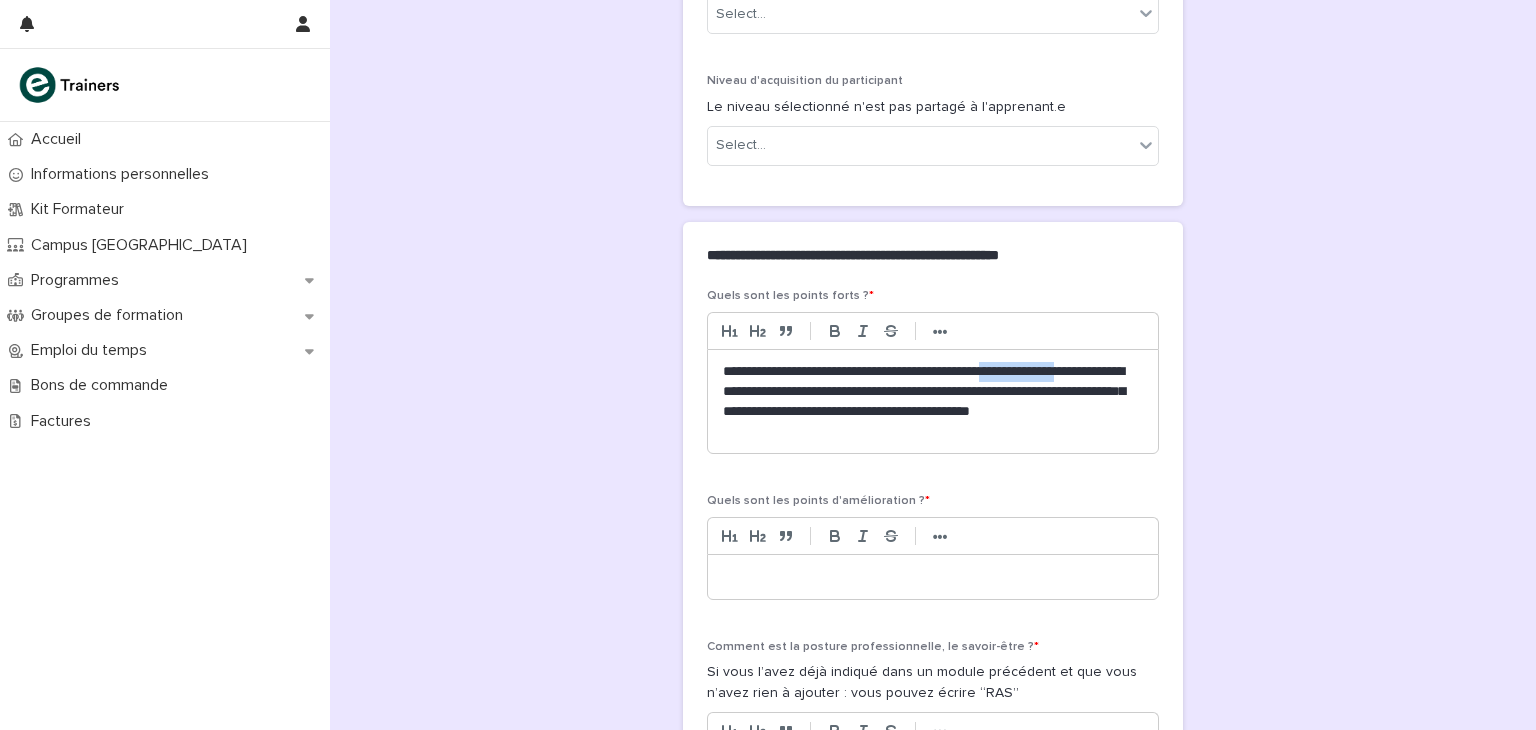drag, startPoint x: 1031, startPoint y: 361, endPoint x: 1127, endPoint y: 372, distance: 96.62815 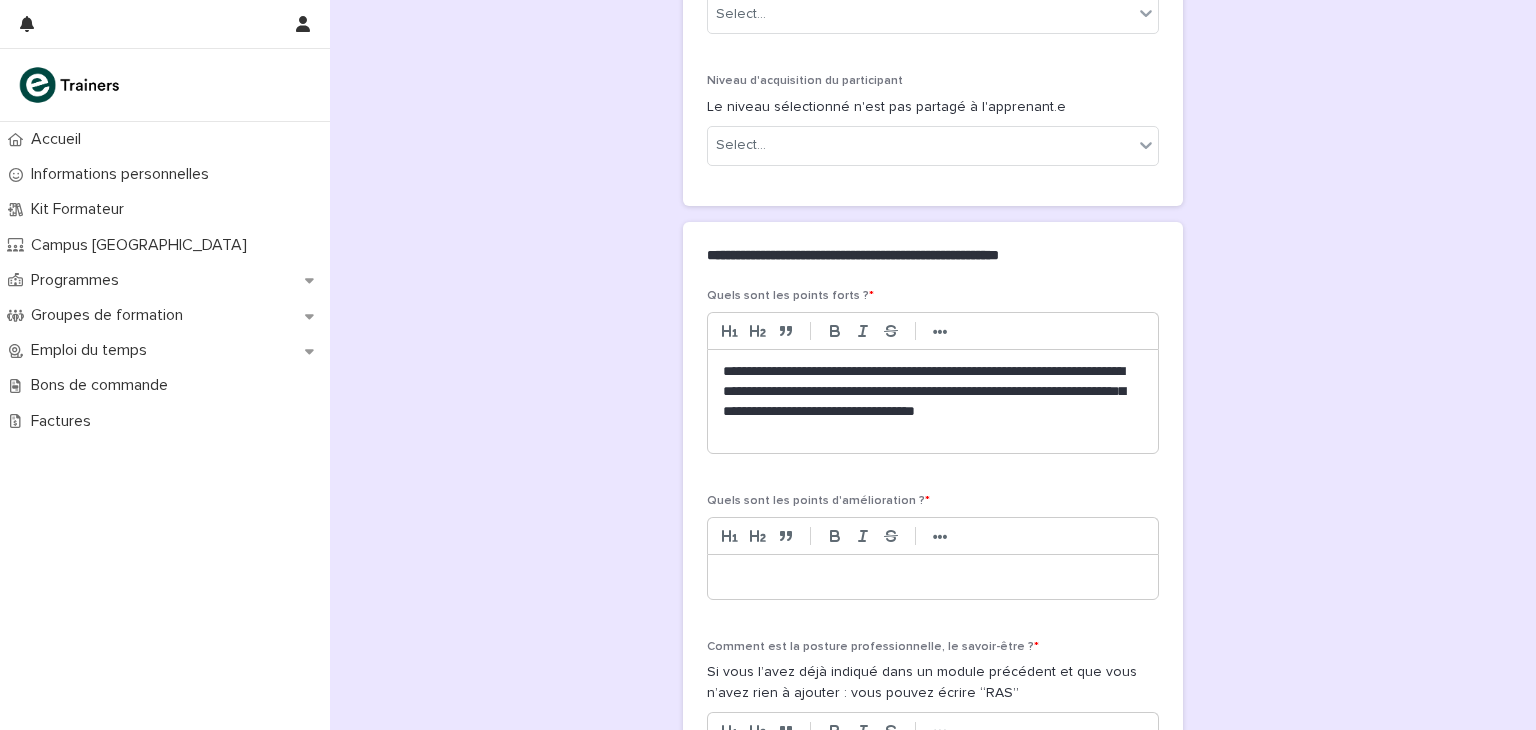 click on "**********" at bounding box center [933, 402] 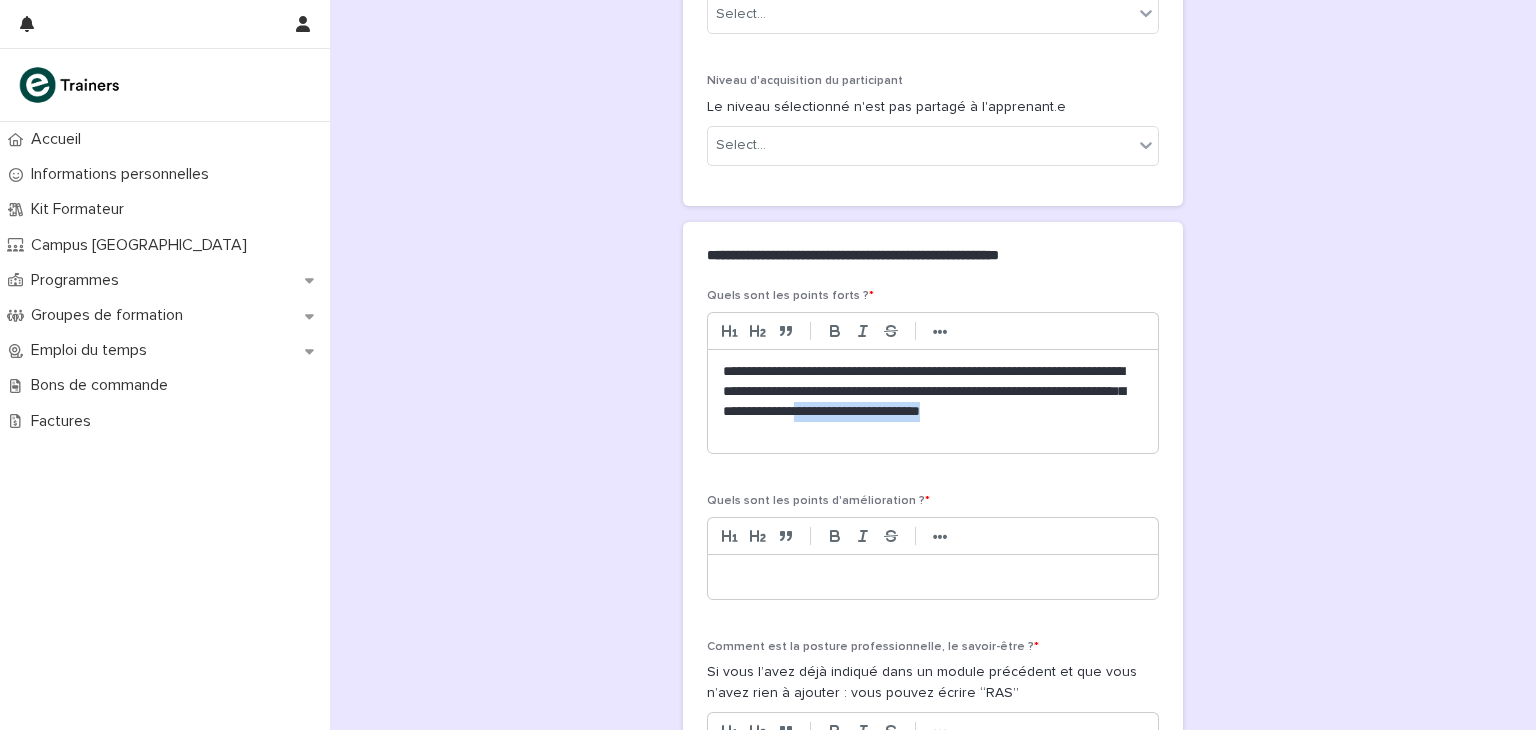 drag, startPoint x: 1044, startPoint y: 412, endPoint x: 1093, endPoint y: 439, distance: 55.946404 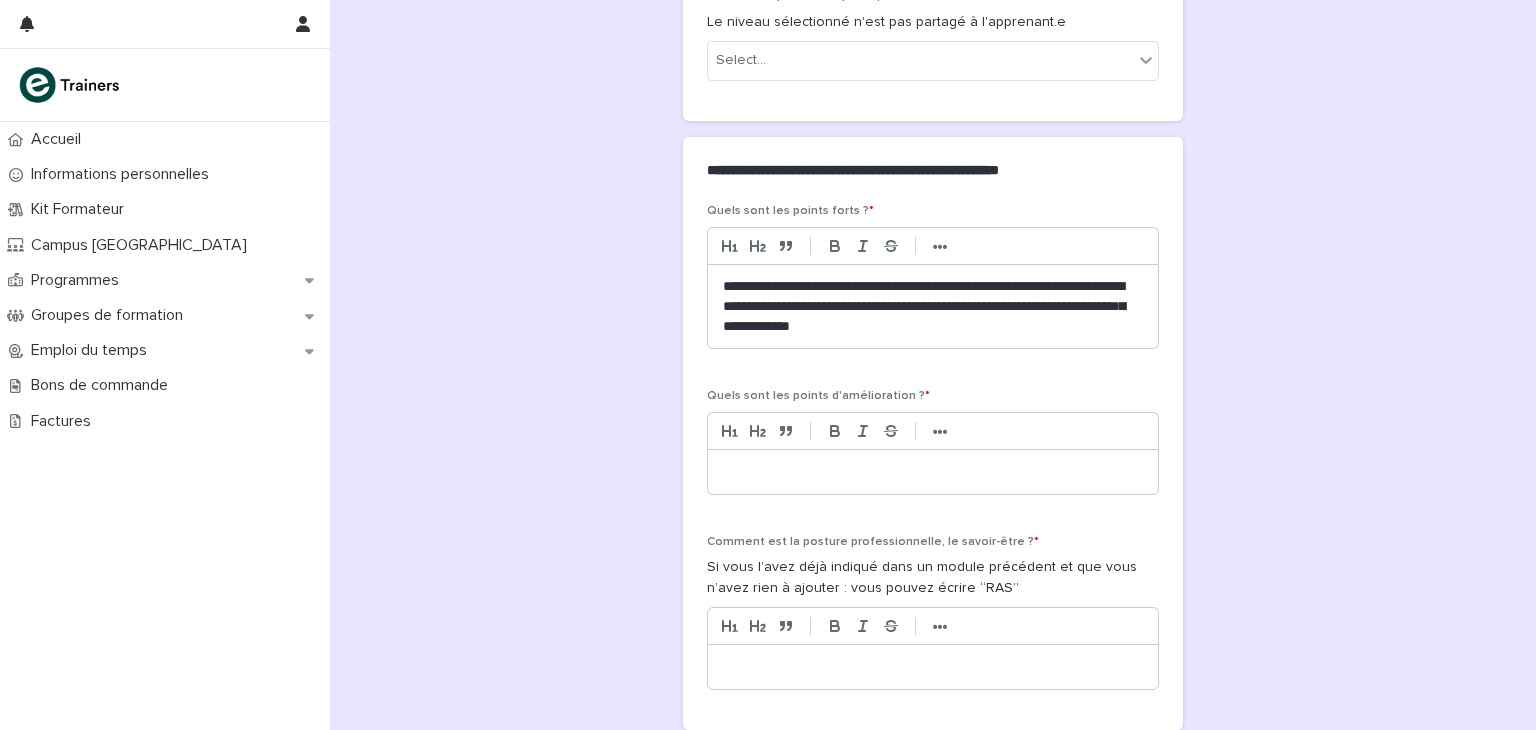 scroll, scrollTop: 920, scrollLeft: 0, axis: vertical 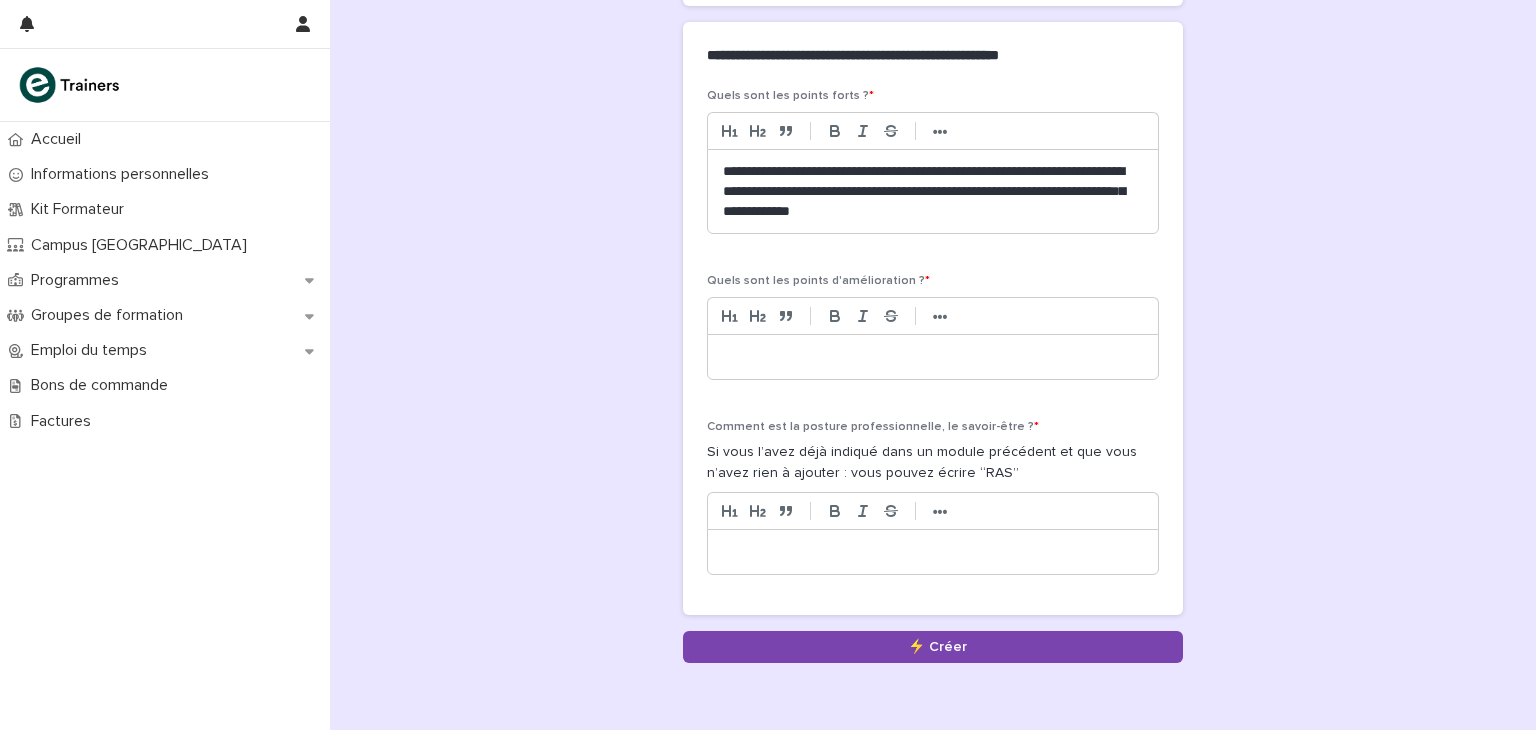click at bounding box center (933, 552) 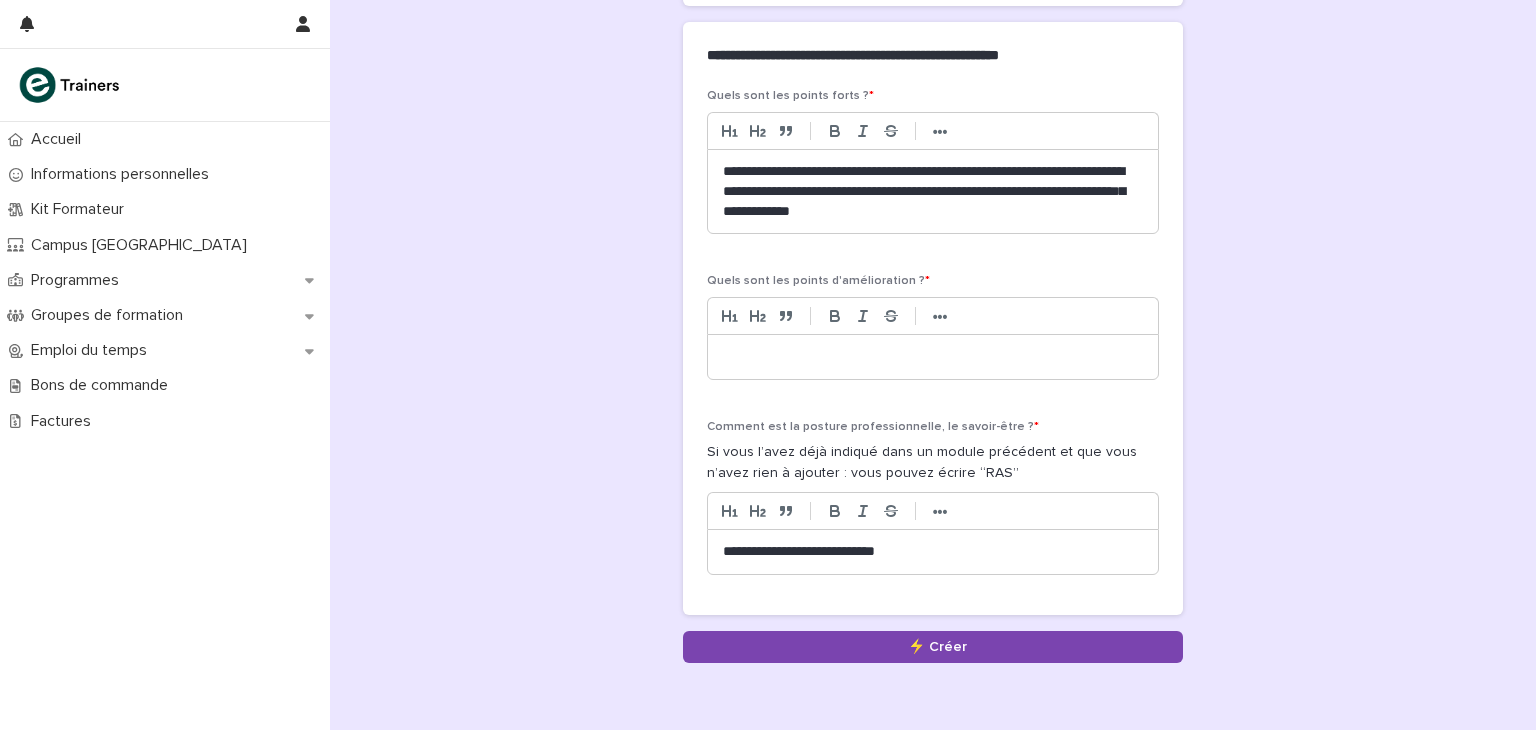 click at bounding box center [933, 357] 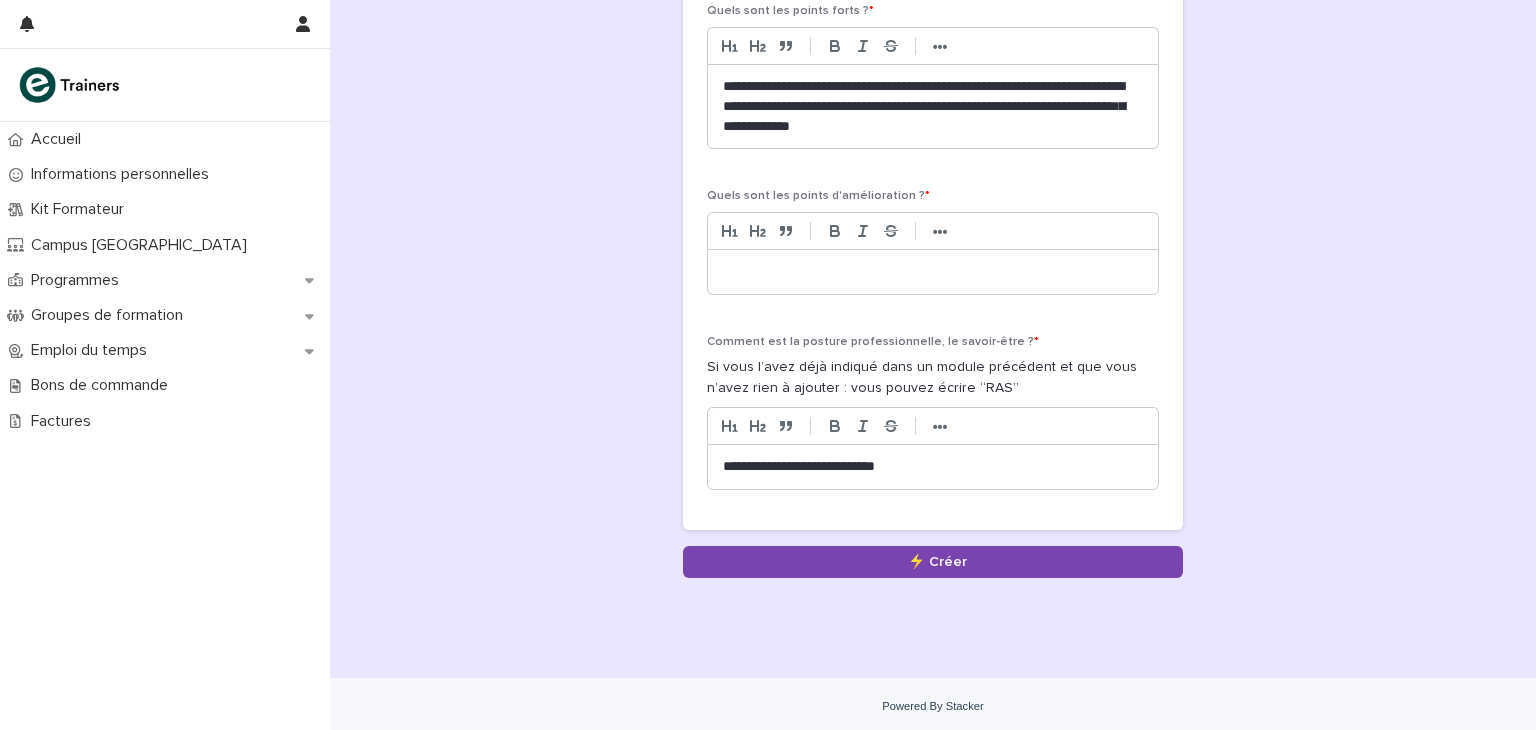 scroll, scrollTop: 905, scrollLeft: 0, axis: vertical 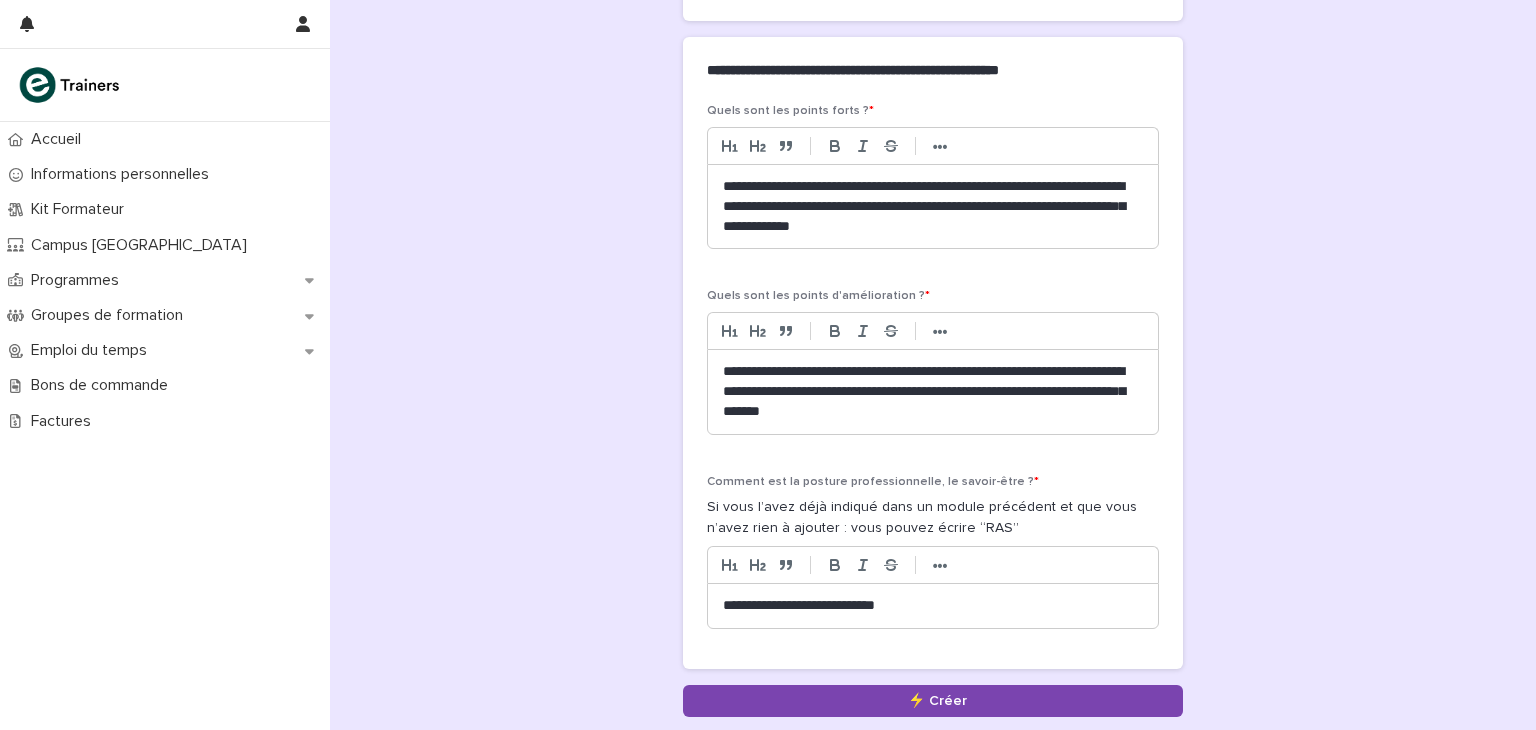 click on "**********" at bounding box center (933, 207) 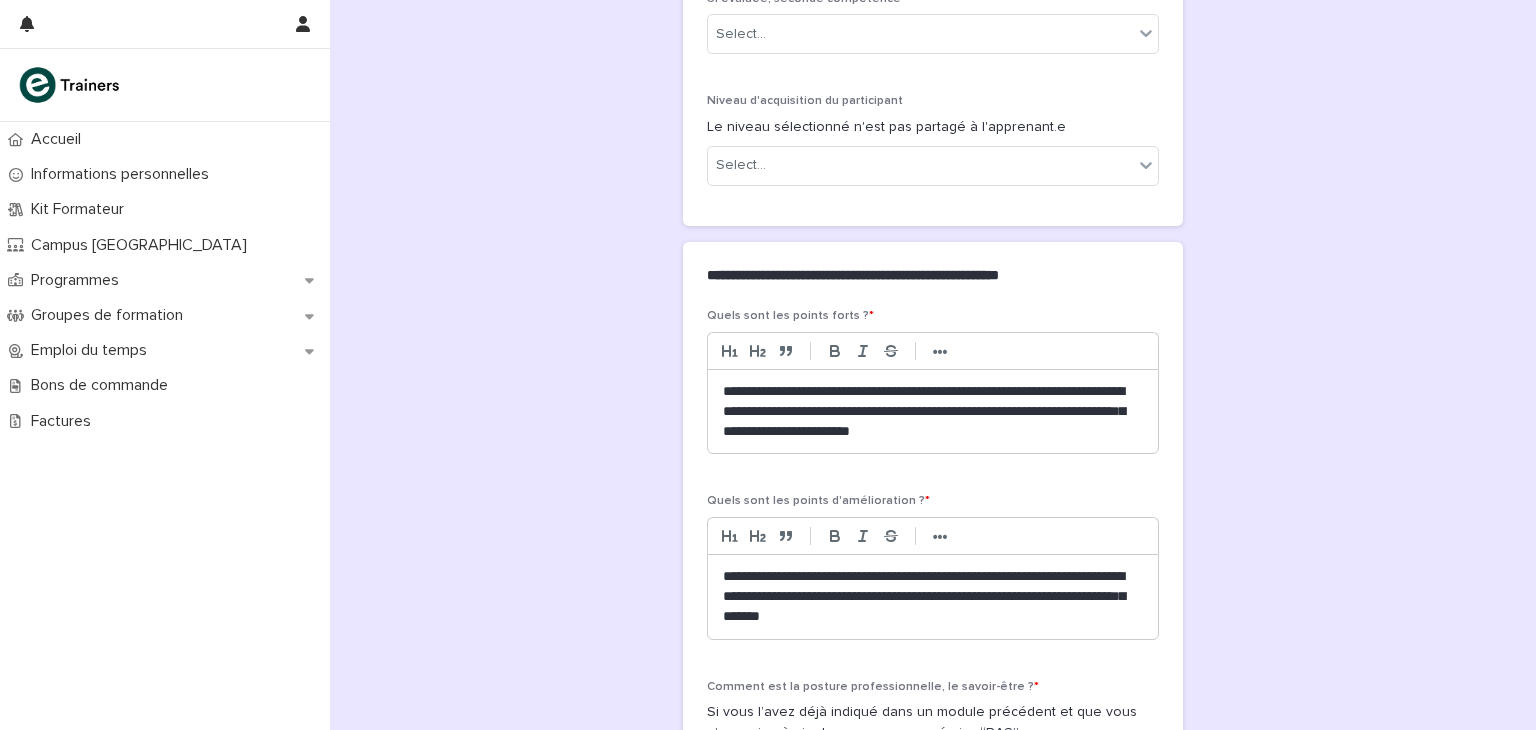 scroll, scrollTop: 900, scrollLeft: 0, axis: vertical 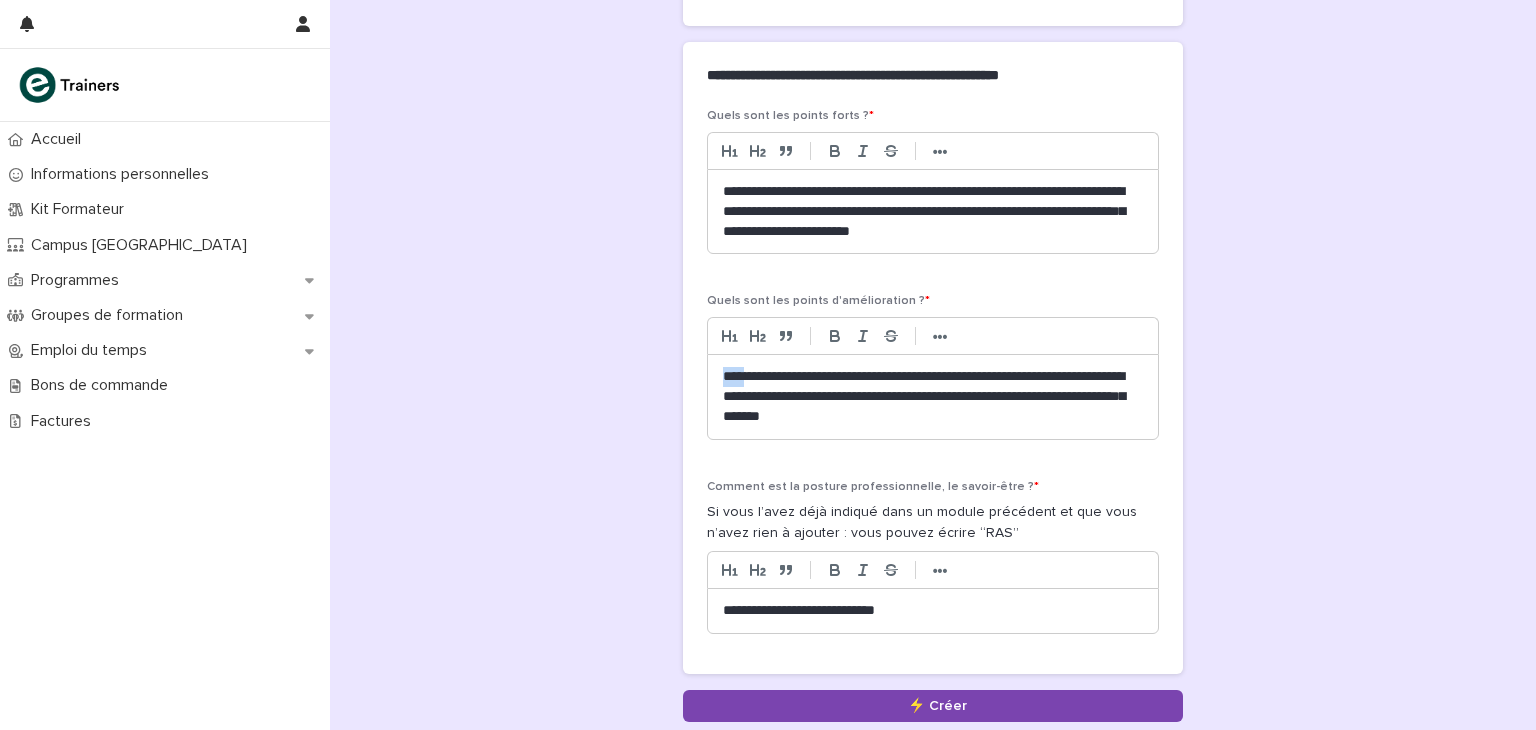 drag, startPoint x: 744, startPoint y: 369, endPoint x: 713, endPoint y: 368, distance: 31.016125 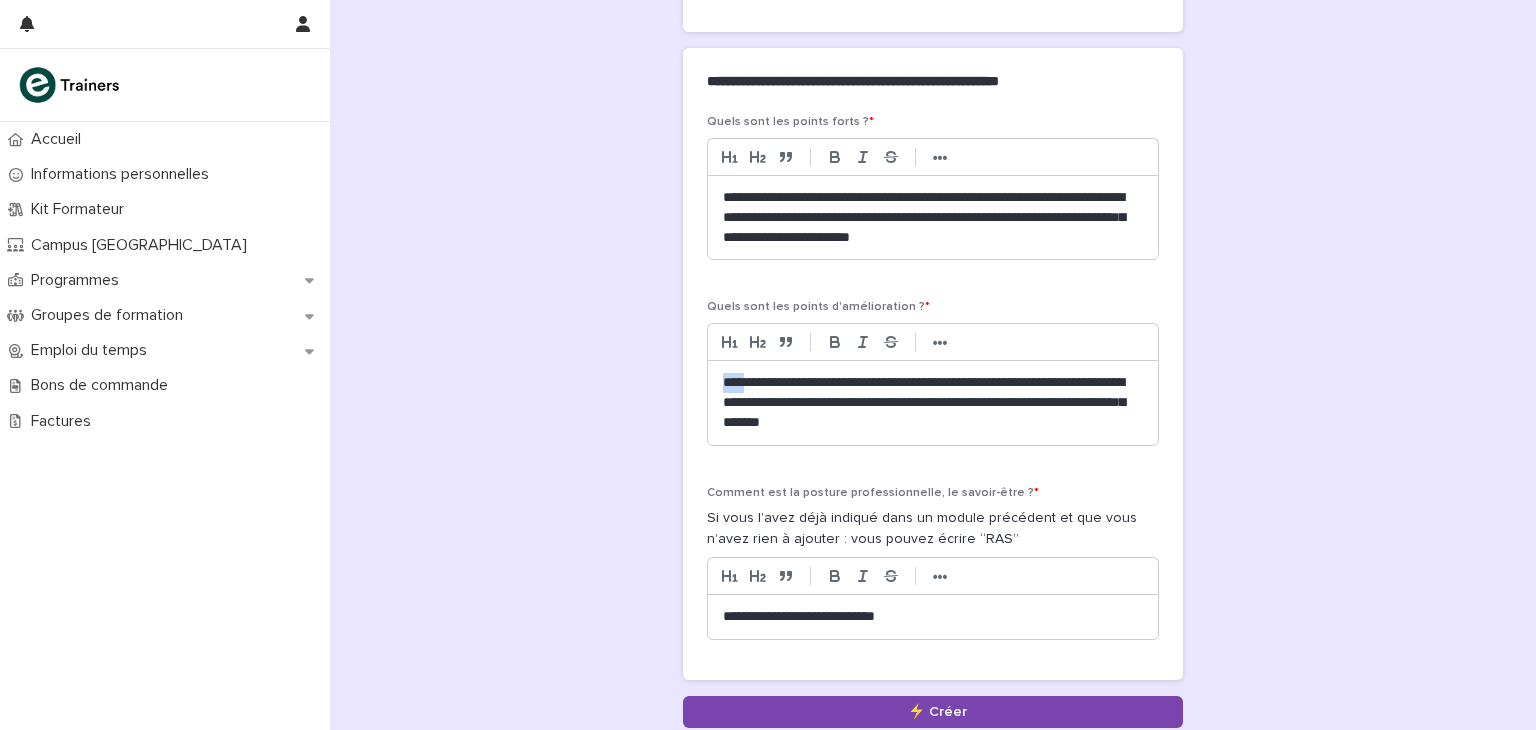 scroll, scrollTop: 845, scrollLeft: 0, axis: vertical 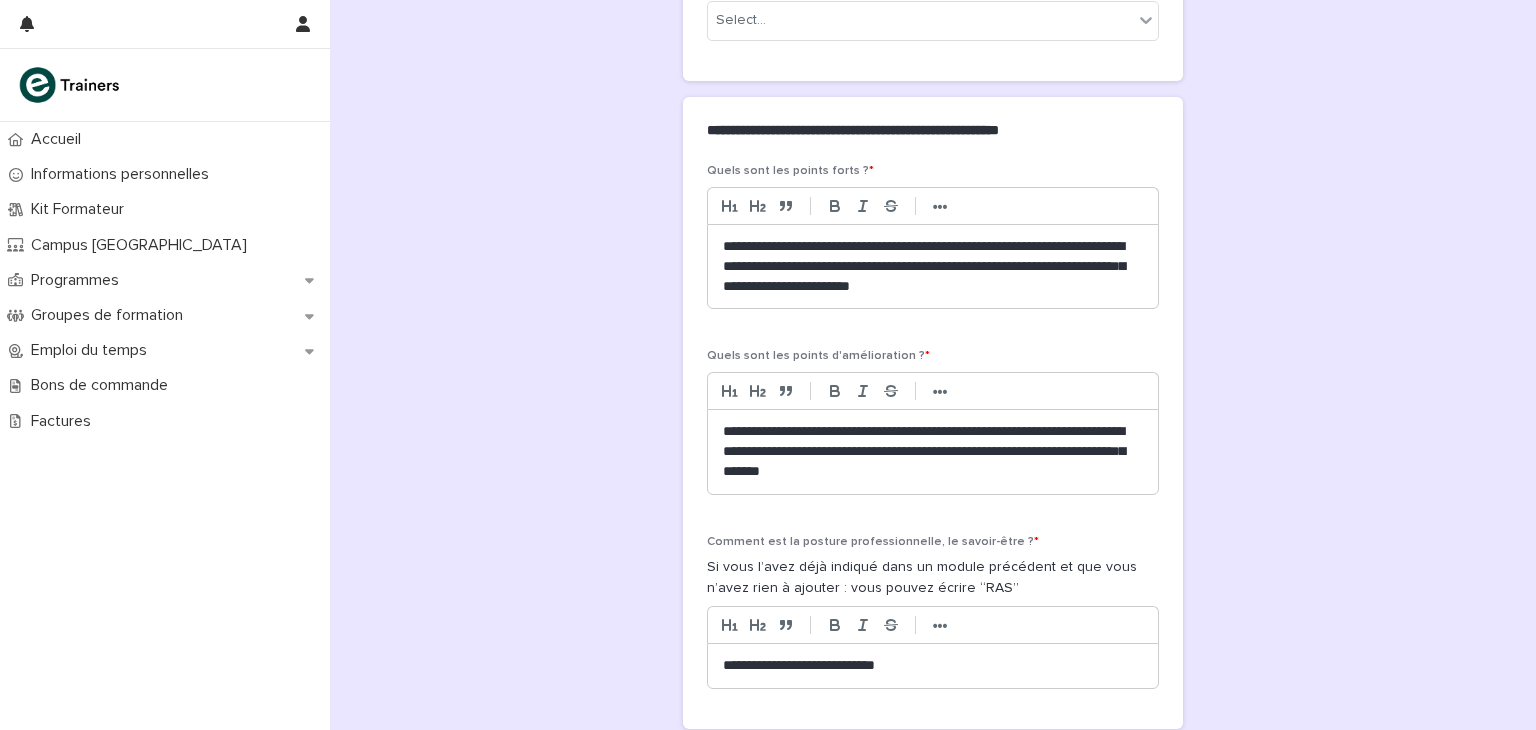 click on "**********" at bounding box center [933, 452] 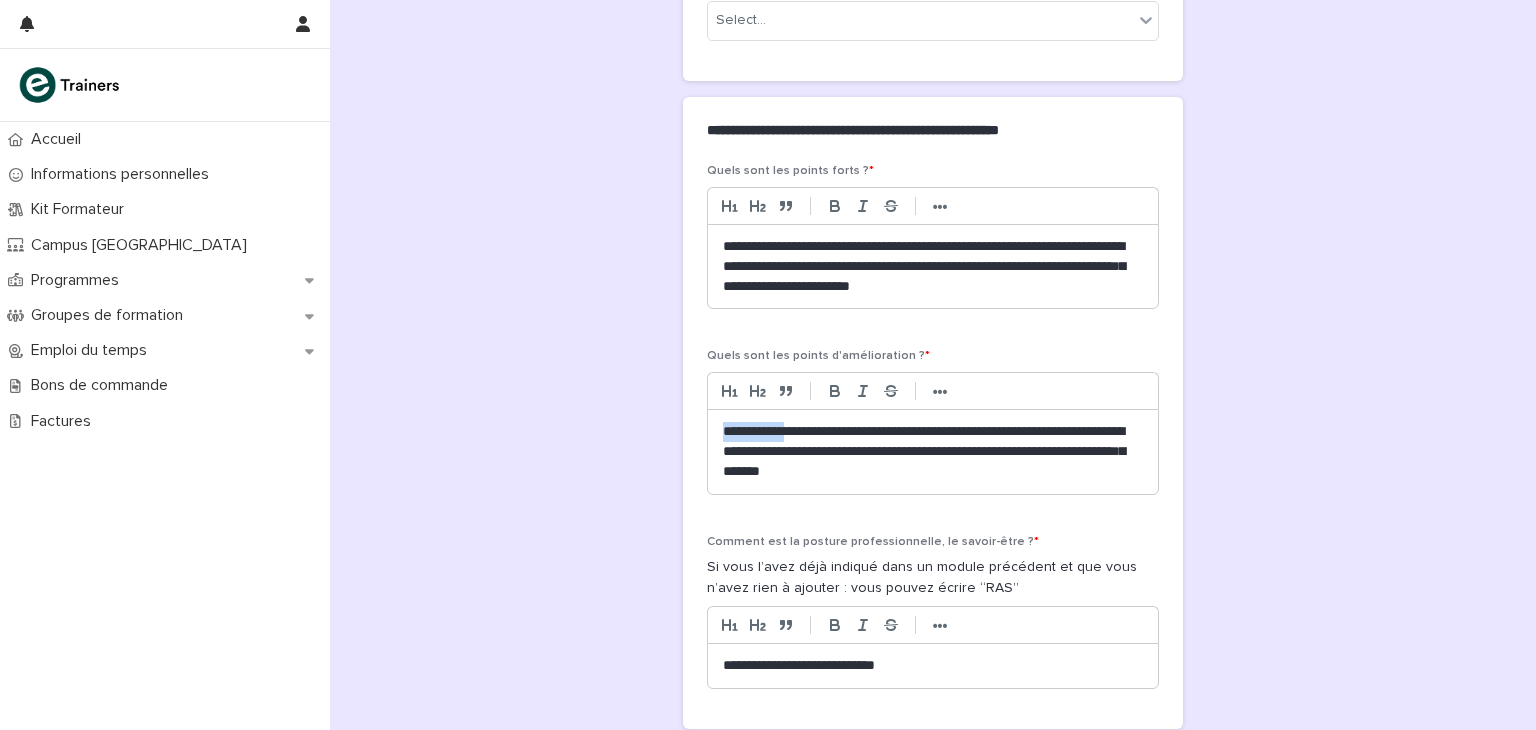 drag, startPoint x: 715, startPoint y: 426, endPoint x: 785, endPoint y: 426, distance: 70 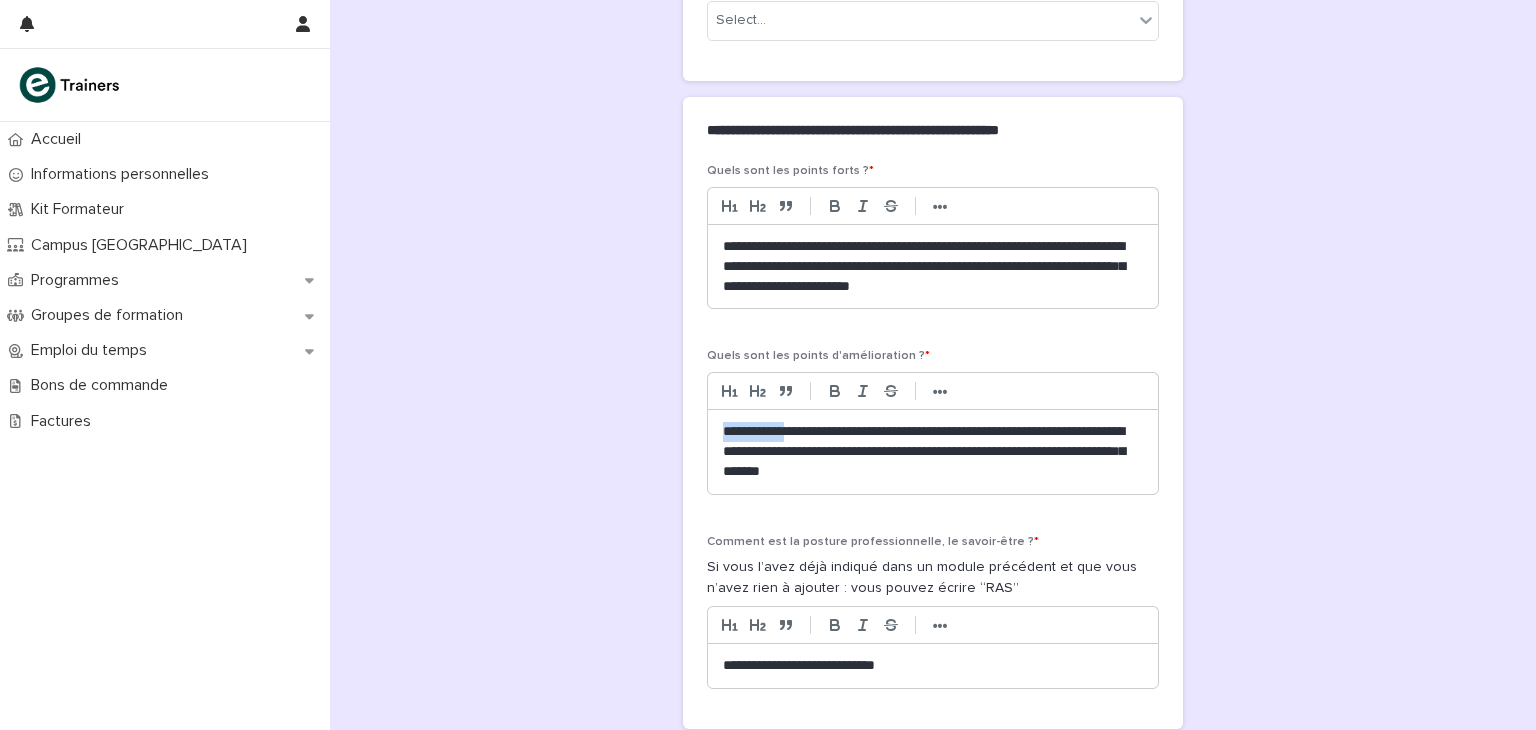 click on "**********" at bounding box center [933, 452] 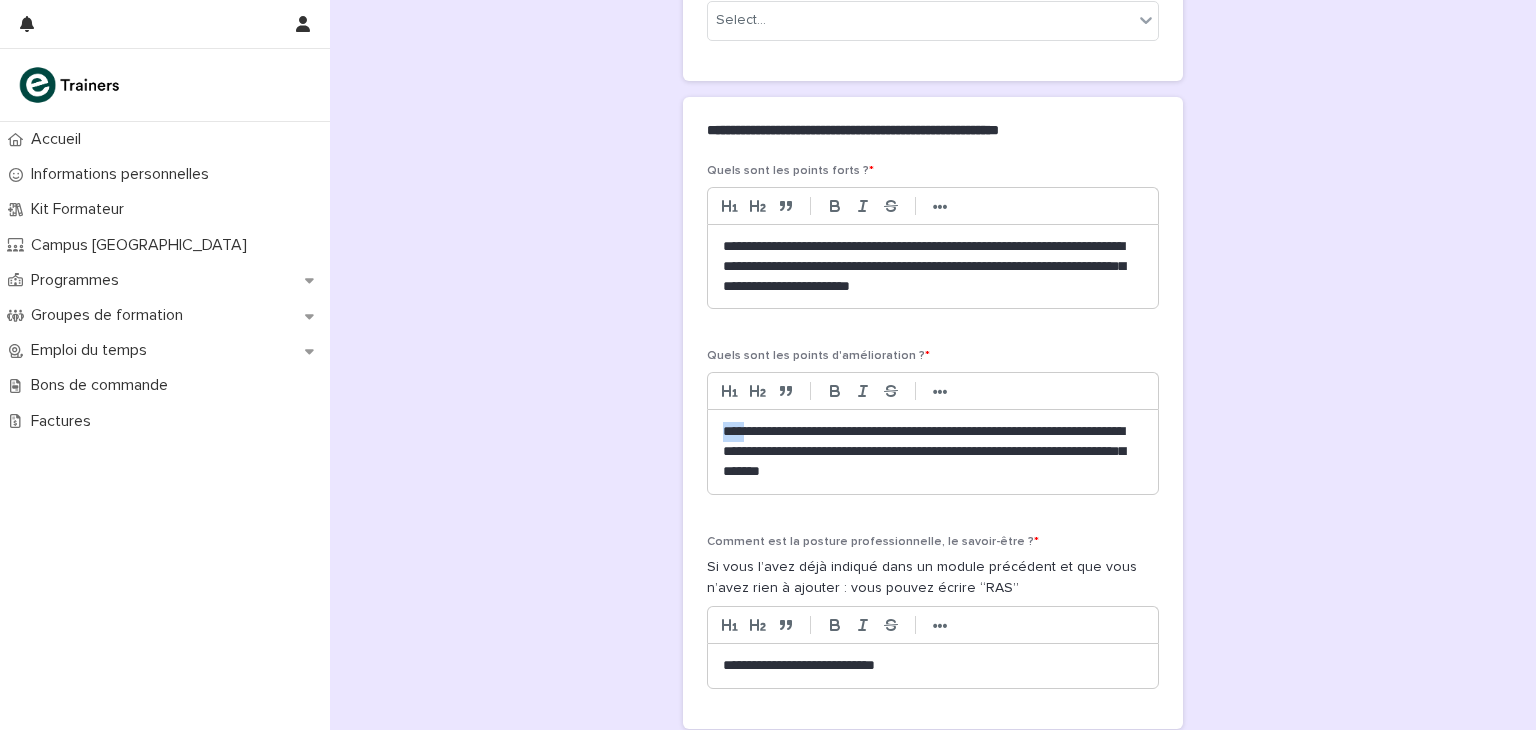 drag, startPoint x: 744, startPoint y: 427, endPoint x: 990, endPoint y: 437, distance: 246.20317 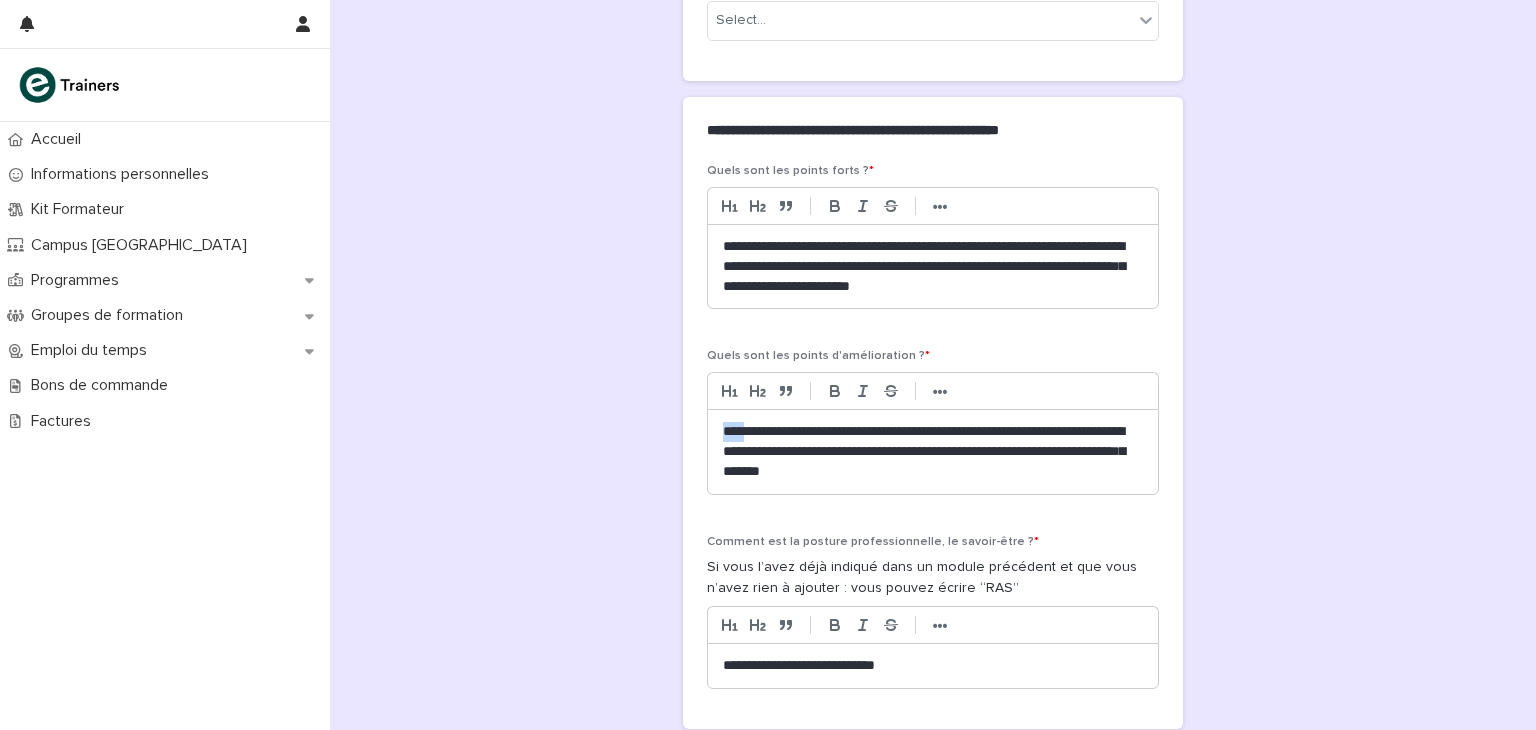 type 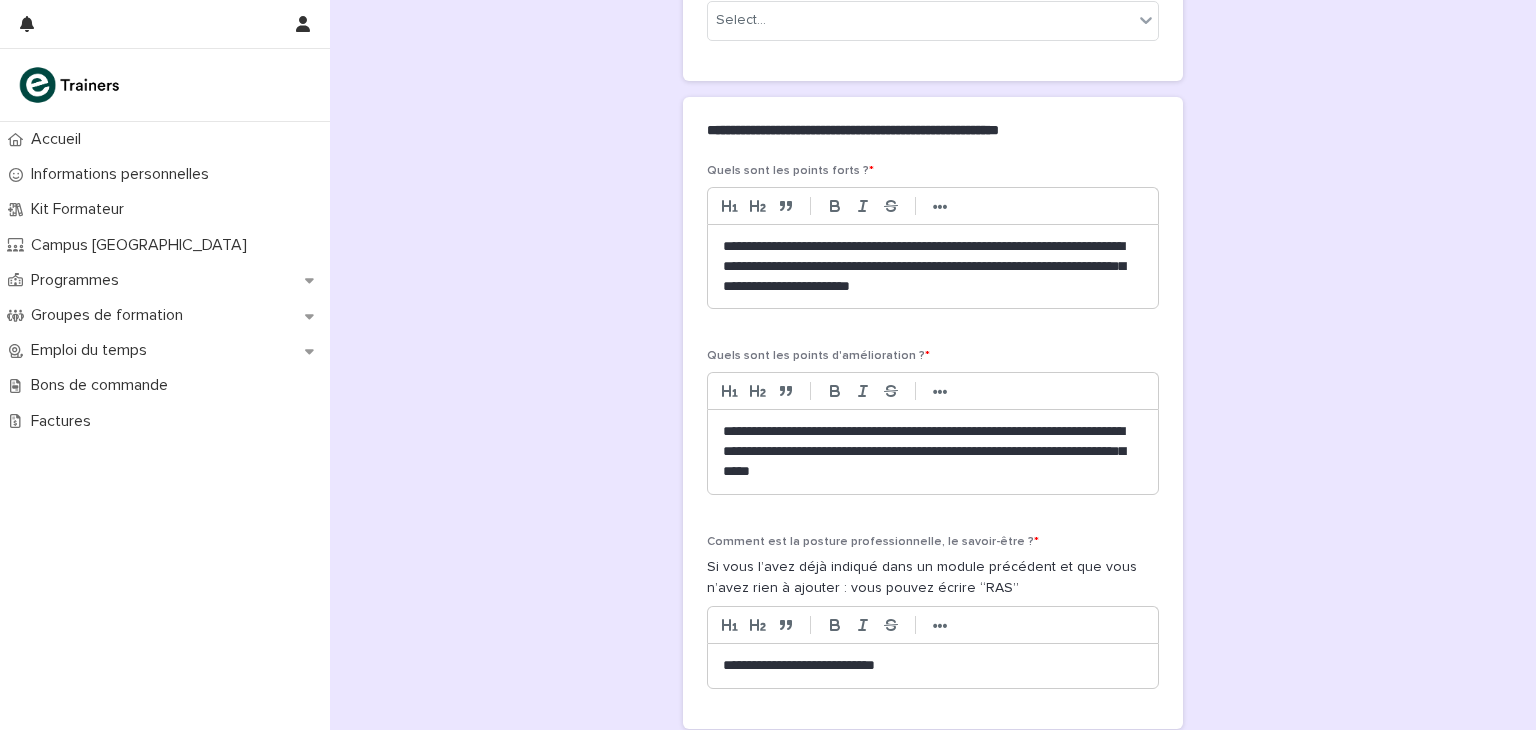 click on "**********" at bounding box center [933, 452] 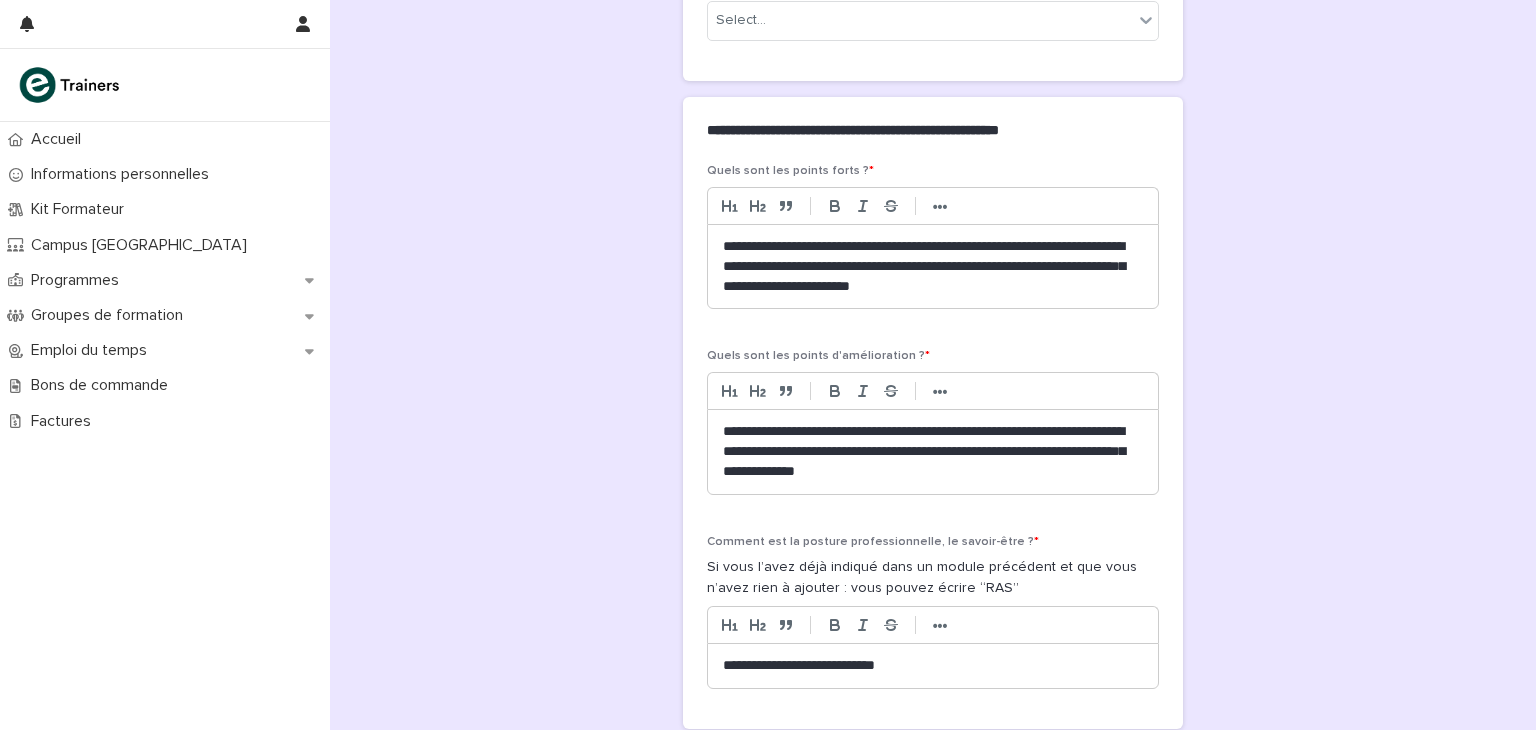 click on "**********" at bounding box center (933, 452) 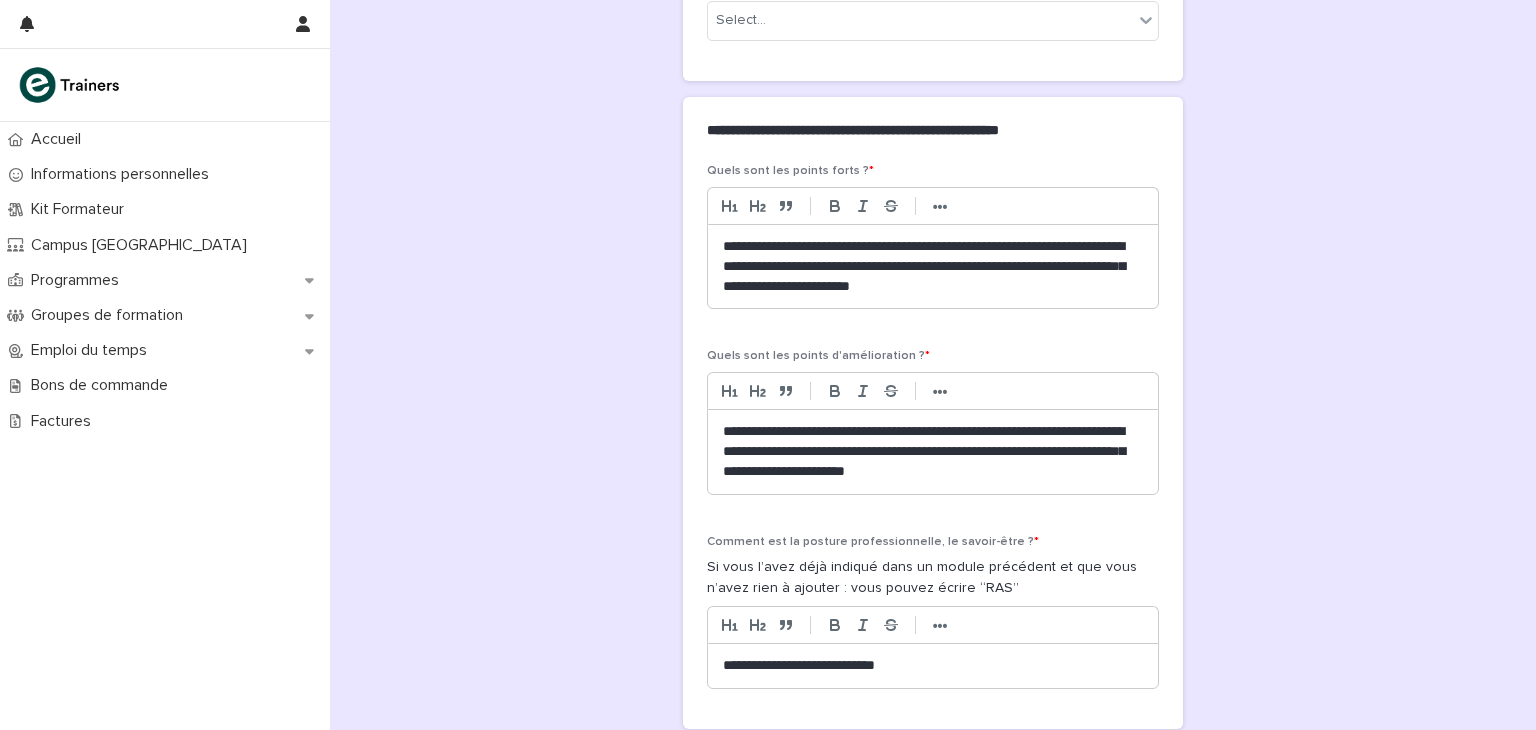 click on "**********" at bounding box center (933, 452) 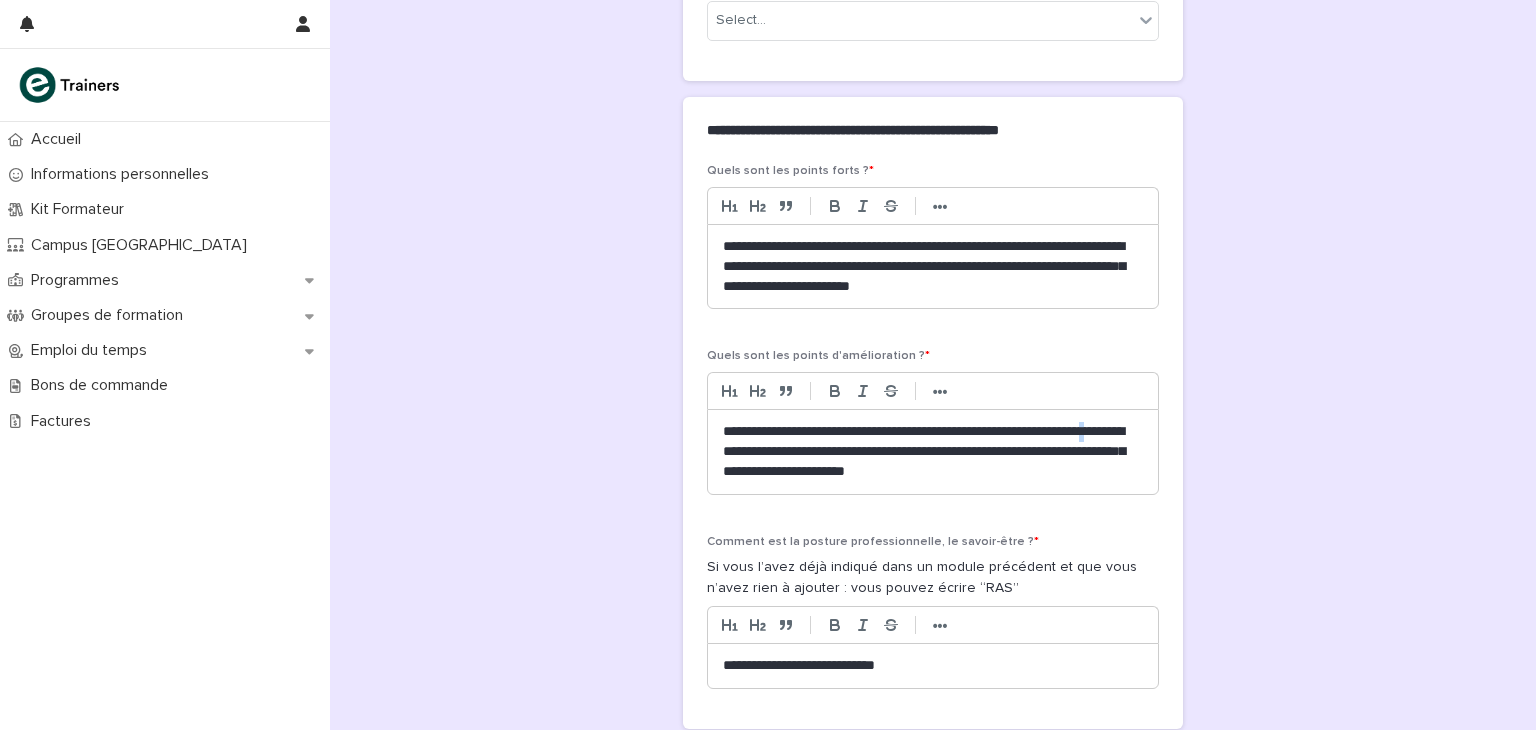 click on "**********" at bounding box center [933, 452] 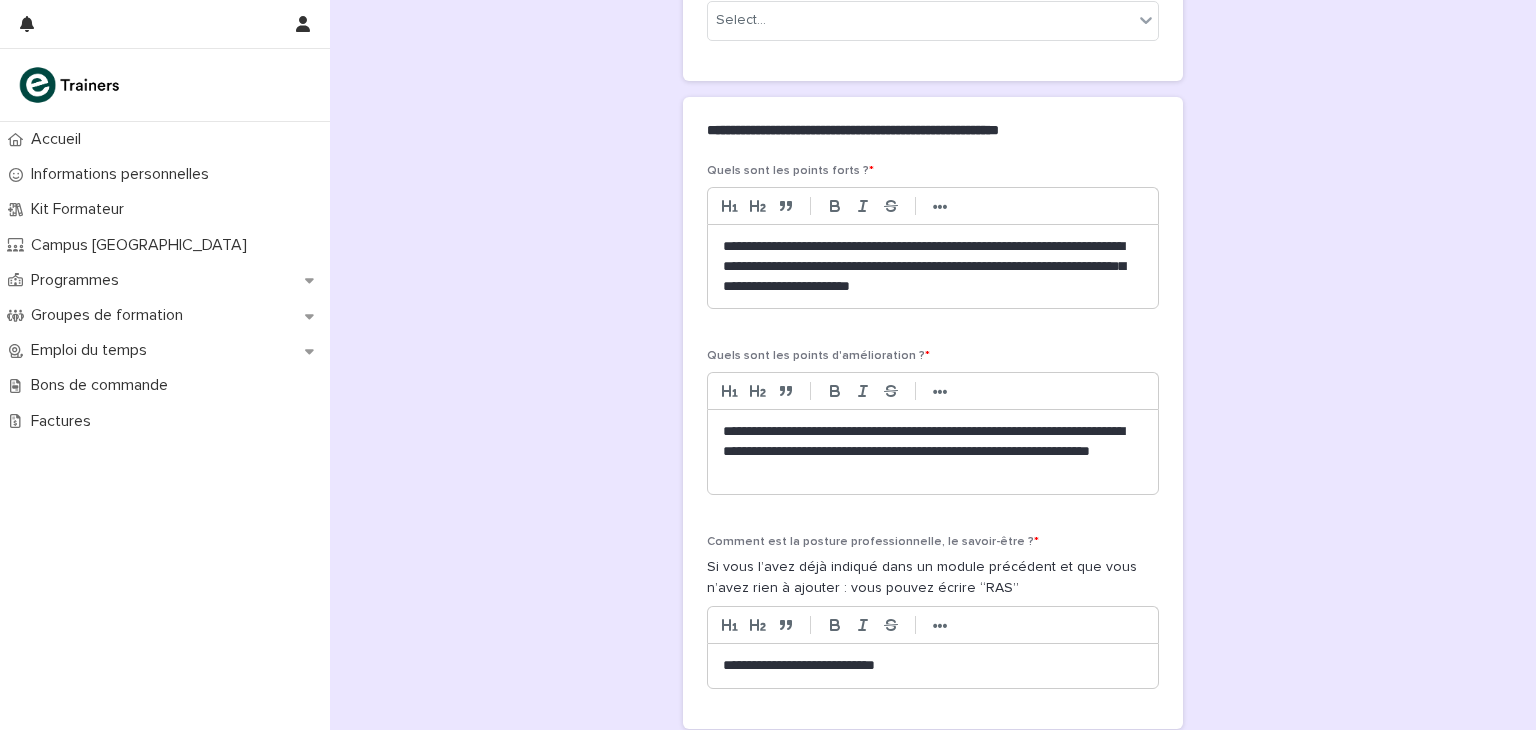 click on "**********" at bounding box center [933, 452] 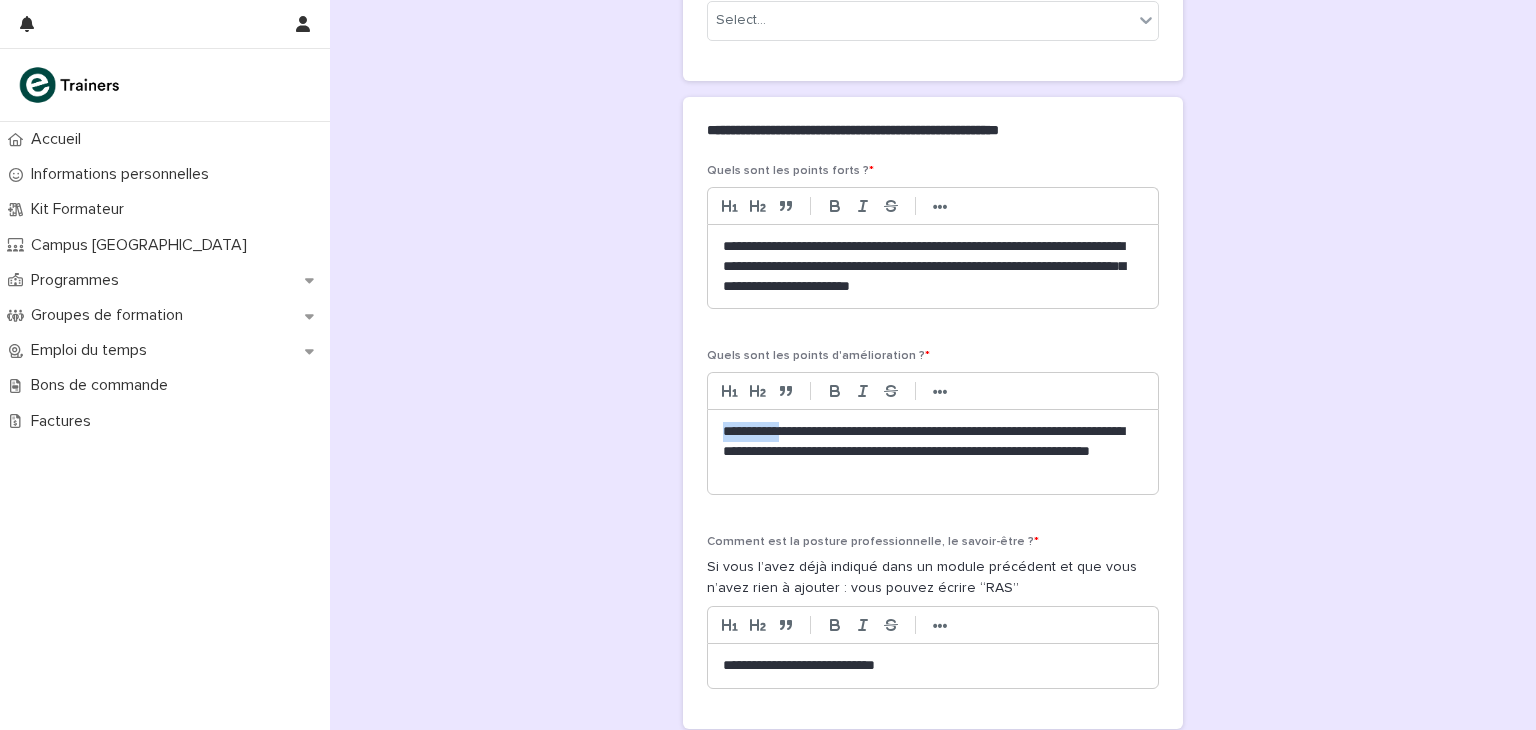 click on "**********" at bounding box center (933, 452) 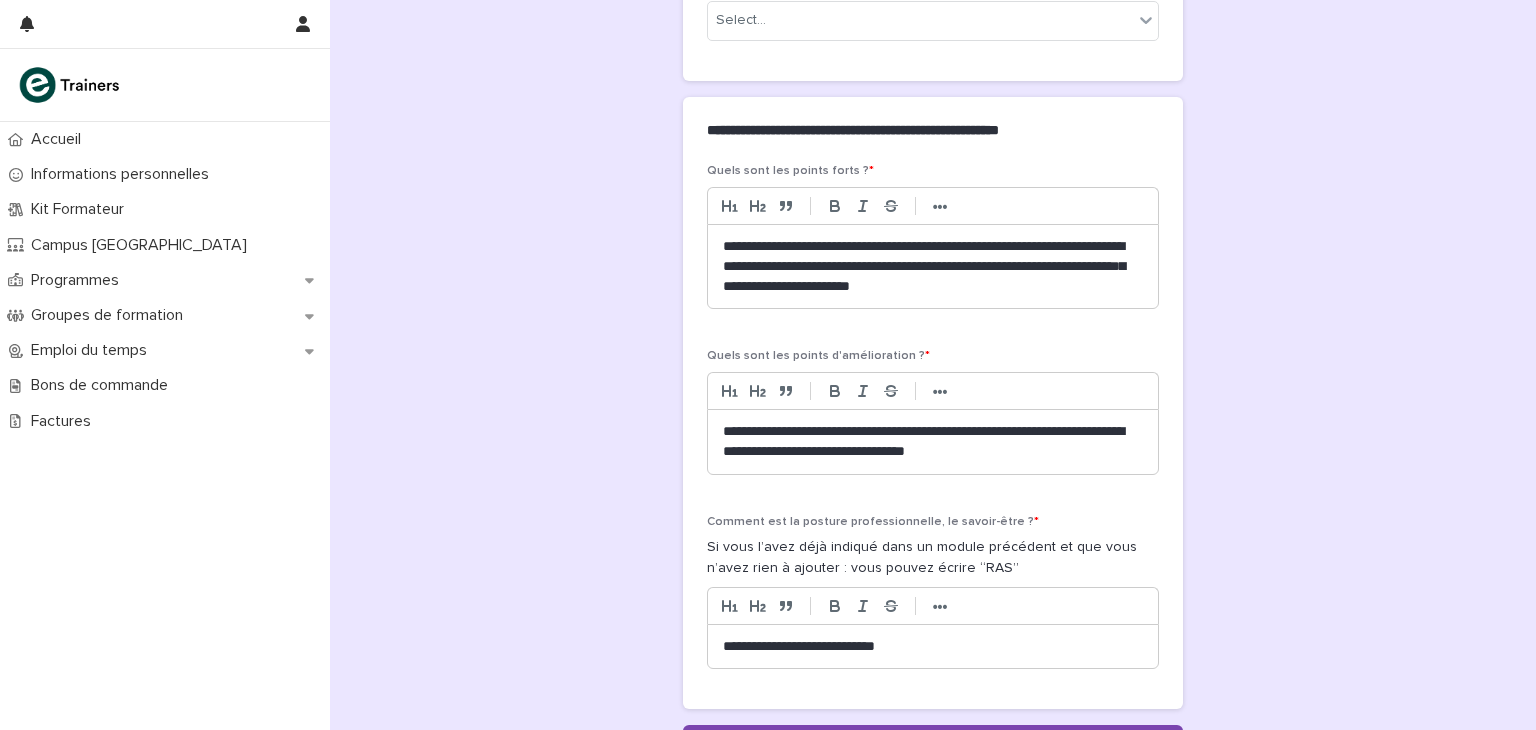 click on "**********" at bounding box center [933, 442] 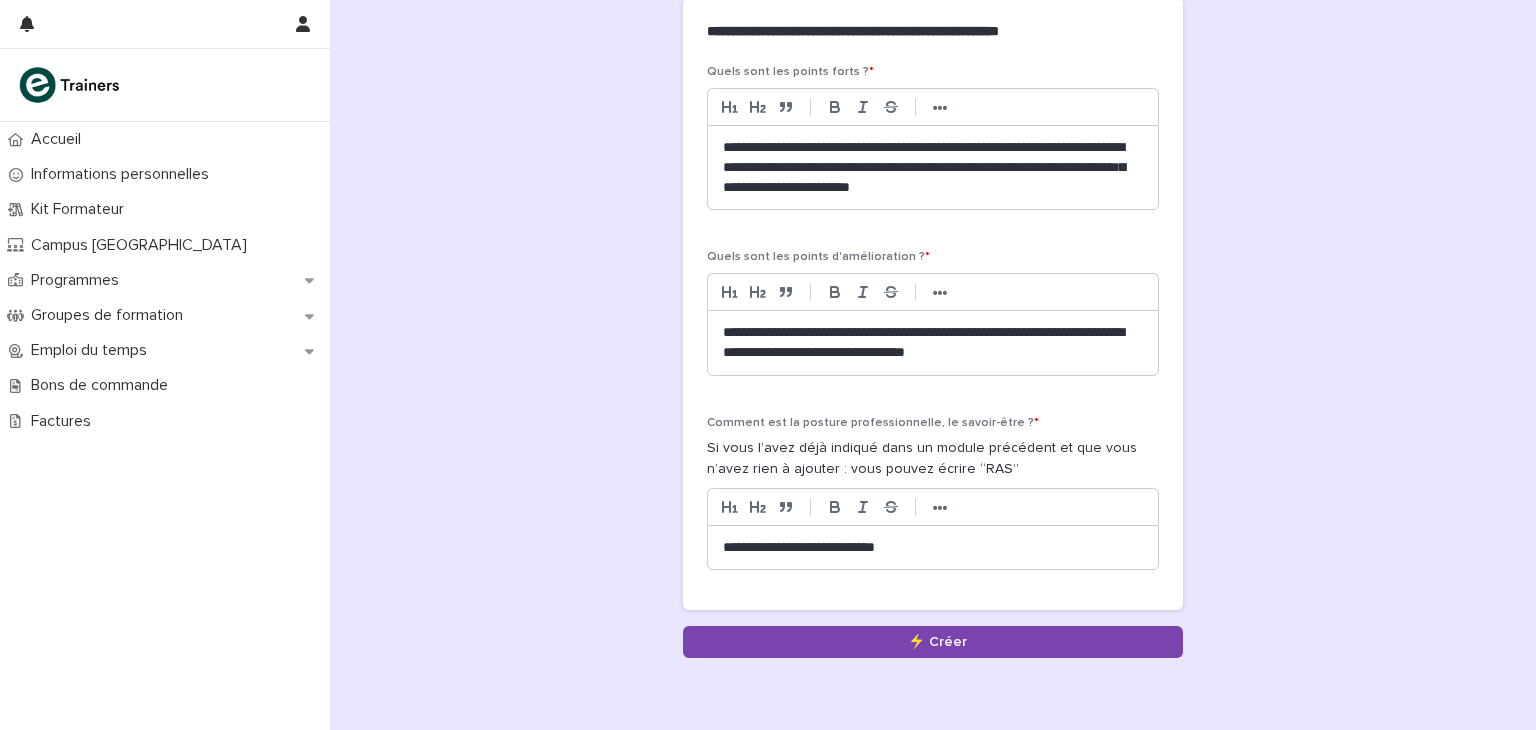 scroll, scrollTop: 945, scrollLeft: 0, axis: vertical 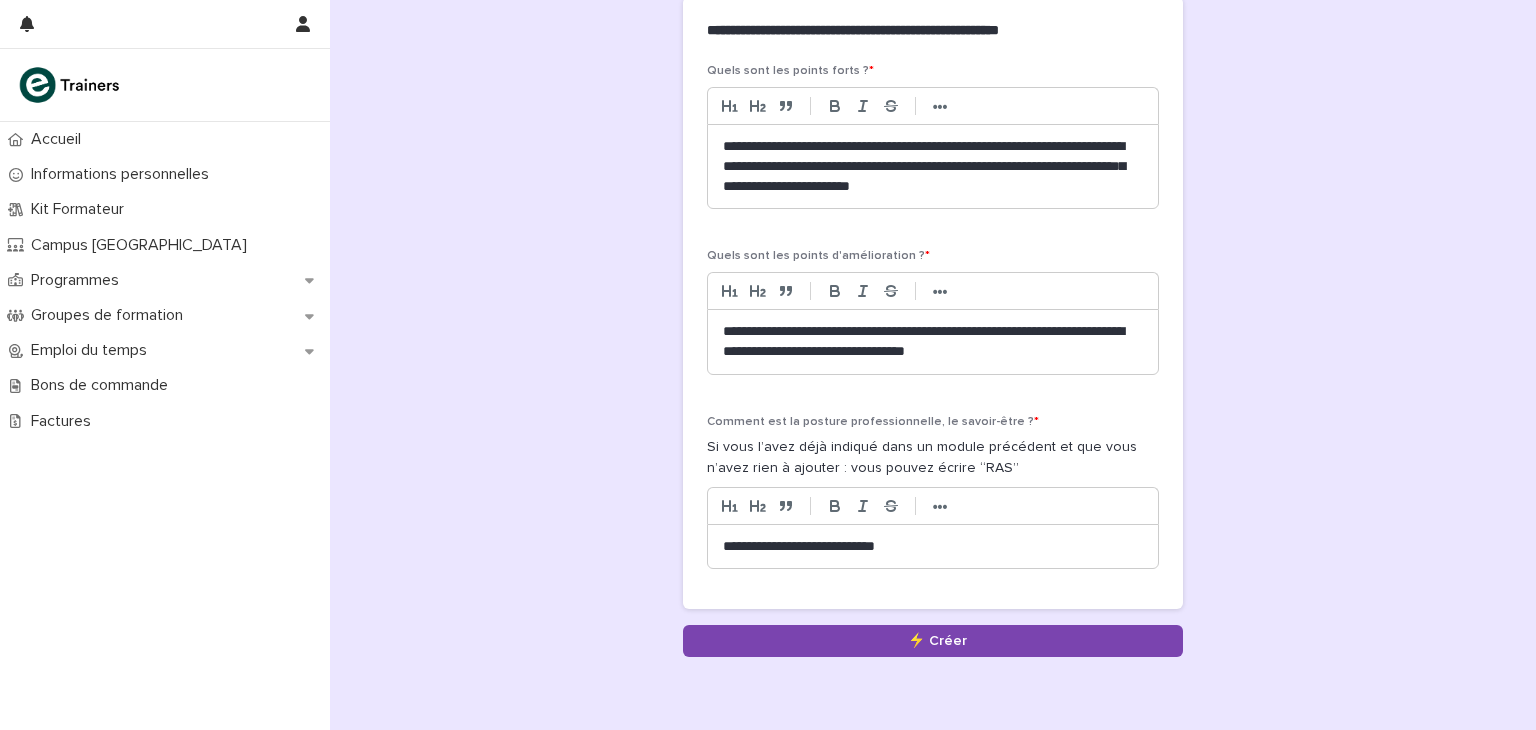 click on "**********" at bounding box center [933, 342] 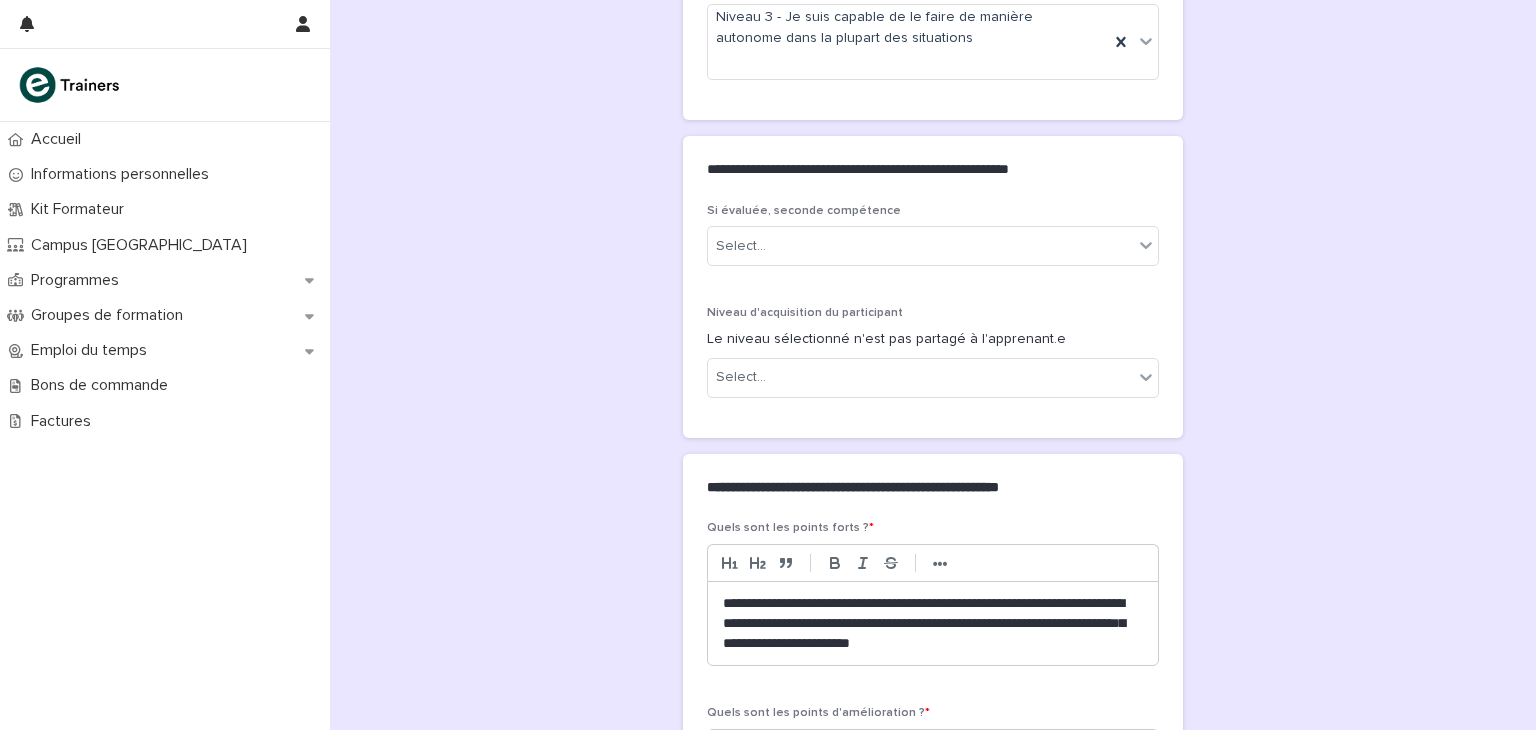 scroll, scrollTop: 445, scrollLeft: 0, axis: vertical 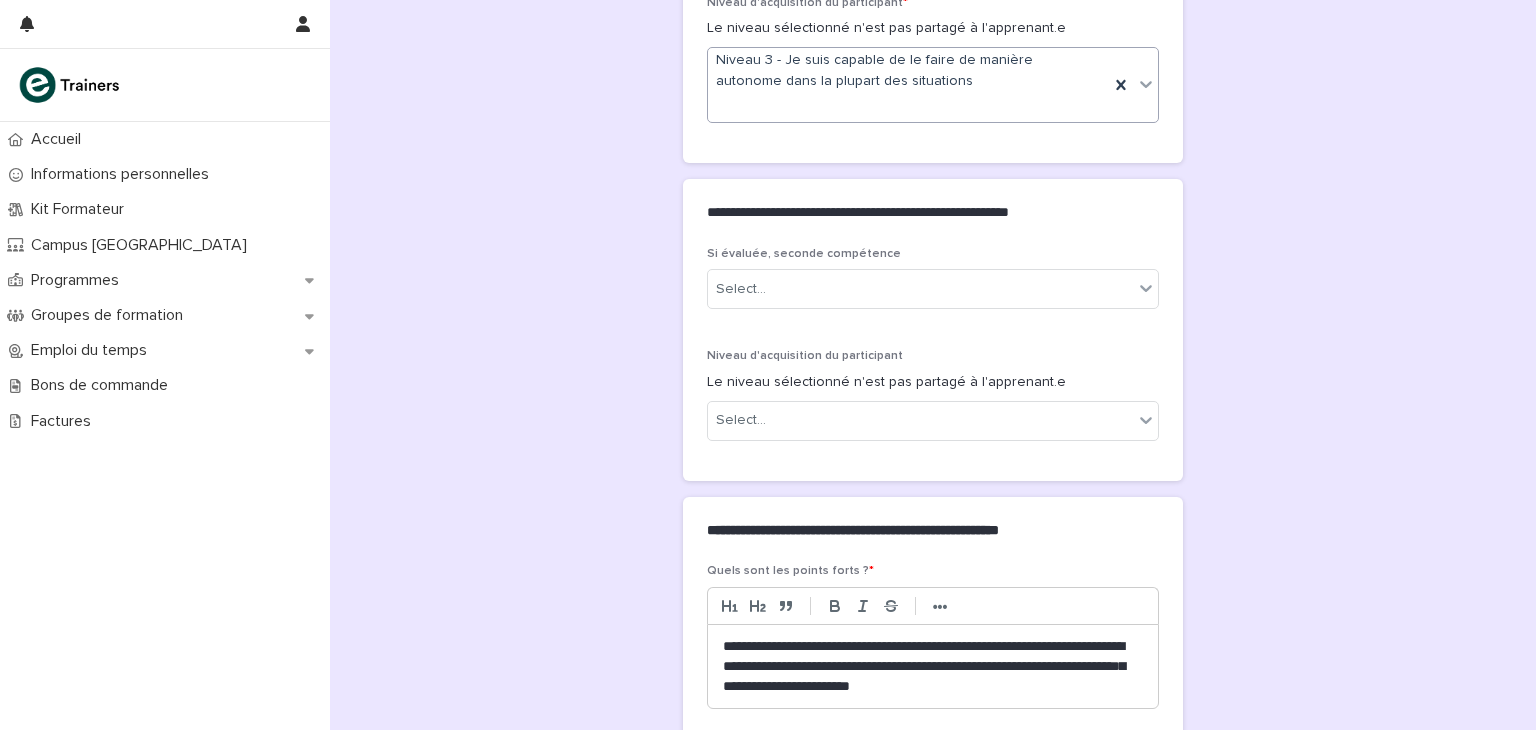 click 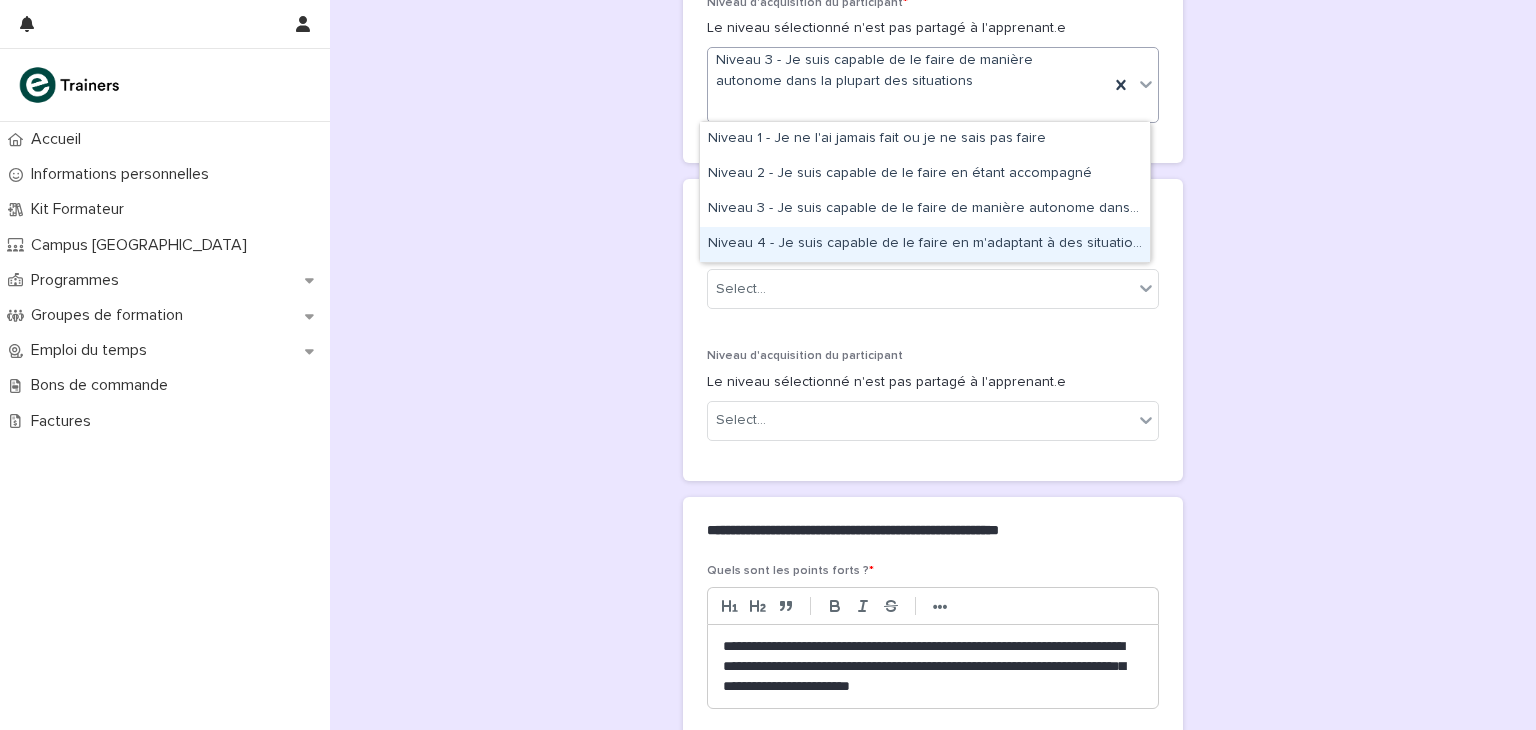 click on "Niveau 4 - Je suis capable de le faire en m'adaptant à des situations non prévues et à gérer des aléas" at bounding box center (925, 244) 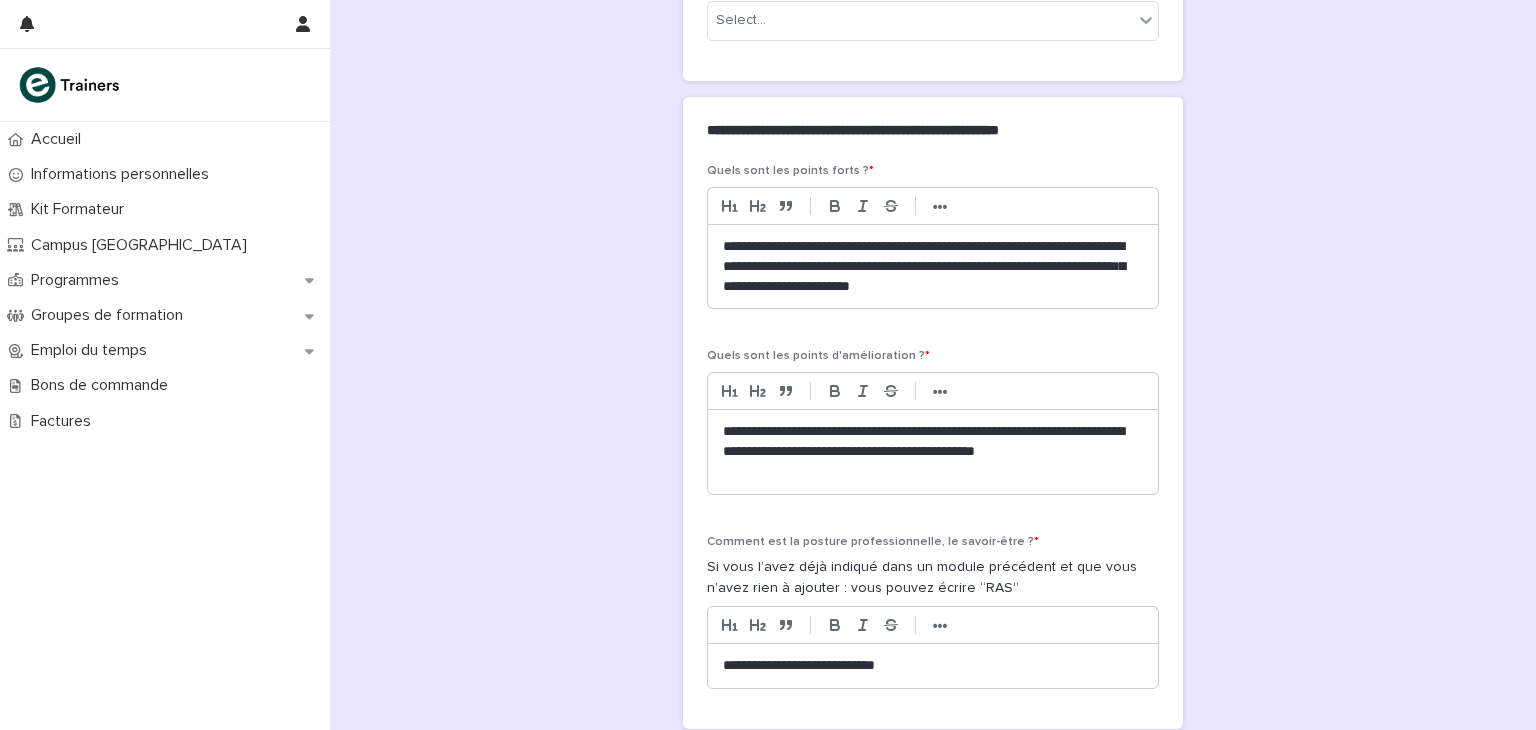 scroll, scrollTop: 945, scrollLeft: 0, axis: vertical 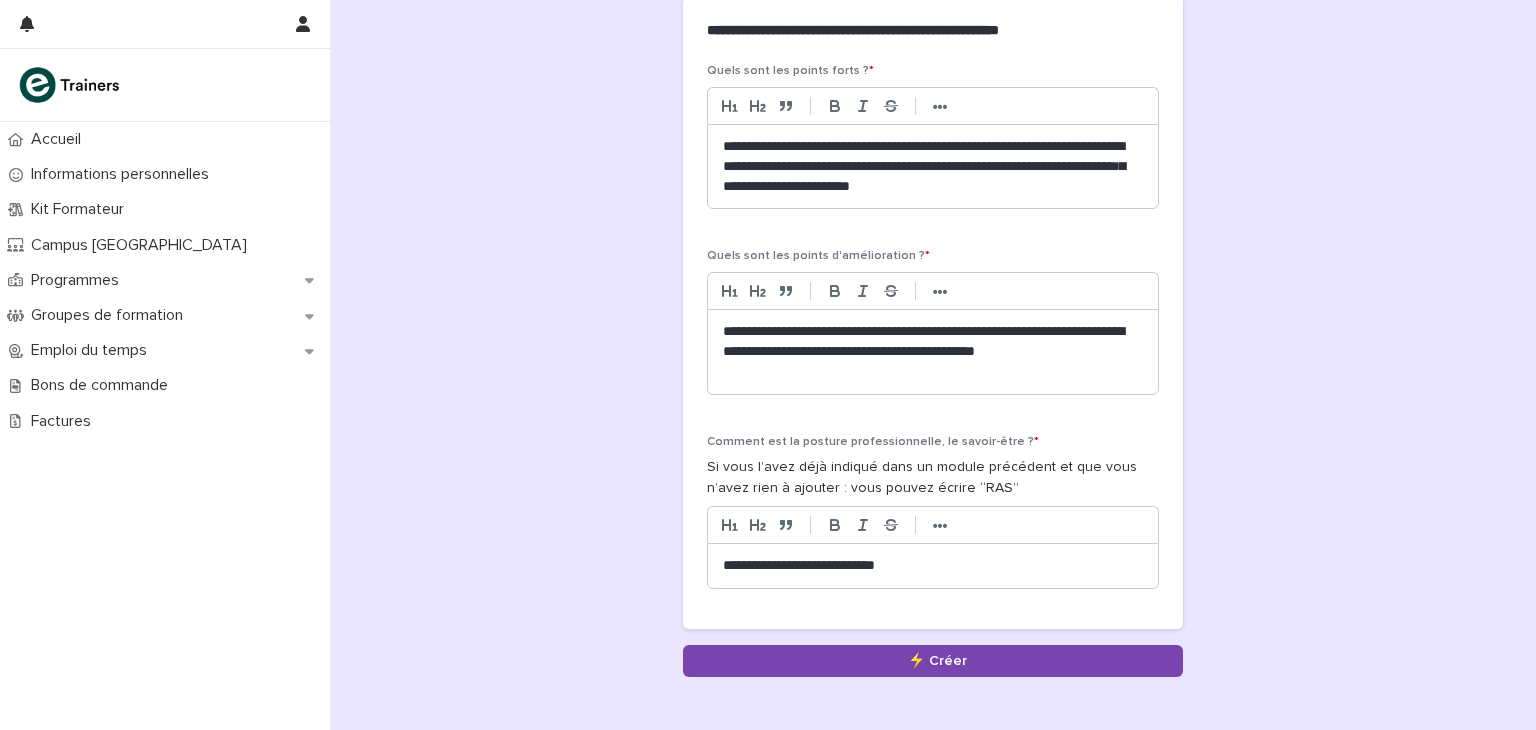 click on "**********" at bounding box center (933, 352) 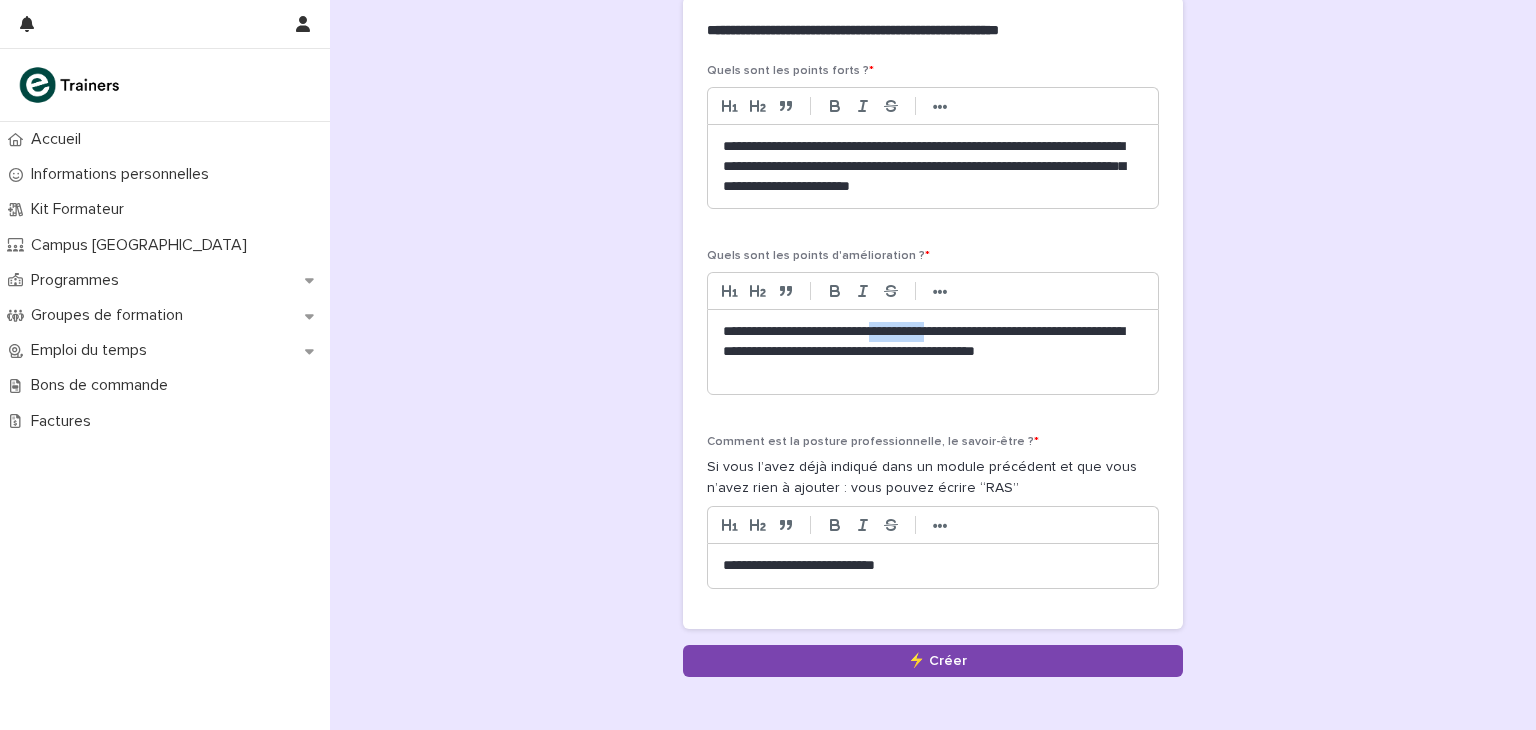 drag, startPoint x: 894, startPoint y: 329, endPoint x: 959, endPoint y: 318, distance: 65.9242 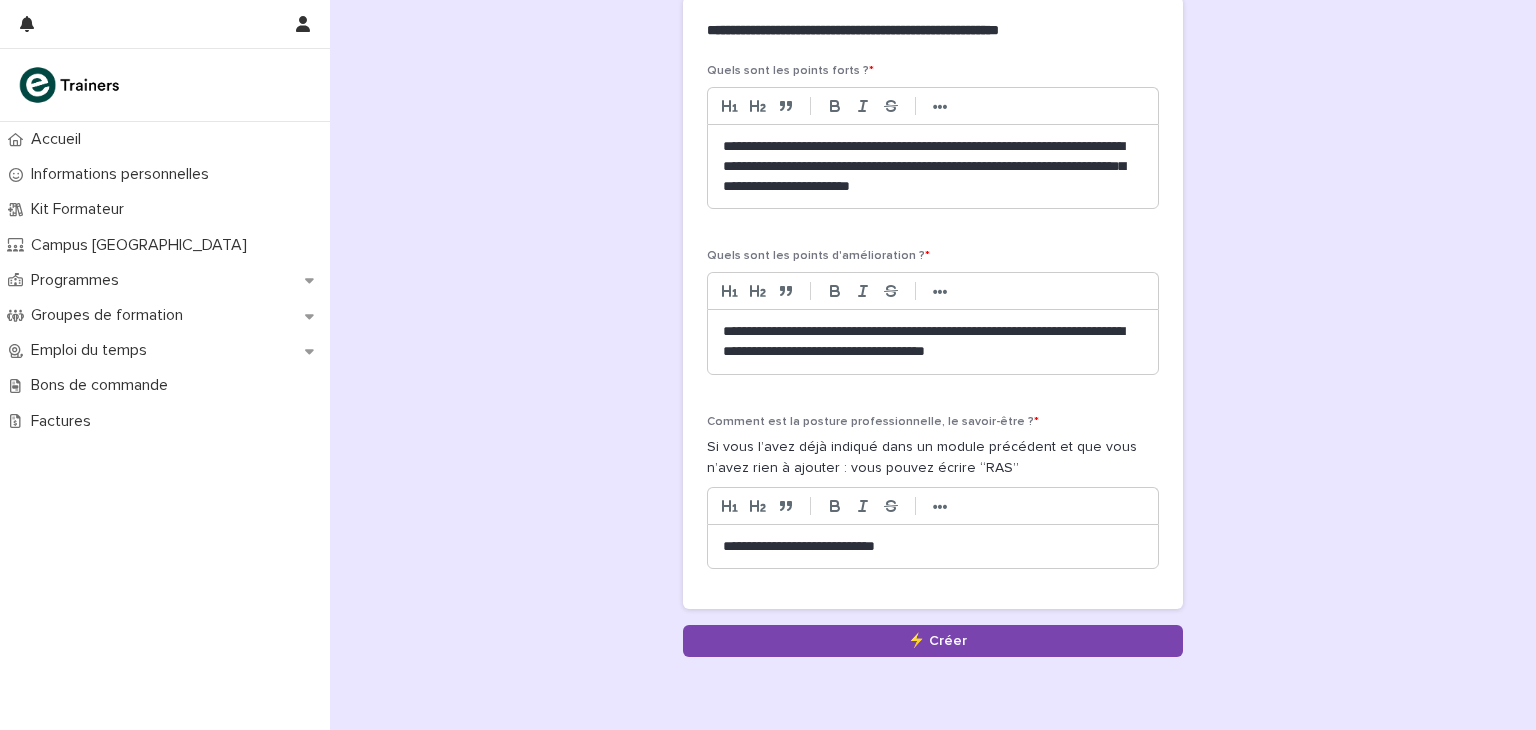 click on "**********" at bounding box center [933, 342] 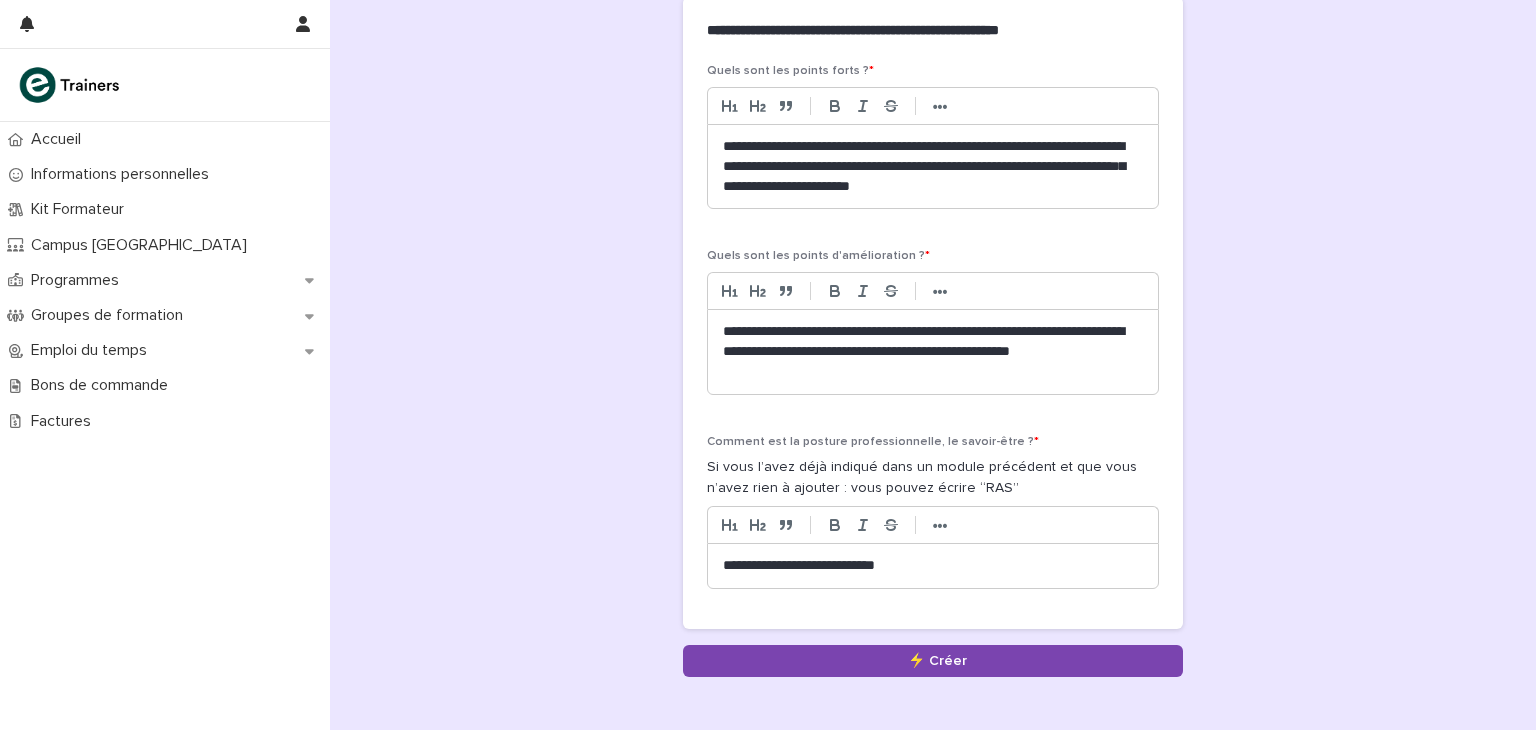 click on "**********" at bounding box center [933, 352] 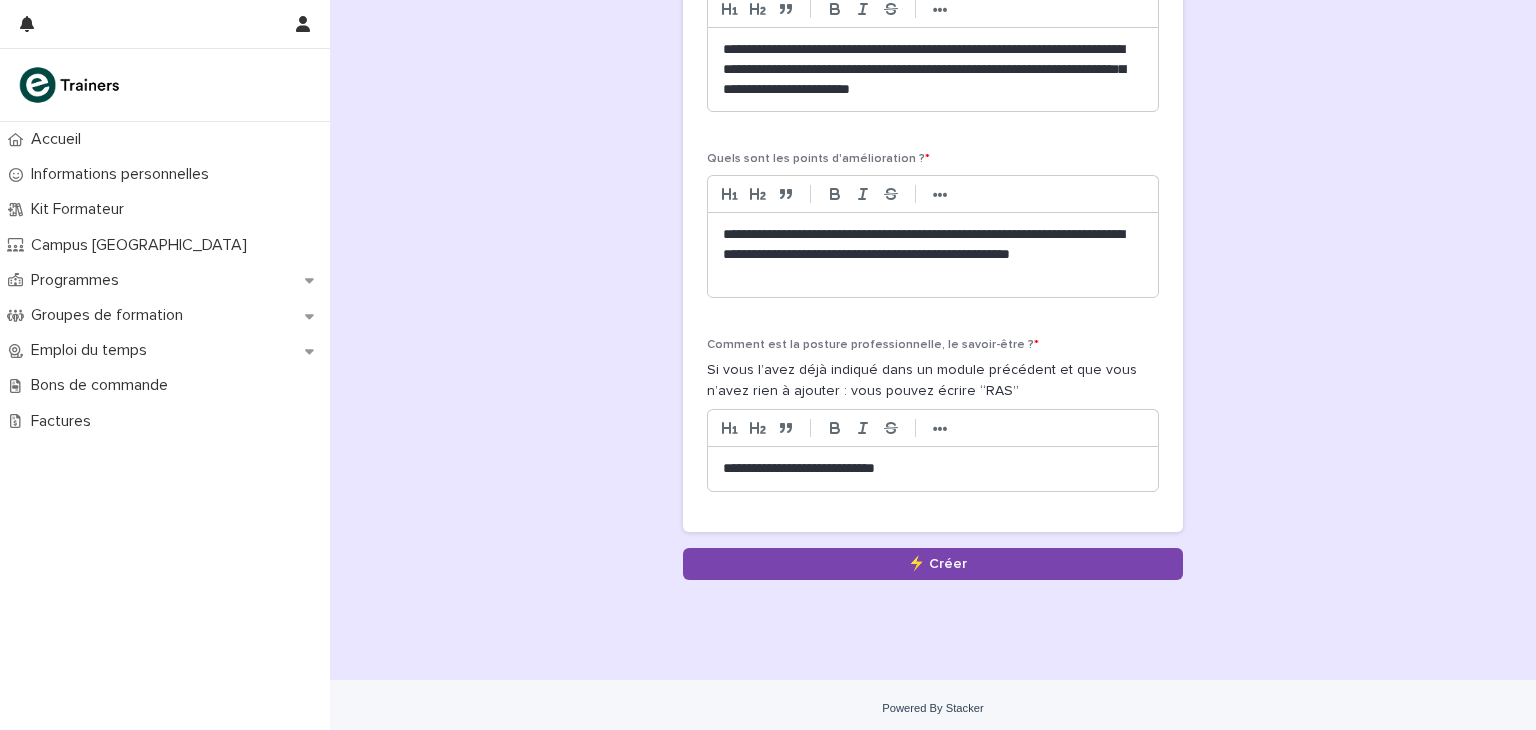 scroll, scrollTop: 1045, scrollLeft: 0, axis: vertical 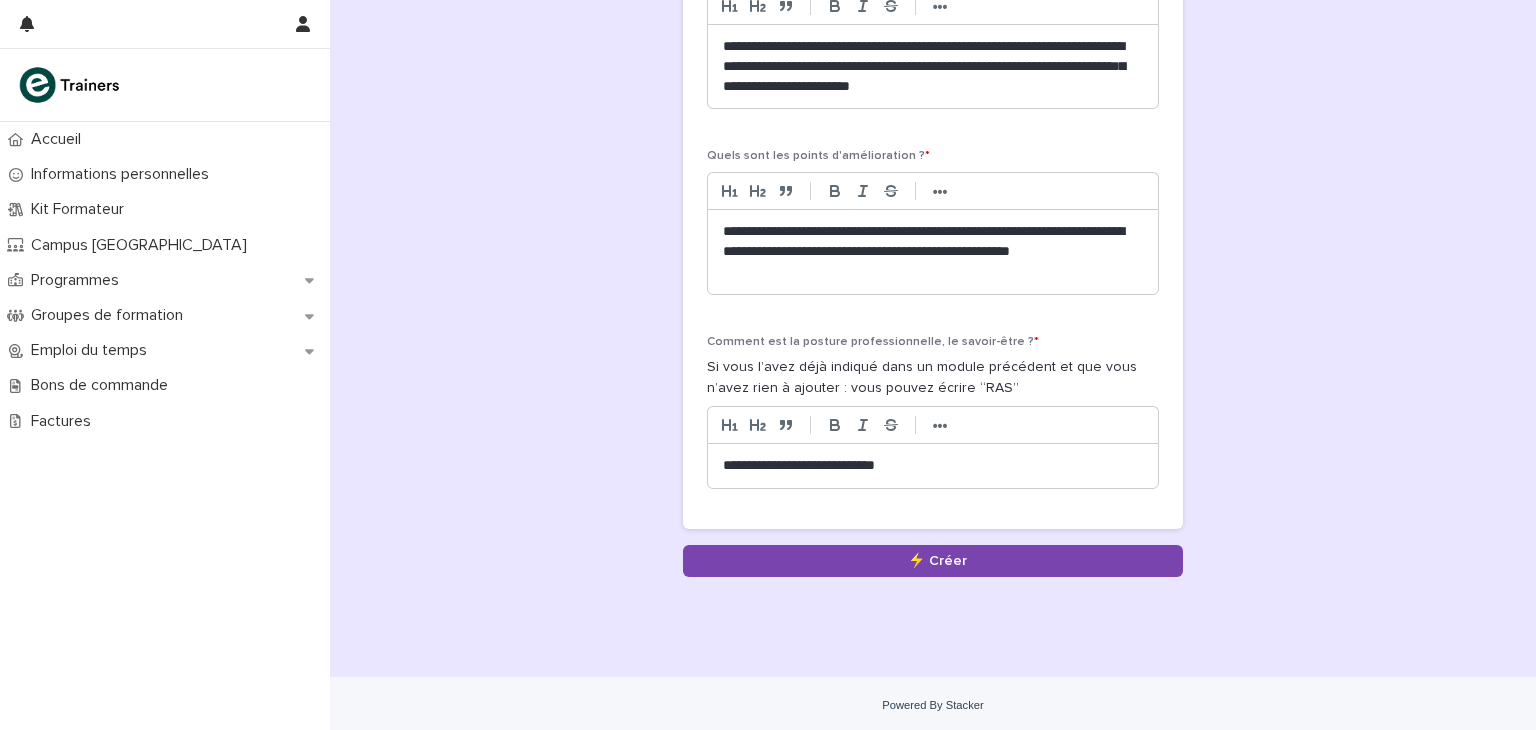 click on "**********" at bounding box center [933, 252] 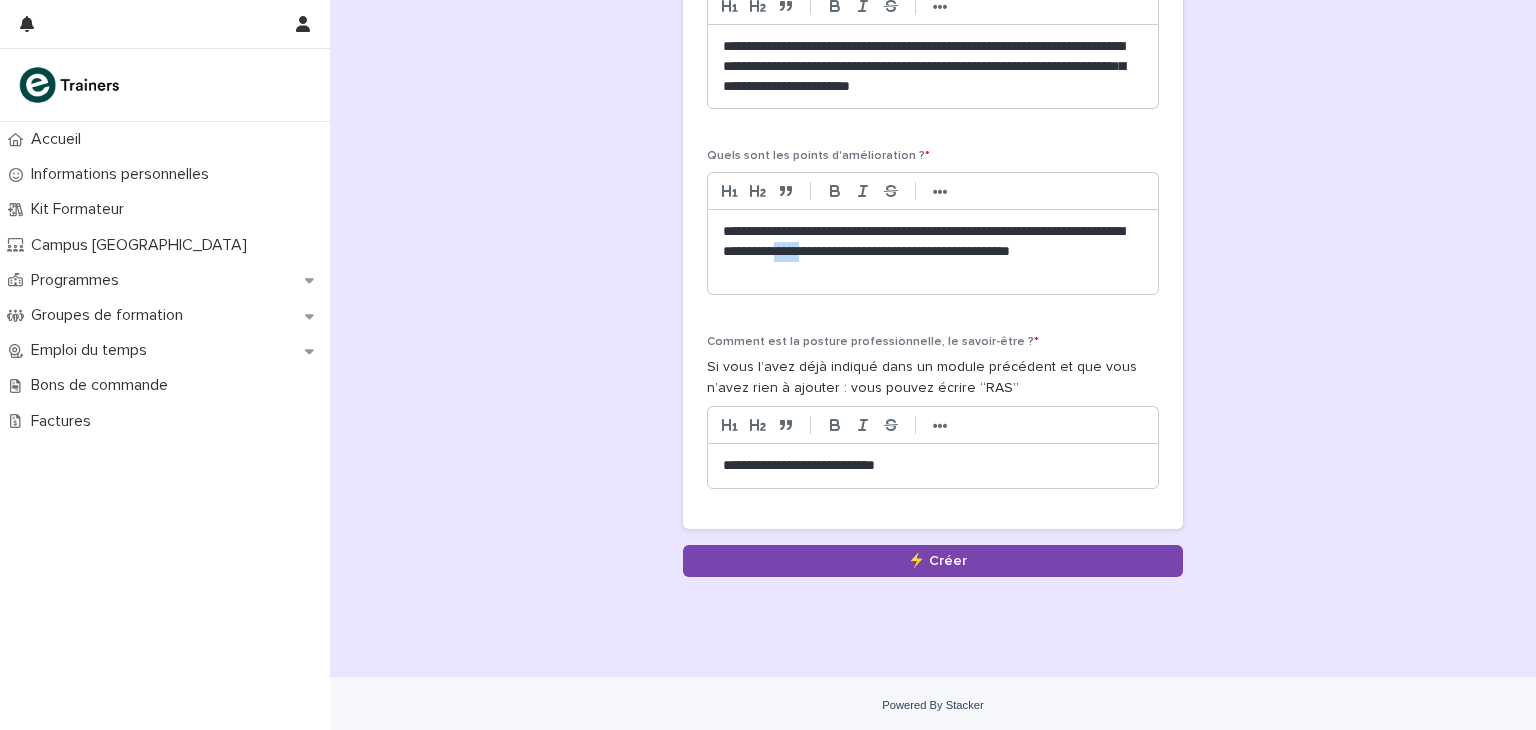 click on "**********" at bounding box center (933, 252) 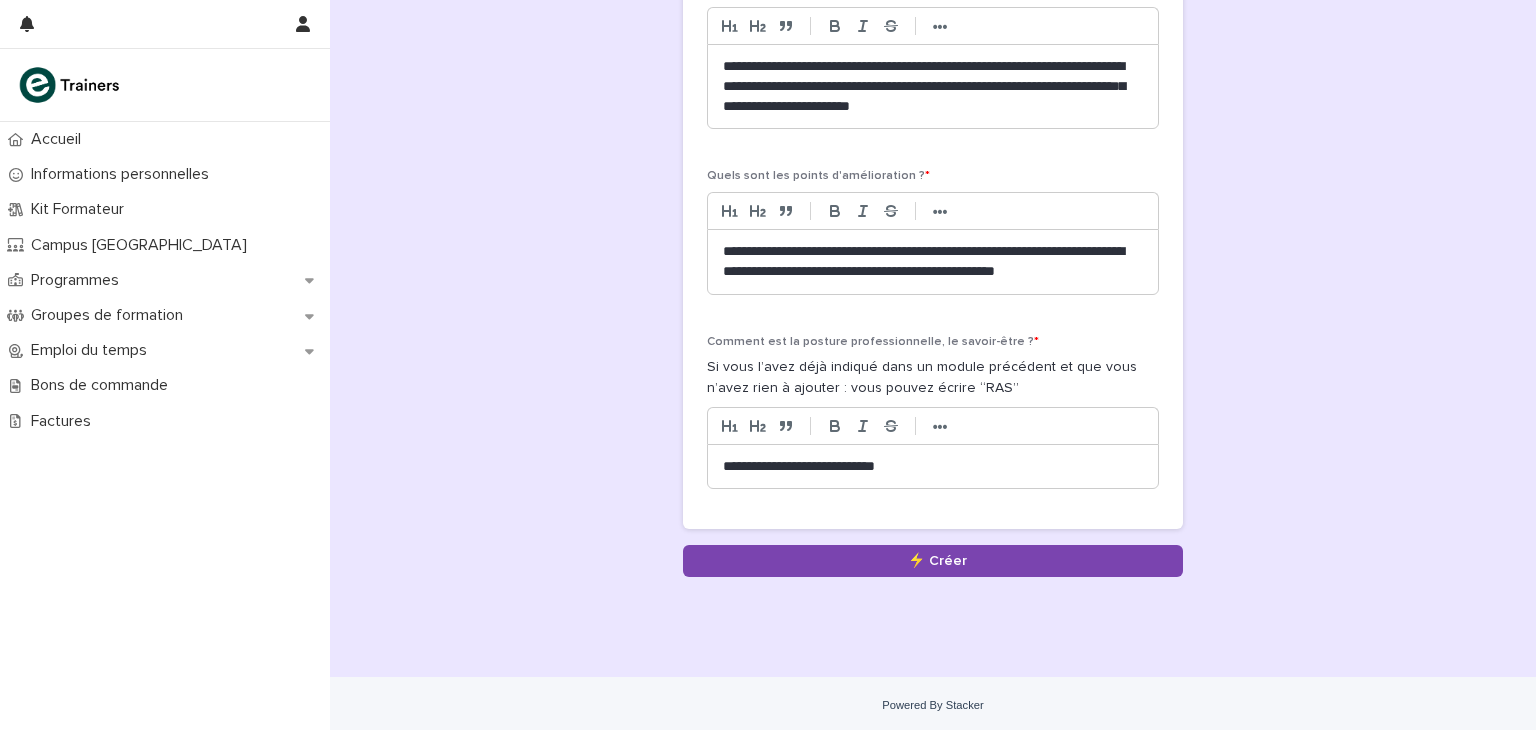 scroll, scrollTop: 1045, scrollLeft: 0, axis: vertical 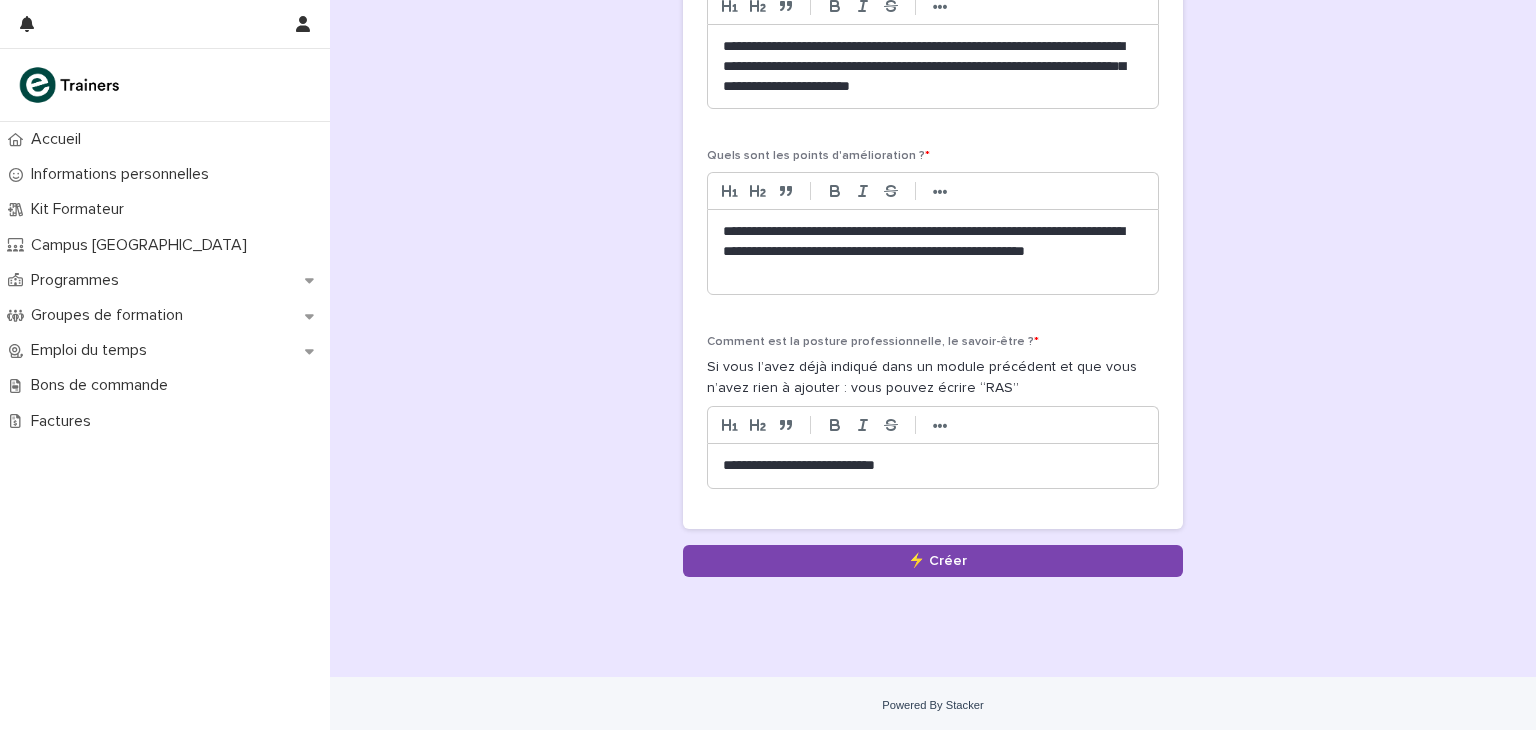 click on "**********" at bounding box center [933, 252] 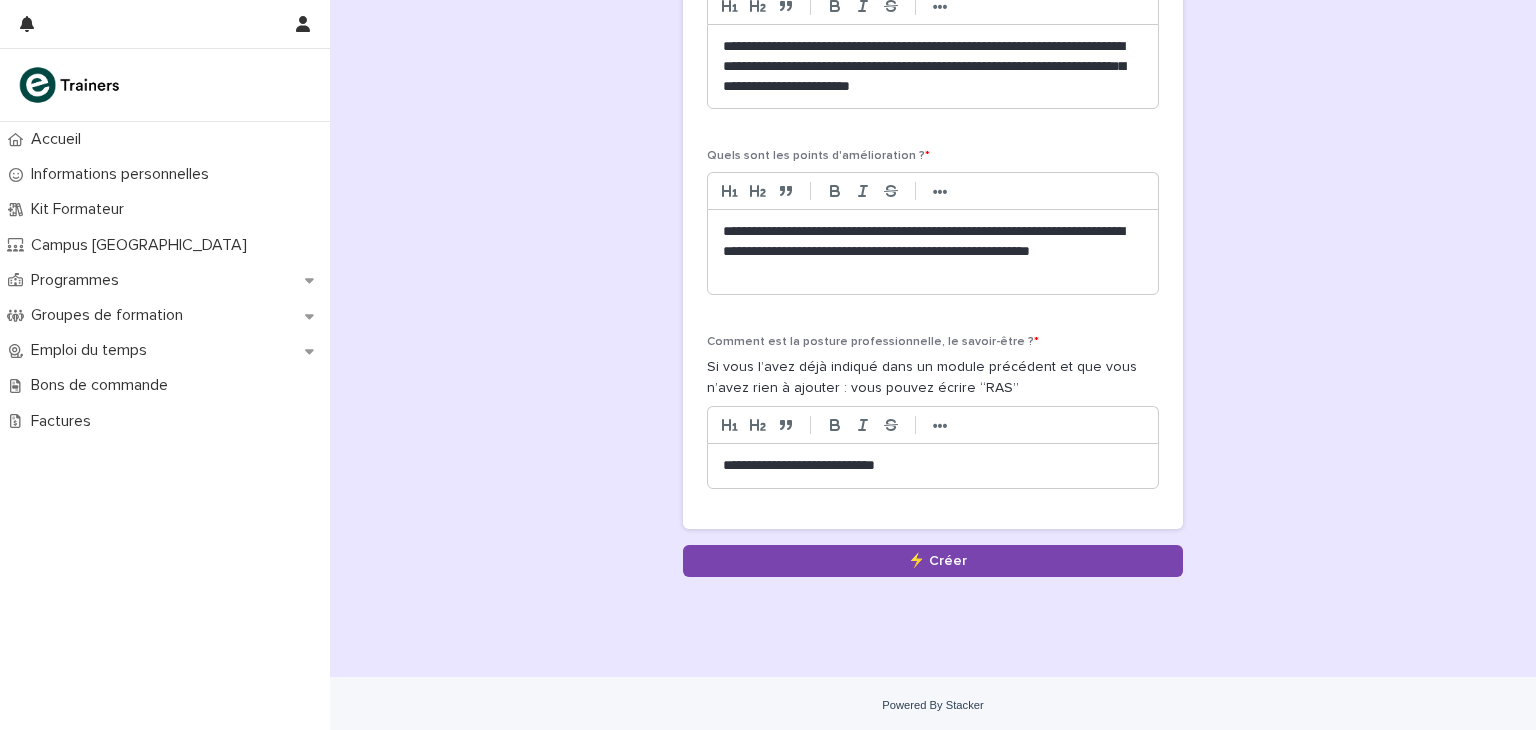 click on "**********" at bounding box center (933, 252) 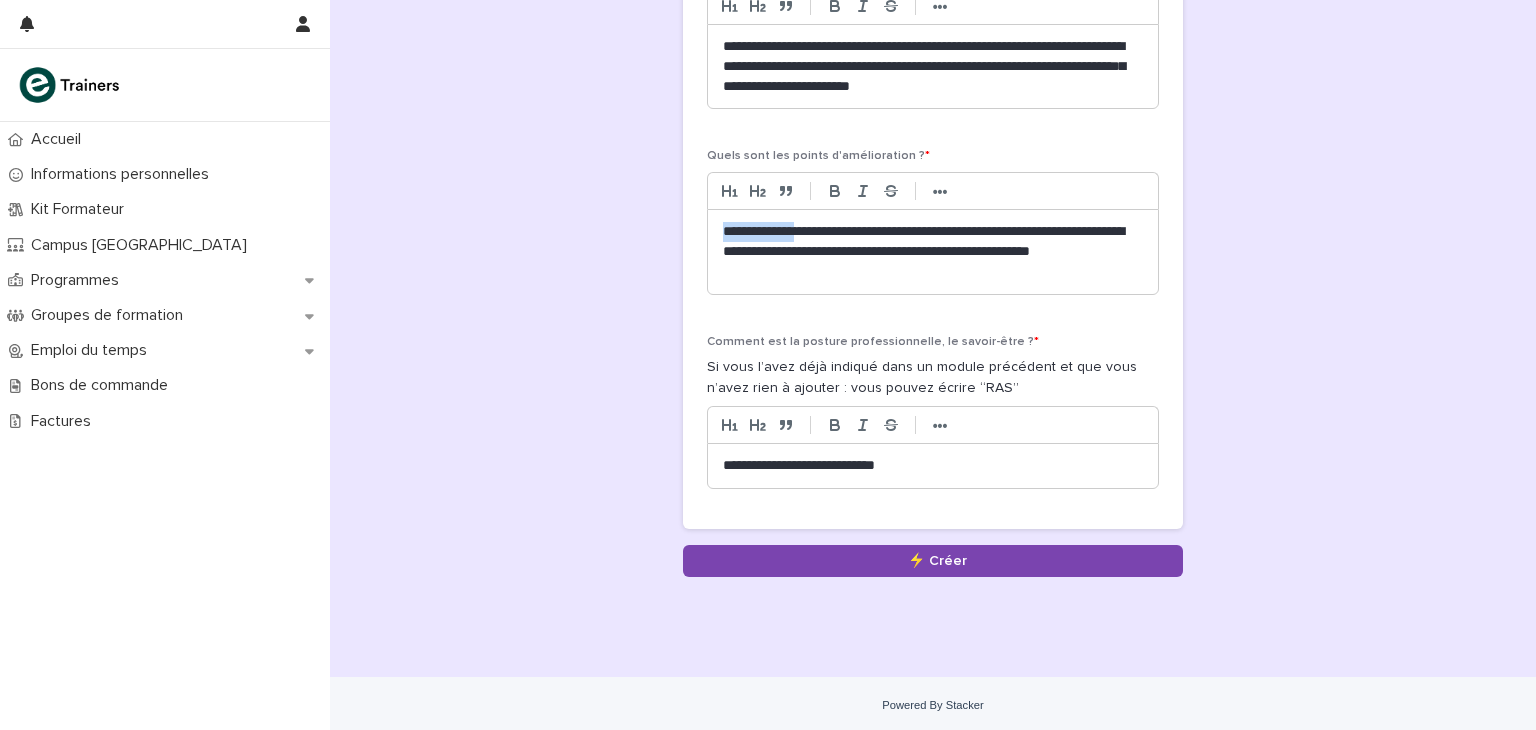 drag, startPoint x: 795, startPoint y: 224, endPoint x: 714, endPoint y: 212, distance: 81.88406 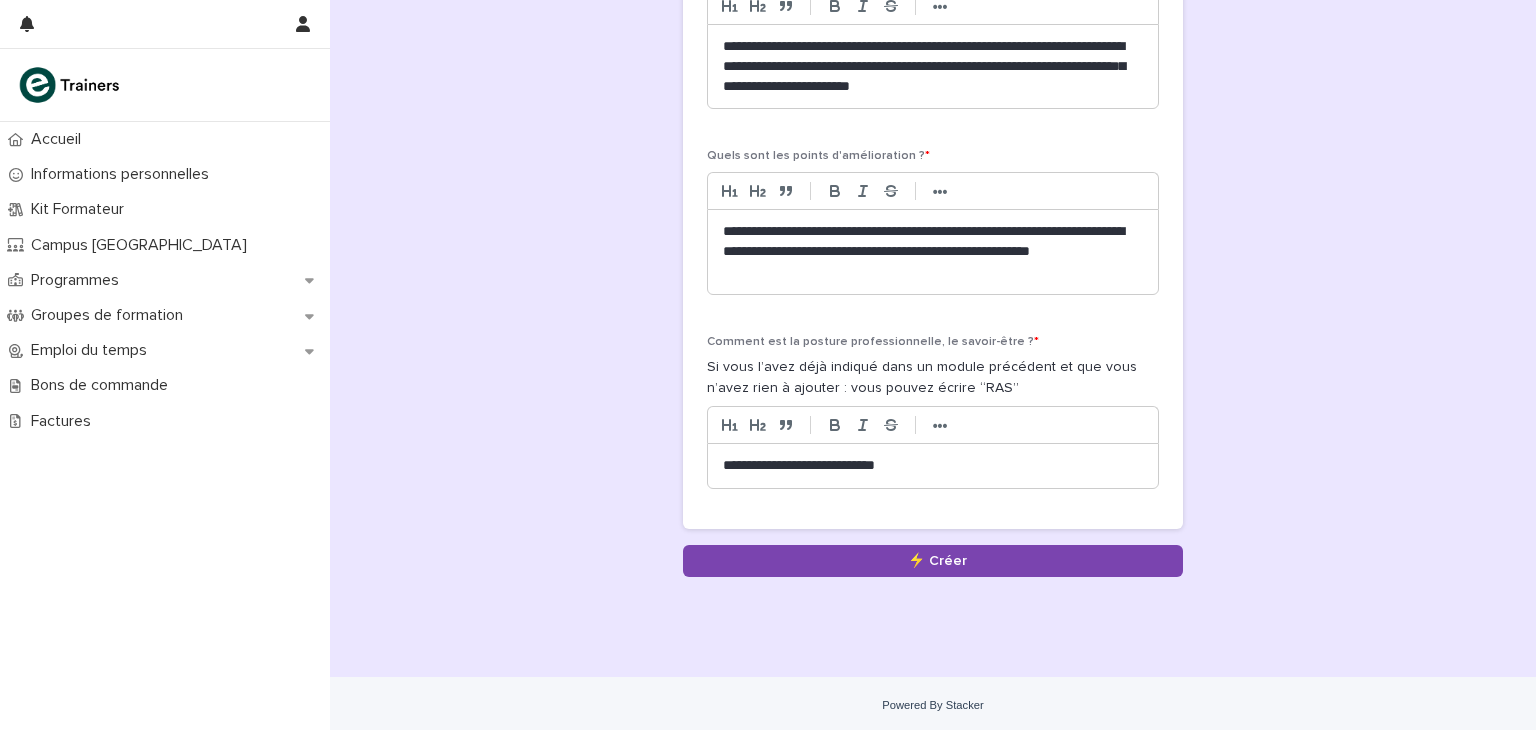 scroll, scrollTop: 1025, scrollLeft: 0, axis: vertical 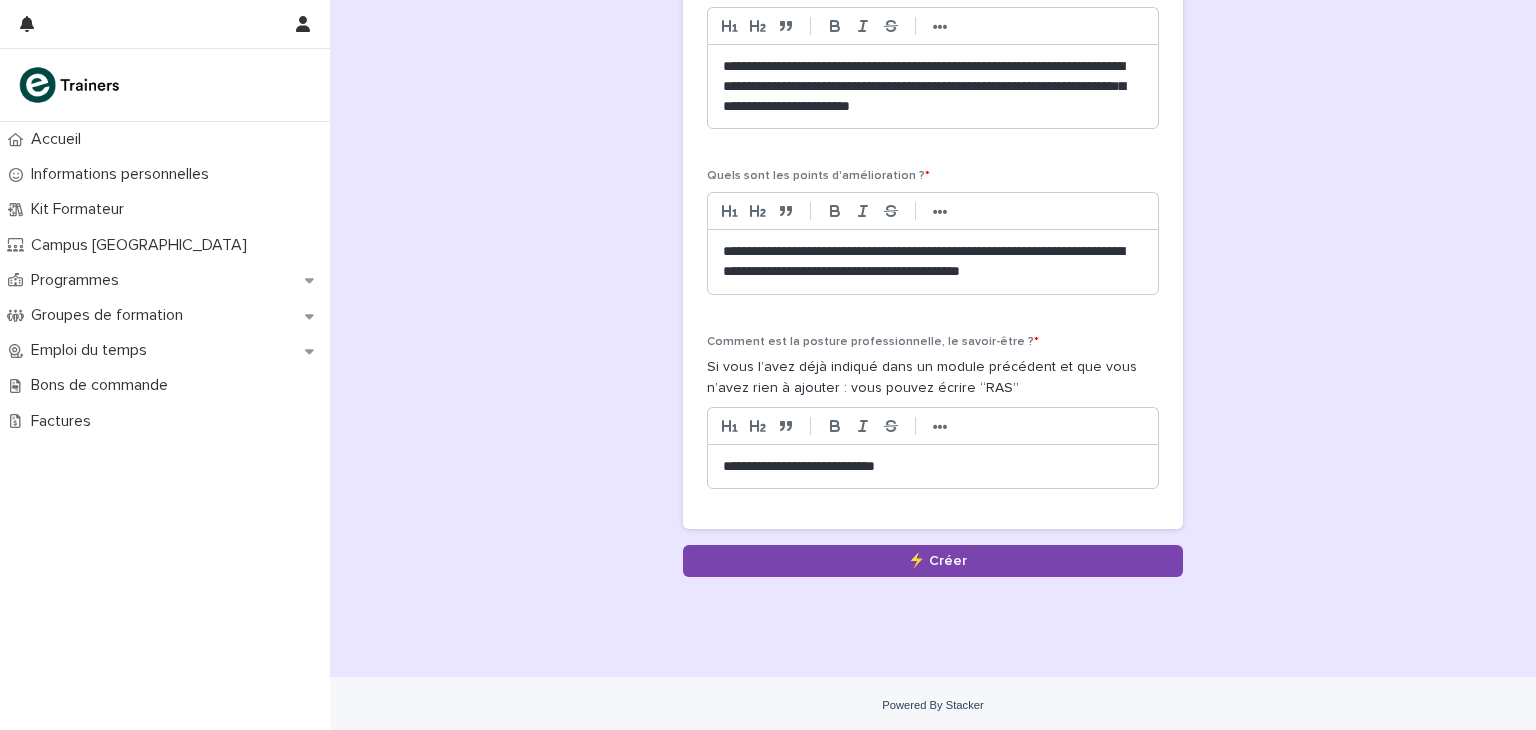 click on "**********" at bounding box center [933, 262] 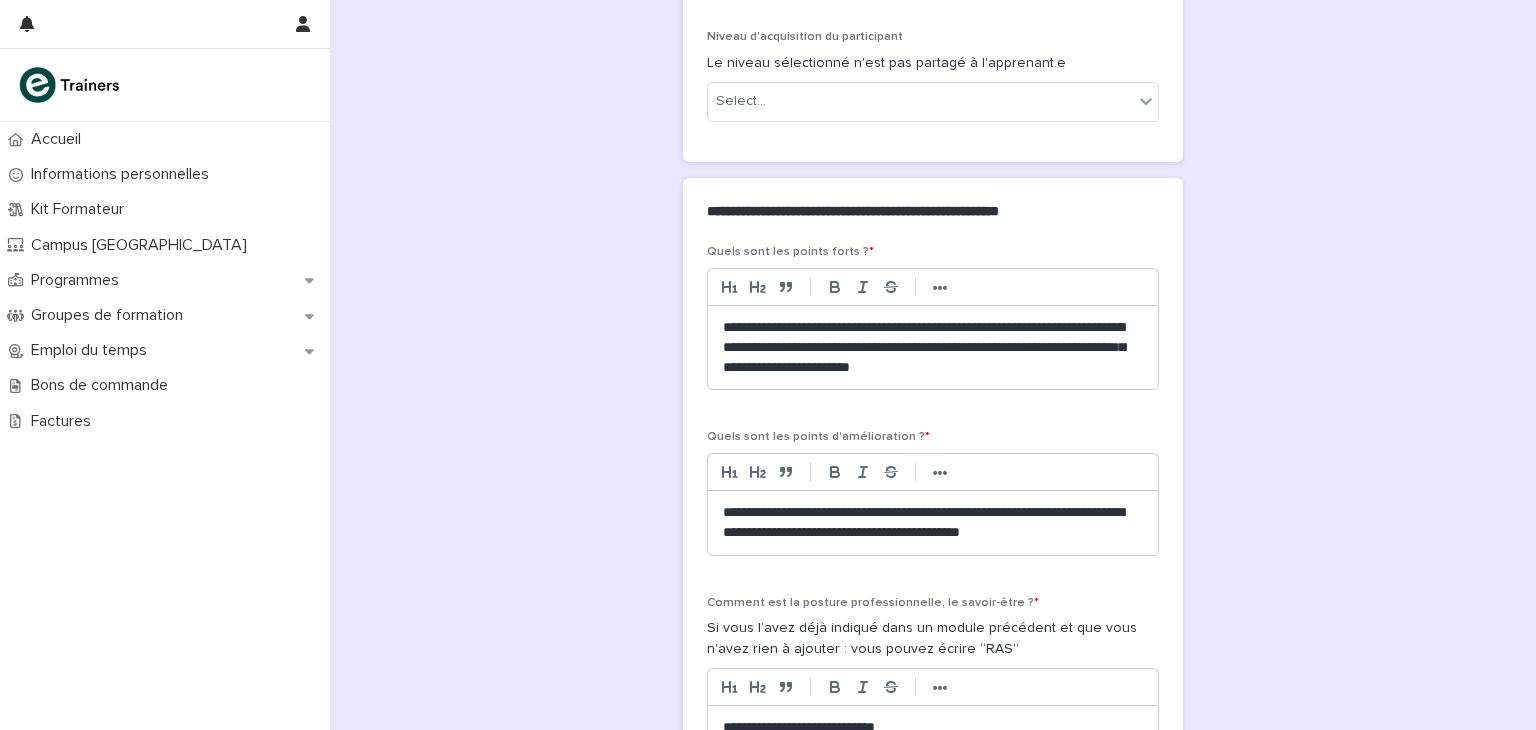scroll, scrollTop: 825, scrollLeft: 0, axis: vertical 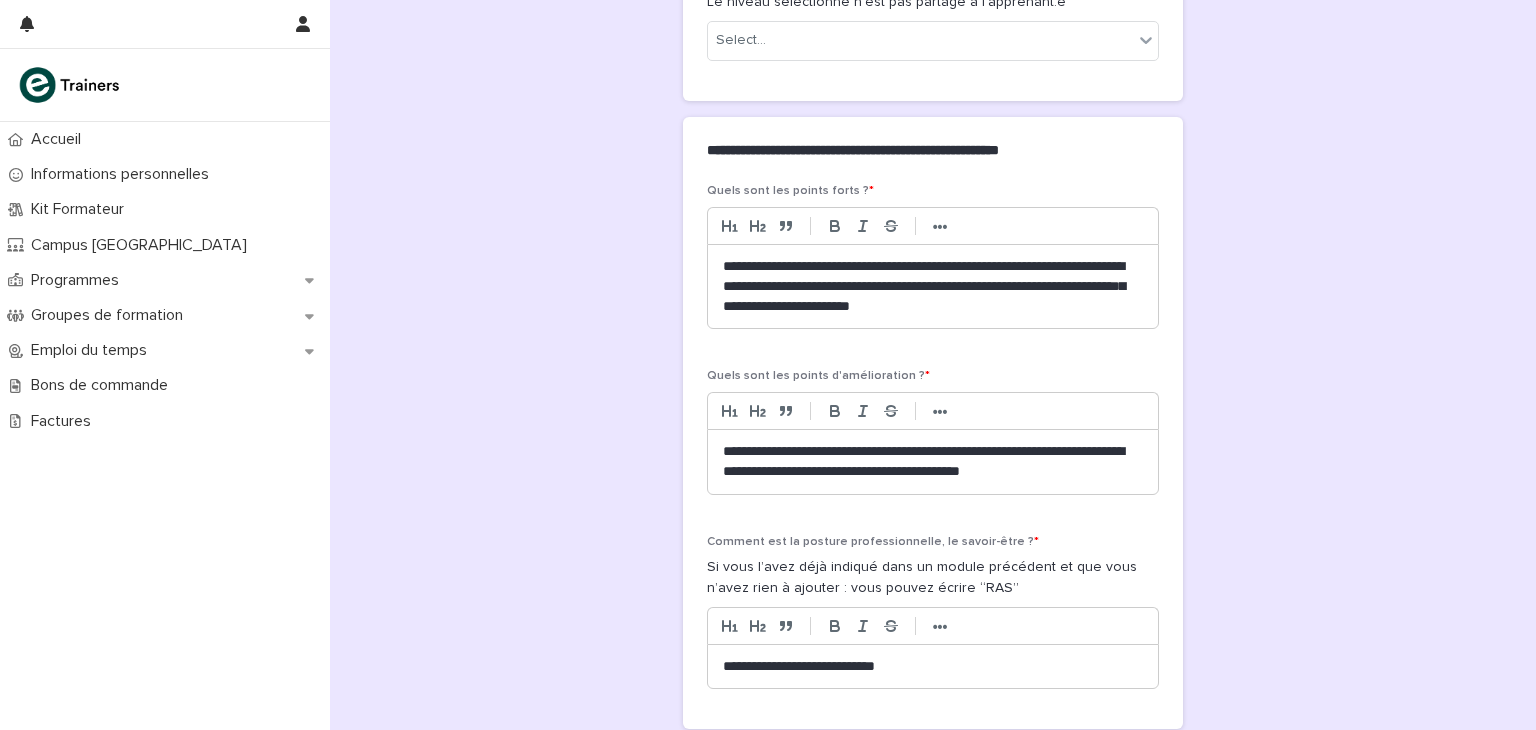 click on "**********" at bounding box center [933, 462] 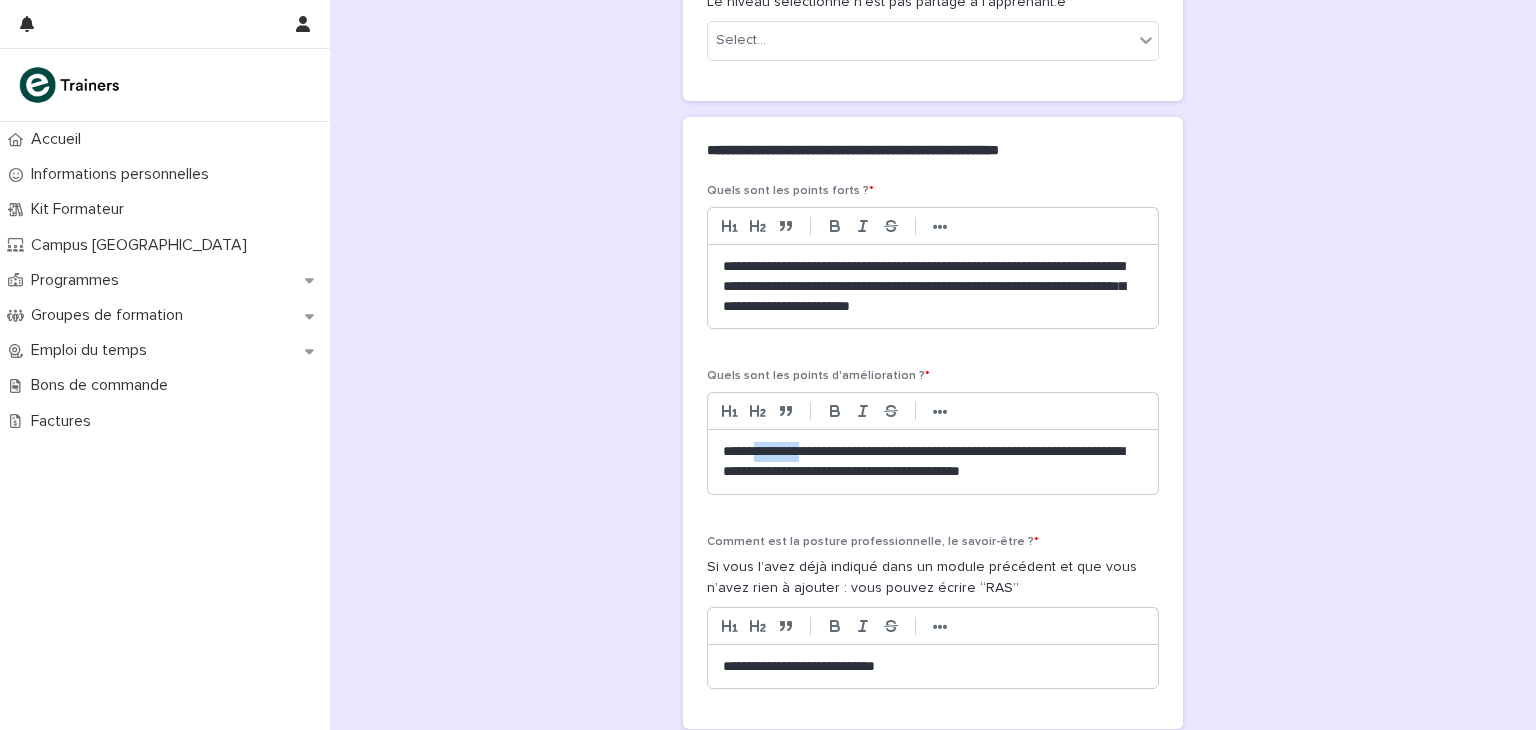 click on "**********" at bounding box center [933, 462] 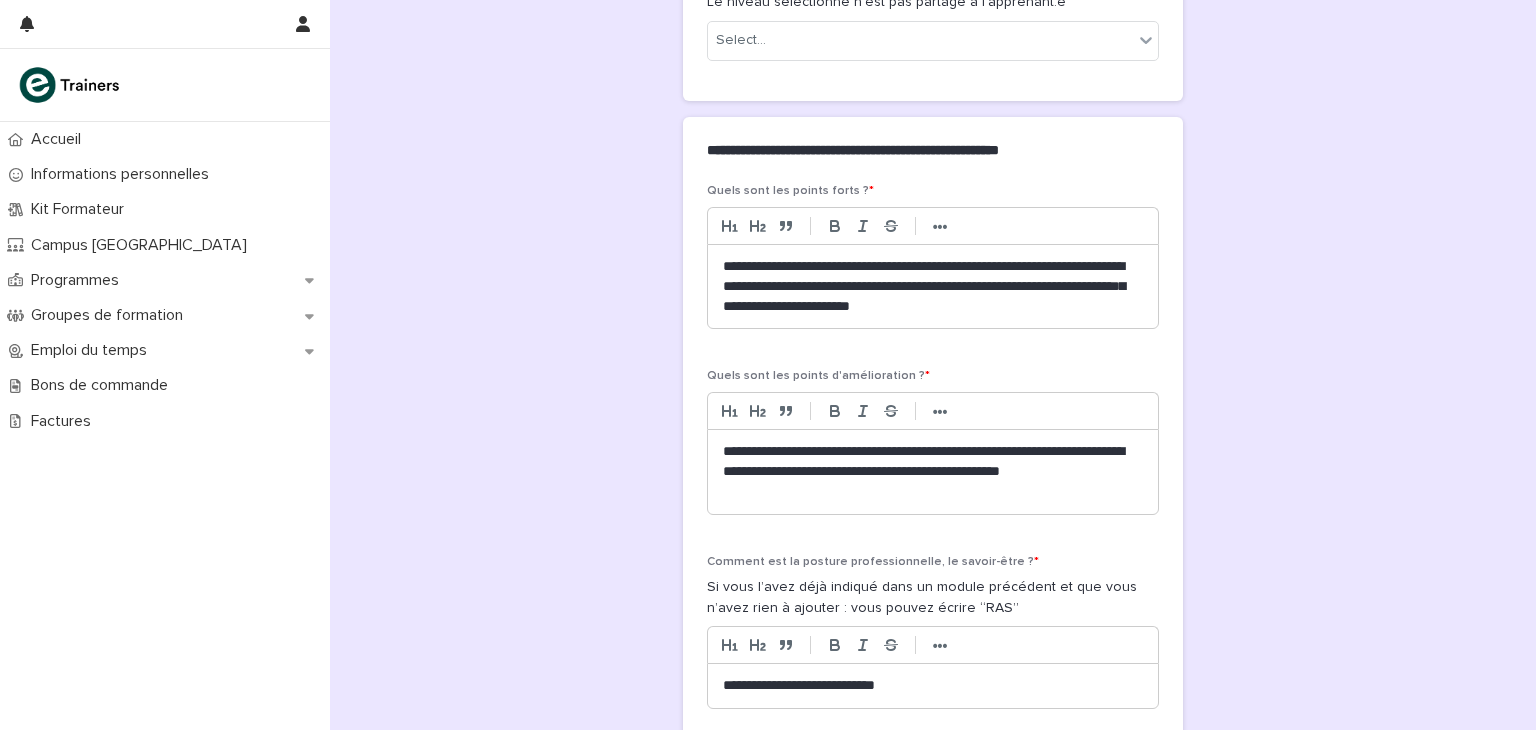 click on "**********" at bounding box center (933, 472) 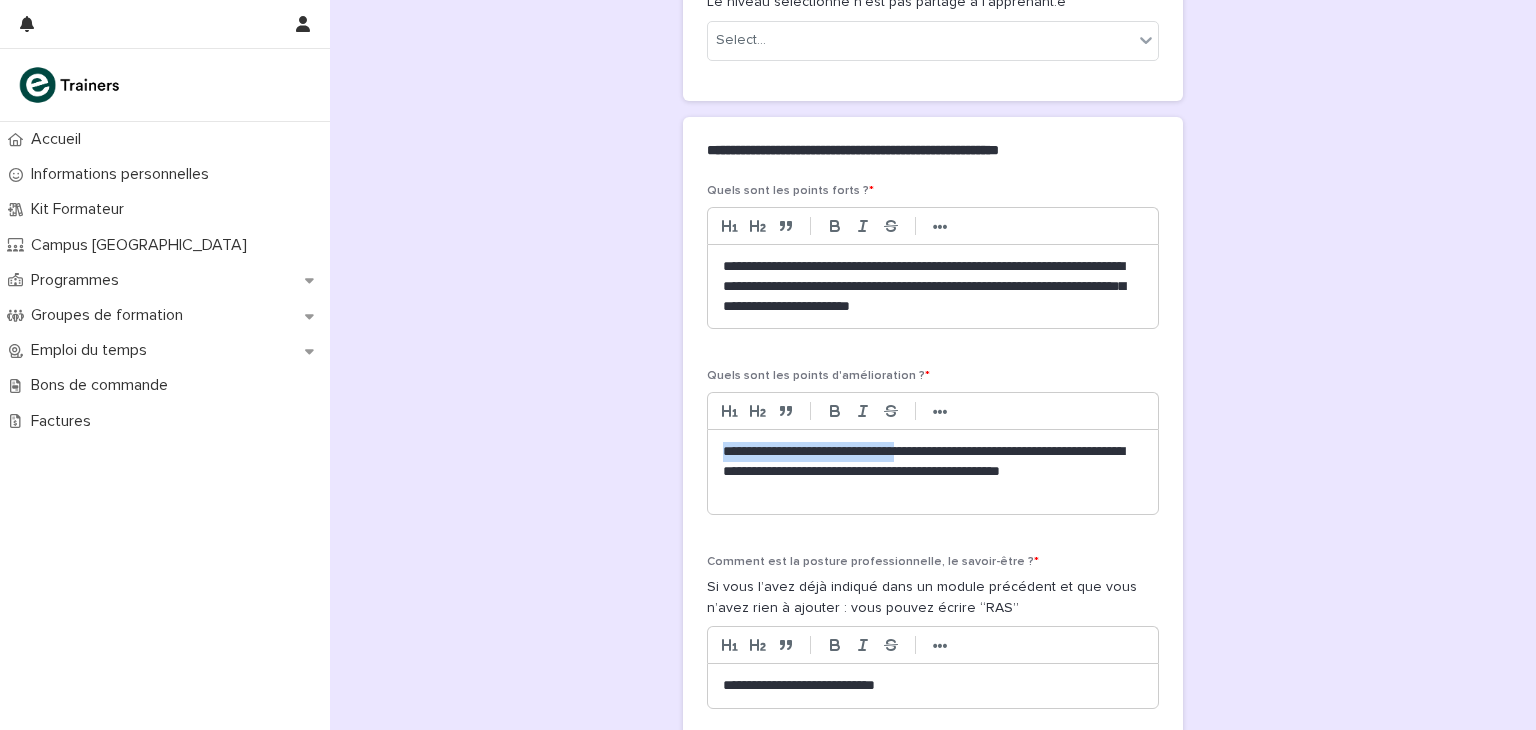 drag, startPoint x: 933, startPoint y: 444, endPoint x: 697, endPoint y: 444, distance: 236 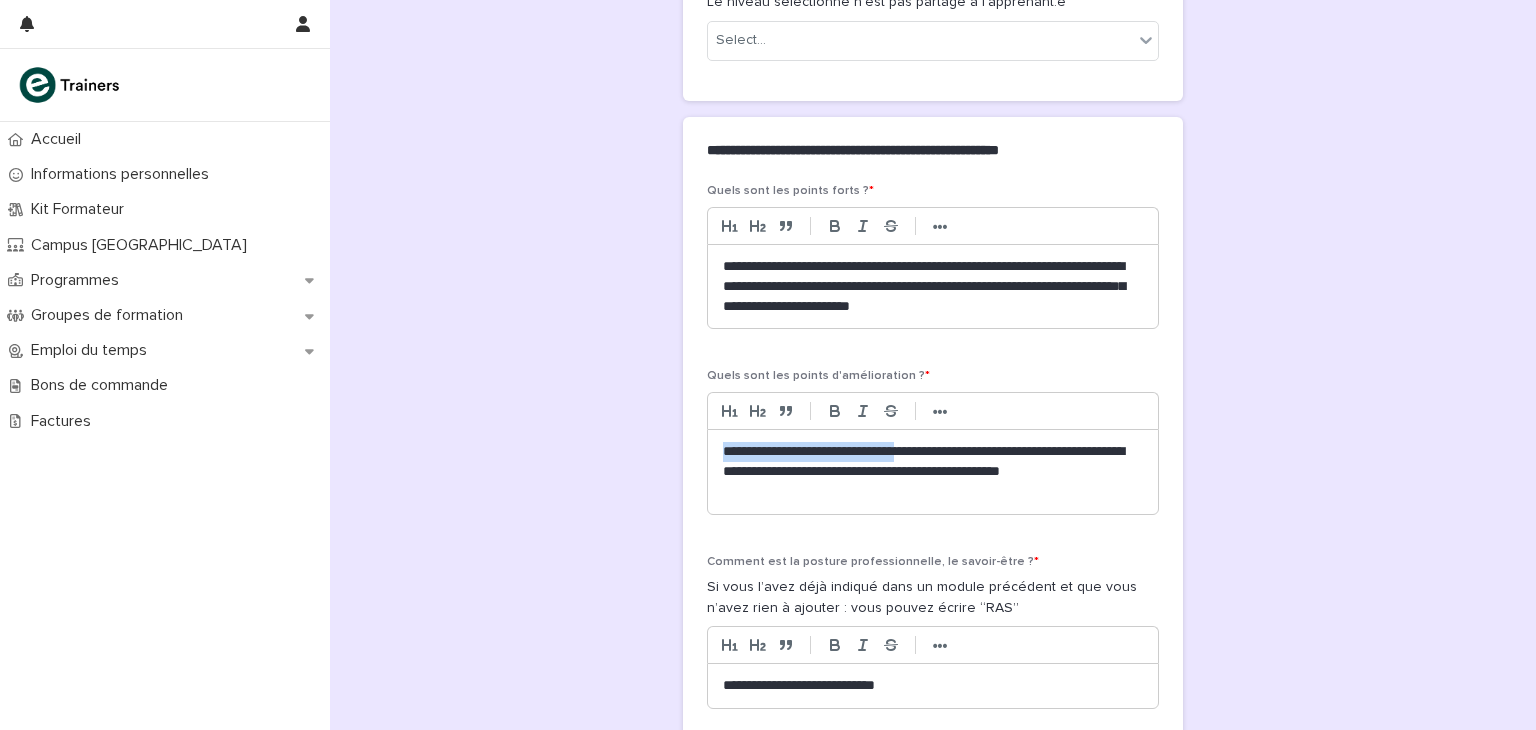 click on "**********" at bounding box center [933, 466] 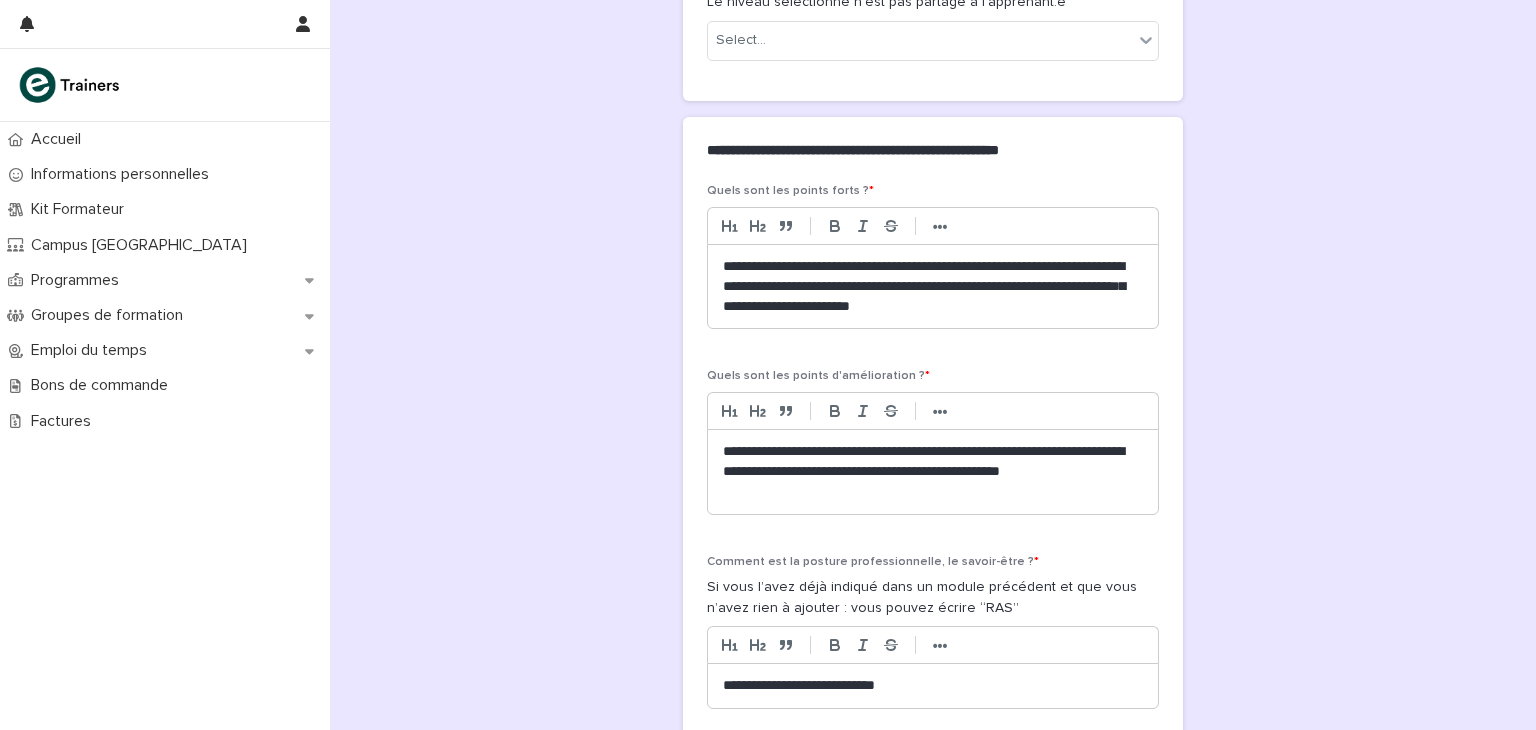 click on "**********" at bounding box center [933, 472] 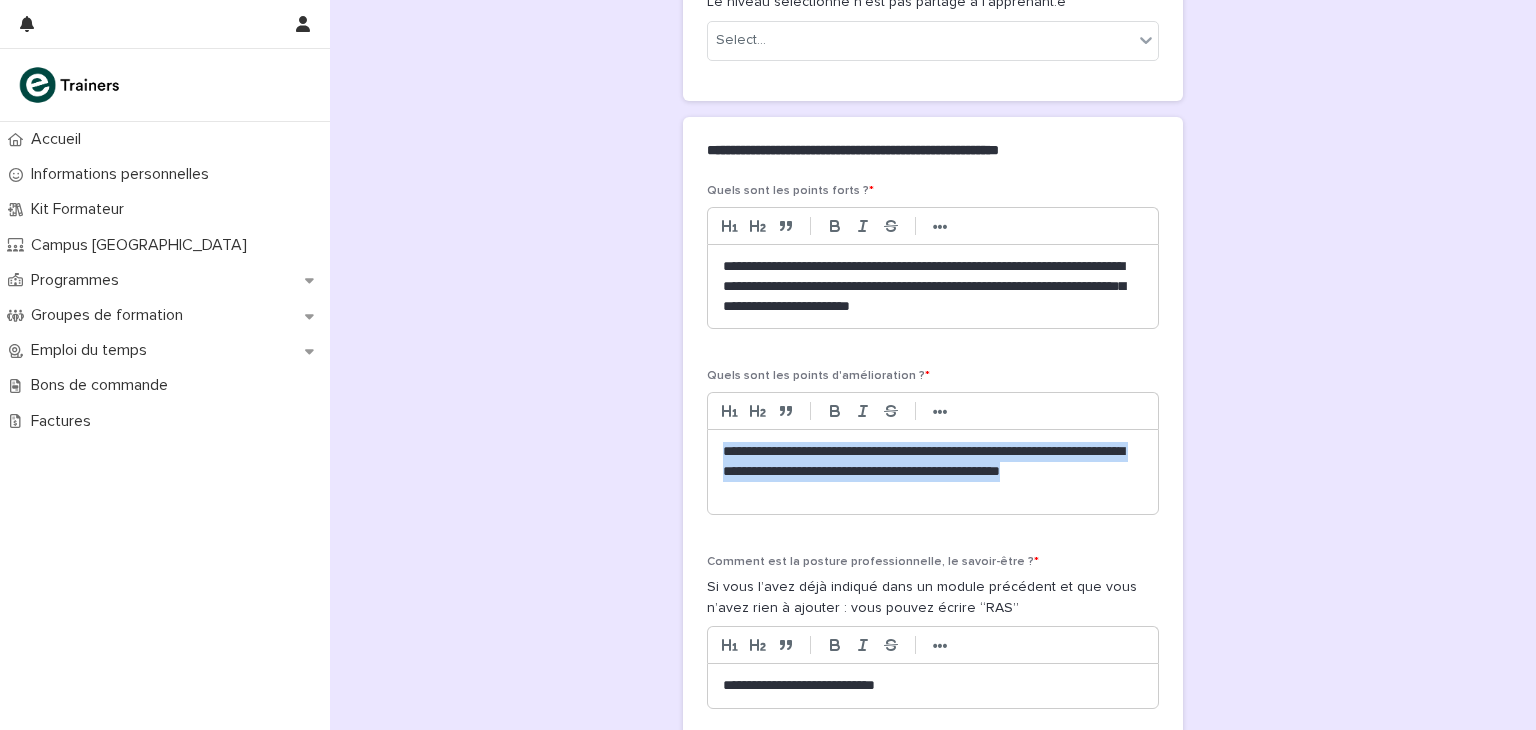 drag, startPoint x: 804, startPoint y: 485, endPoint x: 715, endPoint y: 444, distance: 97.98979 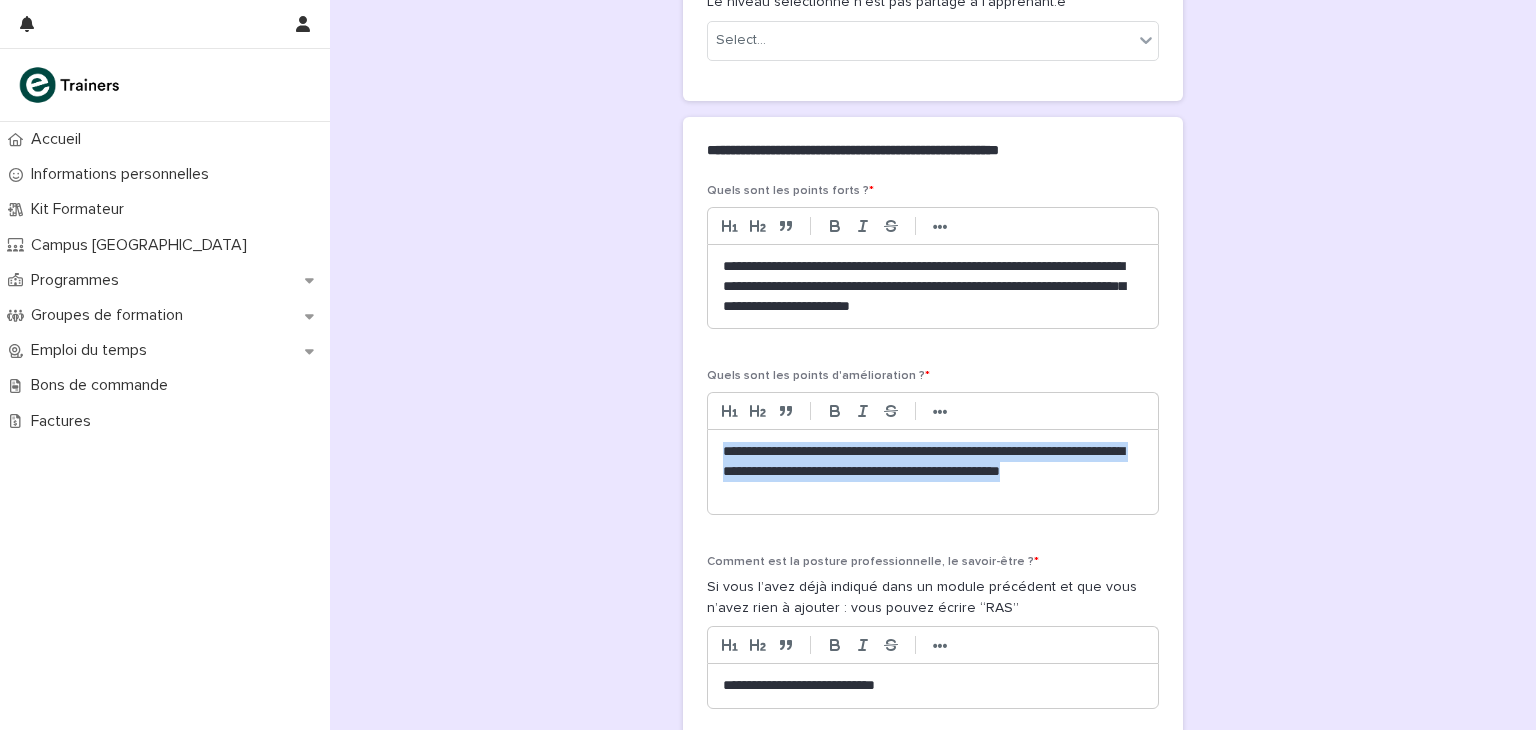 click on "**********" at bounding box center (933, 472) 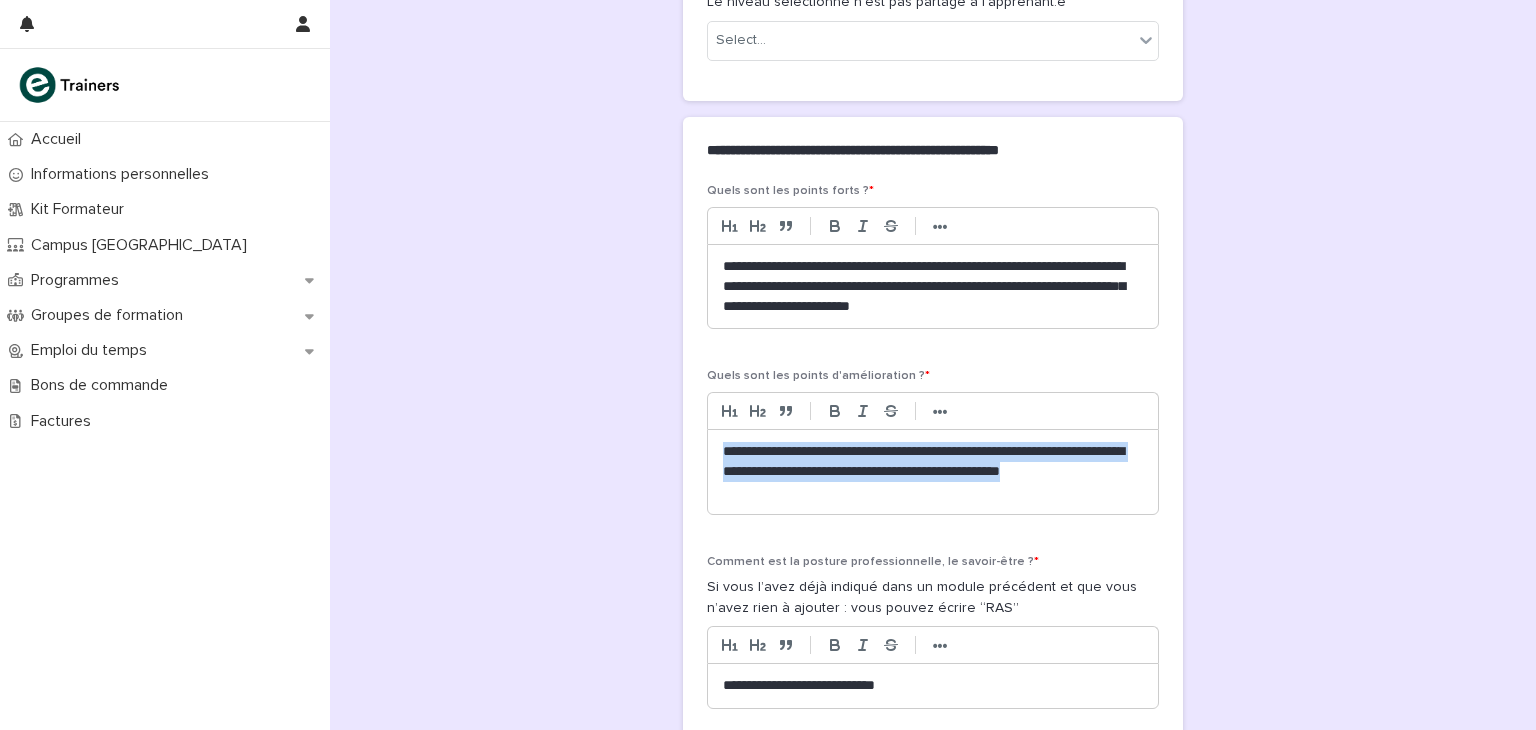 copy on "**********" 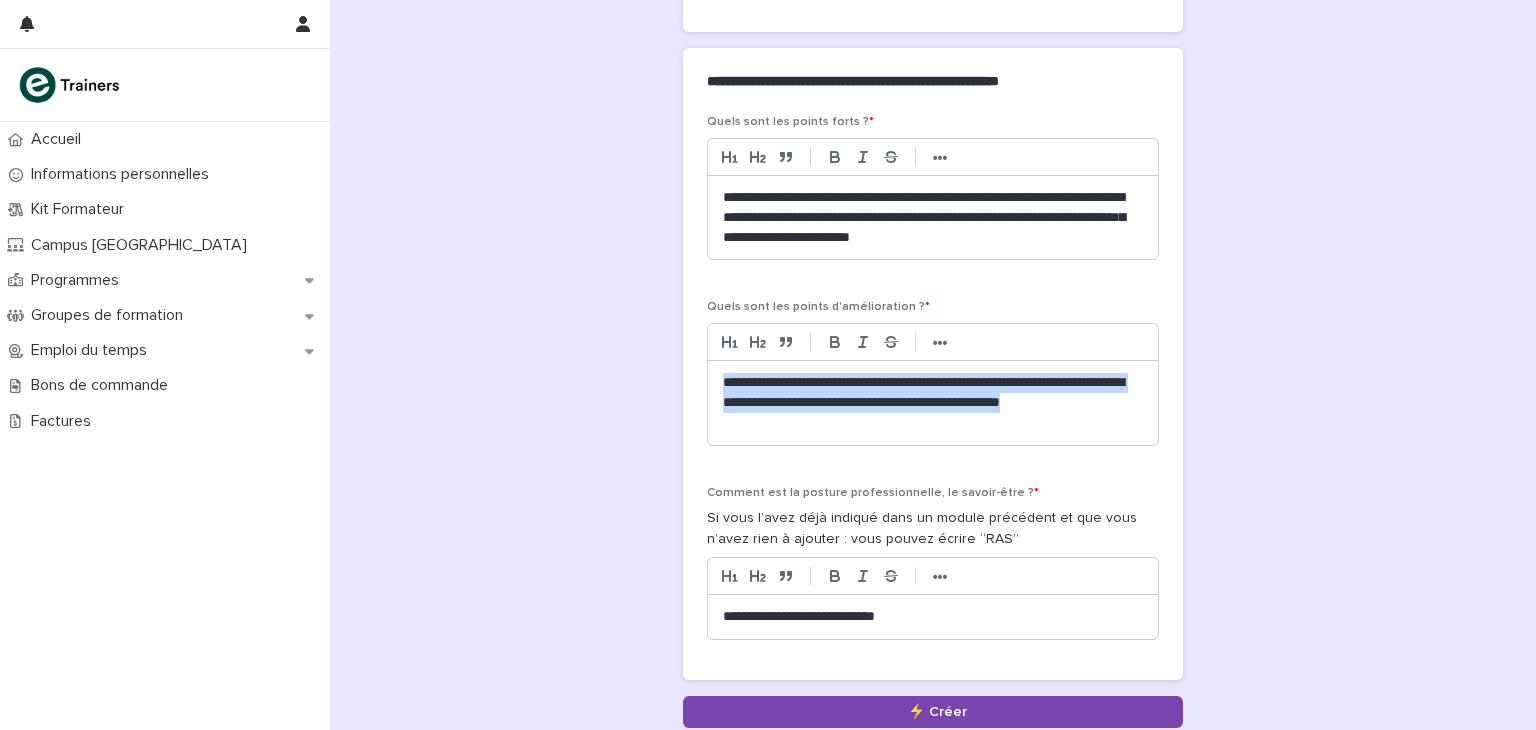 scroll, scrollTop: 1025, scrollLeft: 0, axis: vertical 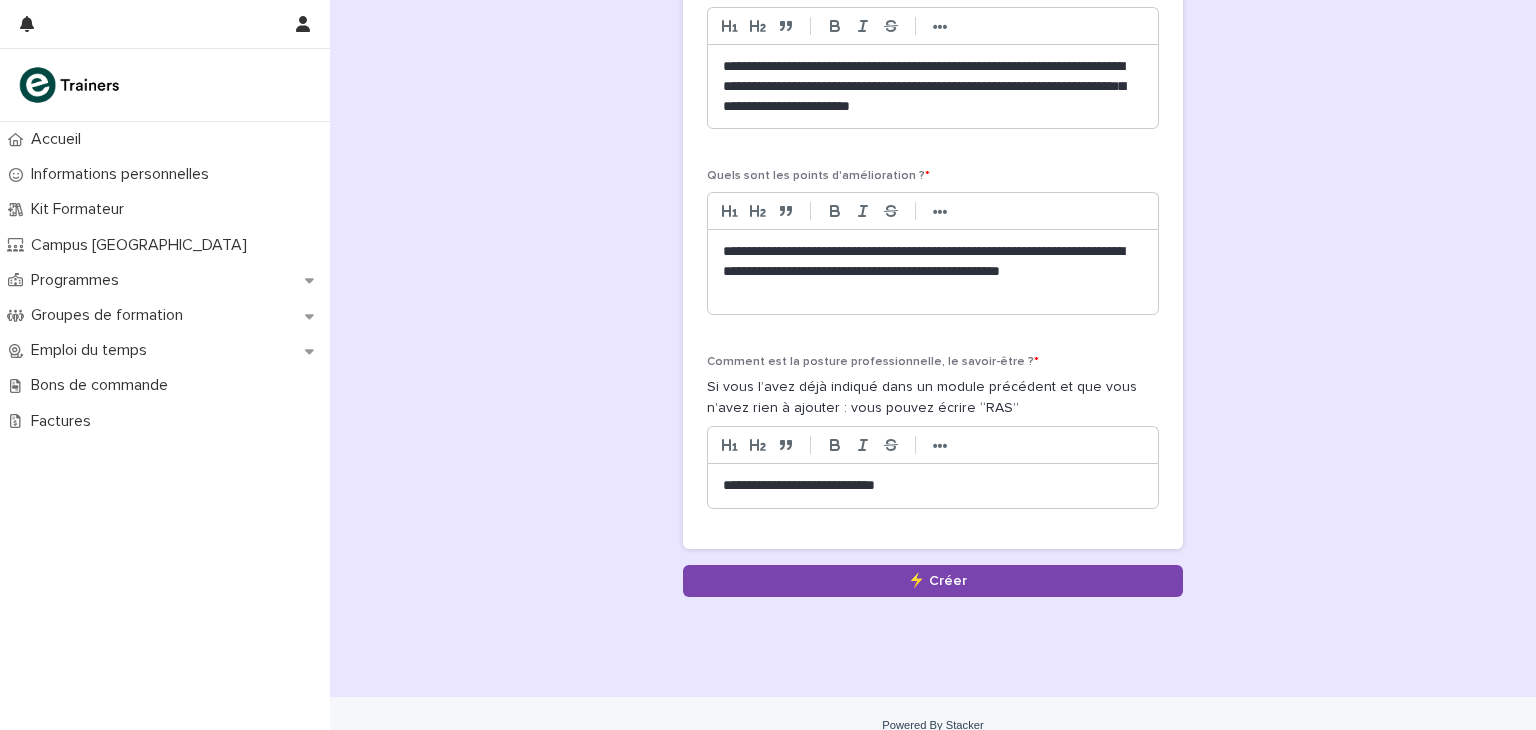 click on "**********" at bounding box center (933, 486) 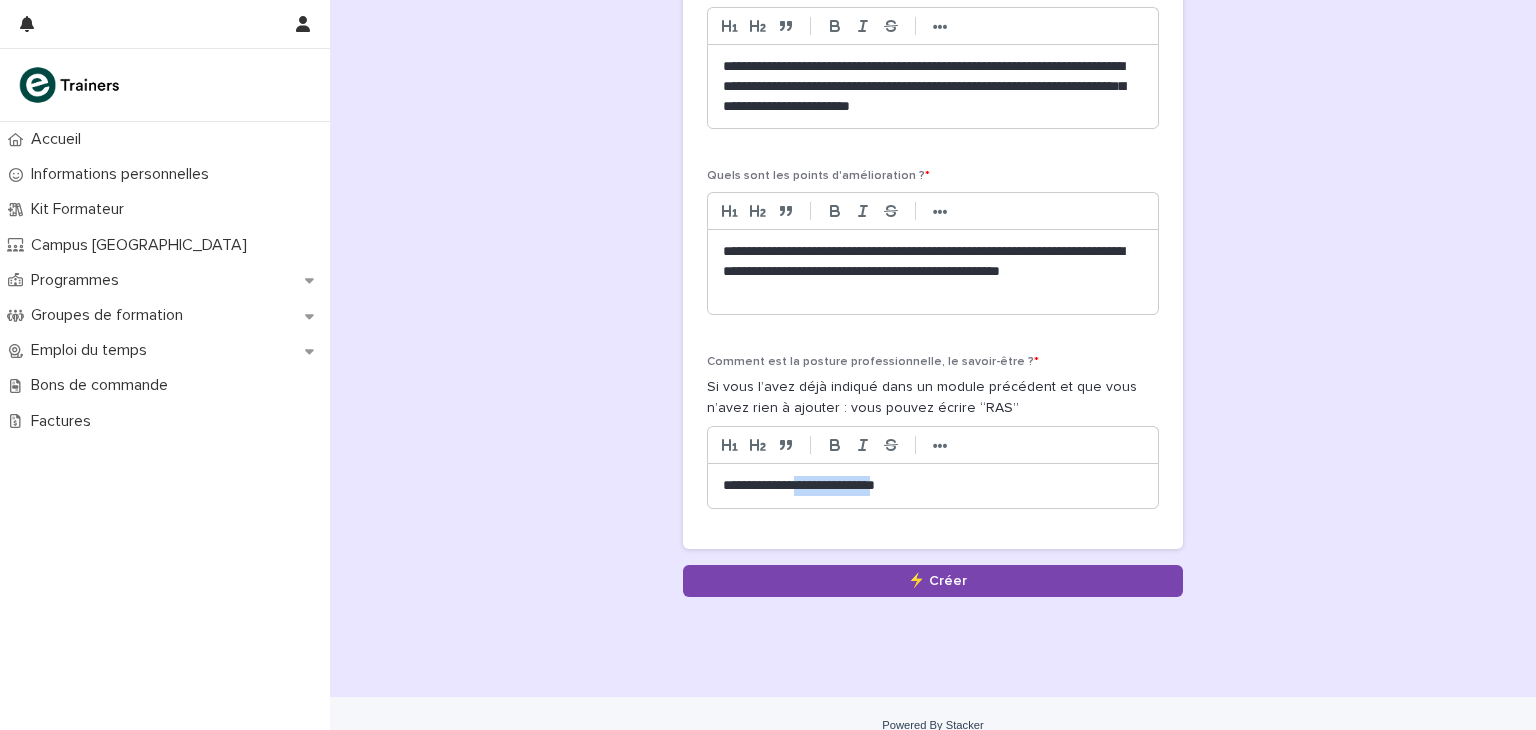 click on "**********" at bounding box center [933, 486] 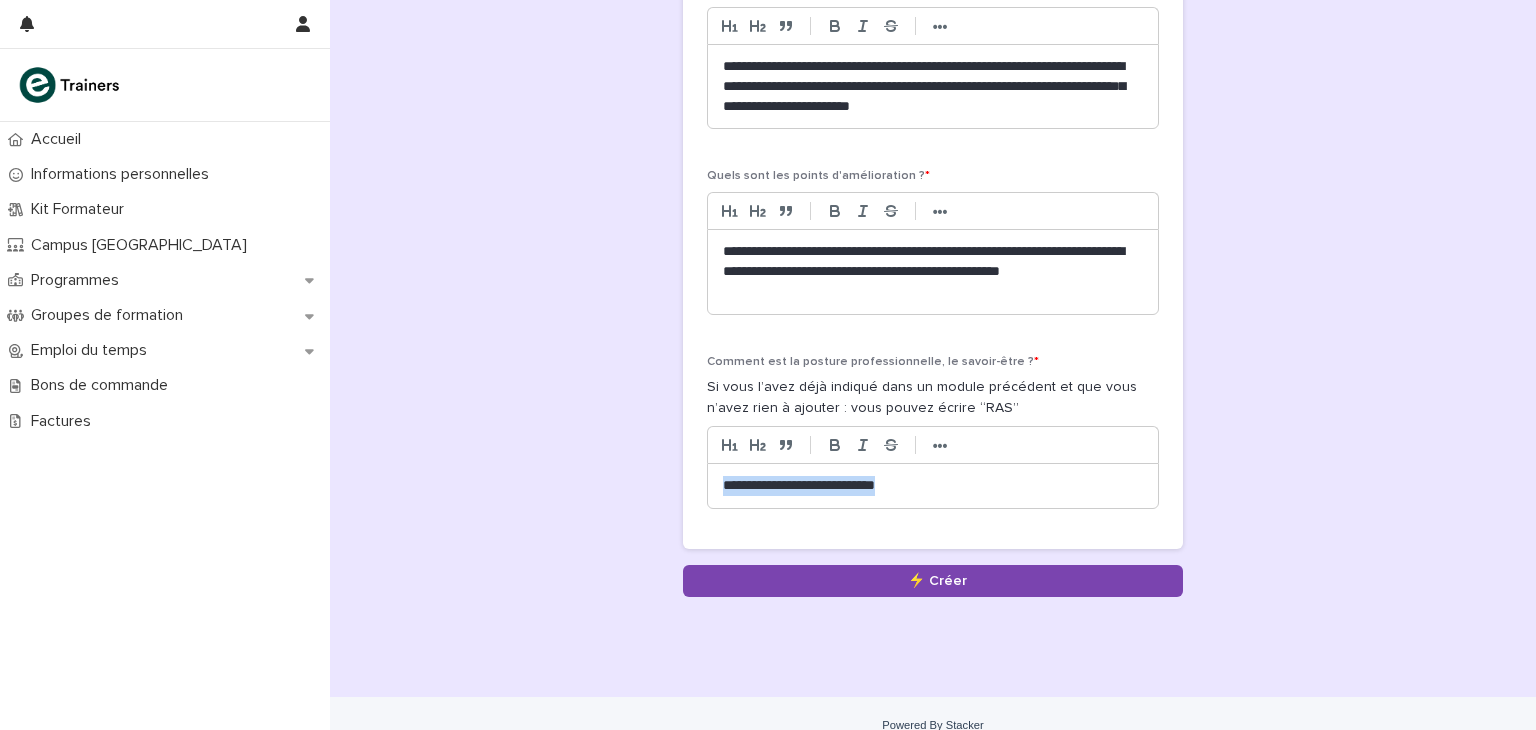 click on "**********" at bounding box center (933, 486) 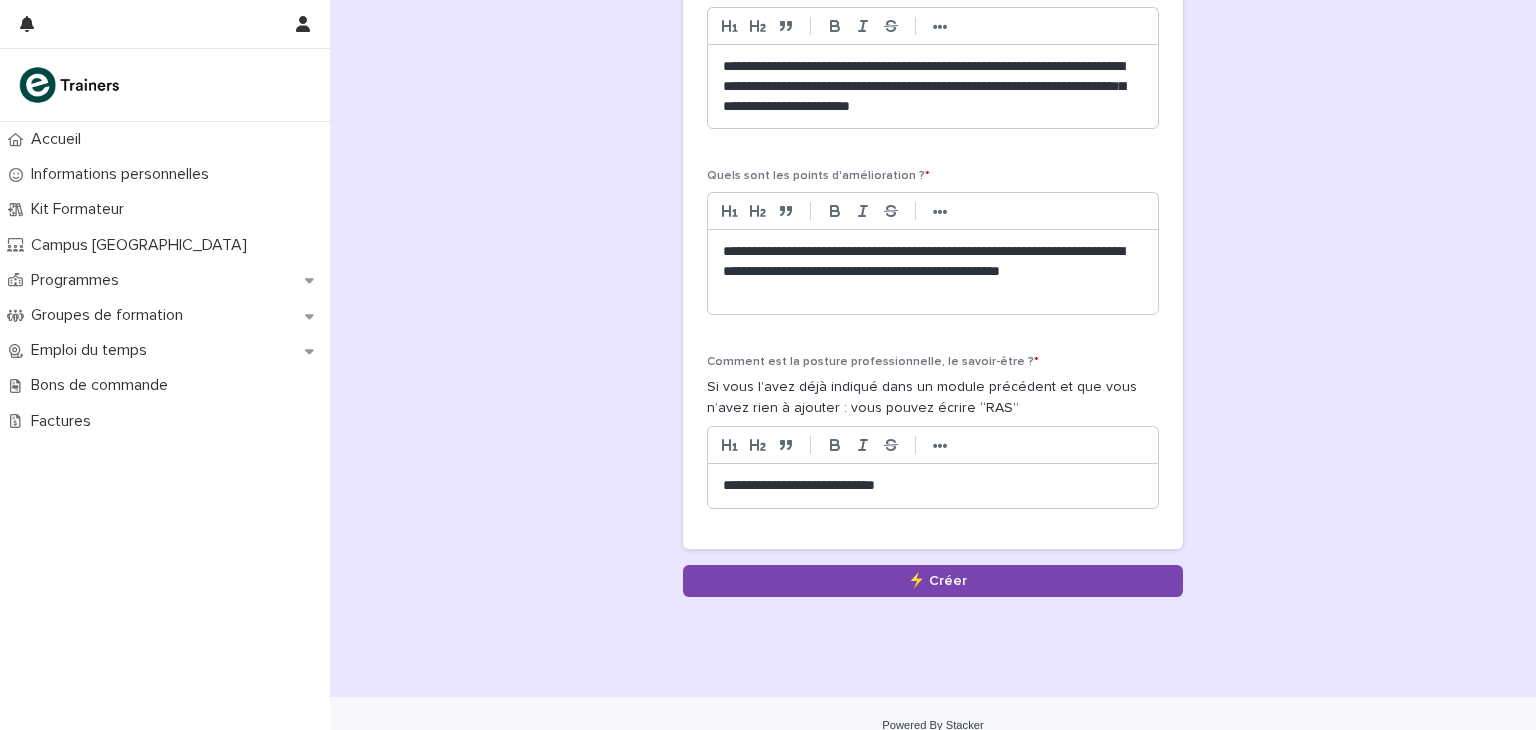 scroll, scrollTop: 0, scrollLeft: 0, axis: both 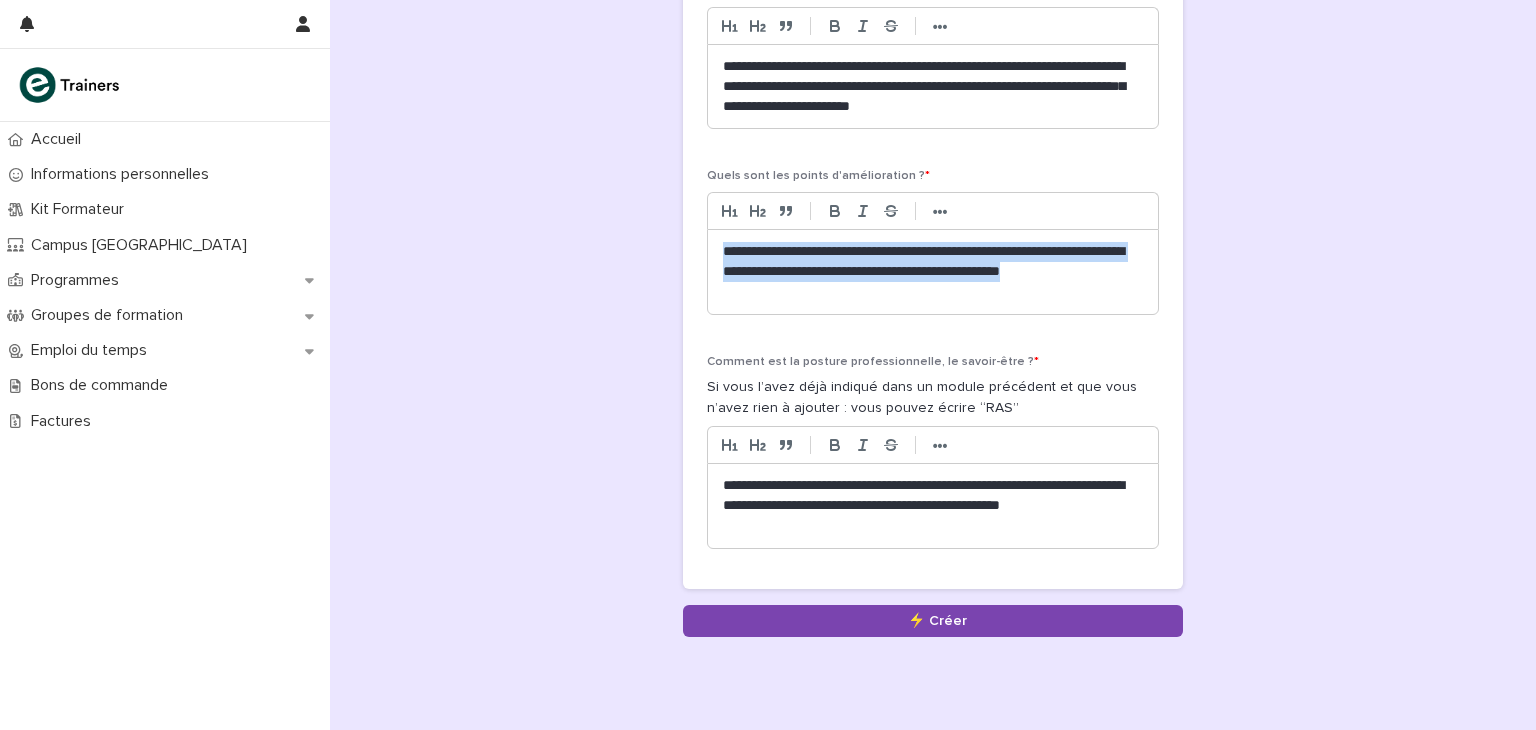drag, startPoint x: 807, startPoint y: 281, endPoint x: 709, endPoint y: 250, distance: 102.78619 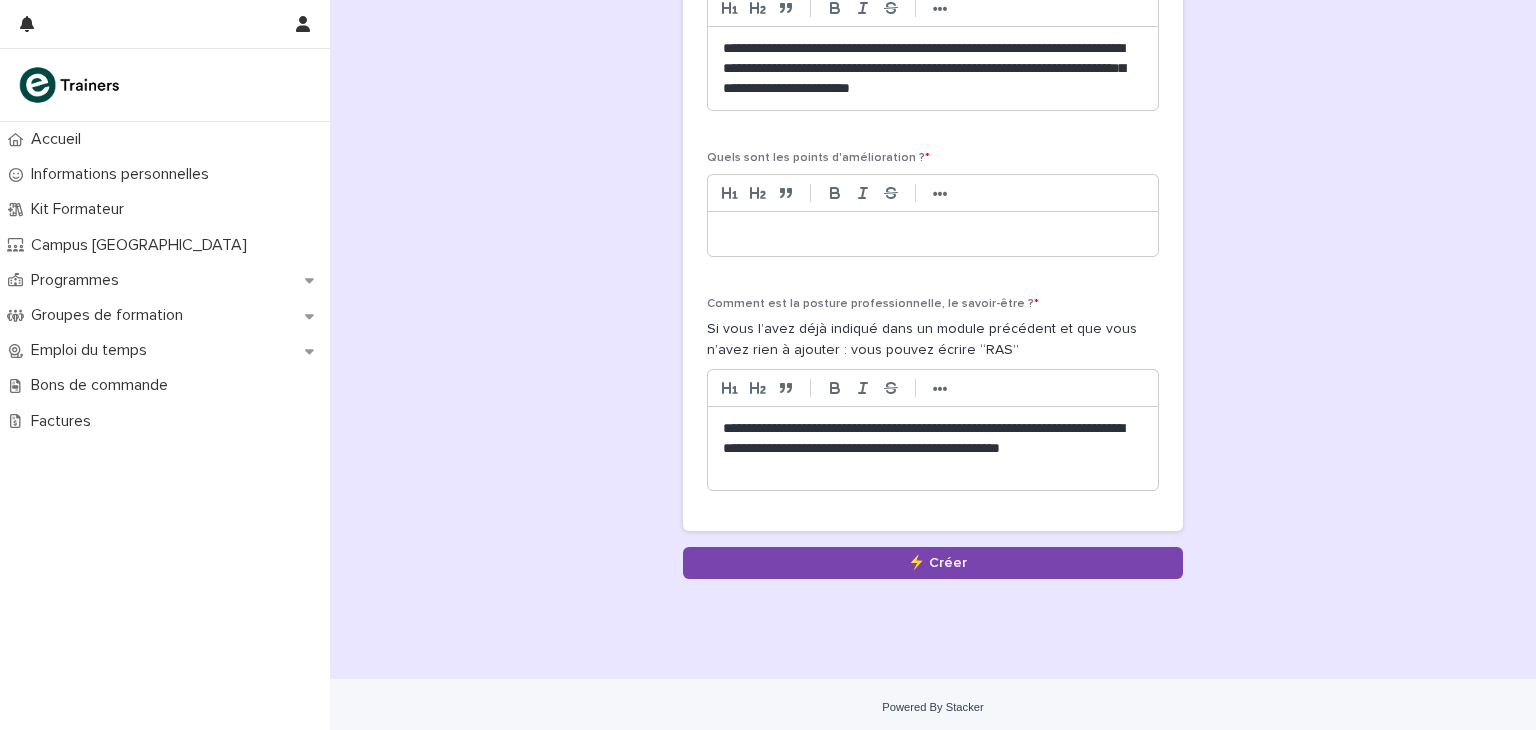 scroll, scrollTop: 1045, scrollLeft: 0, axis: vertical 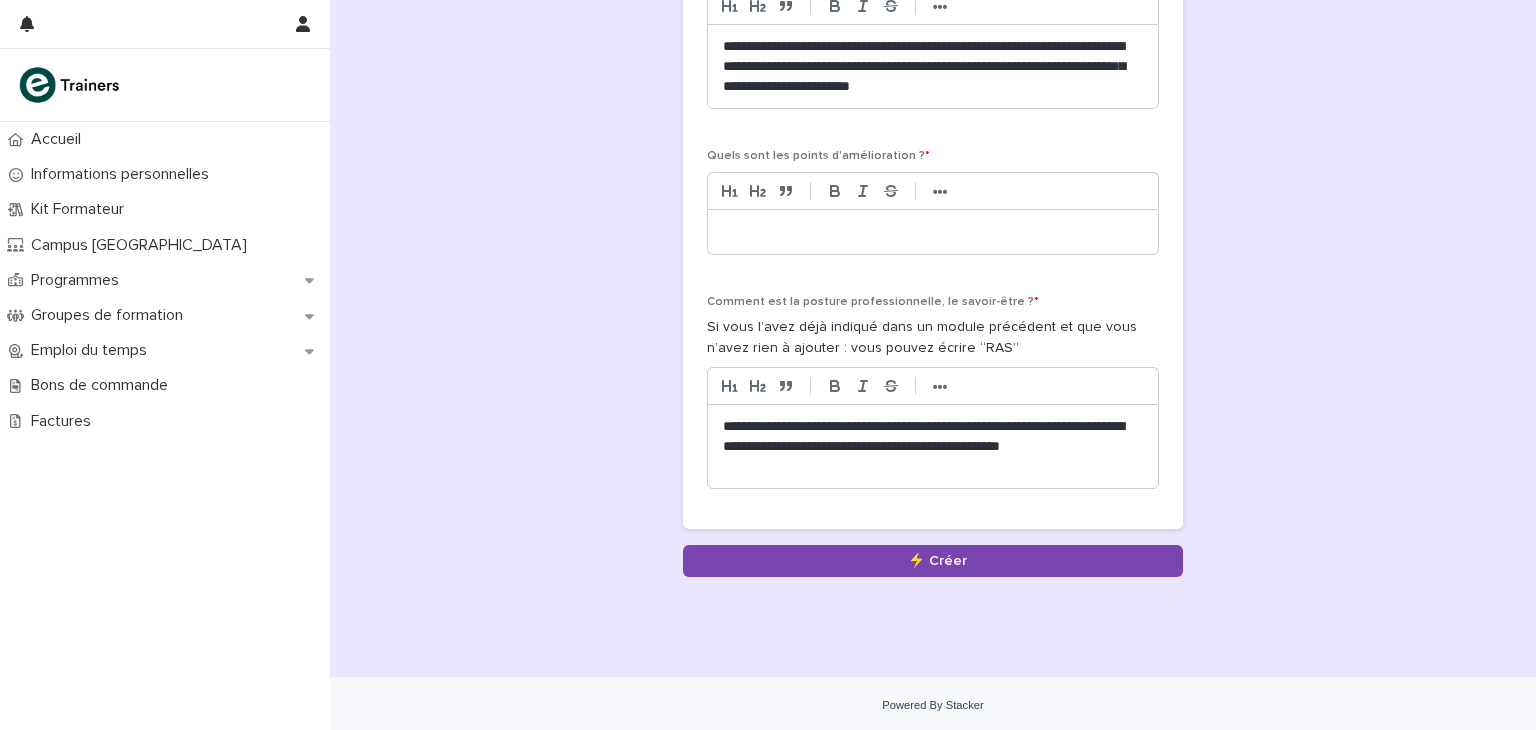 click on "**********" at bounding box center (933, 447) 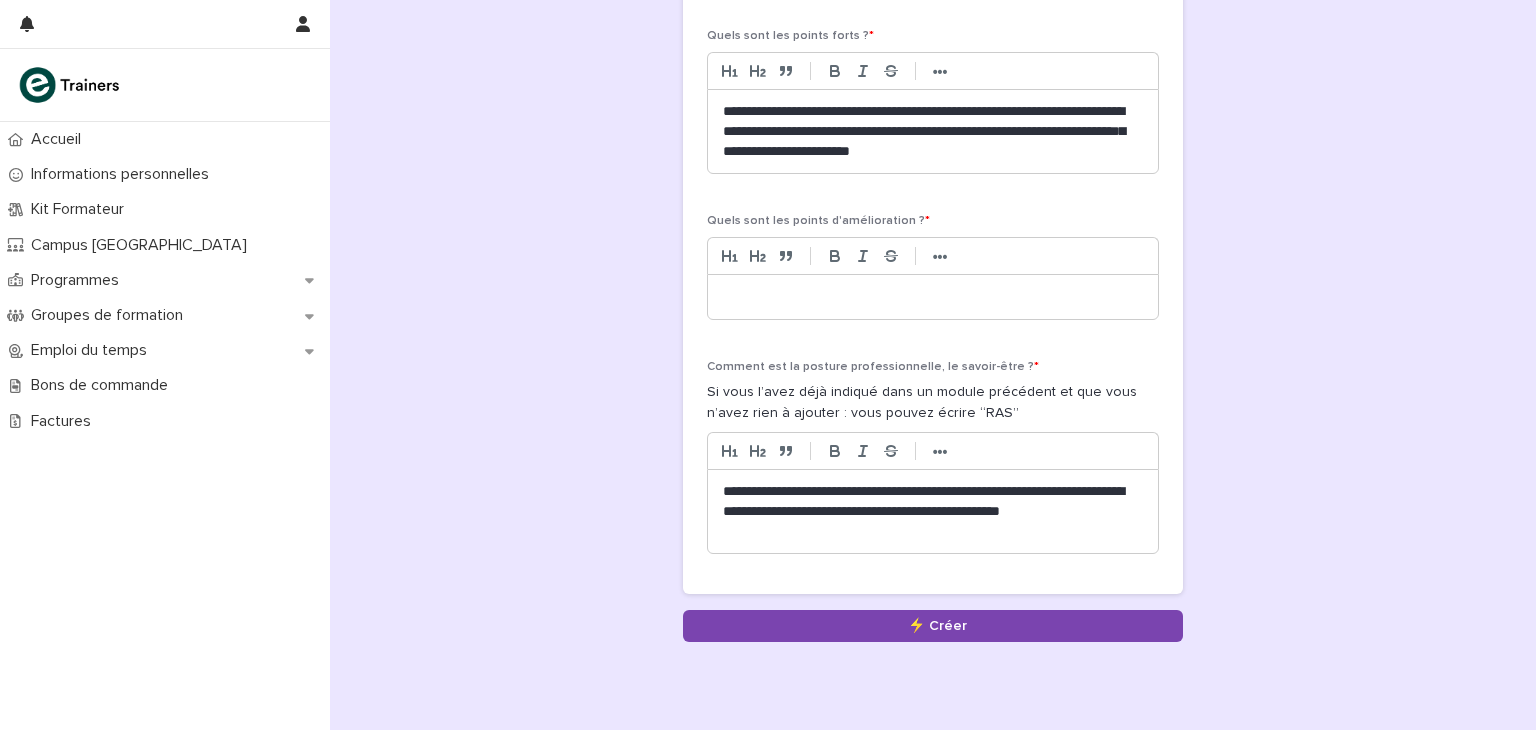 scroll, scrollTop: 945, scrollLeft: 0, axis: vertical 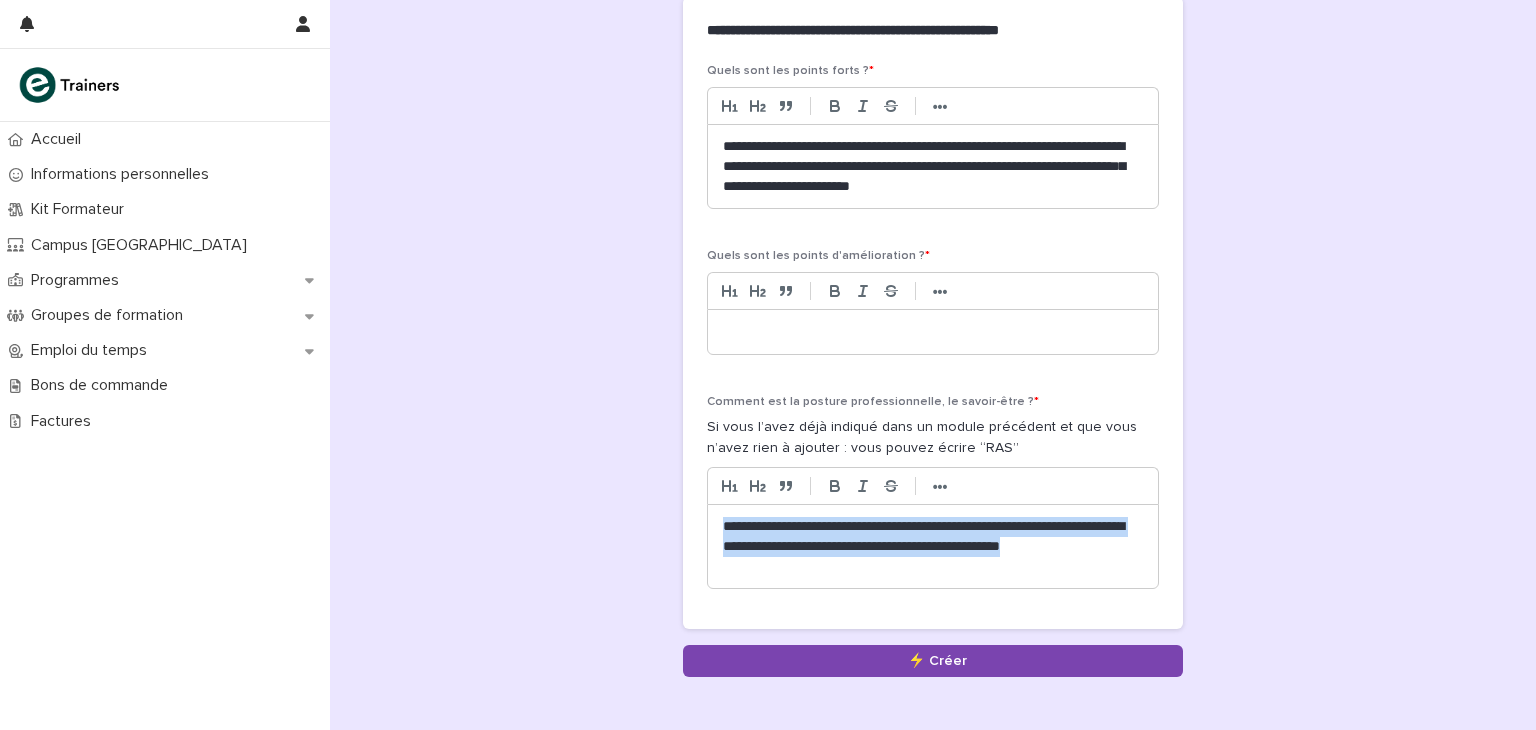 drag, startPoint x: 804, startPoint y: 553, endPoint x: 714, endPoint y: 521, distance: 95.51963 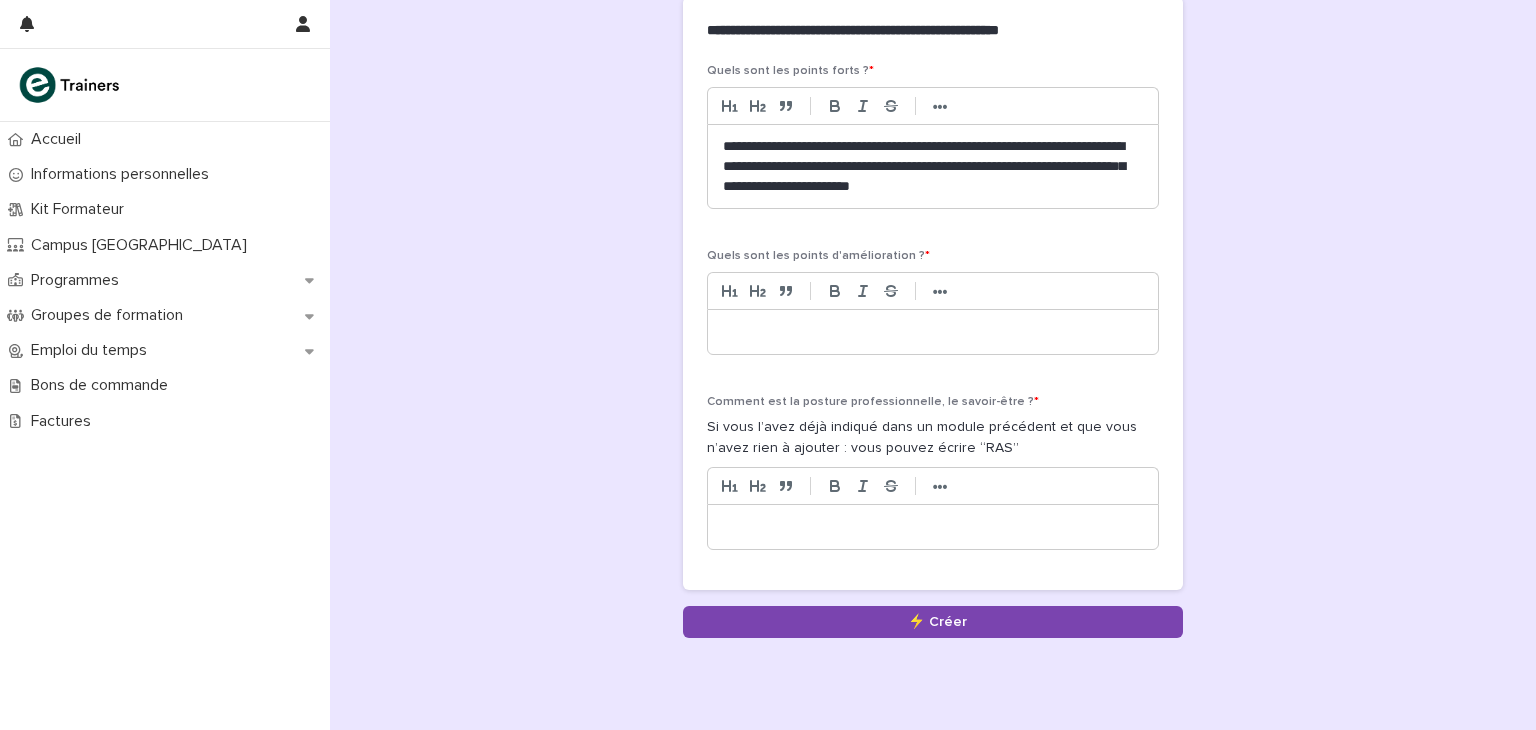 click at bounding box center [933, 332] 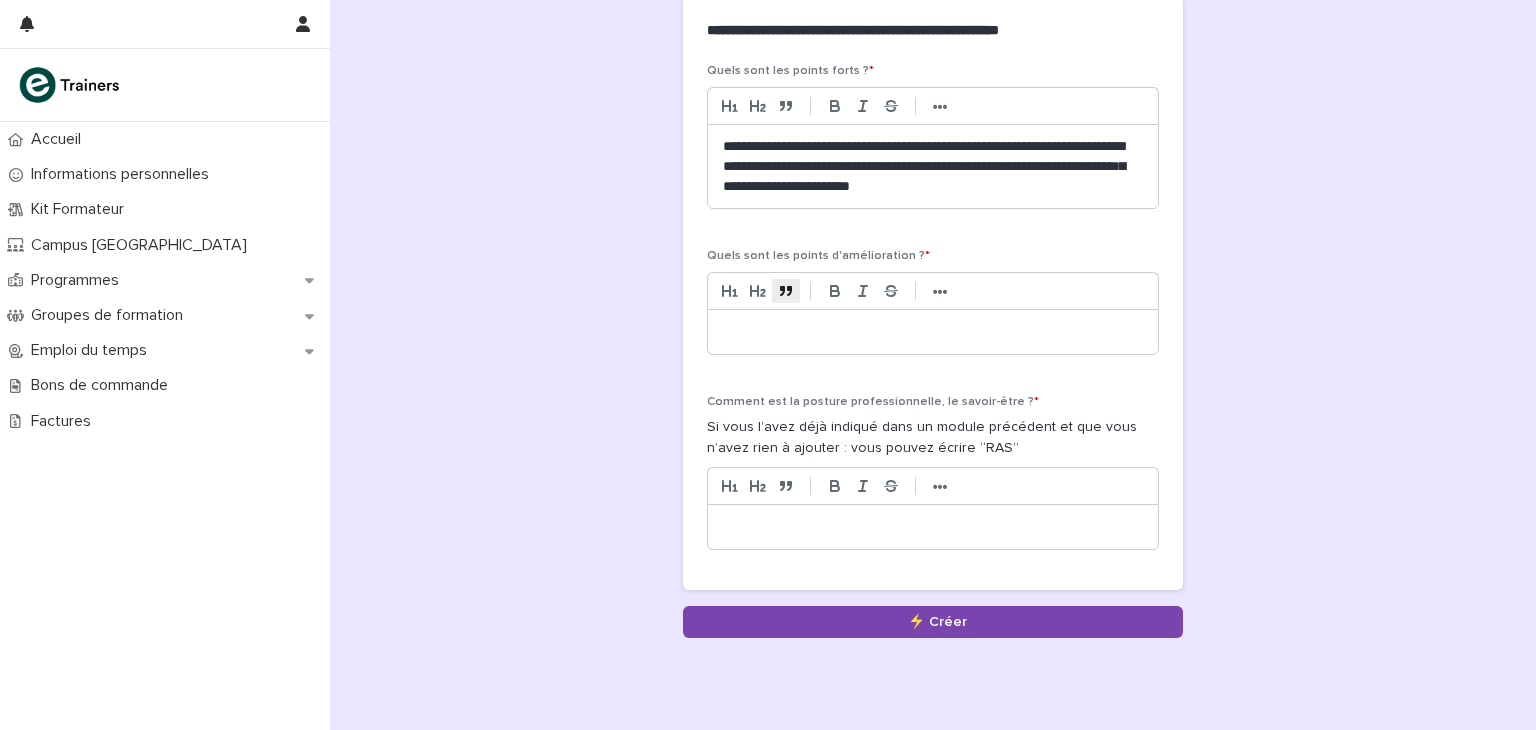 scroll, scrollTop: 0, scrollLeft: 0, axis: both 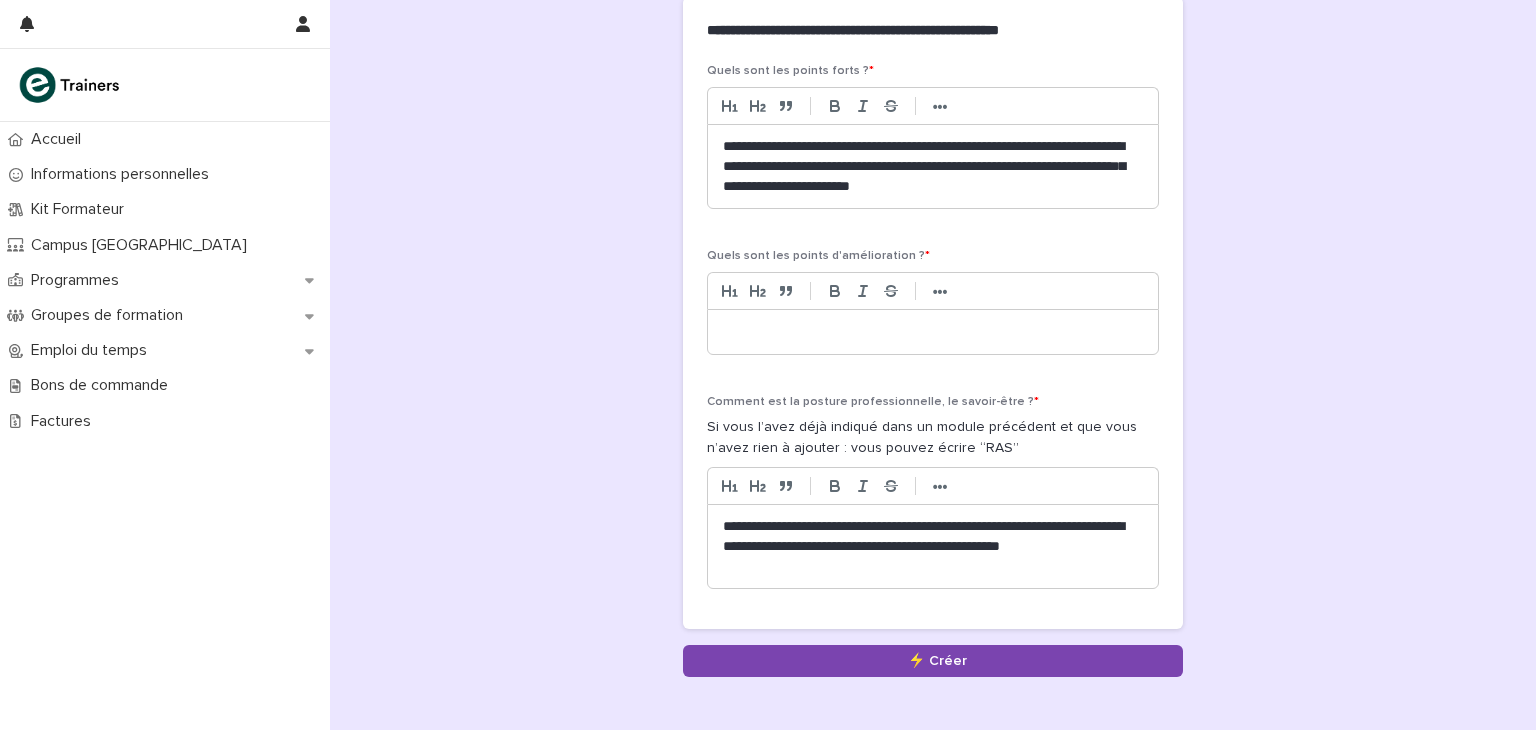 click at bounding box center (933, 332) 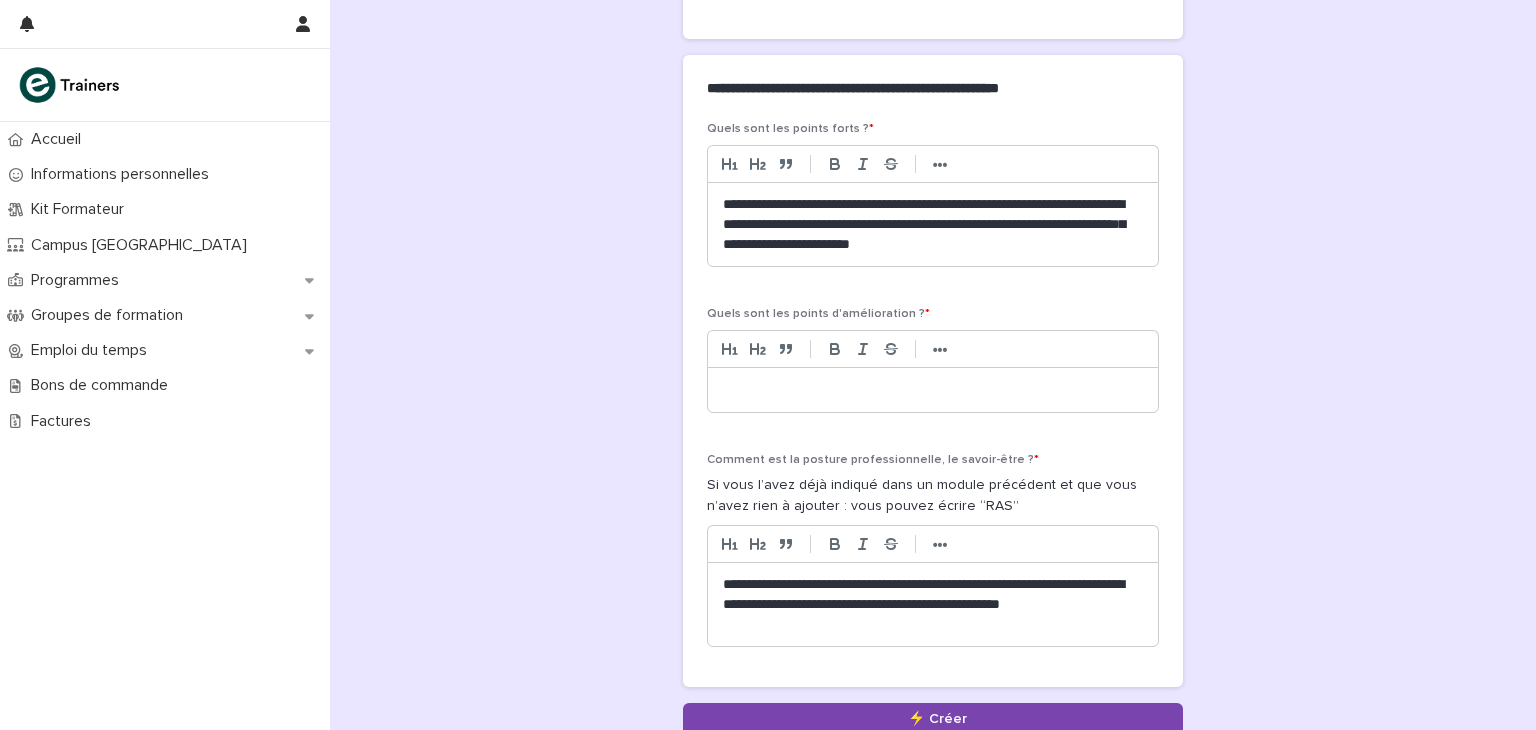 scroll, scrollTop: 945, scrollLeft: 0, axis: vertical 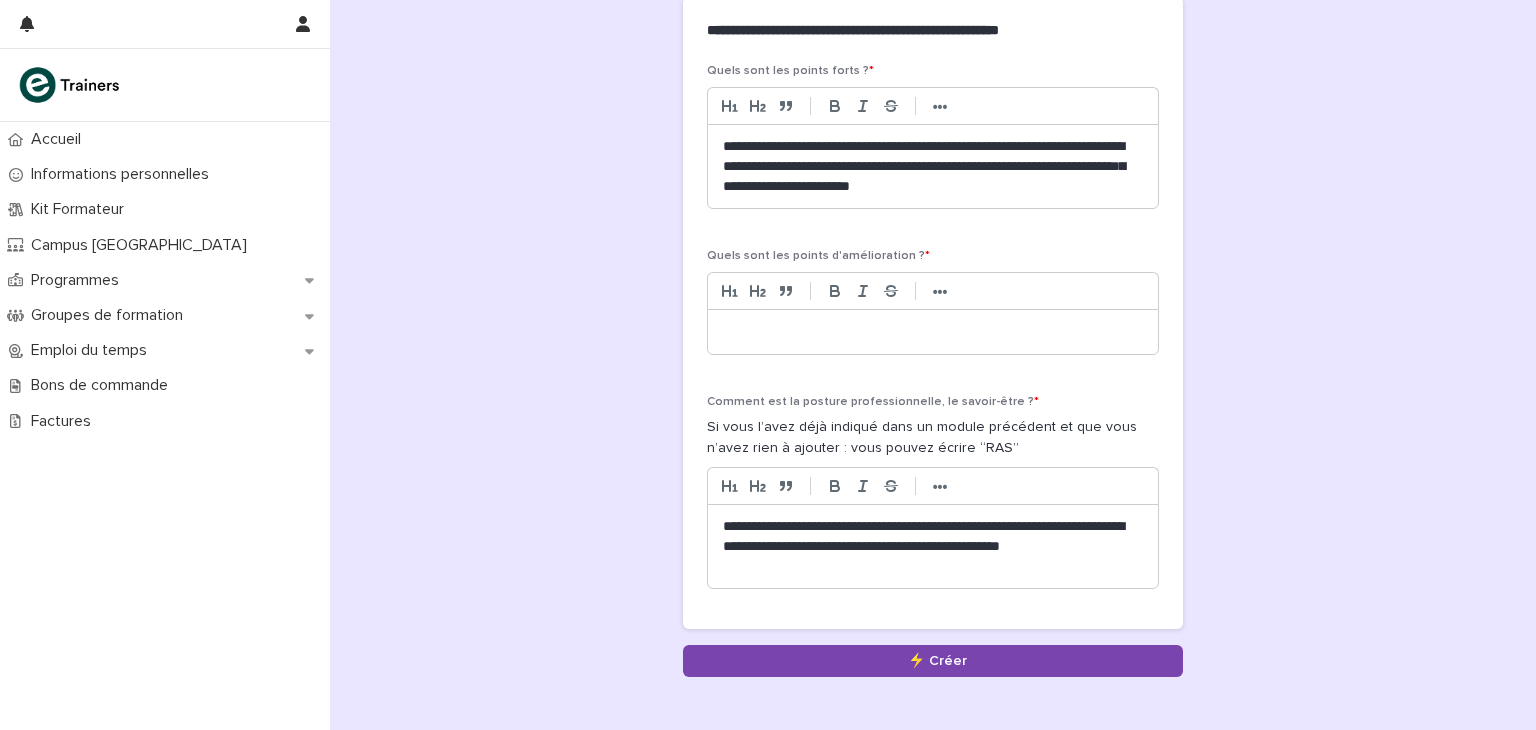 click on "**********" at bounding box center (933, 547) 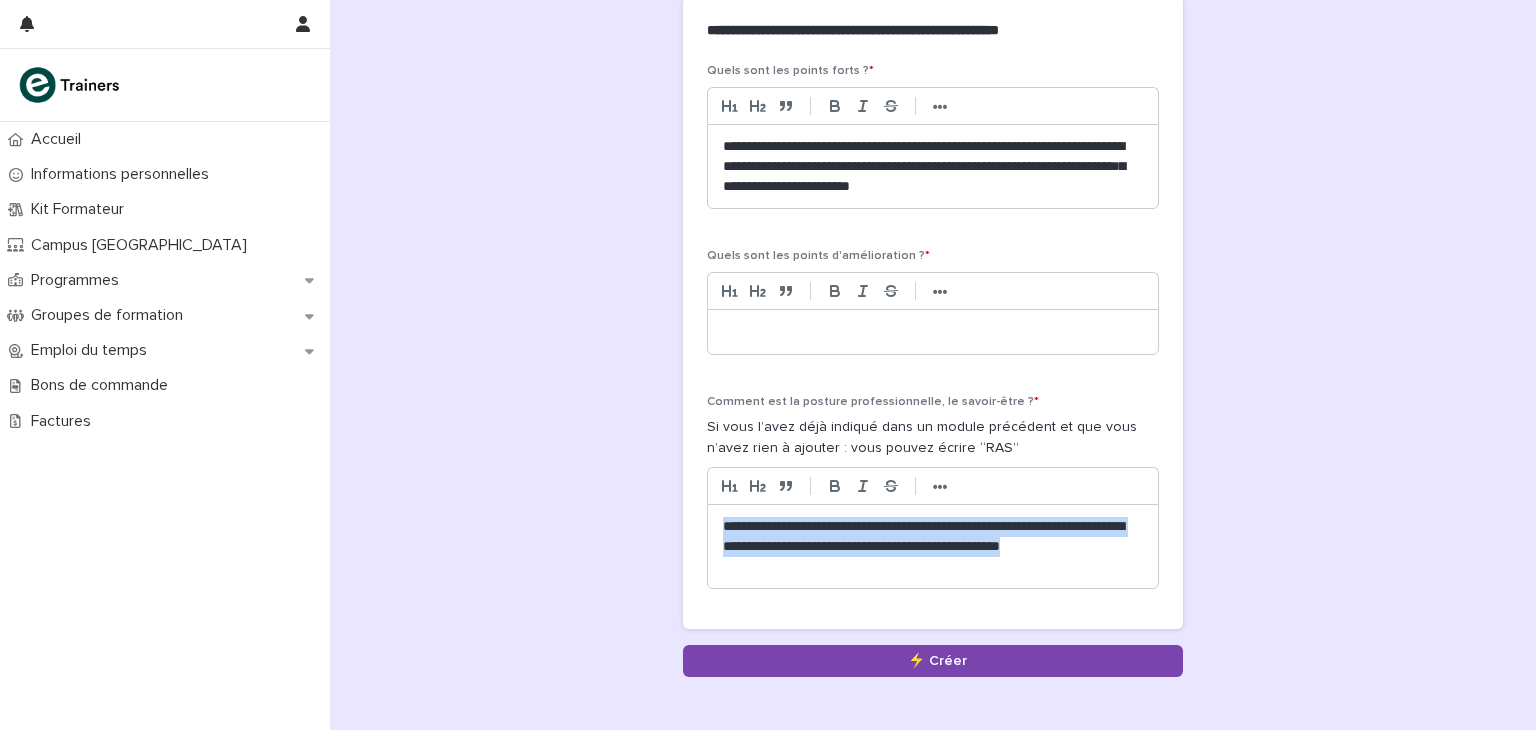 drag, startPoint x: 816, startPoint y: 553, endPoint x: 716, endPoint y: 521, distance: 104.99524 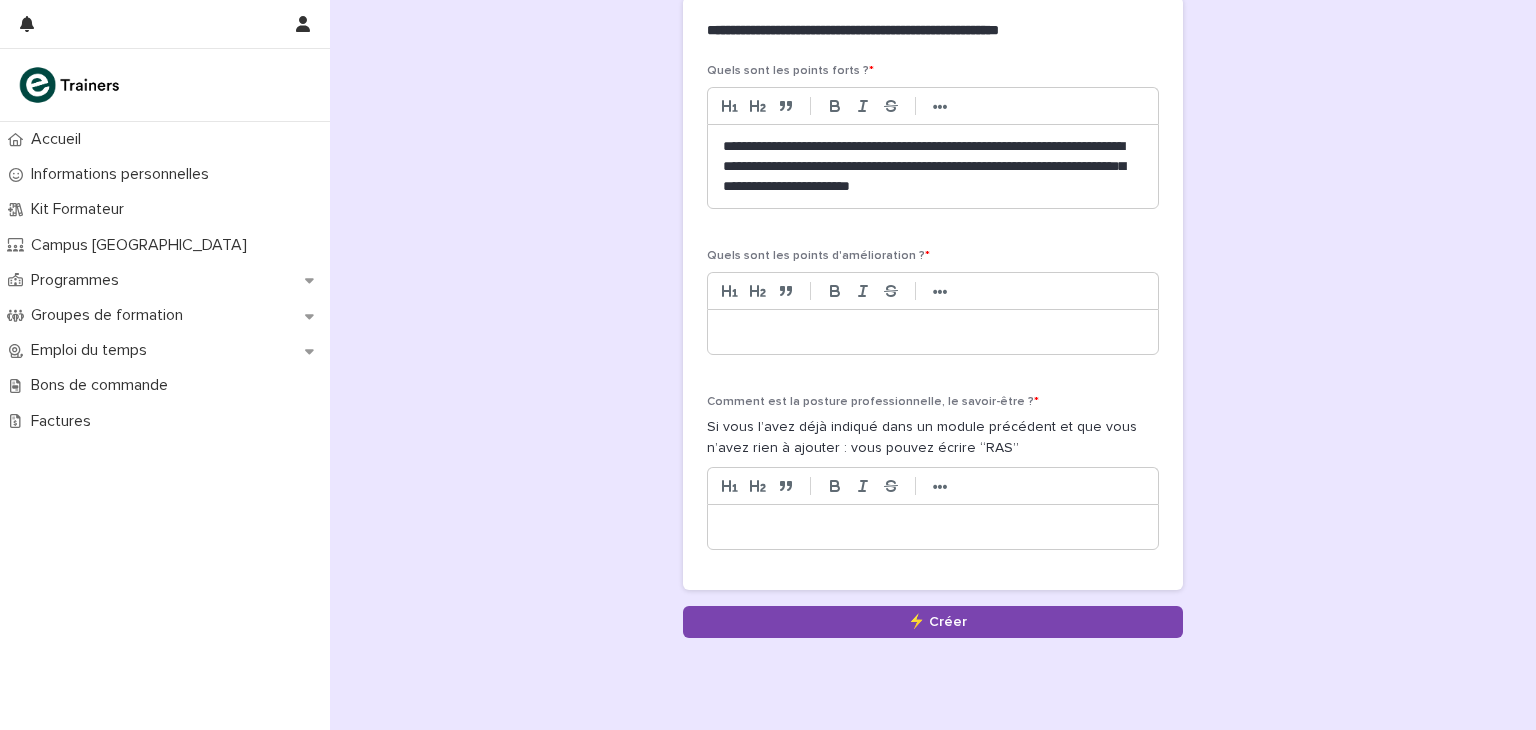 click at bounding box center [933, 332] 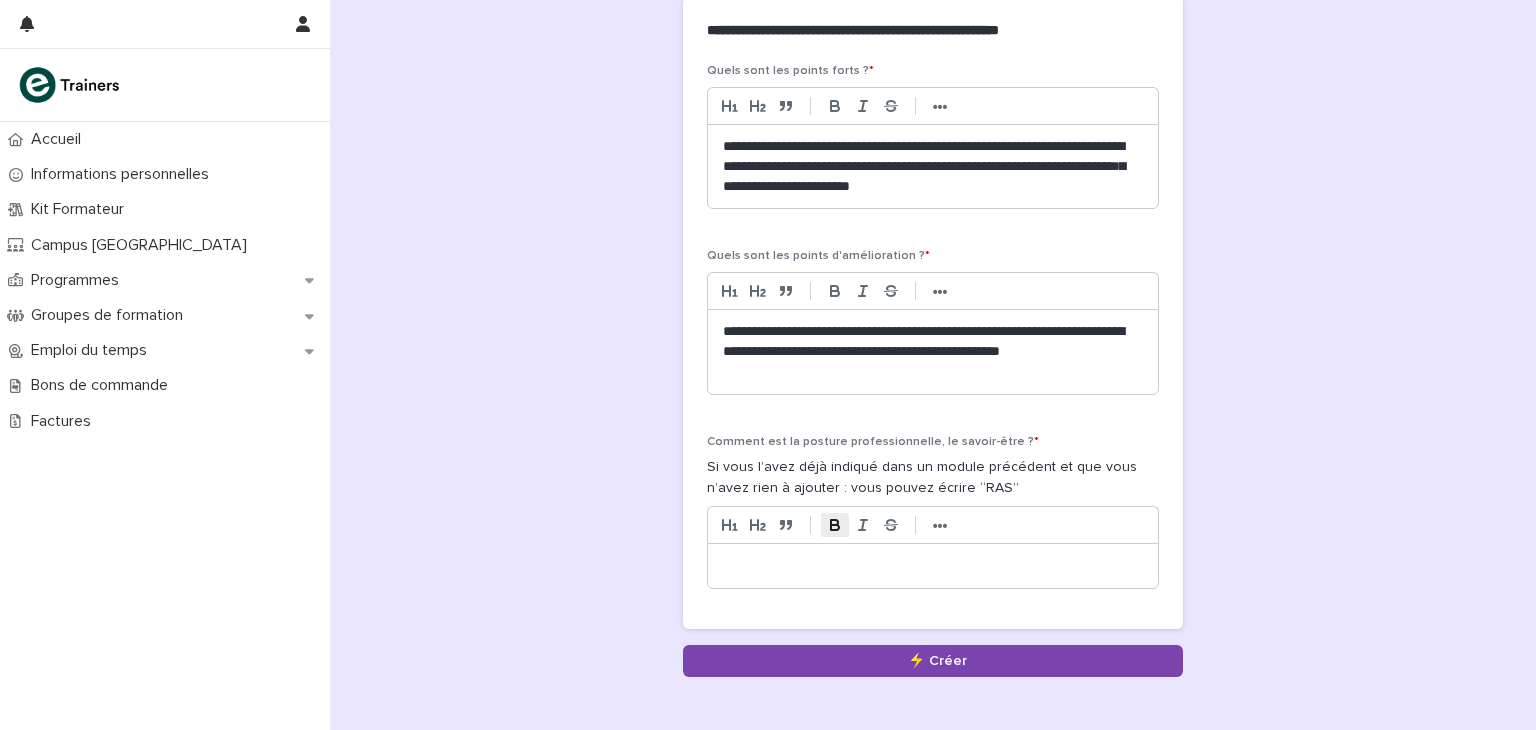 scroll, scrollTop: 0, scrollLeft: 0, axis: both 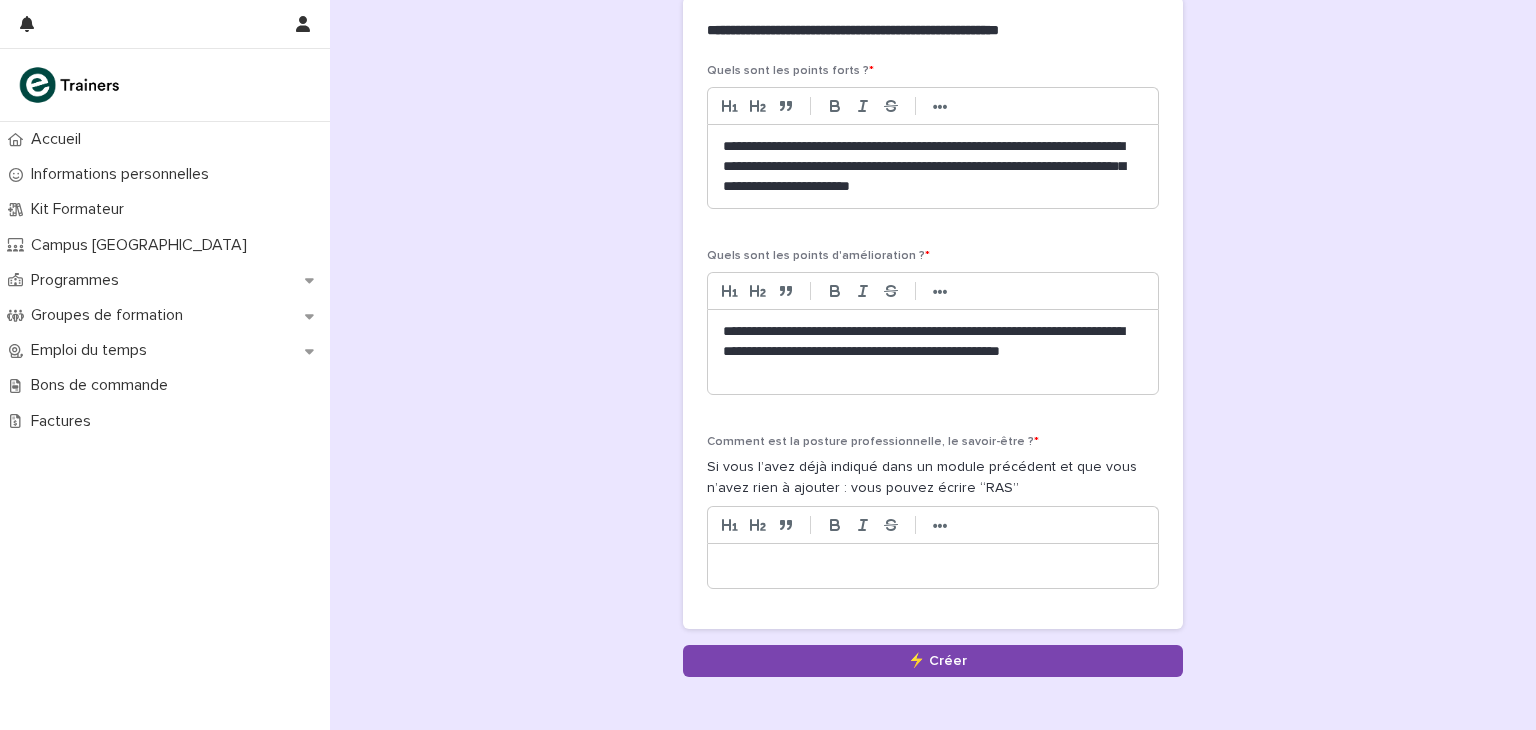 click at bounding box center [933, 566] 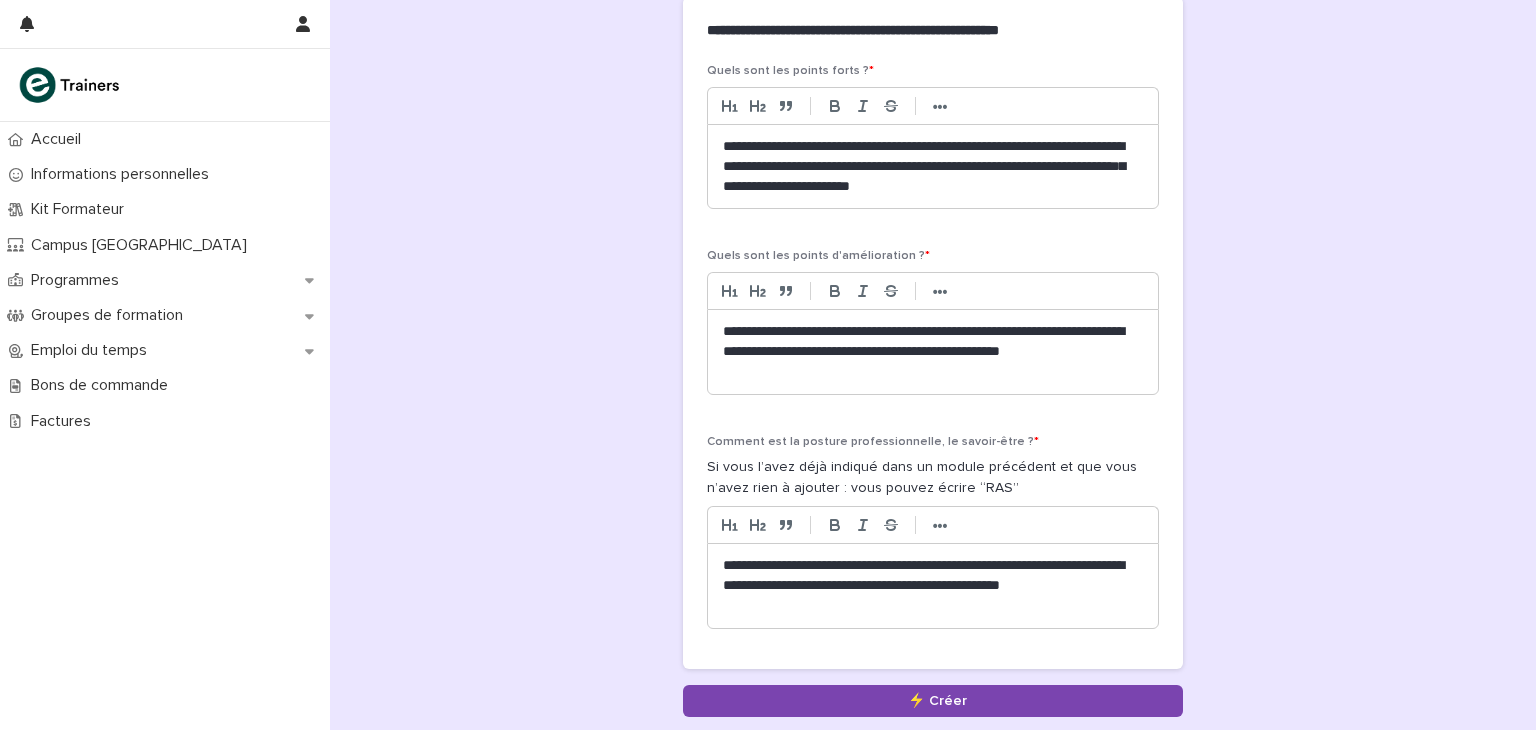 scroll, scrollTop: 0, scrollLeft: 0, axis: both 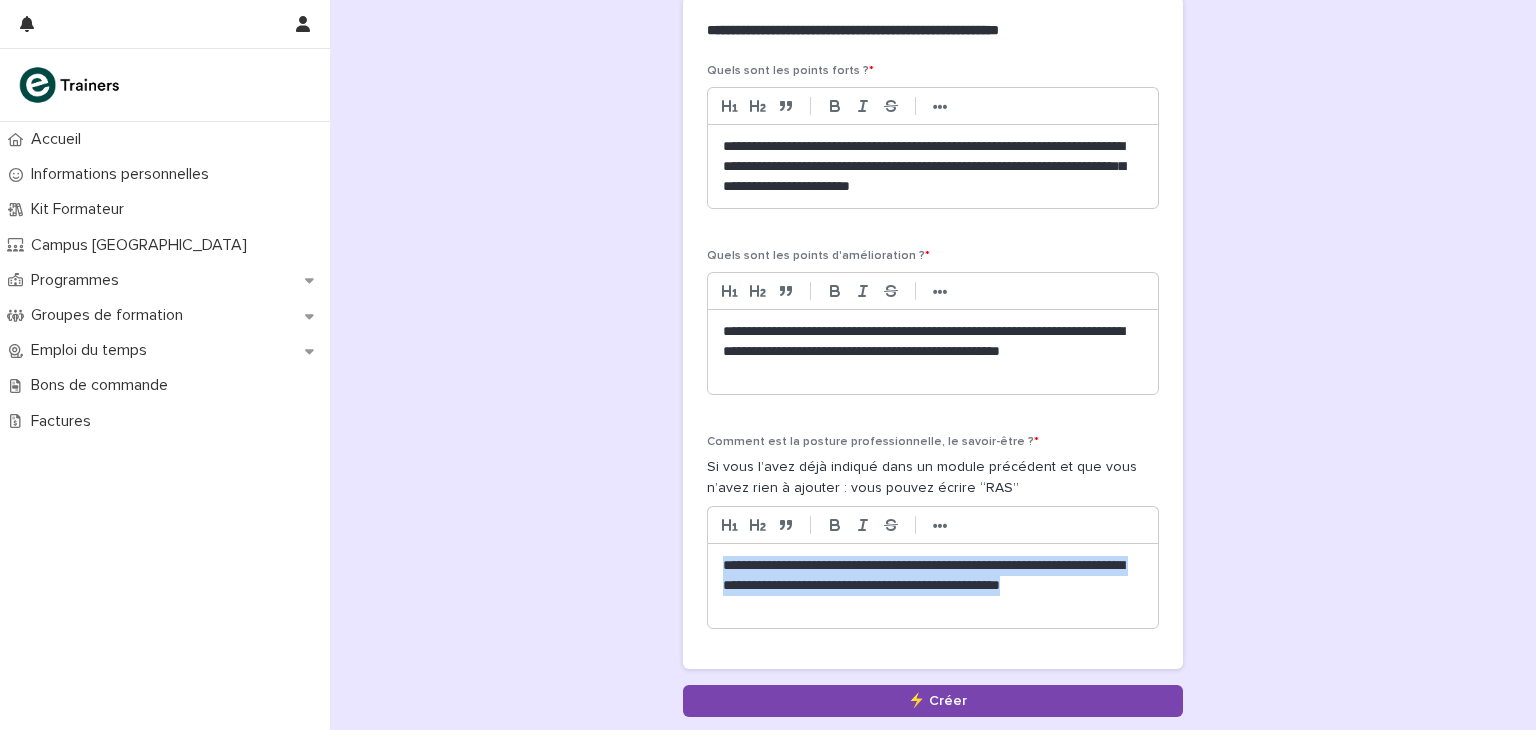 drag, startPoint x: 835, startPoint y: 607, endPoint x: 707, endPoint y: 564, distance: 135.02963 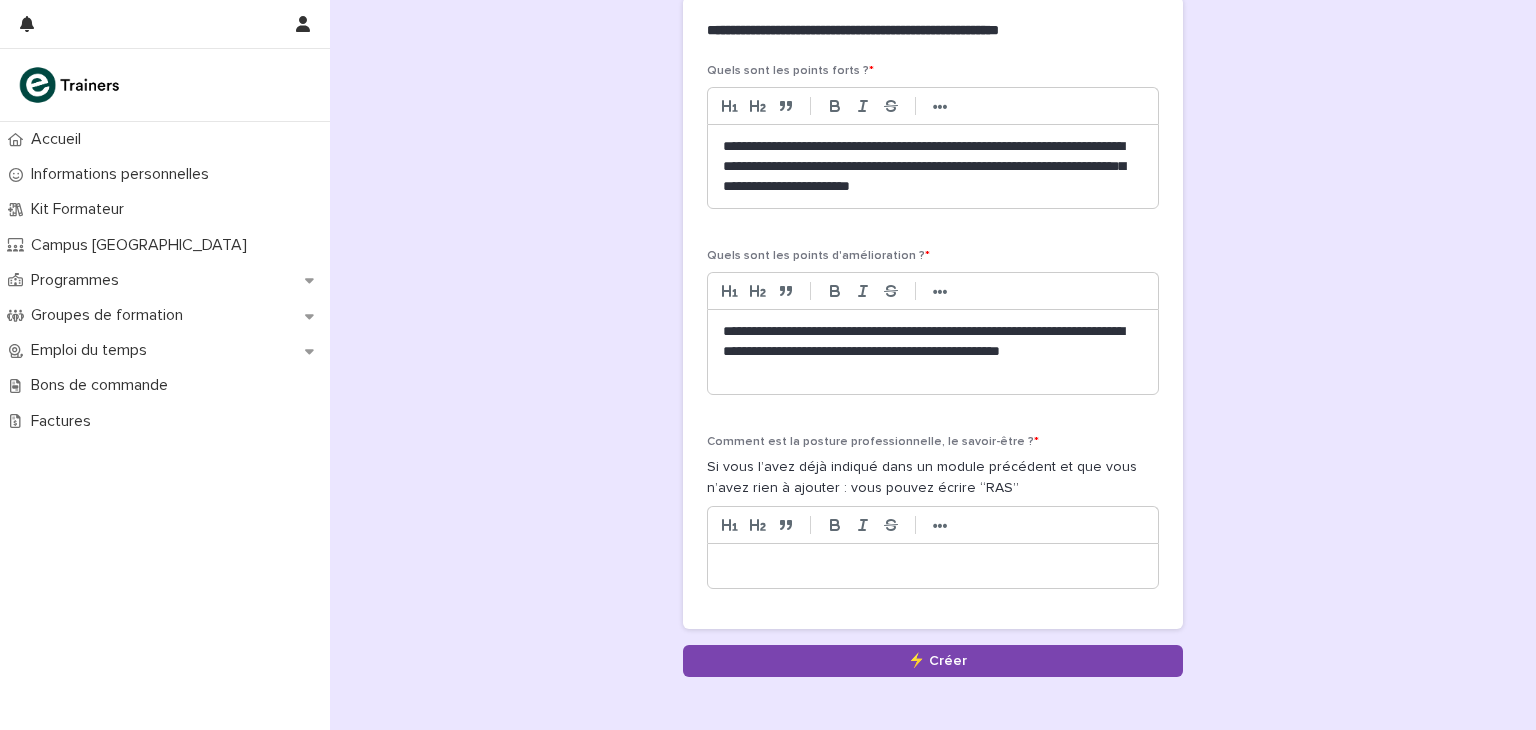 click on "**********" at bounding box center (933, 352) 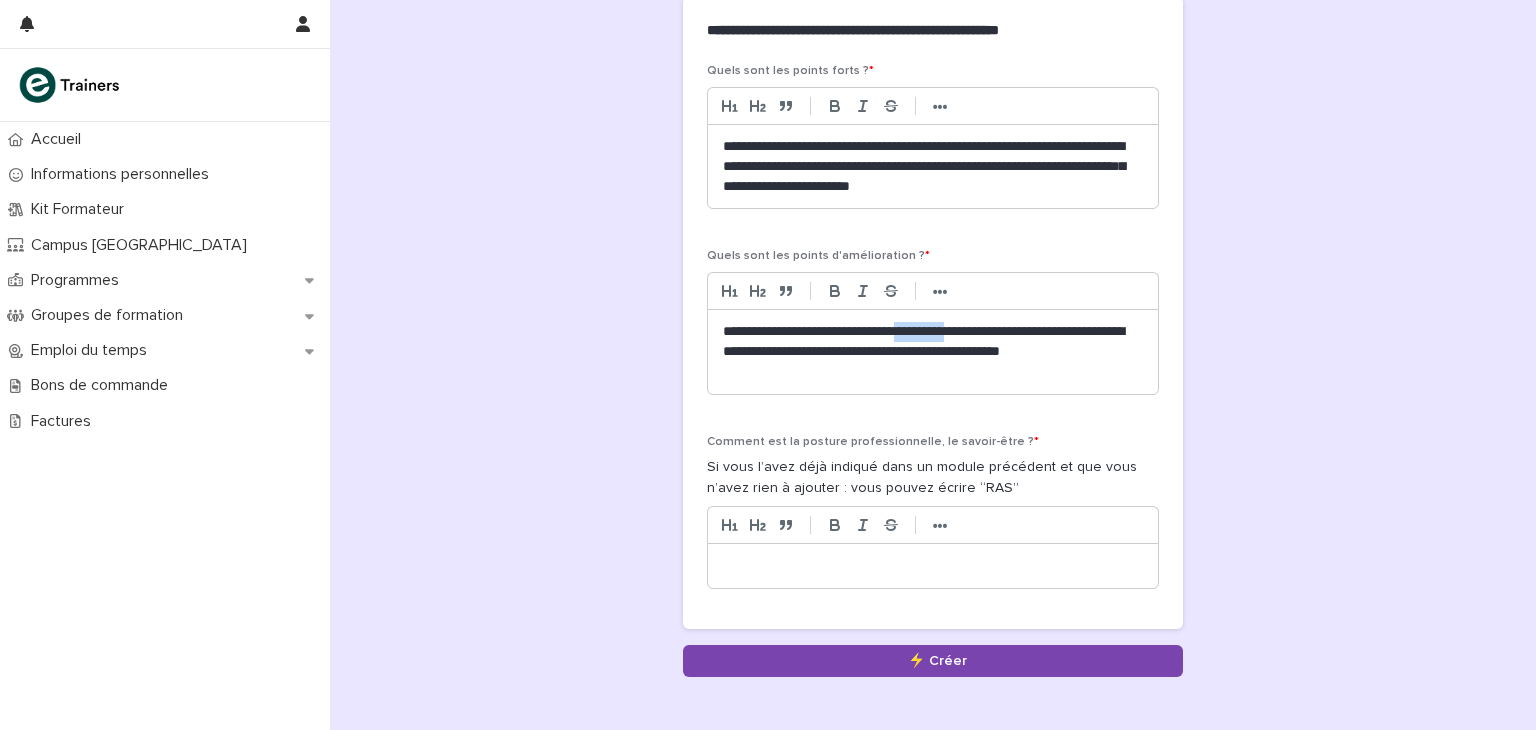 click on "**********" at bounding box center (933, 352) 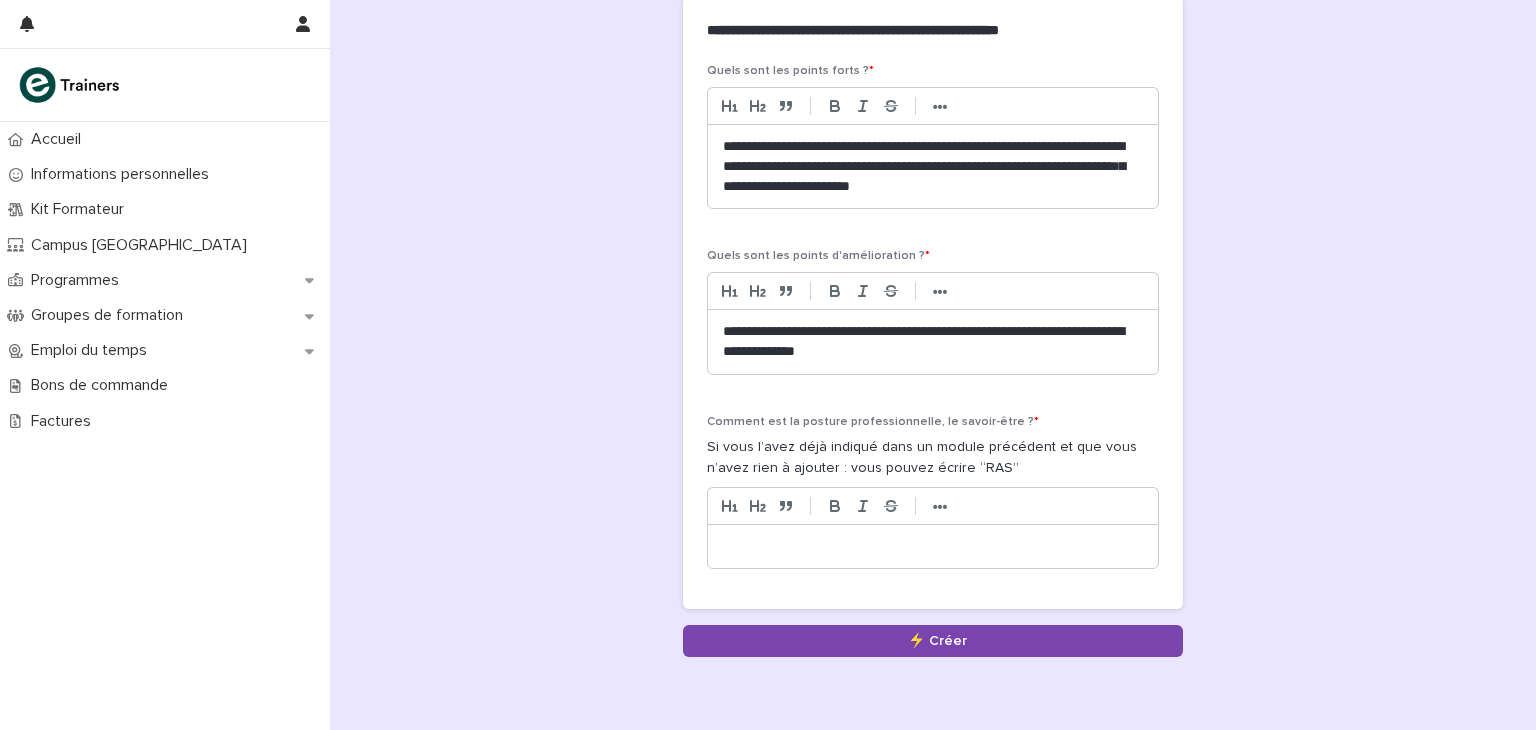 click on "**********" at bounding box center [933, 342] 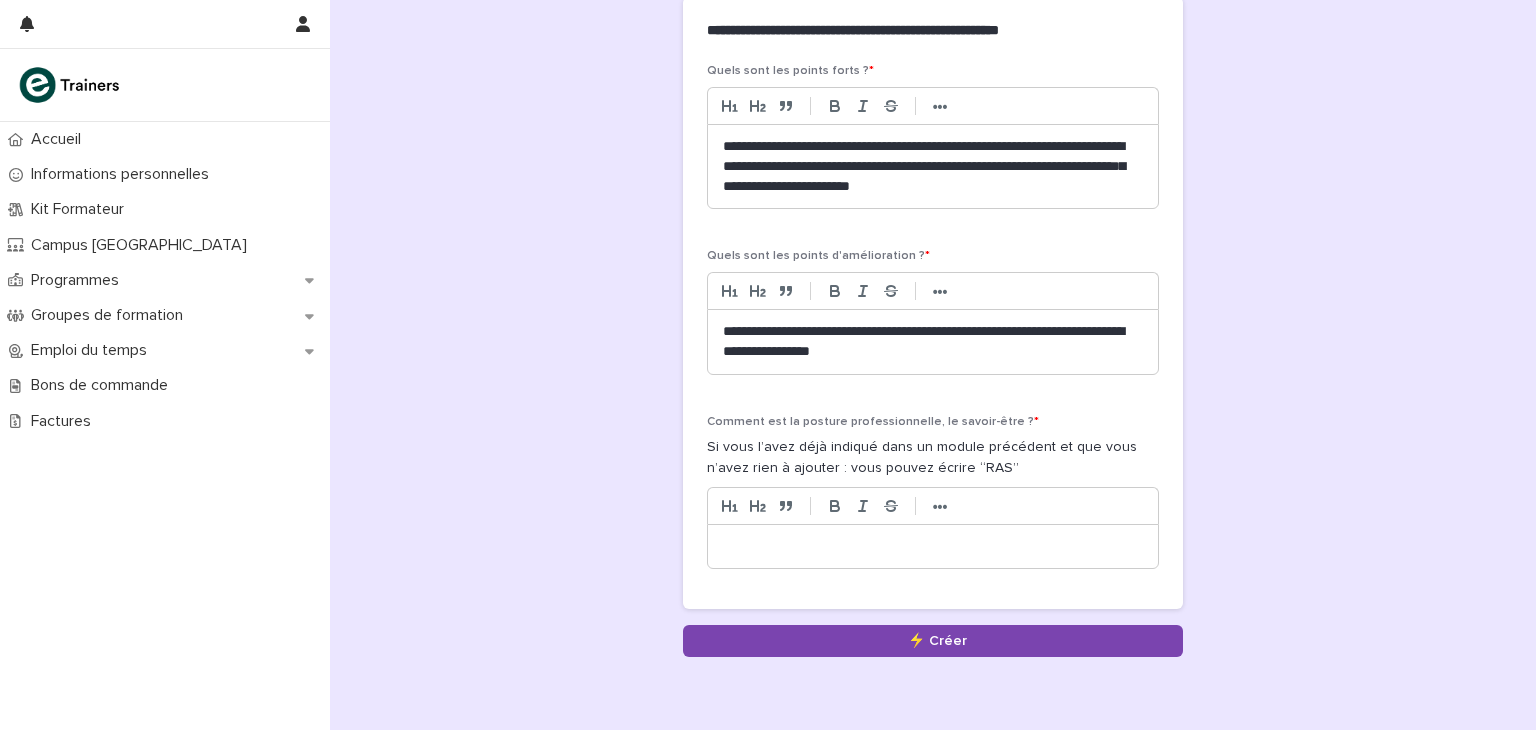 click on "**********" at bounding box center (933, 342) 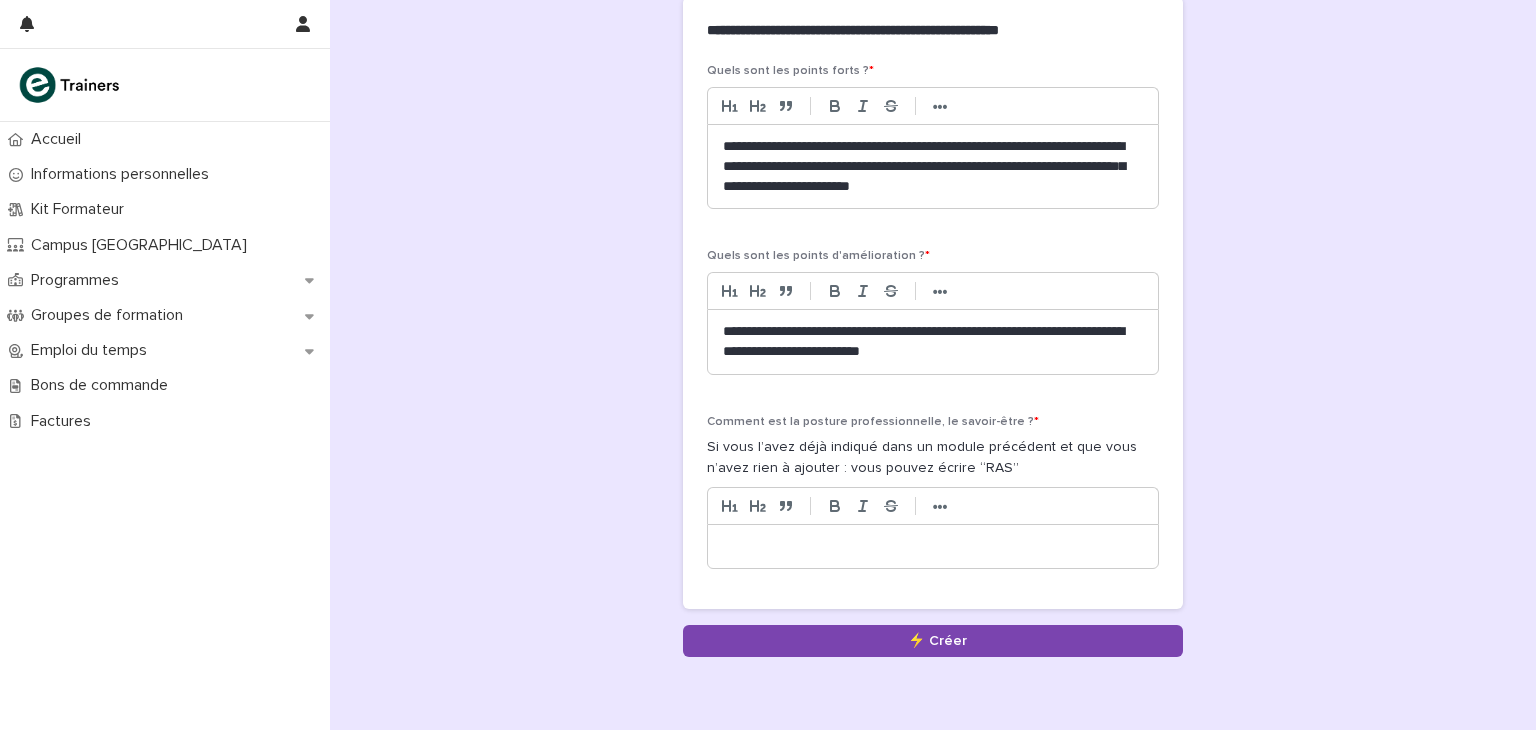 click on "**********" at bounding box center (933, 342) 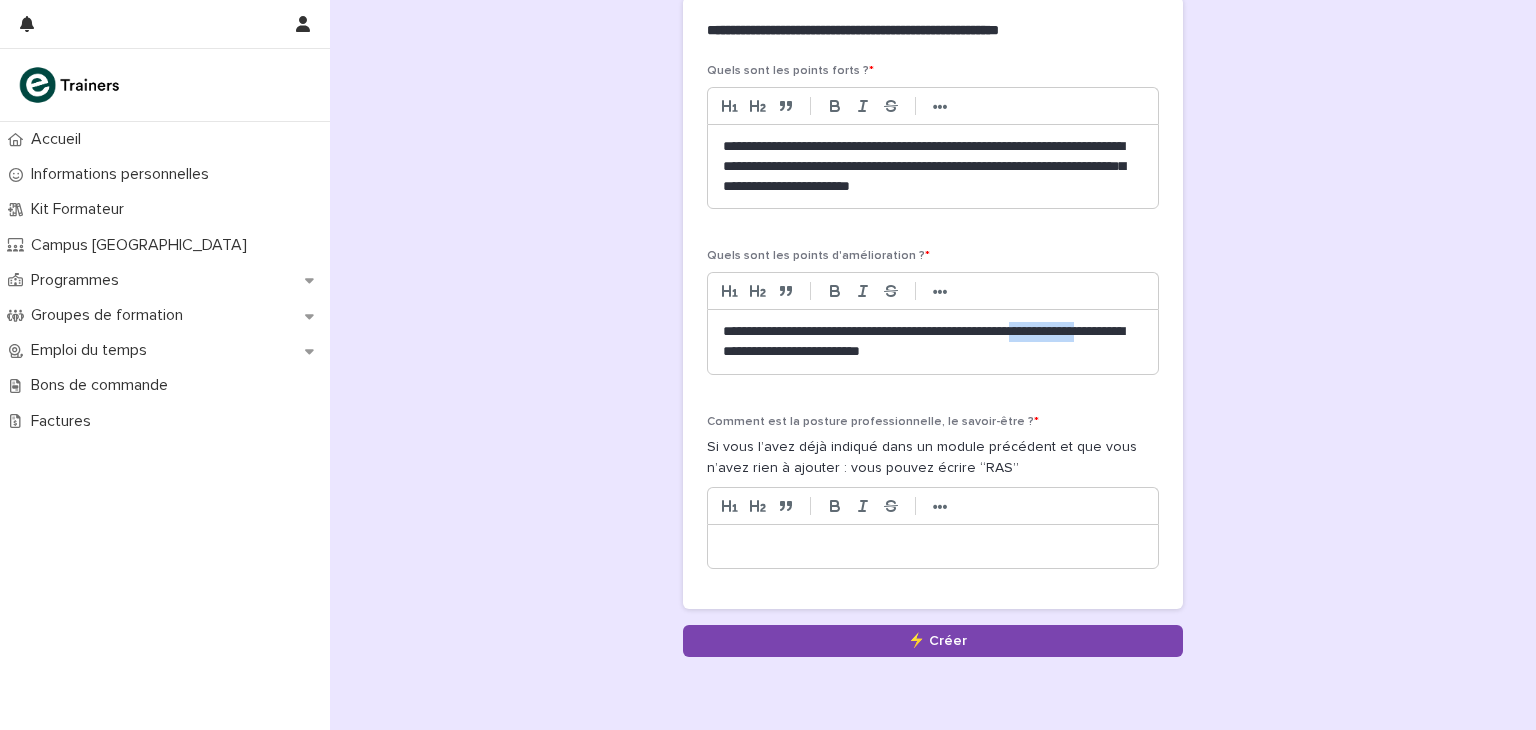 click on "**********" at bounding box center (933, 342) 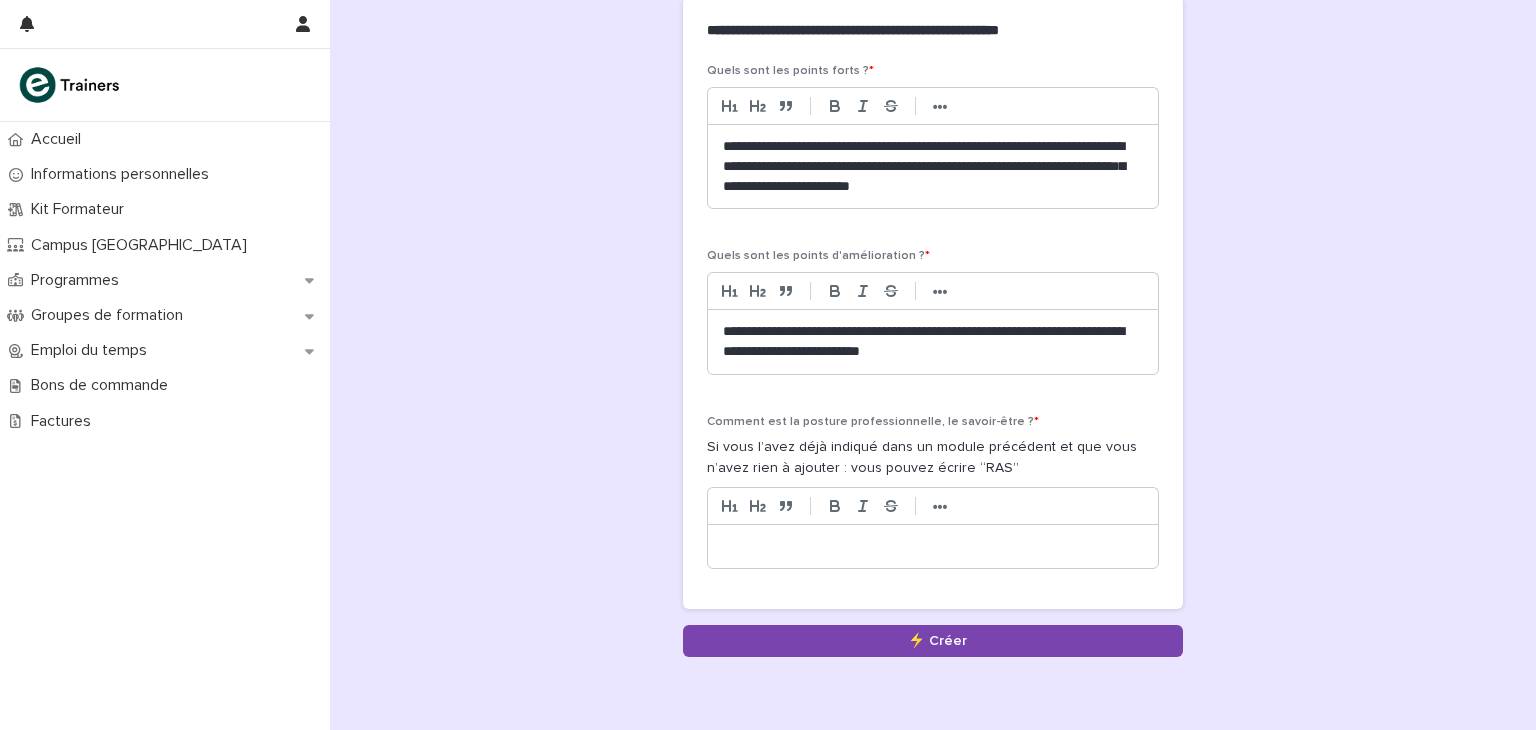 click on "**********" at bounding box center (933, 342) 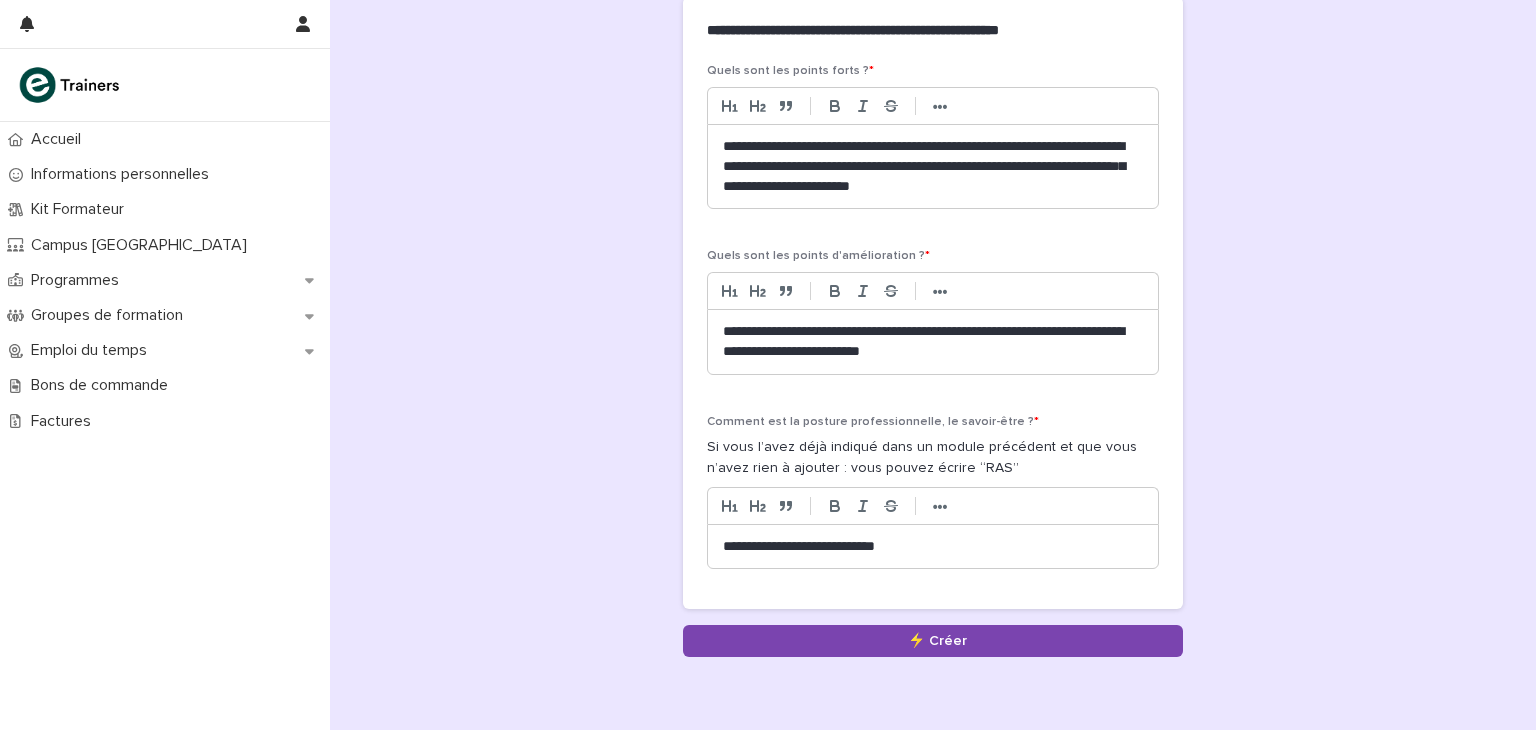 click on "**********" at bounding box center (933, 342) 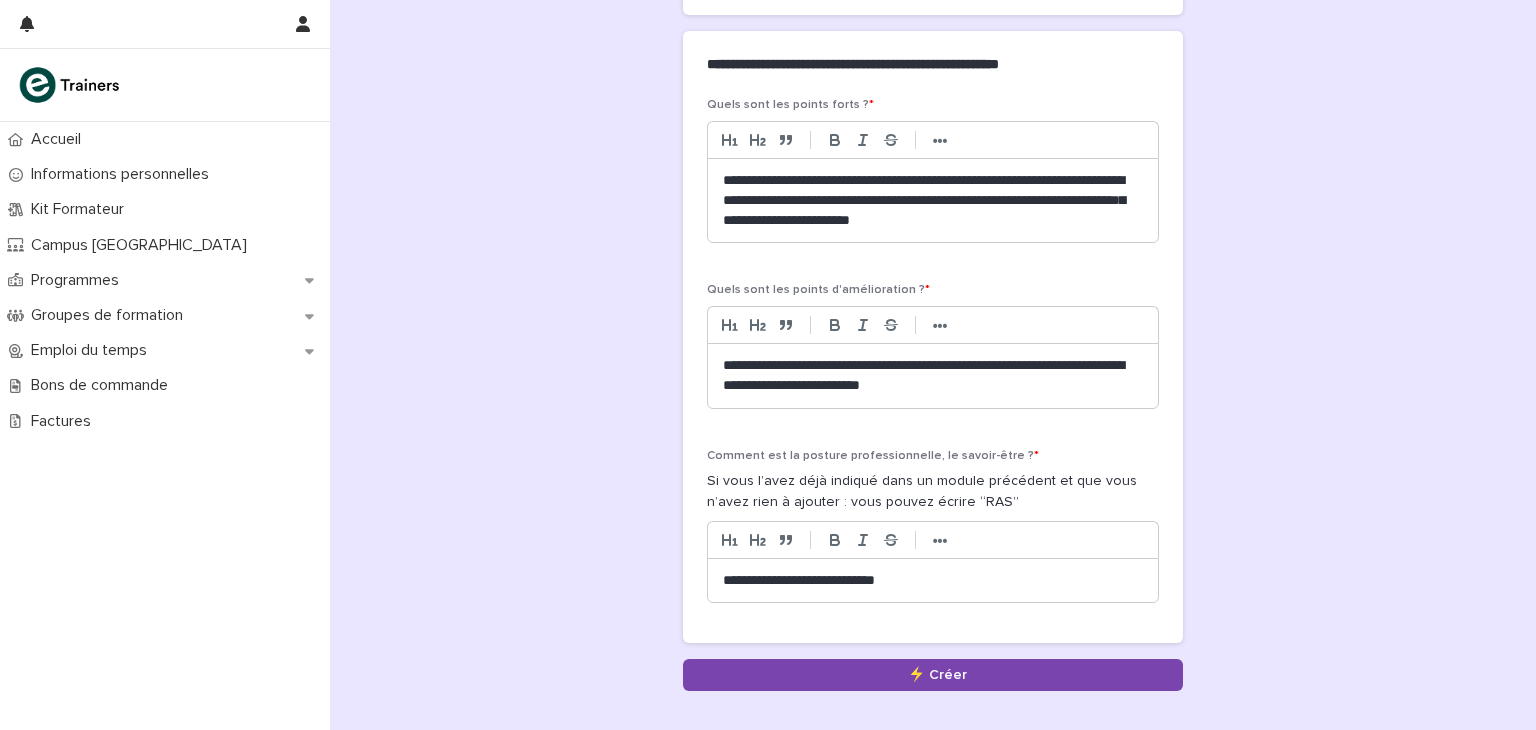 scroll, scrollTop: 945, scrollLeft: 0, axis: vertical 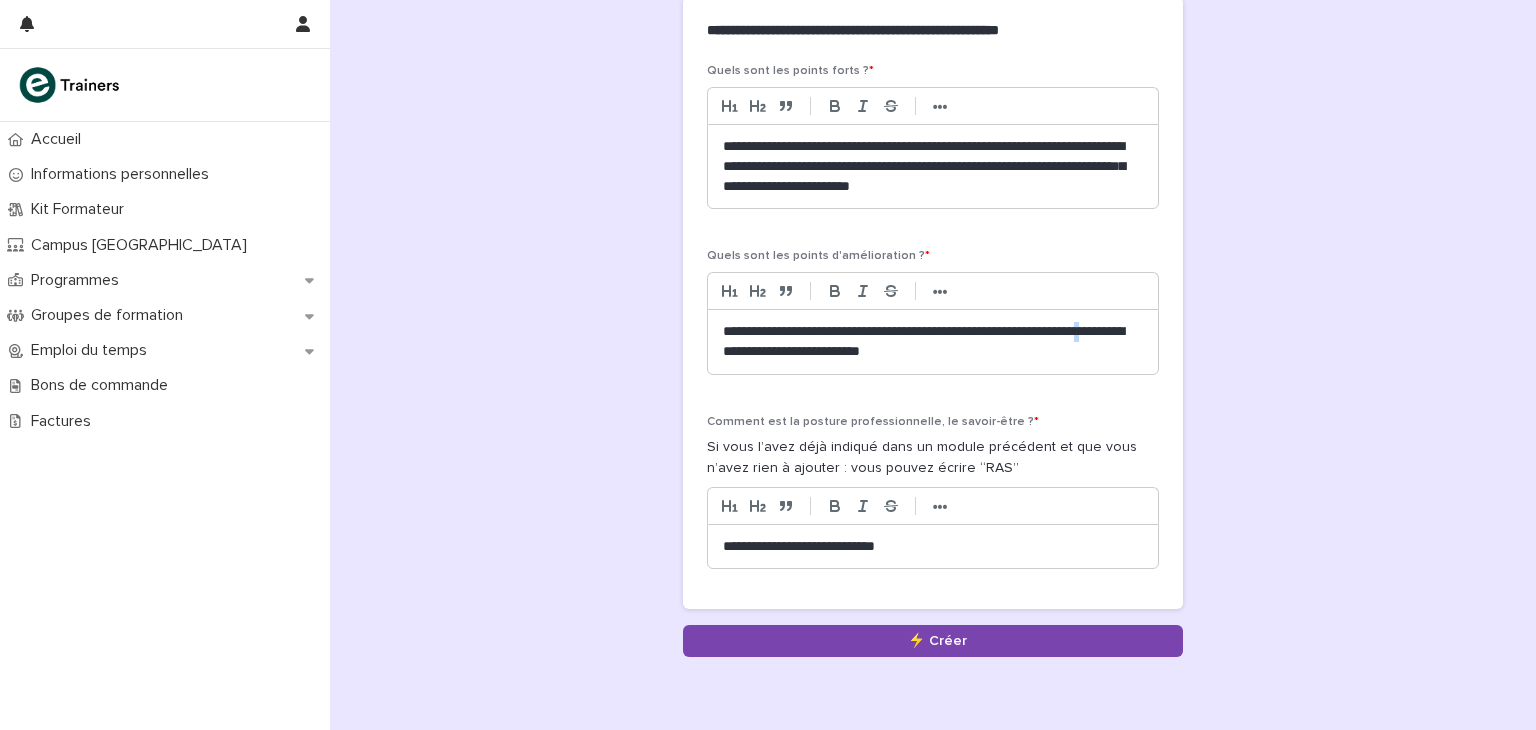 click on "**********" at bounding box center (933, 342) 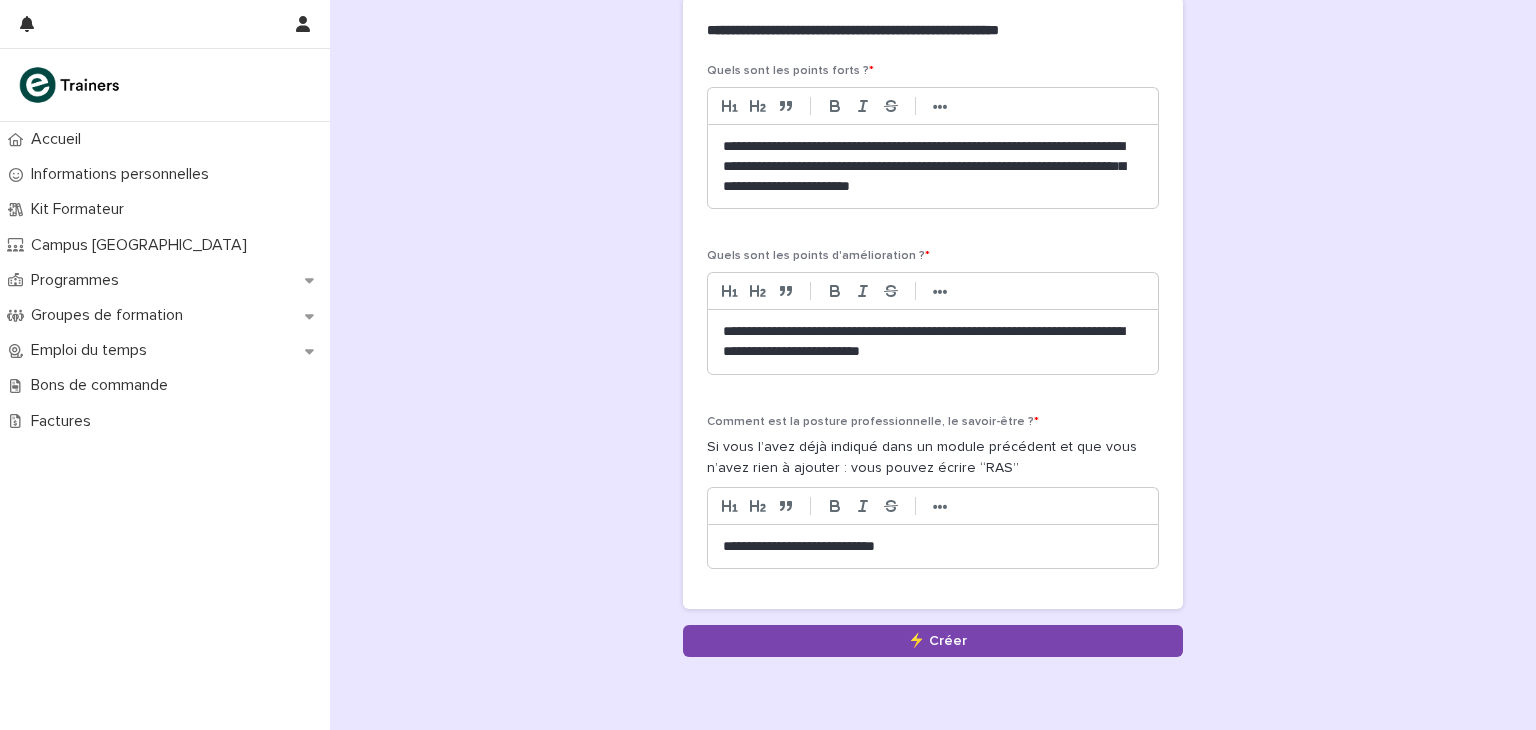 click on "**********" at bounding box center [933, 342] 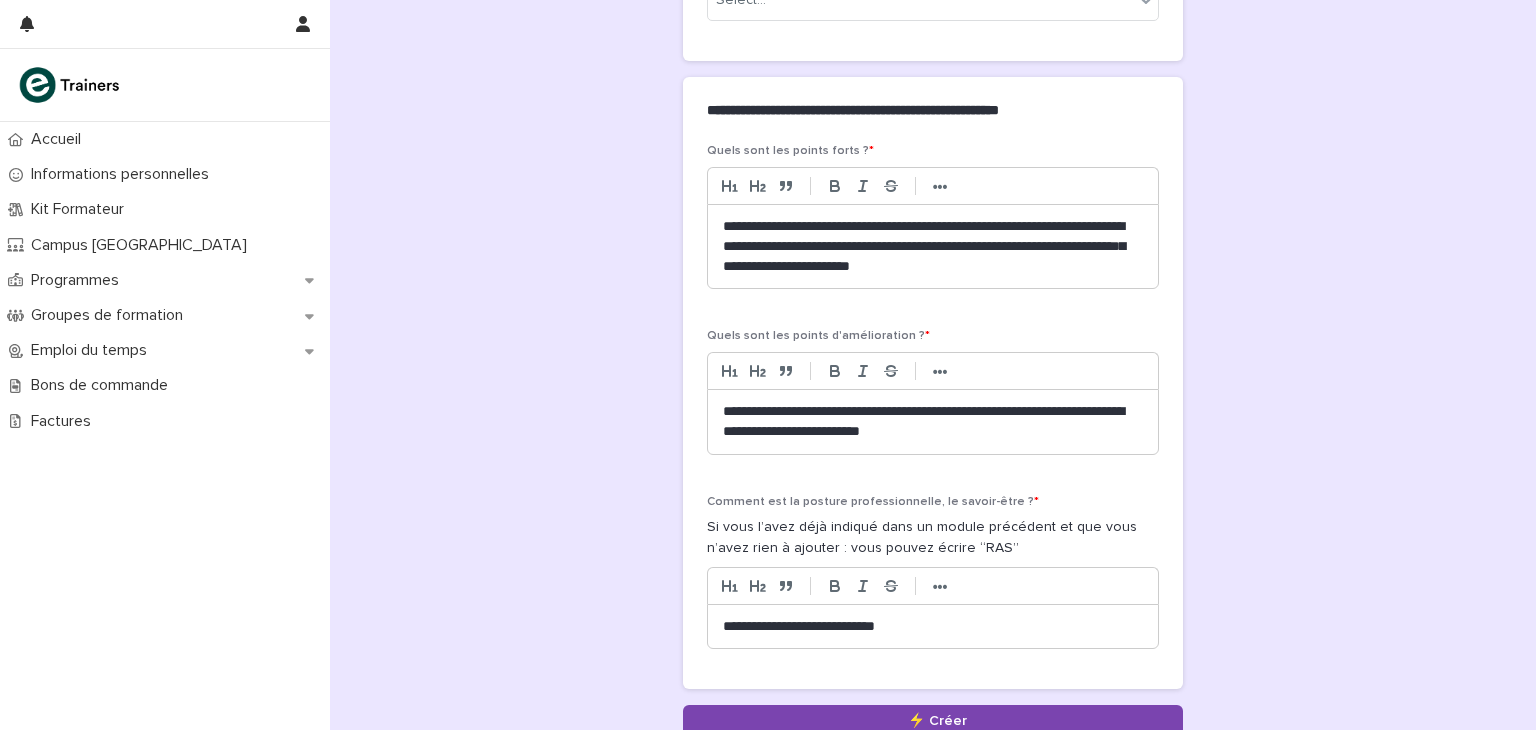 scroll, scrollTop: 900, scrollLeft: 0, axis: vertical 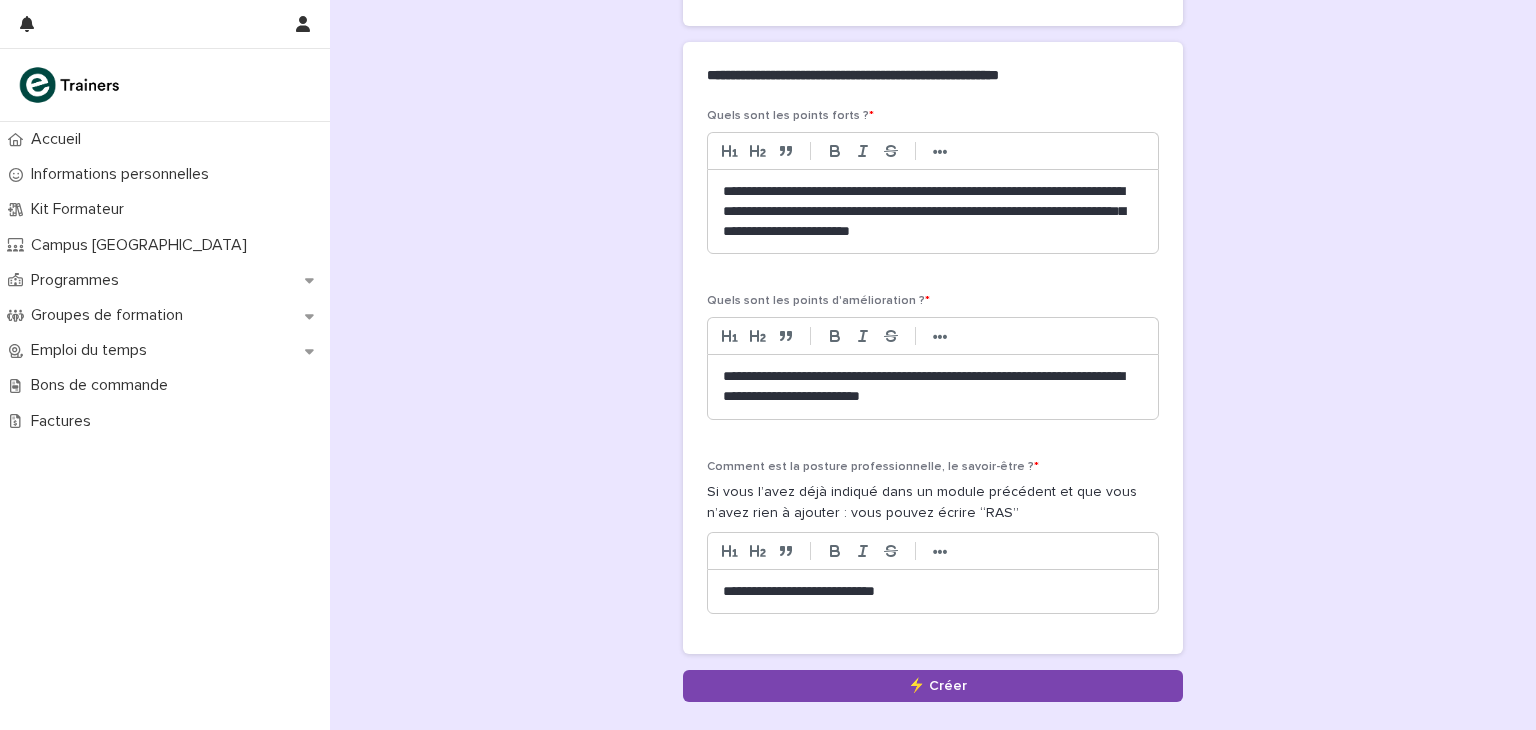 click on "**********" at bounding box center (933, 212) 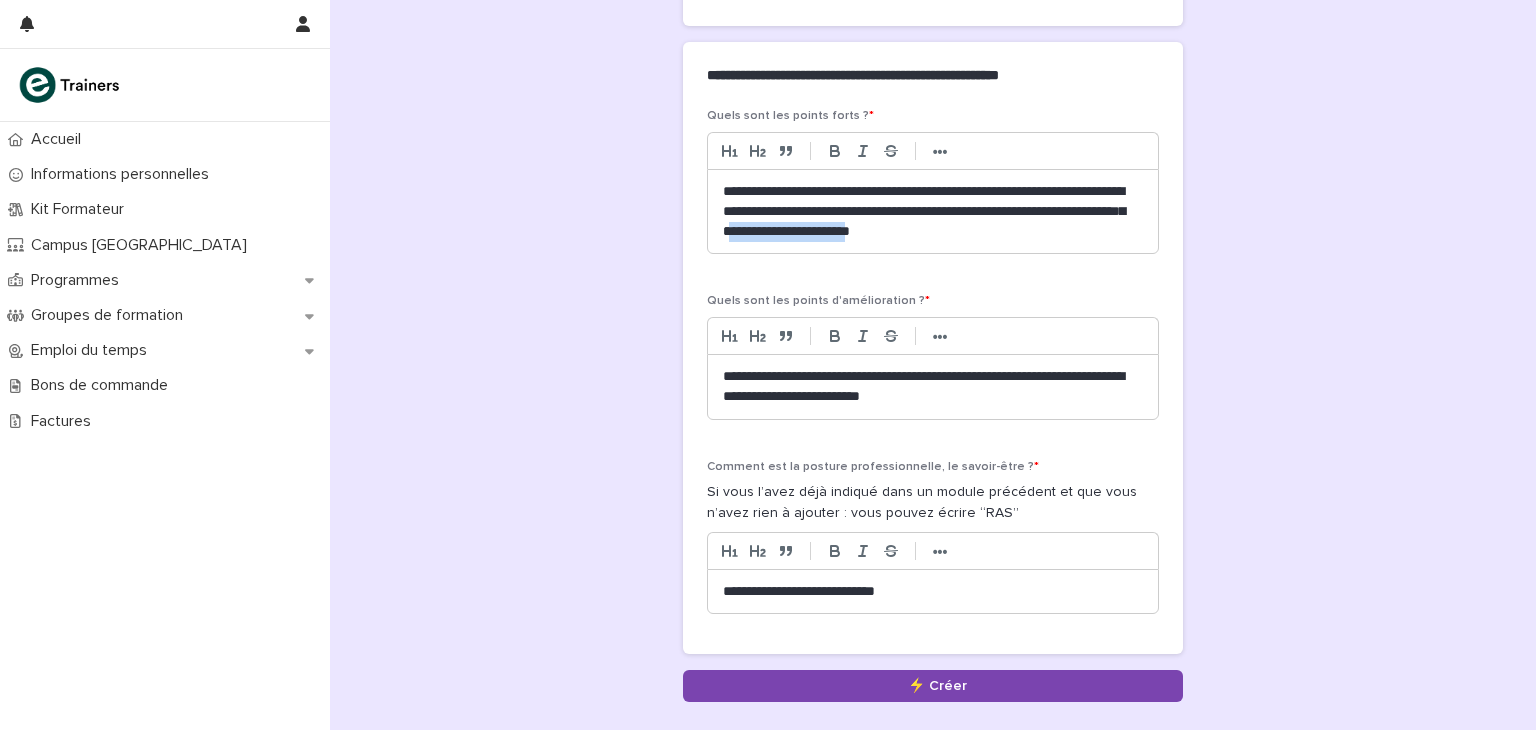 drag, startPoint x: 962, startPoint y: 231, endPoint x: 1109, endPoint y: 233, distance: 147.01361 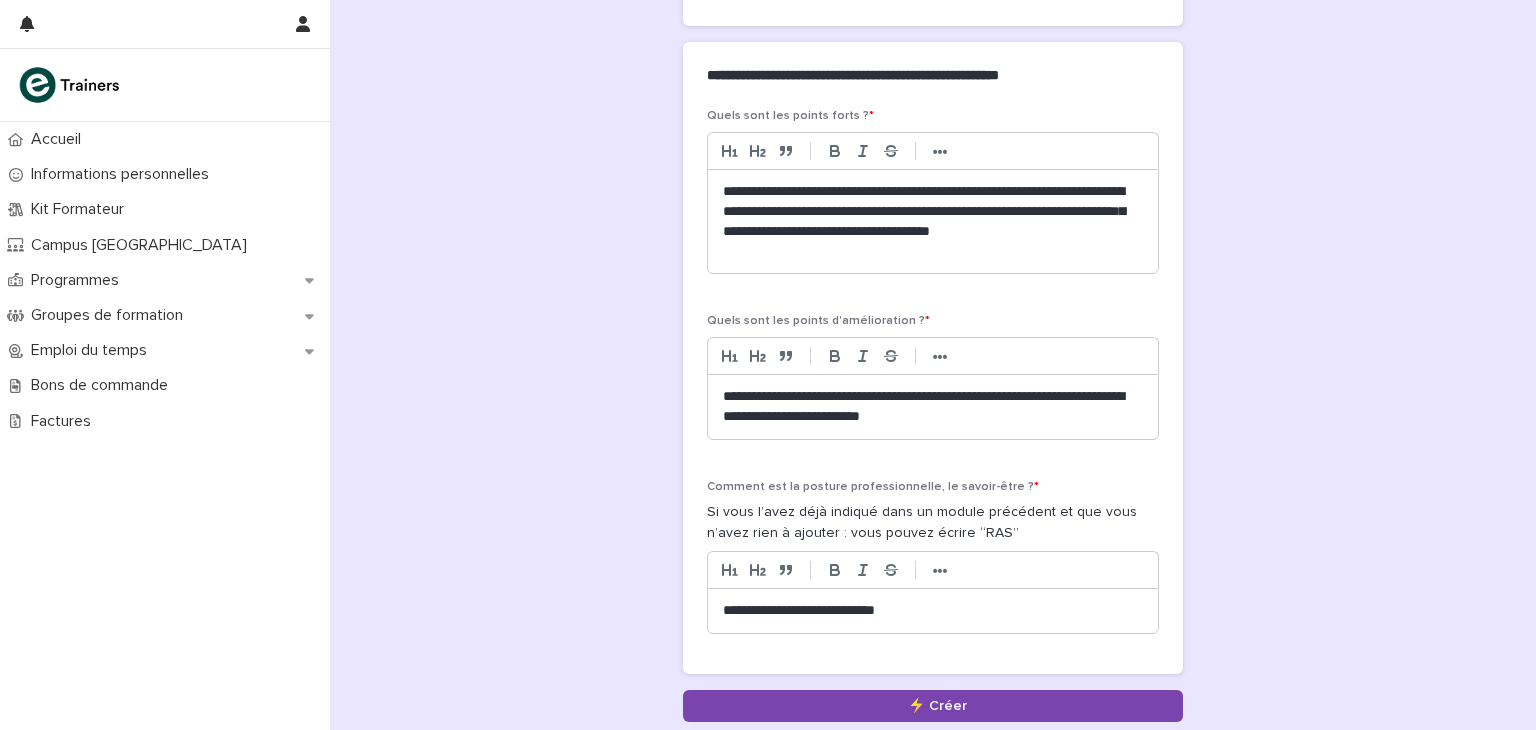 click on "**********" at bounding box center [933, 222] 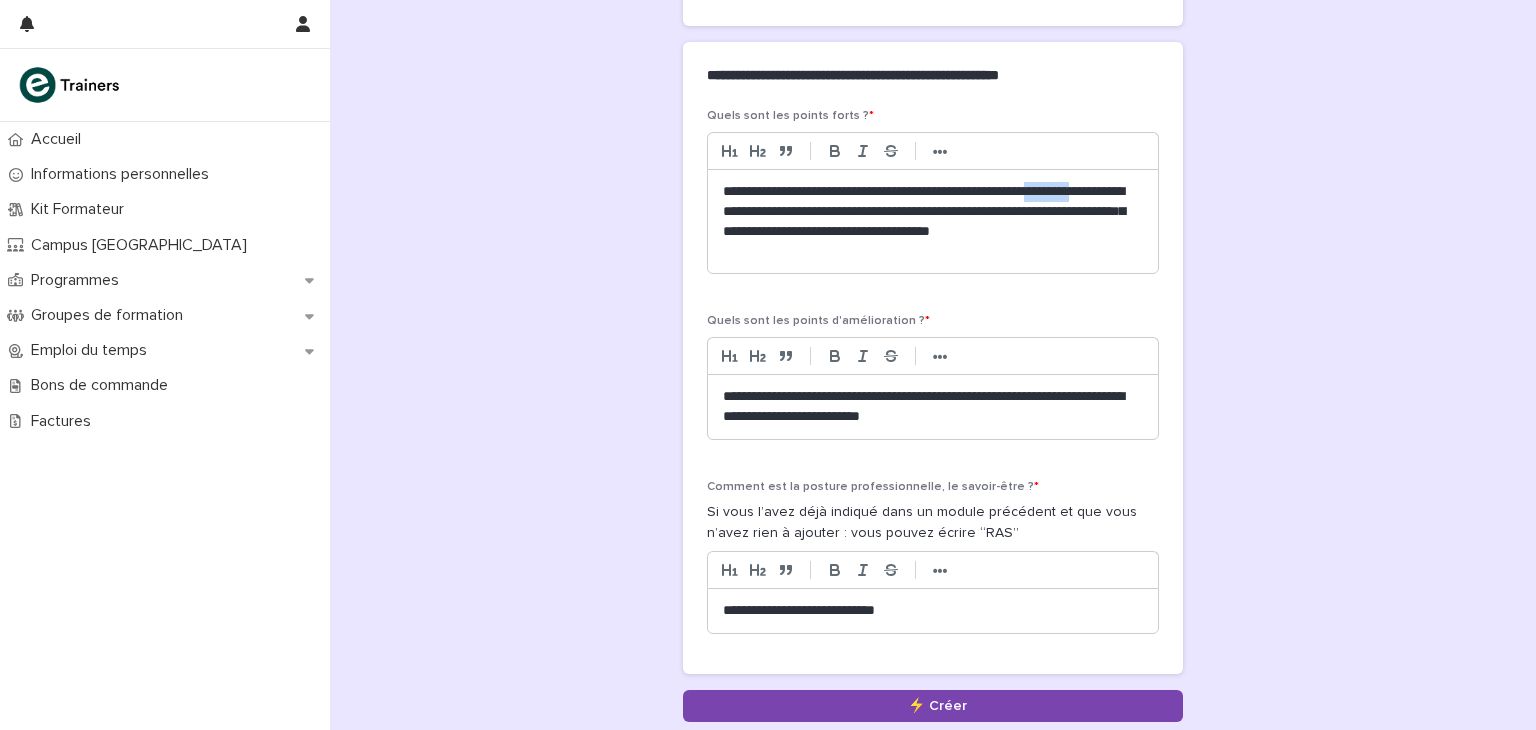 click on "**********" at bounding box center (933, 222) 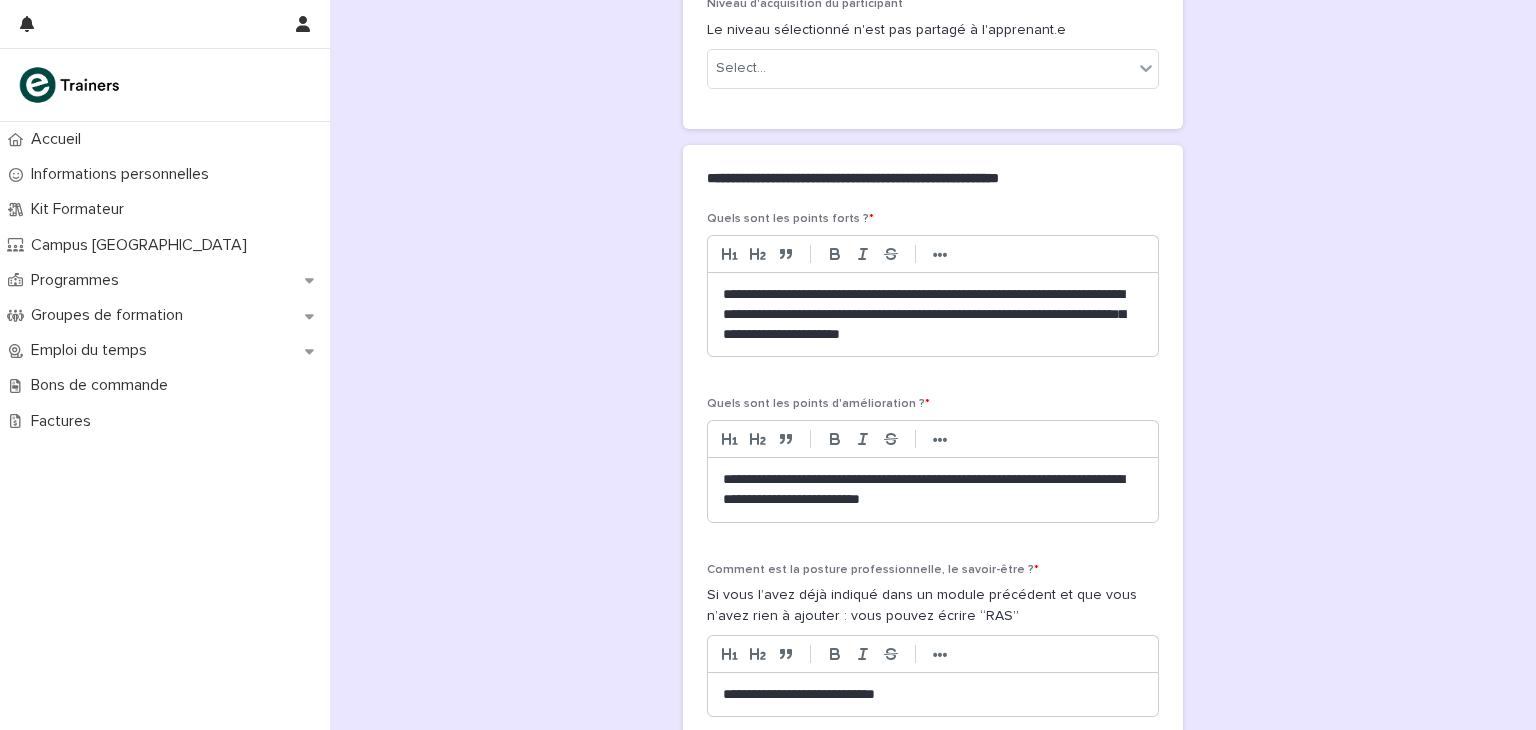 scroll, scrollTop: 800, scrollLeft: 0, axis: vertical 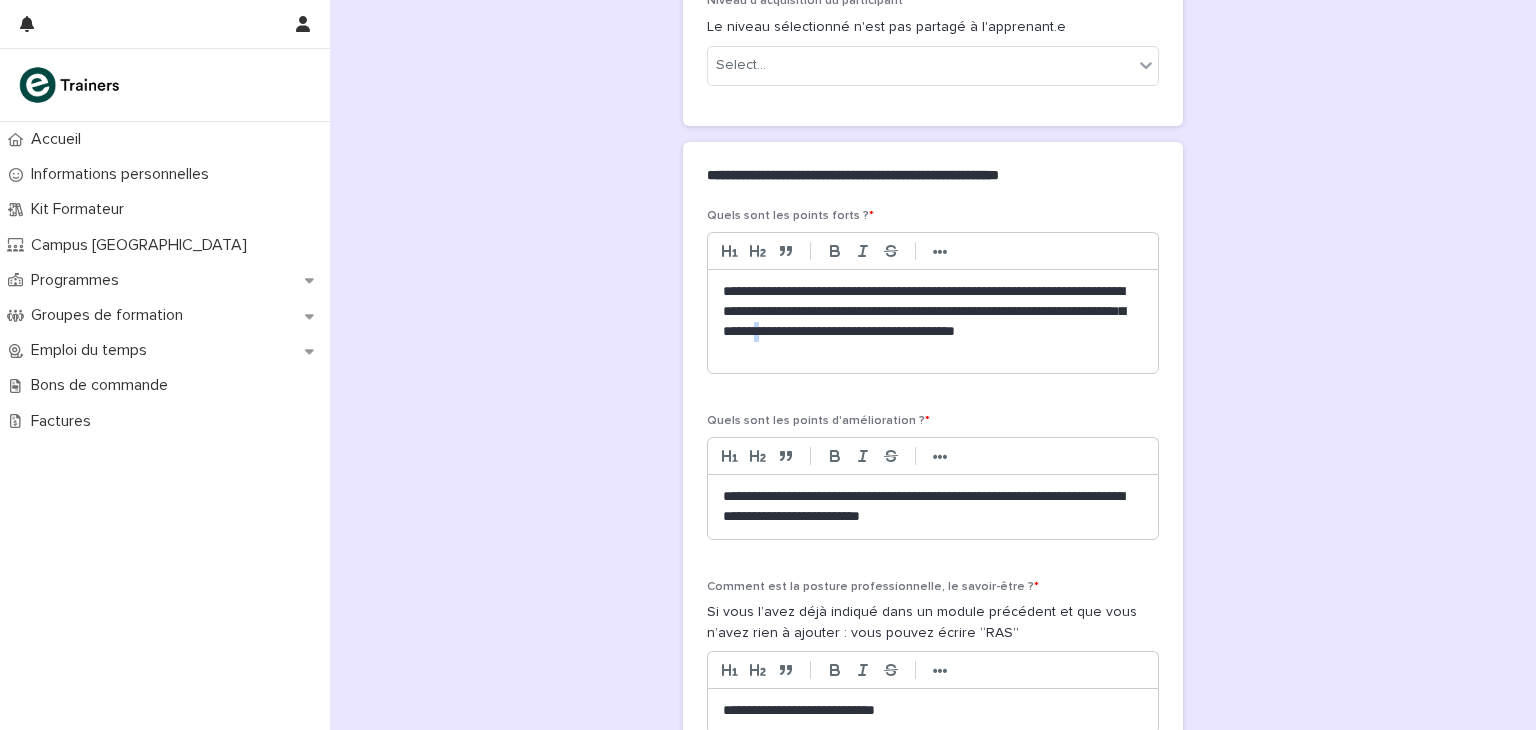 click on "**********" at bounding box center [933, 322] 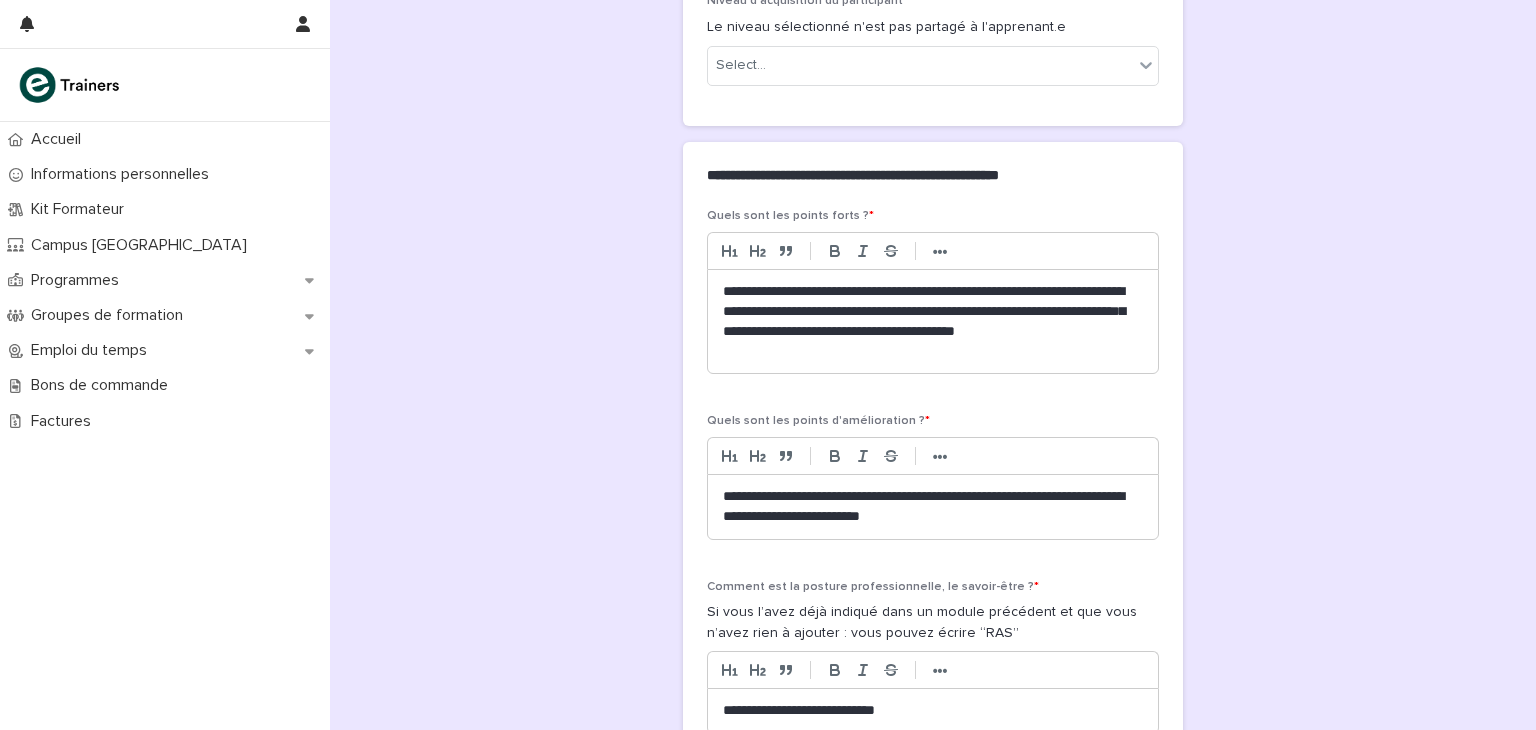 click on "**********" at bounding box center (933, 322) 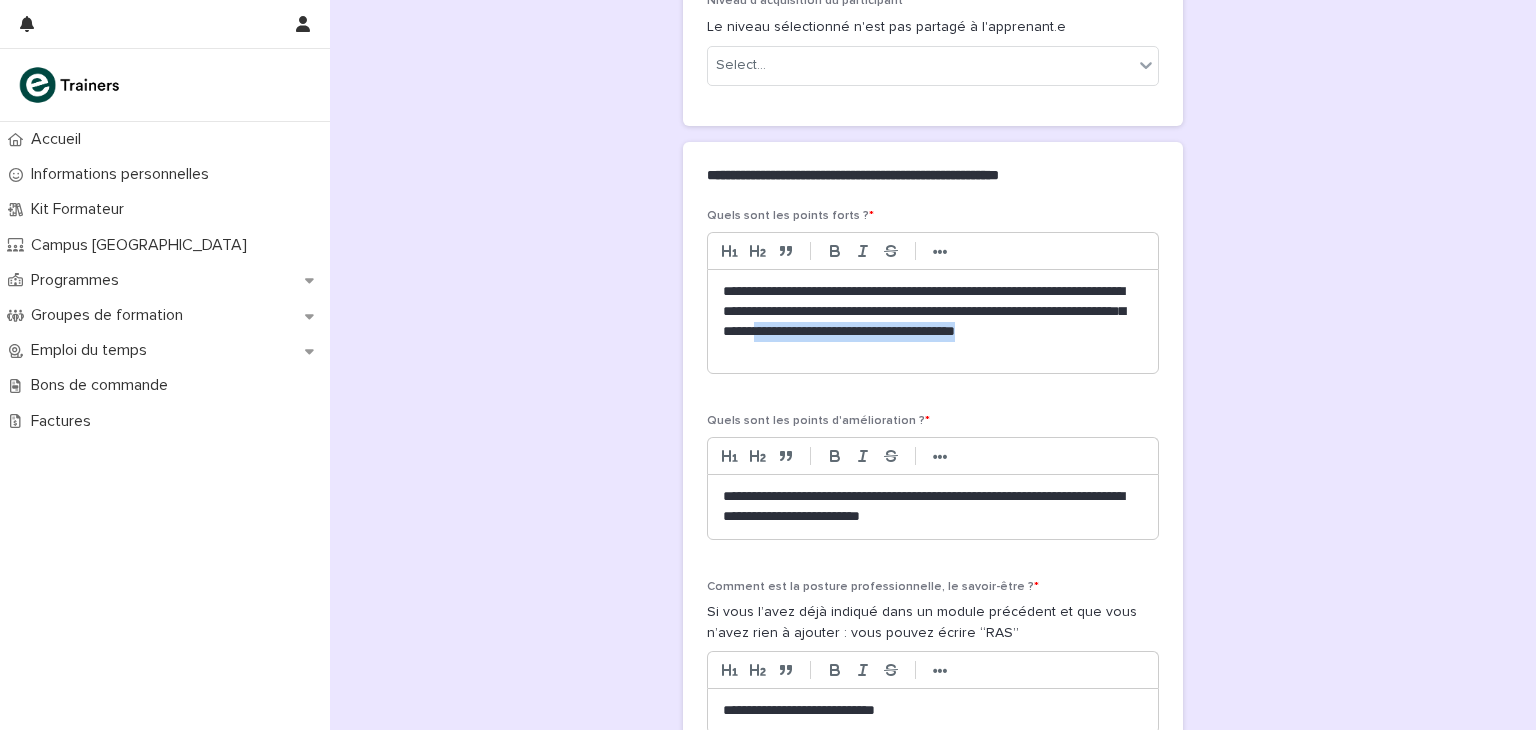 drag, startPoint x: 960, startPoint y: 327, endPoint x: 861, endPoint y: 350, distance: 101.636604 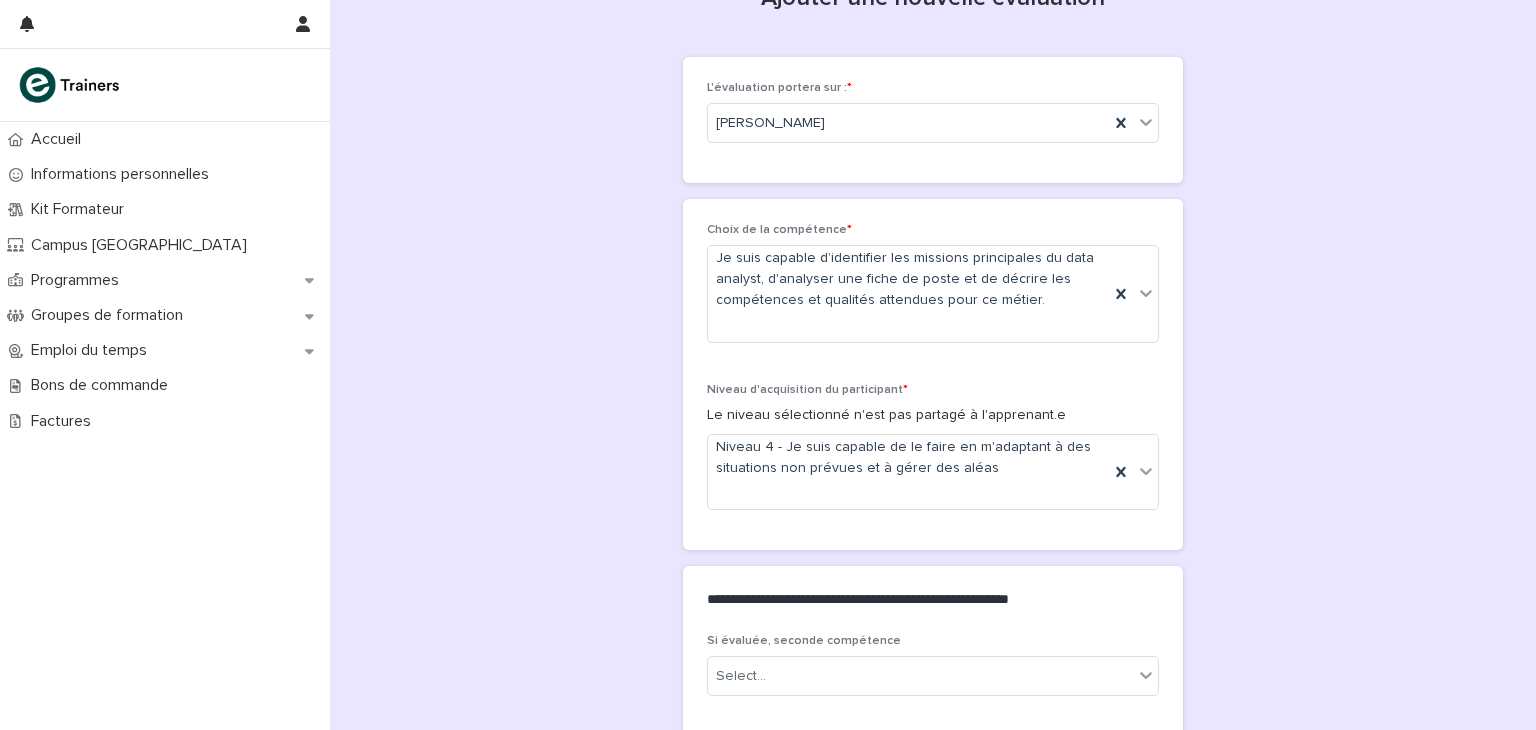 scroll, scrollTop: 0, scrollLeft: 0, axis: both 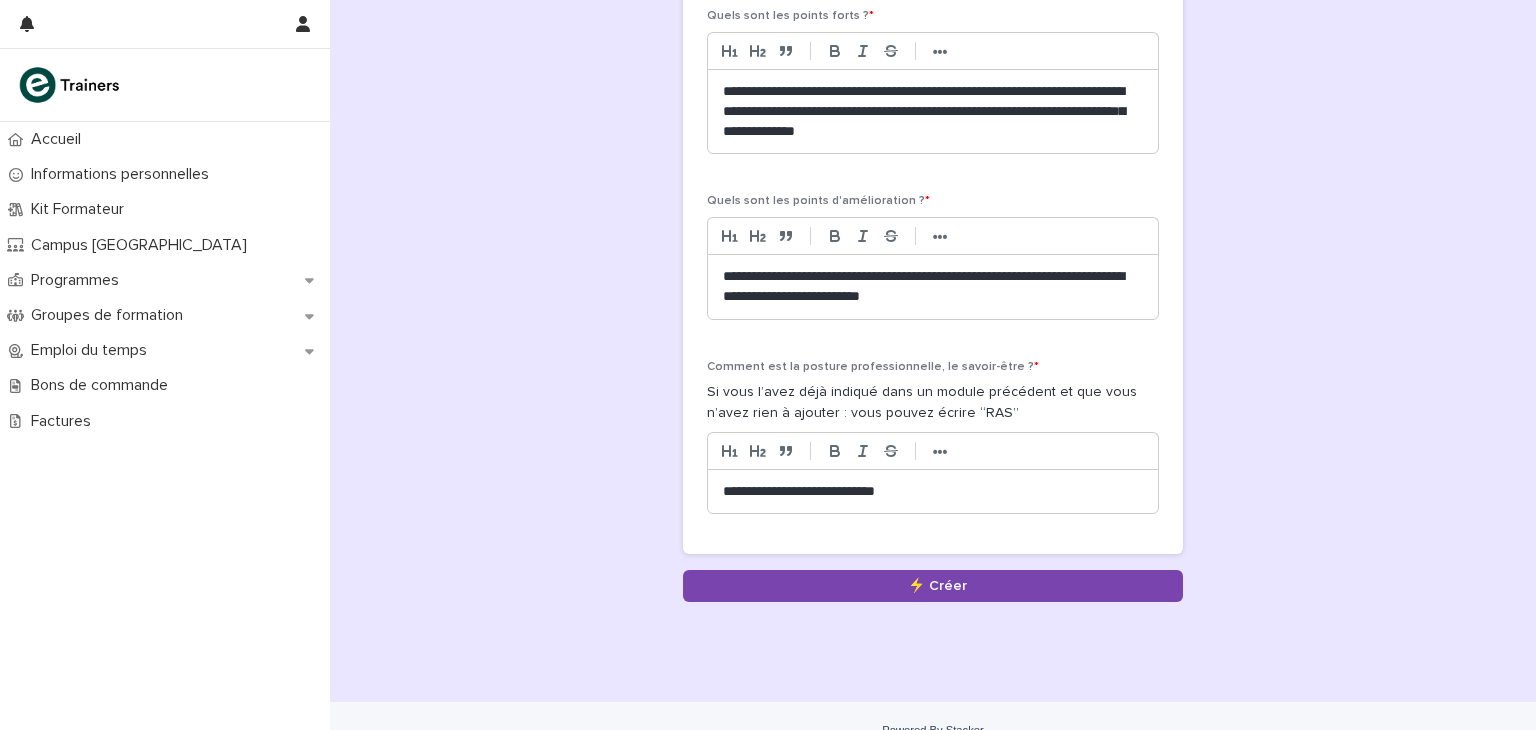 click on "**********" at bounding box center (933, 287) 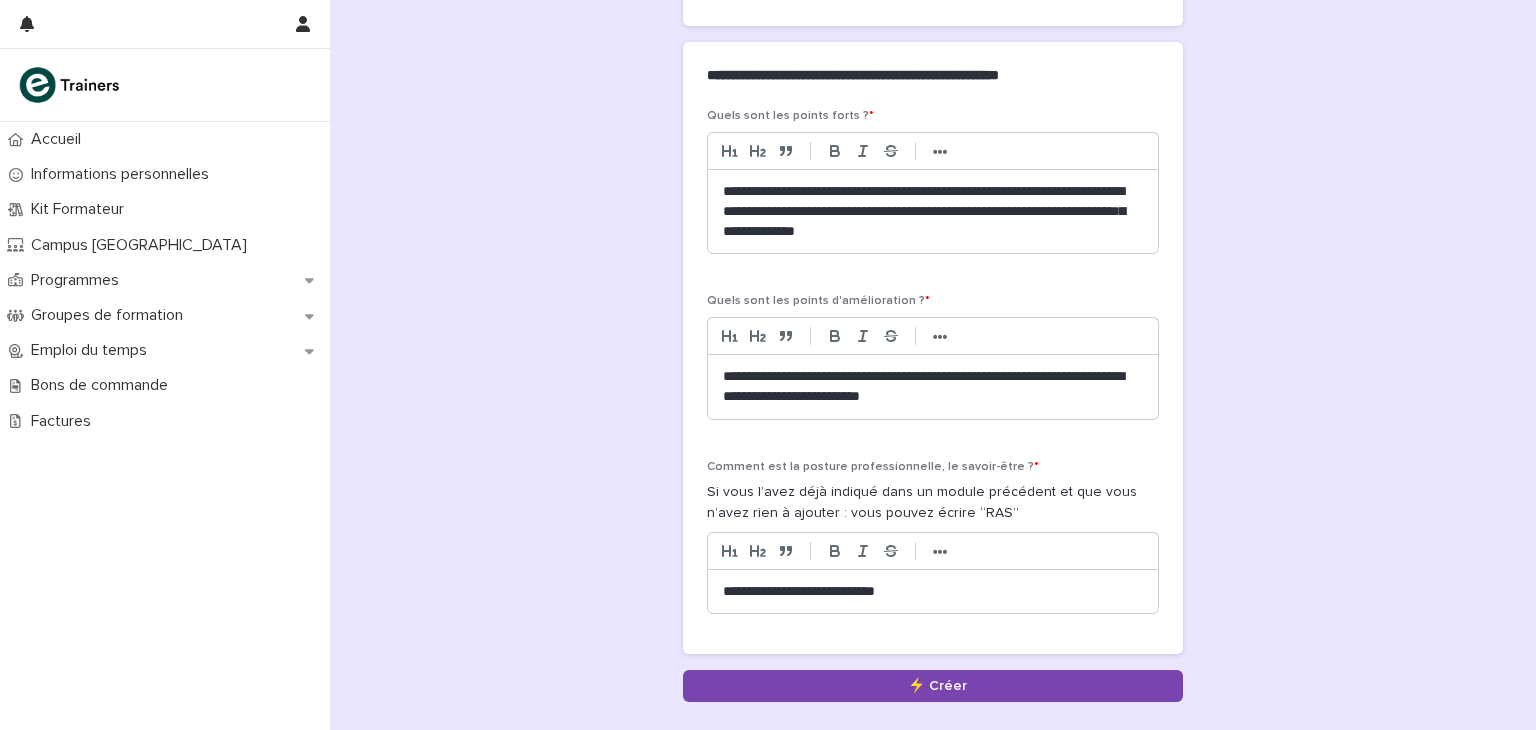 scroll, scrollTop: 1000, scrollLeft: 0, axis: vertical 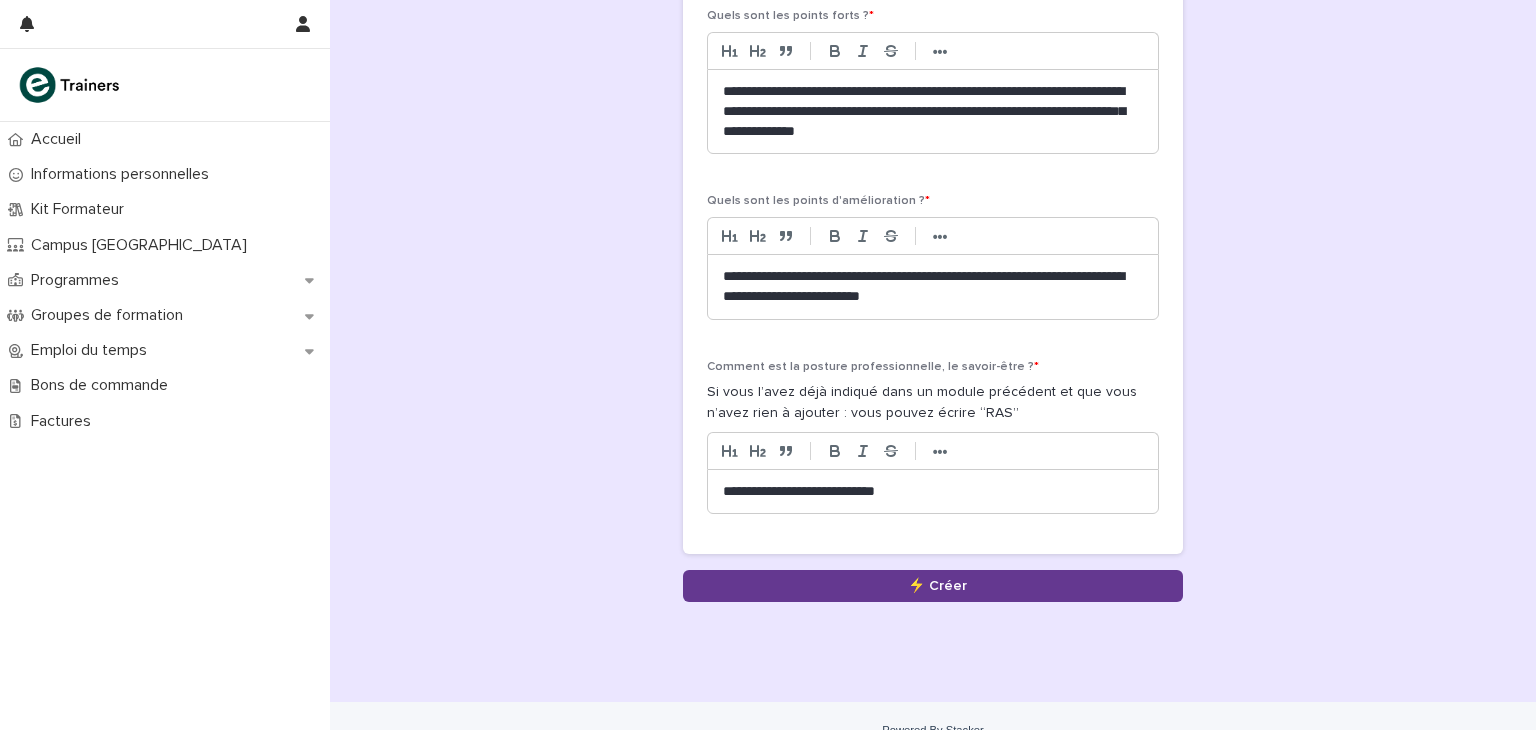 click on "Save" at bounding box center (933, 586) 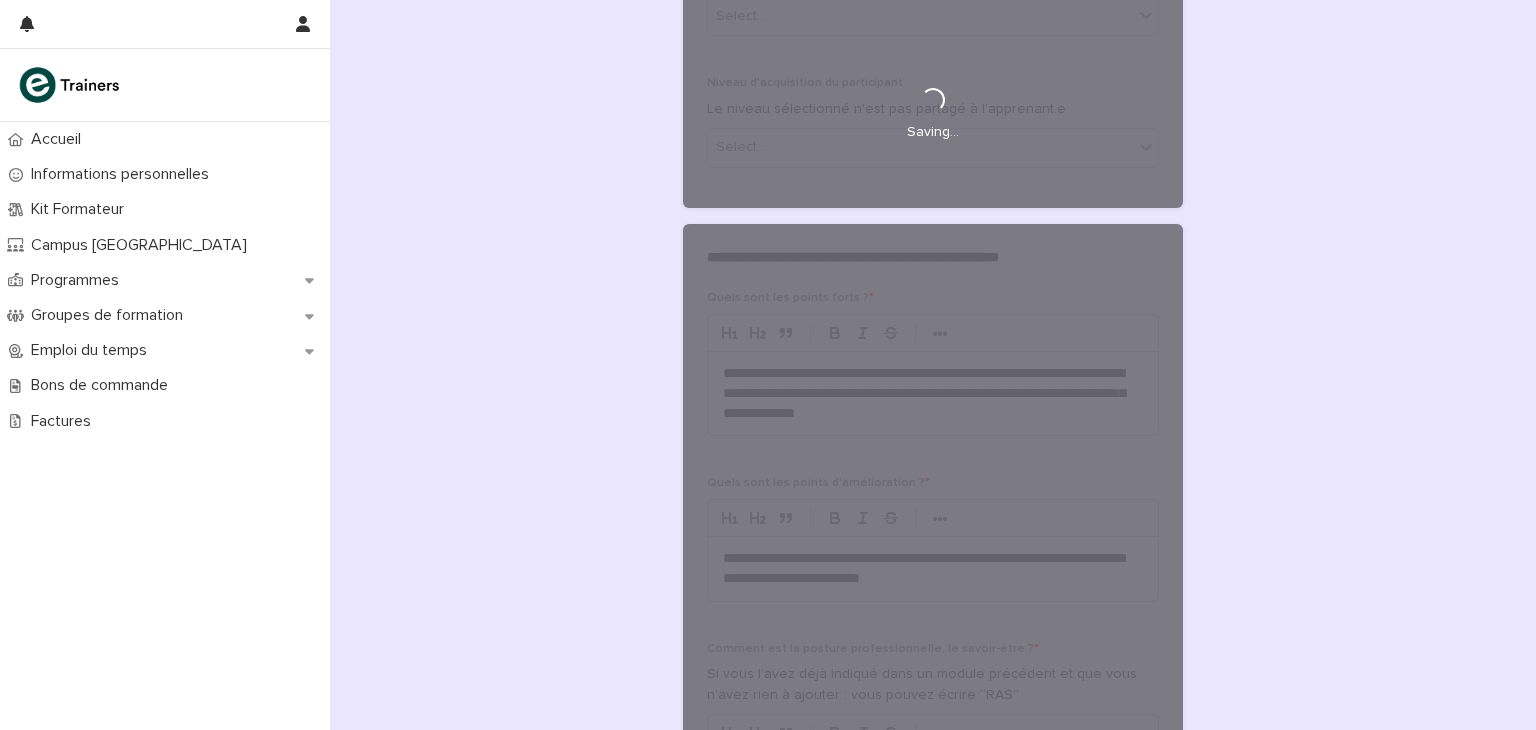 scroll, scrollTop: 700, scrollLeft: 0, axis: vertical 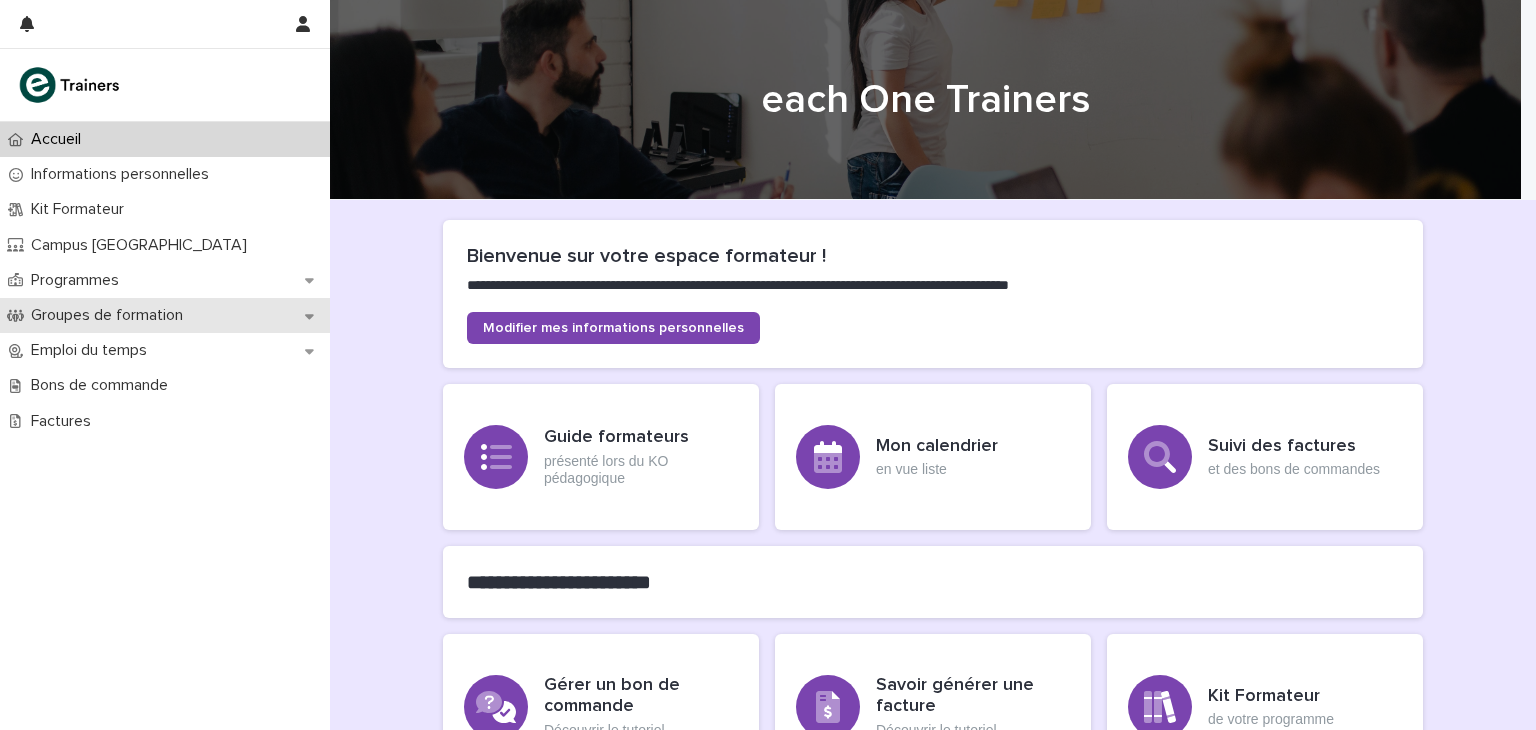 click on "Groupes de formation" at bounding box center (165, 315) 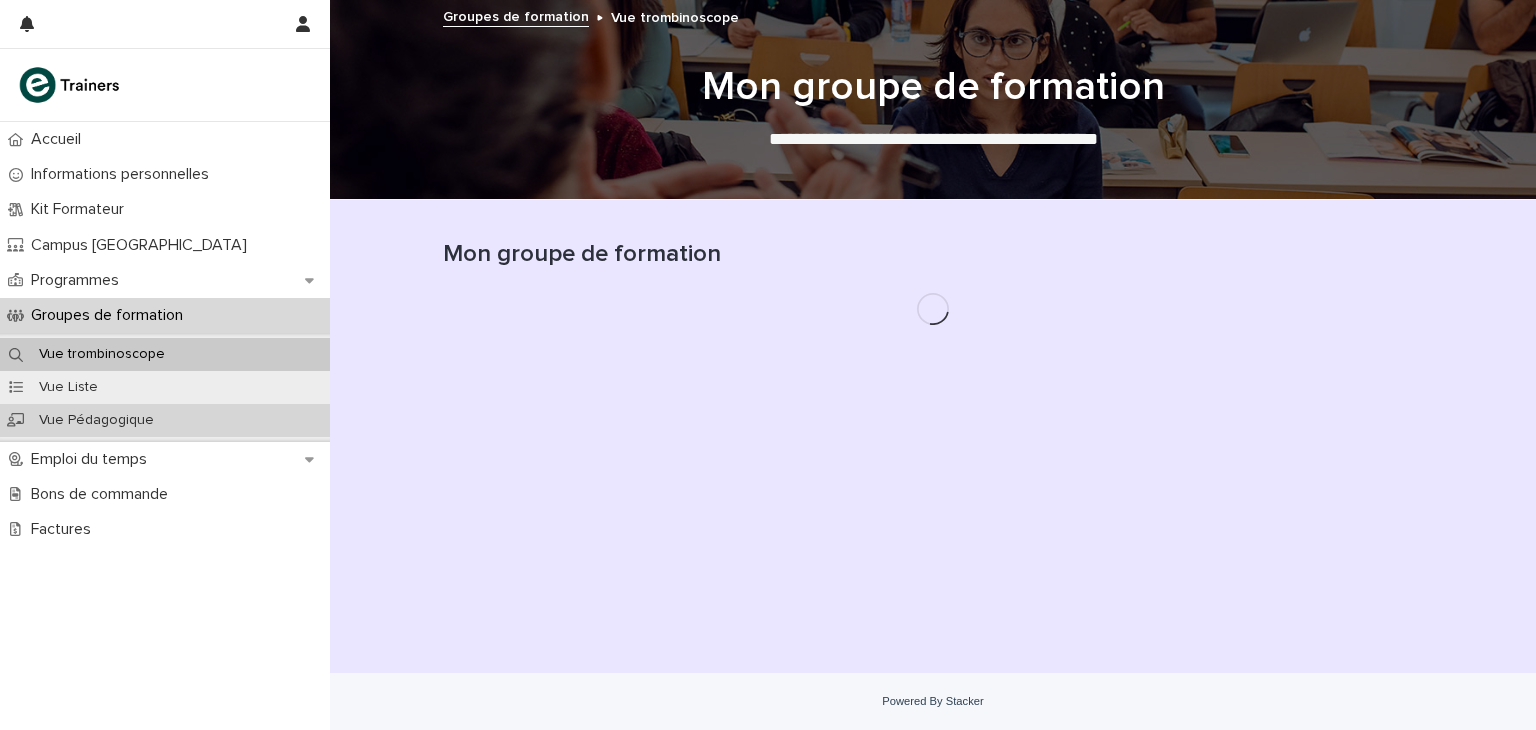 click on "Vue Pédagogique" at bounding box center (96, 420) 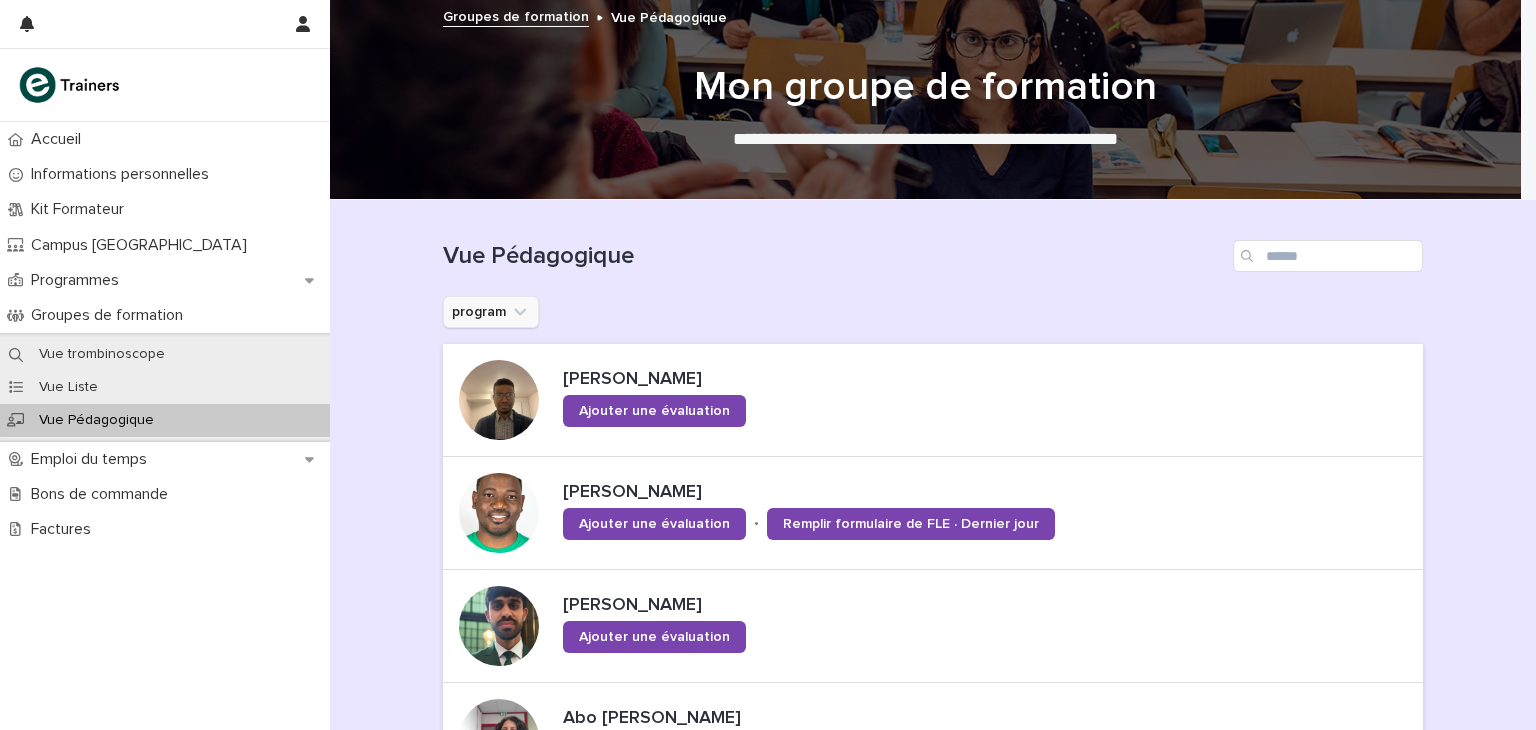 click on "program" at bounding box center [491, 312] 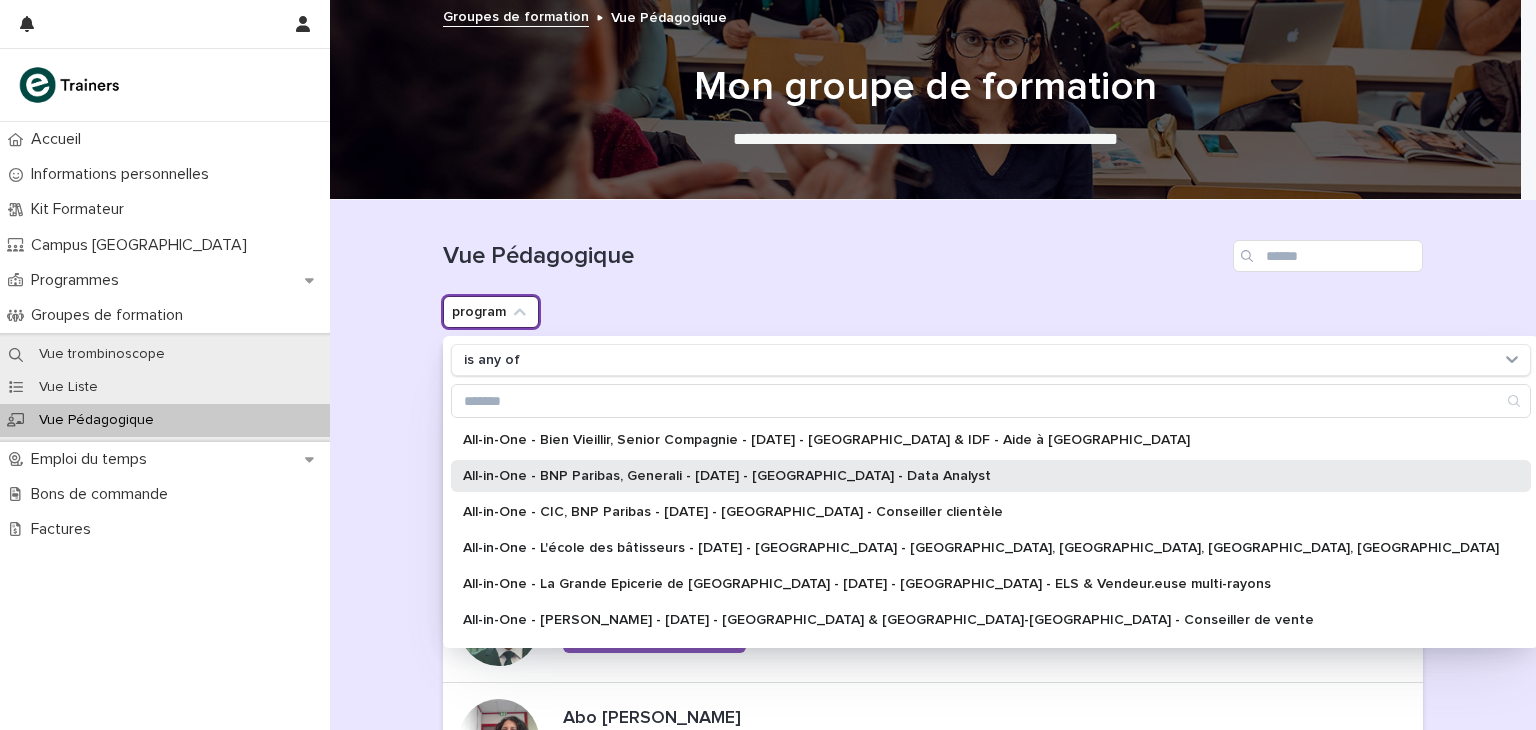 click on "All-in-One - BNP Paribas, Generali - [DATE] - [GEOGRAPHIC_DATA] - Data Analyst" at bounding box center (981, 476) 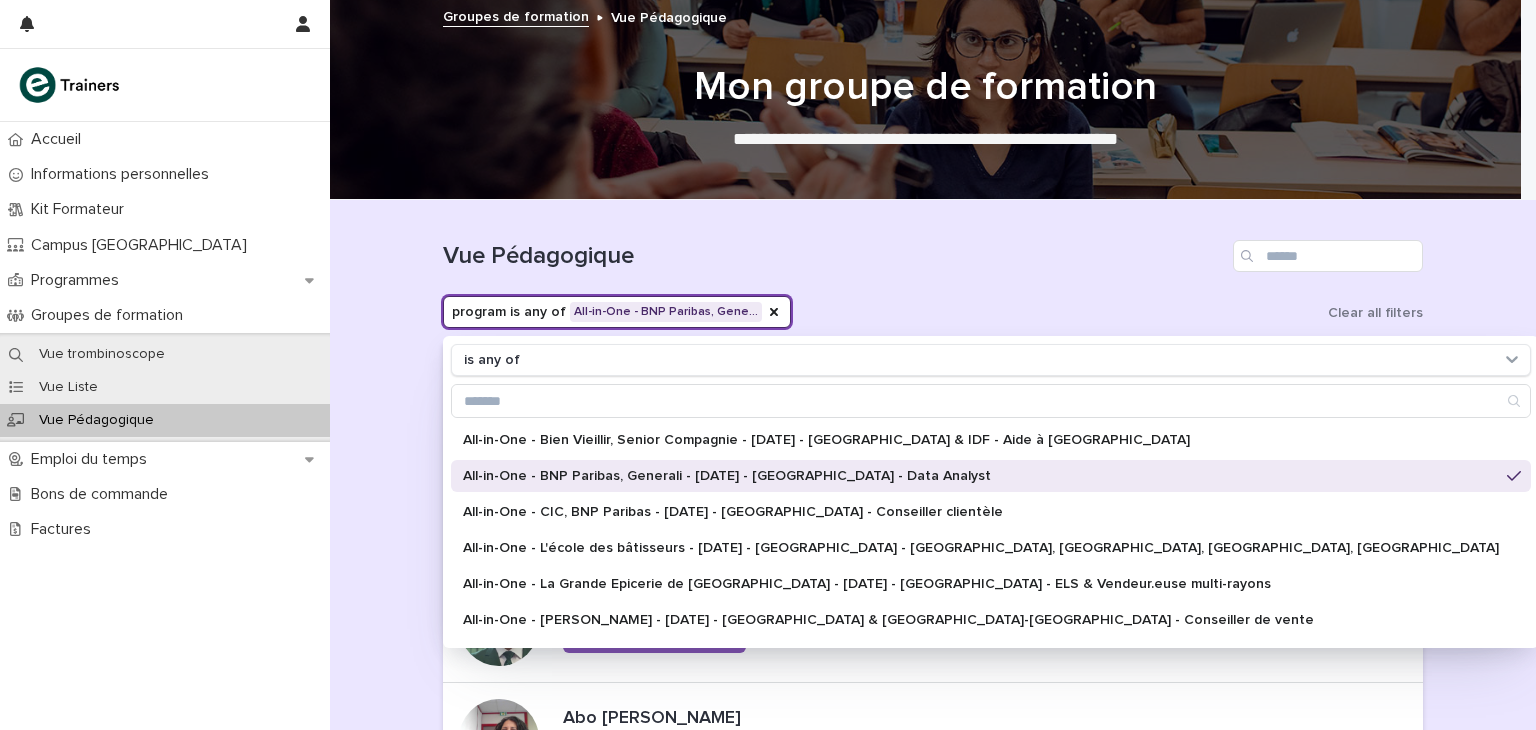 click on "Loading... Saving… Loading... Saving… Vue Pédagogique program is any of All-in-One - BNP Paribas, Gene… is any of All-in-One - Bien Vieillir, Senior Compagnie - 4 - Juillet 2024 - Paris & IDF - Aide à Domicile All-in-One - BNP Paribas, Generali - Juin 2025 - Île-de-France - Data Analyst All-in-One - CIC, BNP Paribas - Mai 2025 - Île-de-France - Conseiller clientèle All-in-One - L'école des bâtisseurs - 1 - Octobre 2024 - Île-de-France - Maçon, couvreur, plombier, plaquiste All-in-One - La Grande Epicerie de Paris - 1 - Octobre 2024 - Île-de-France - ELS & Vendeur.euse multi-rayons All-in-One - Leroy Merlin - 2 - Avril 2024 - Paris & Ile-de-France  - Conseiller de vente  All-in-One - Leroy Merlin - 3 - Novembre 2024 - Île-de-France - Agent Logistique All-in-One - Leroy Merlin, Galeries Lafayette - Mars 2025 - Île-de-France - Employé logistique All-in-One - Monoprix - 21 - Janvier 2025 - Île-de-France - Vendeur en produits frais One Network S2-2023 / HEC Paris Clear all filters • • • 1" at bounding box center [933, 920] 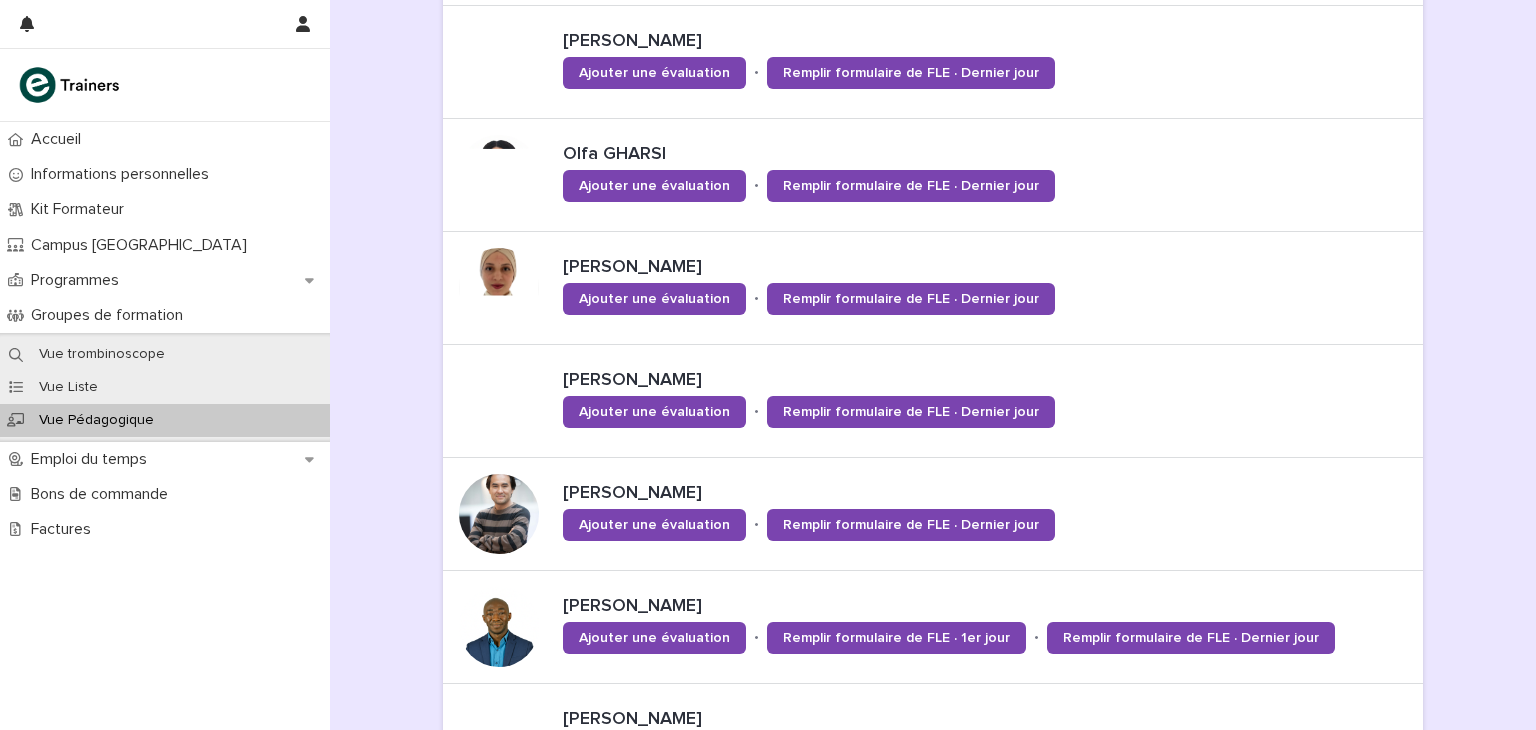 scroll, scrollTop: 464, scrollLeft: 0, axis: vertical 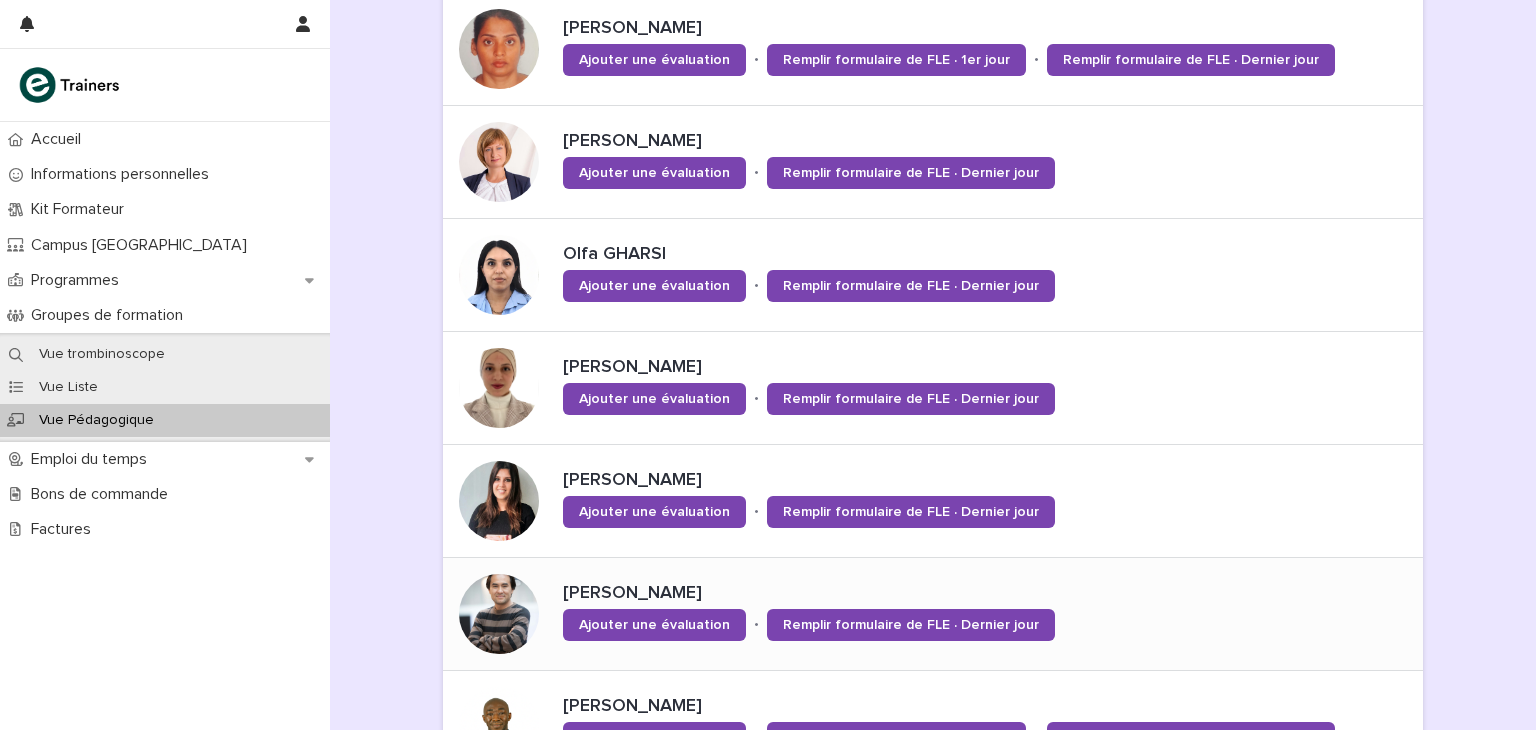 click at bounding box center (499, 614) 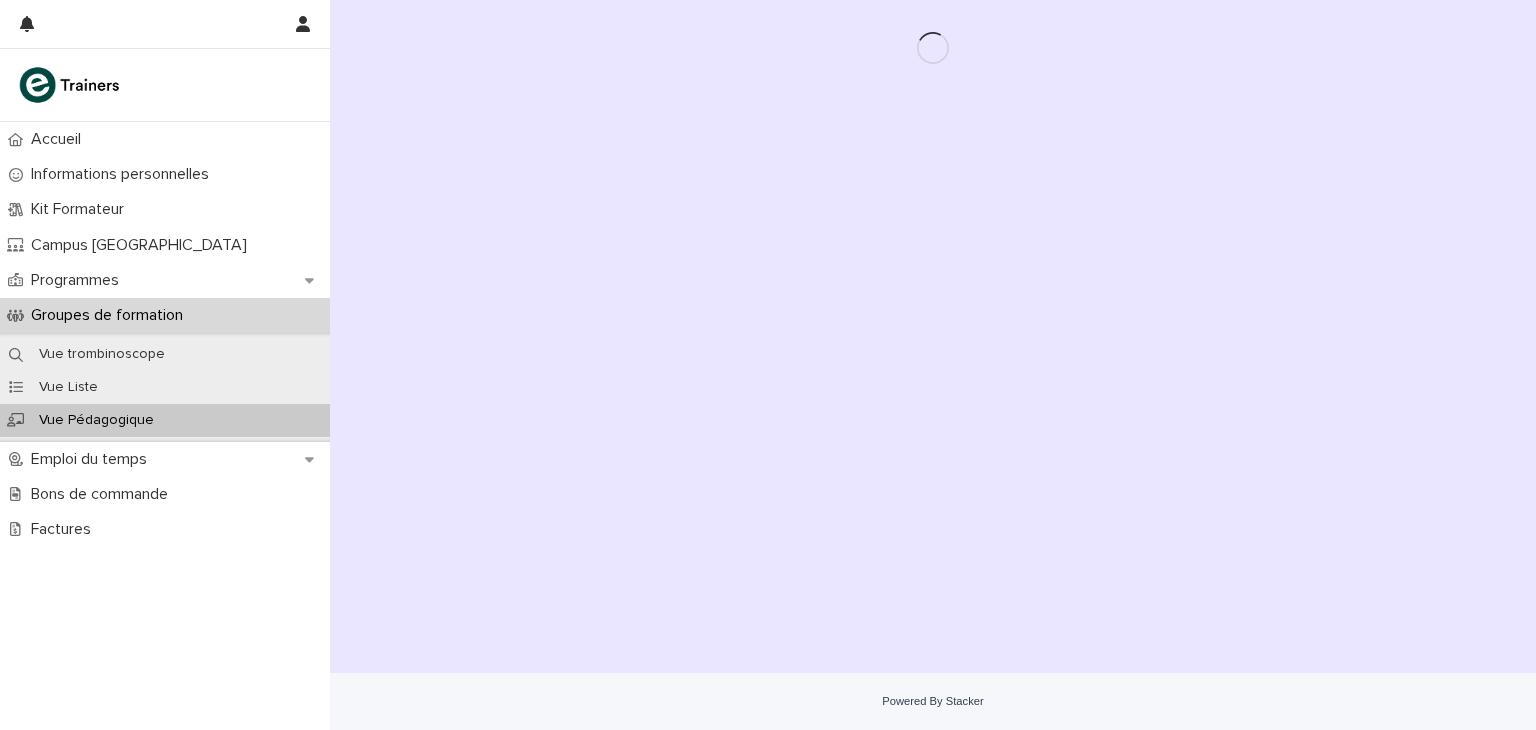 scroll, scrollTop: 0, scrollLeft: 0, axis: both 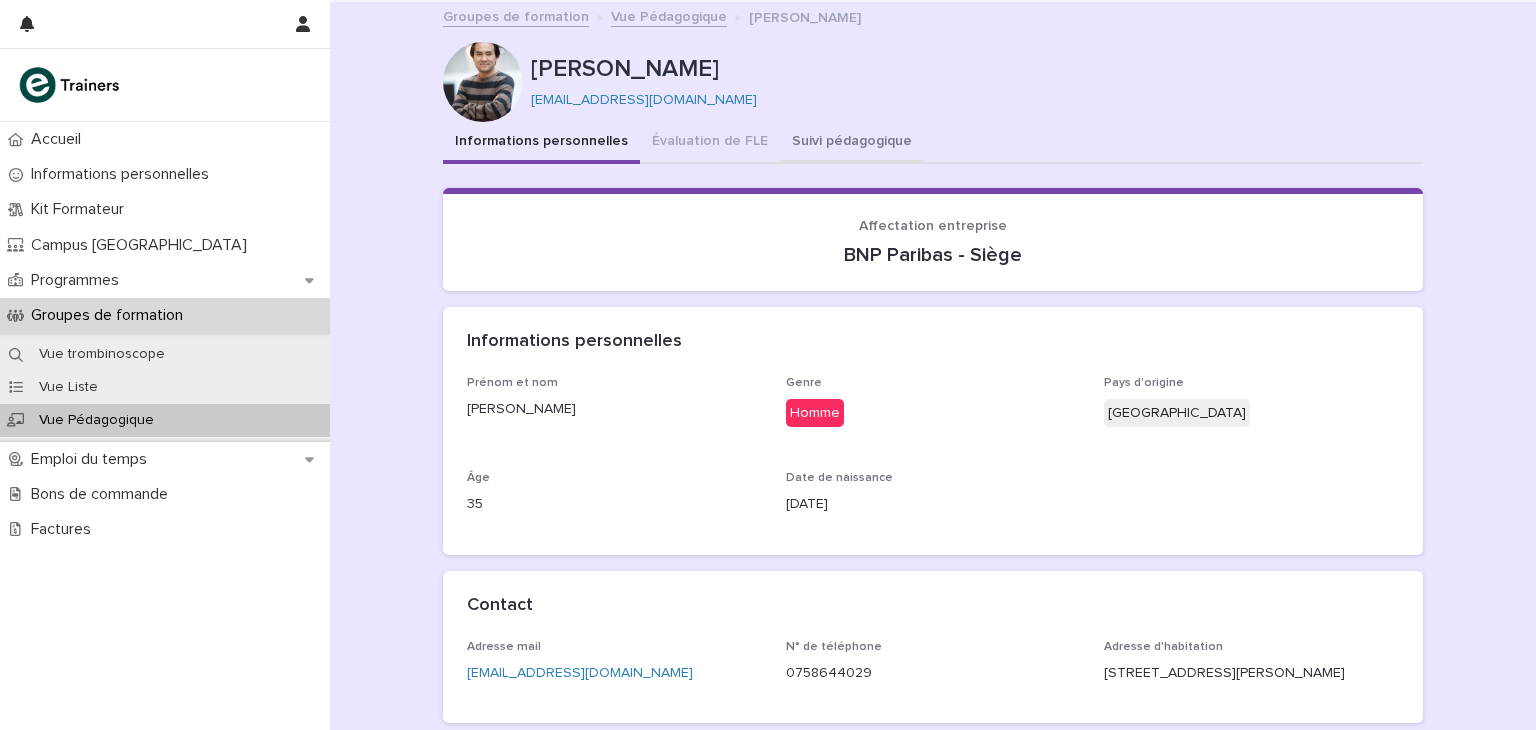 click on "Suivi pédagogique" at bounding box center [852, 143] 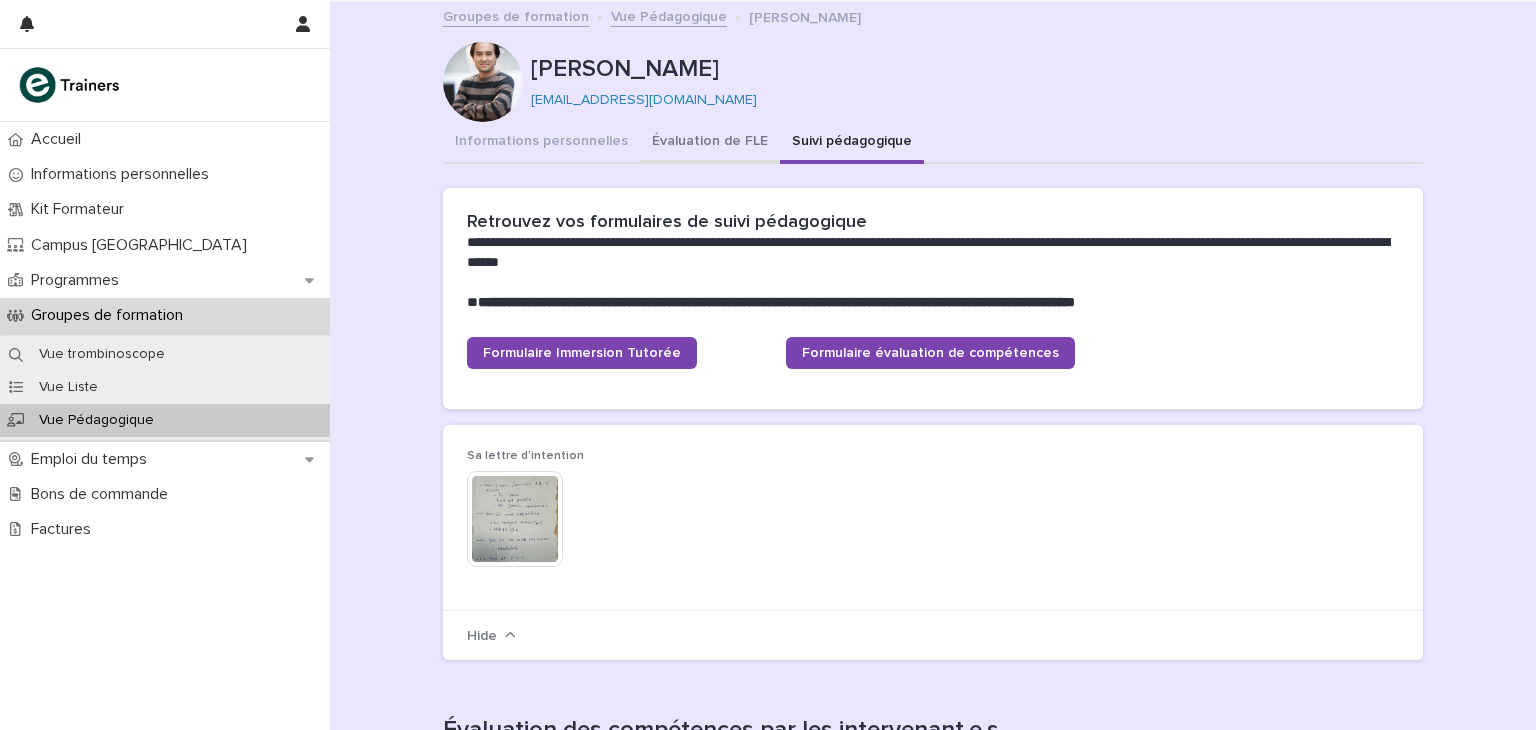 click on "Évaluation de FLE" at bounding box center (710, 143) 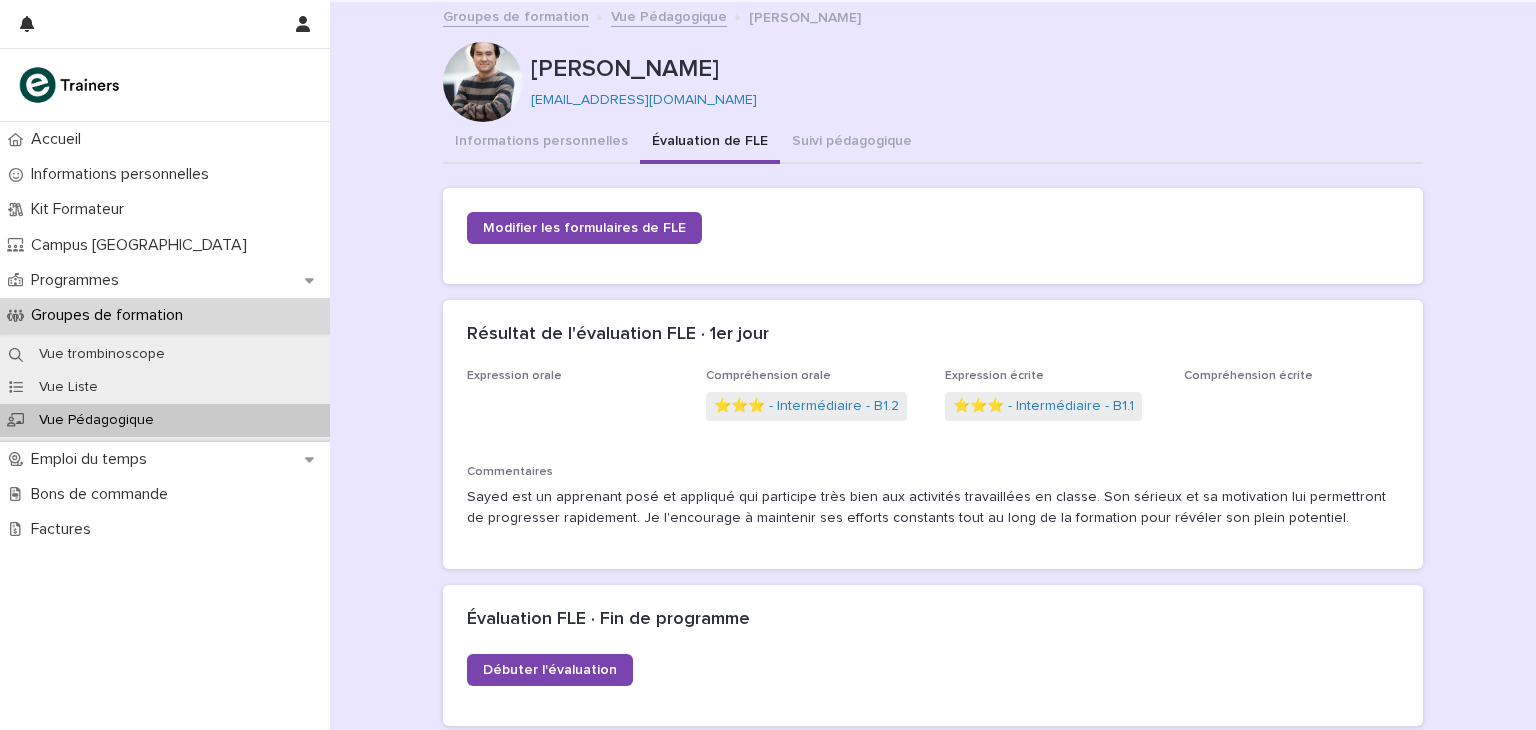 click on "Vue Pédagogique" at bounding box center [165, 420] 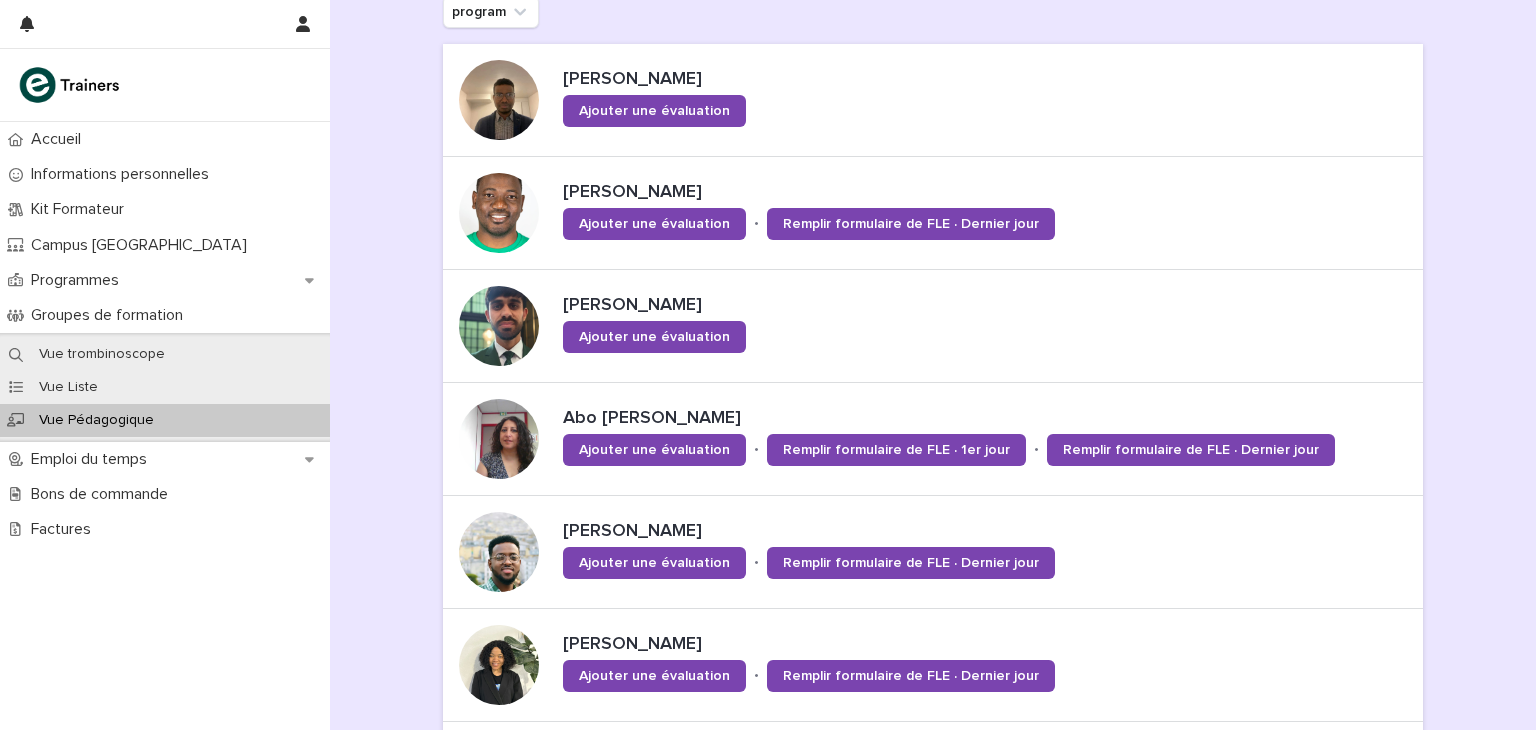 scroll, scrollTop: 0, scrollLeft: 0, axis: both 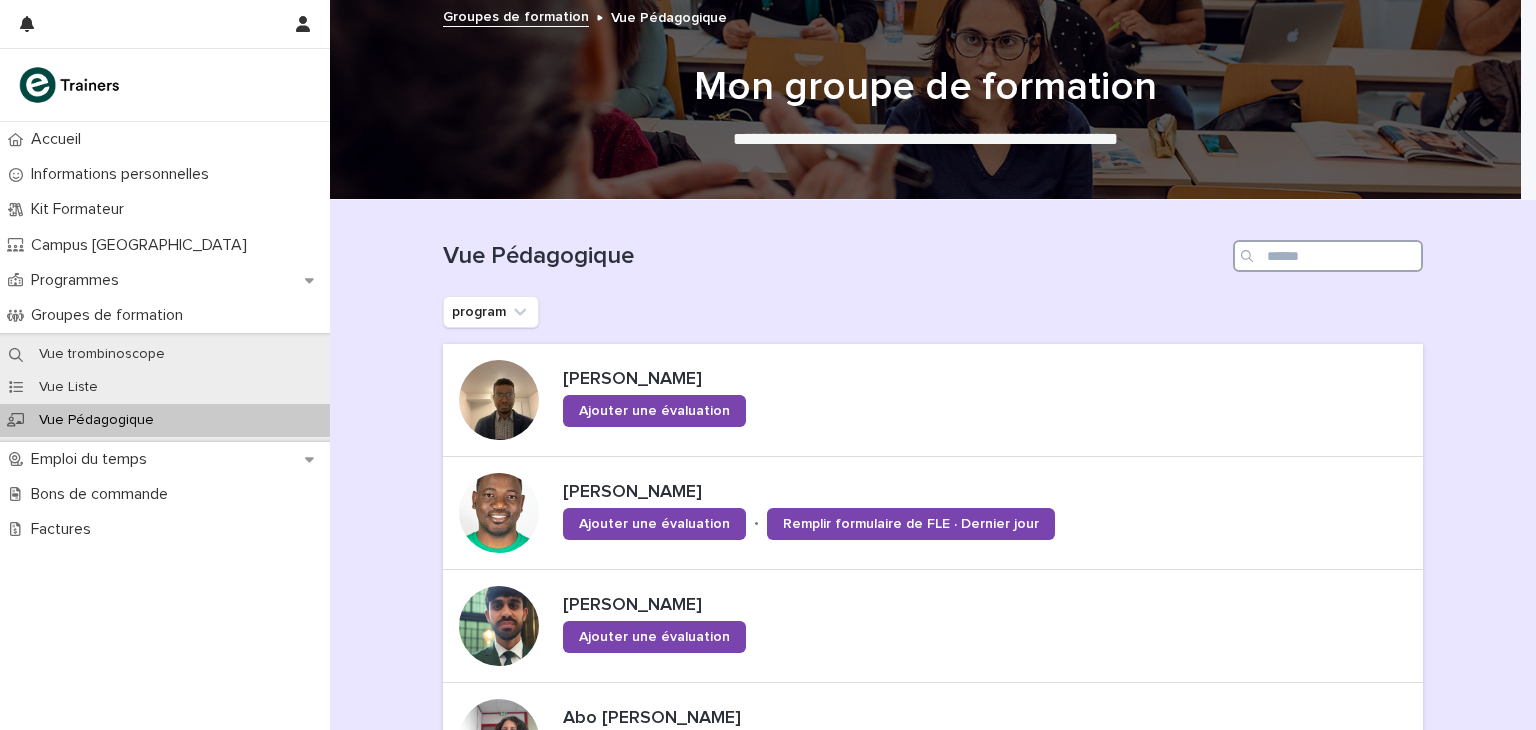 click at bounding box center [1328, 256] 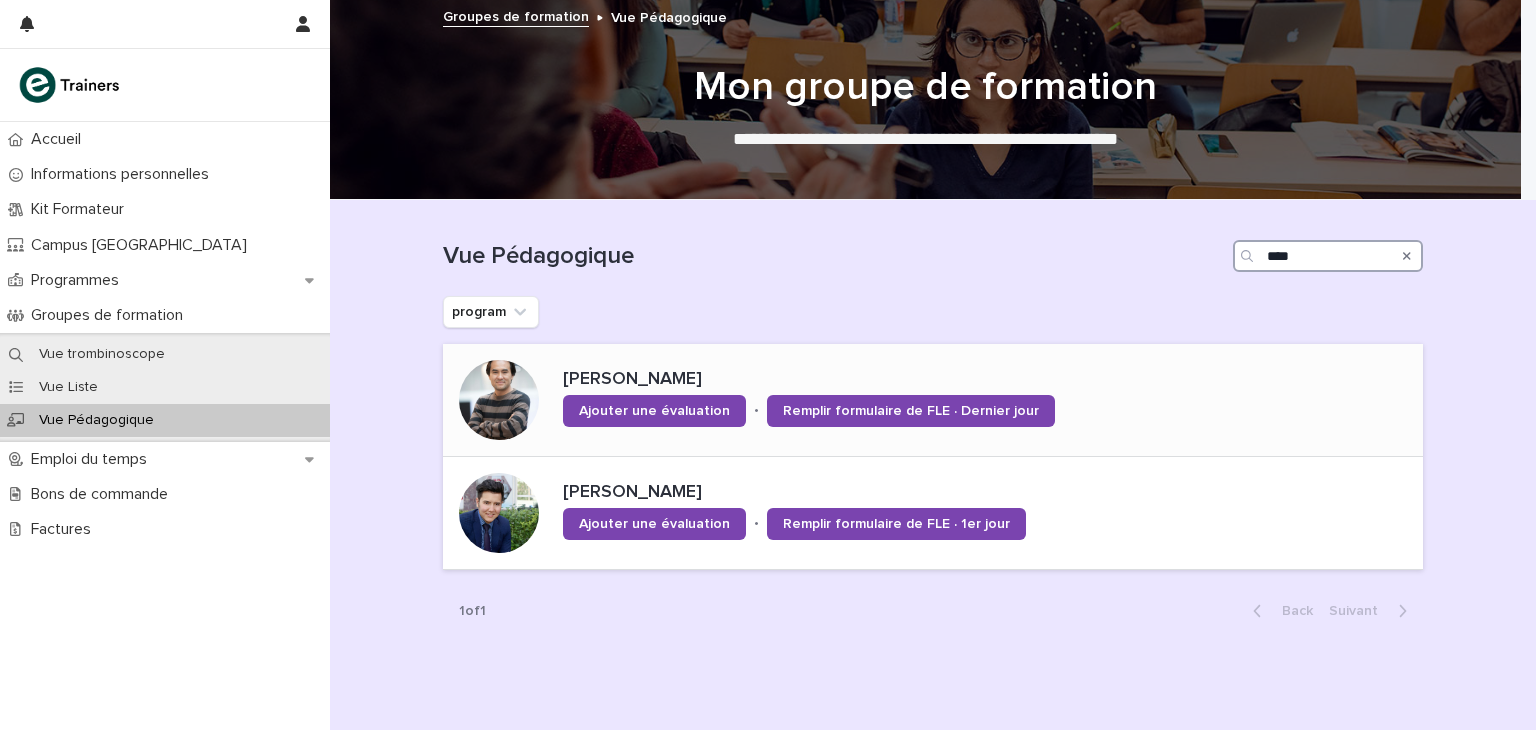 type on "****" 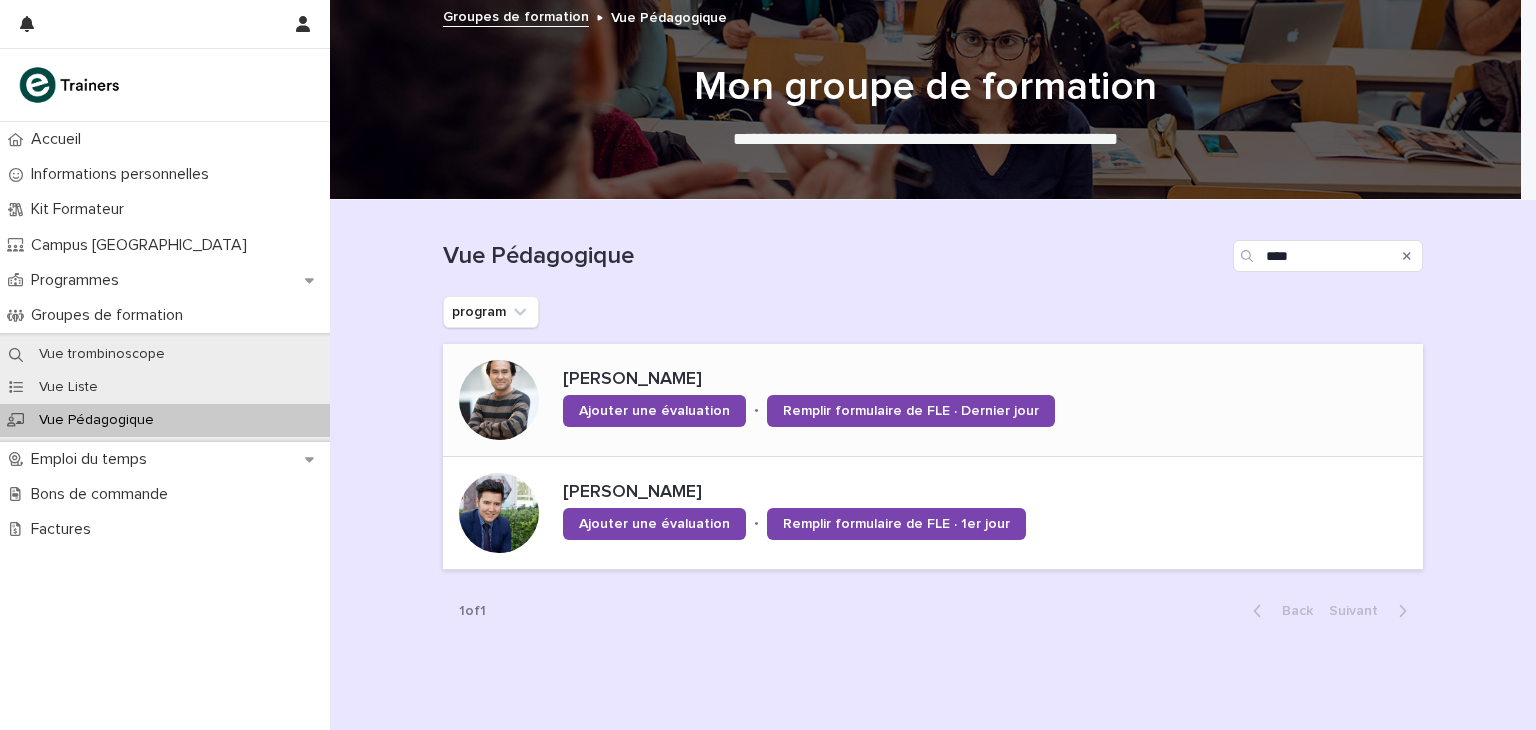 click at bounding box center [499, 400] 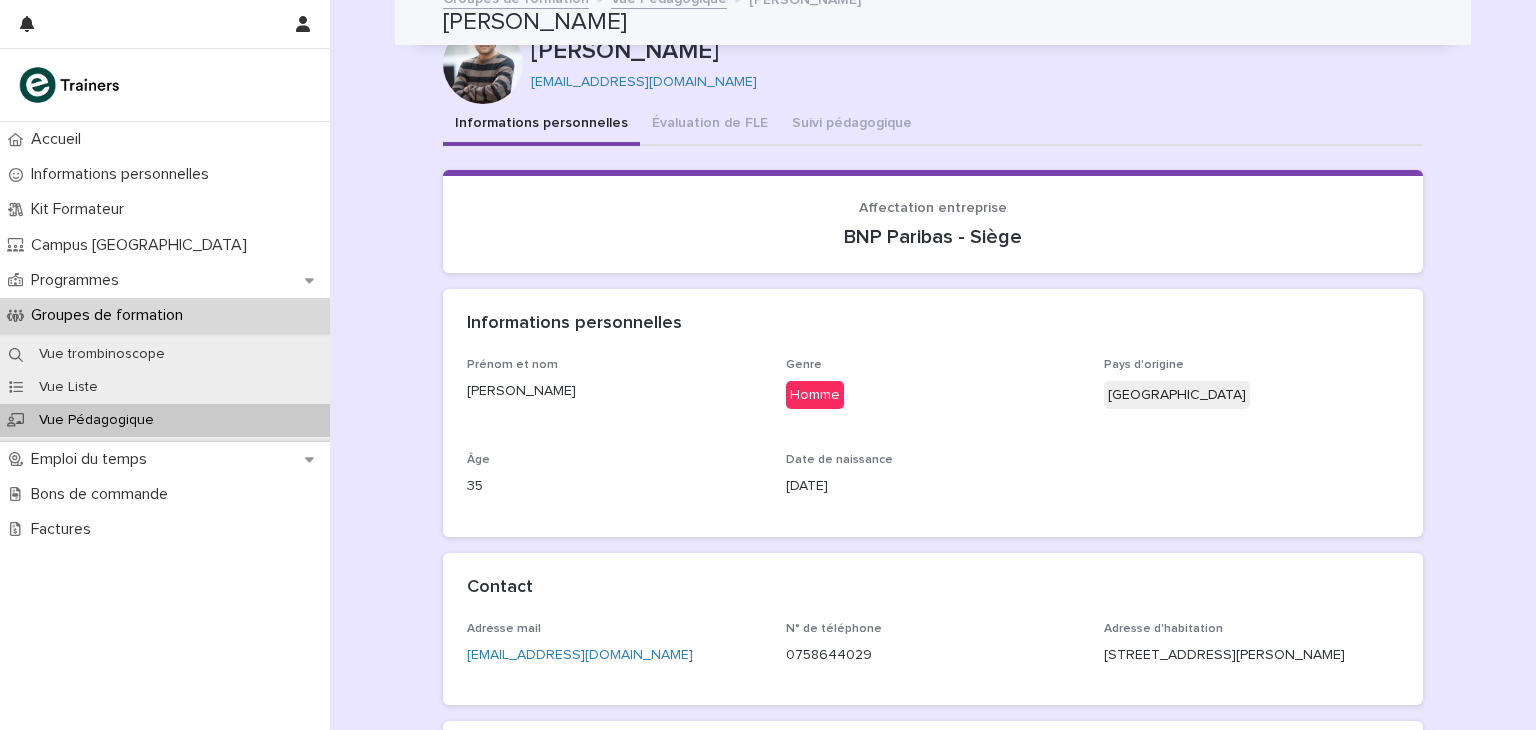 scroll, scrollTop: 13, scrollLeft: 0, axis: vertical 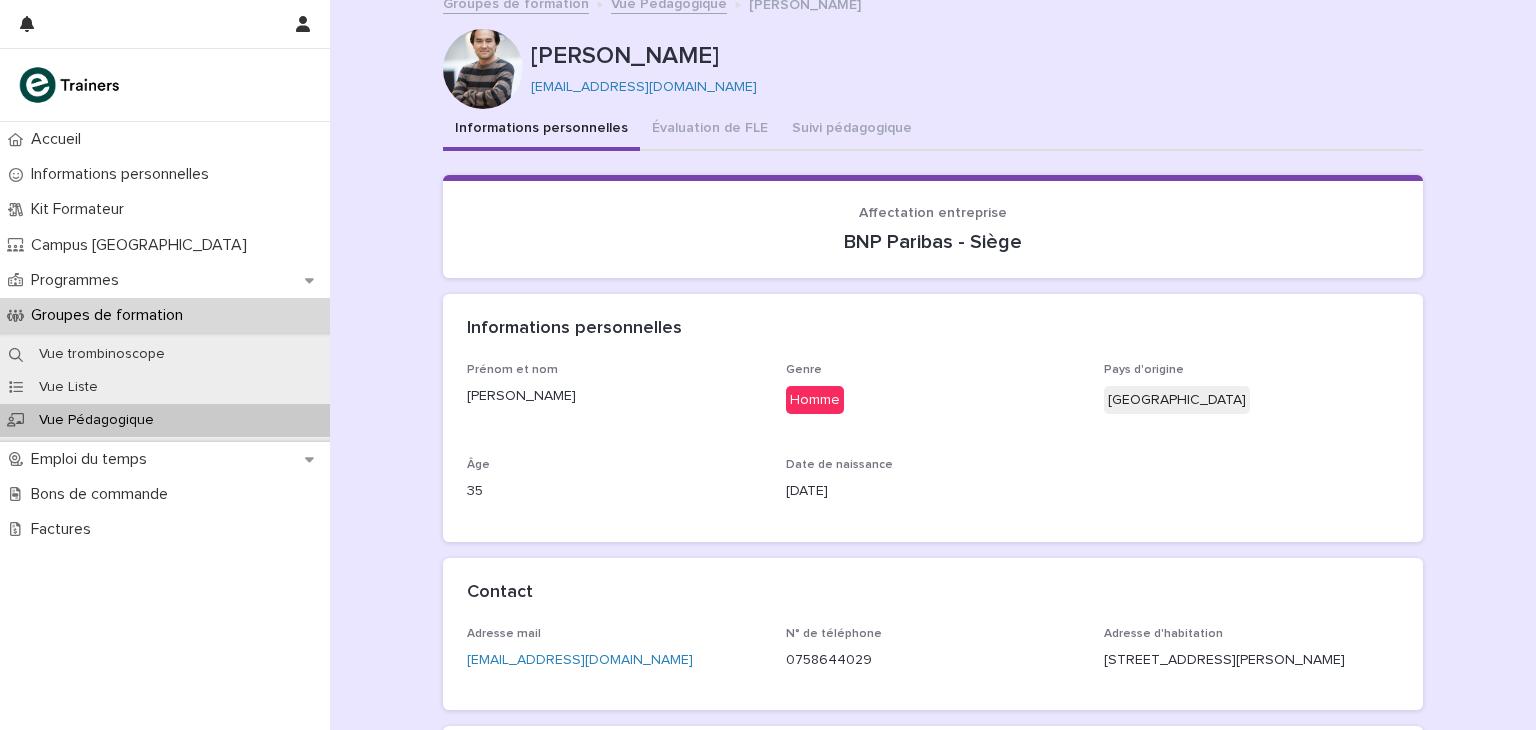 click on "Vue Pédagogique" at bounding box center [96, 420] 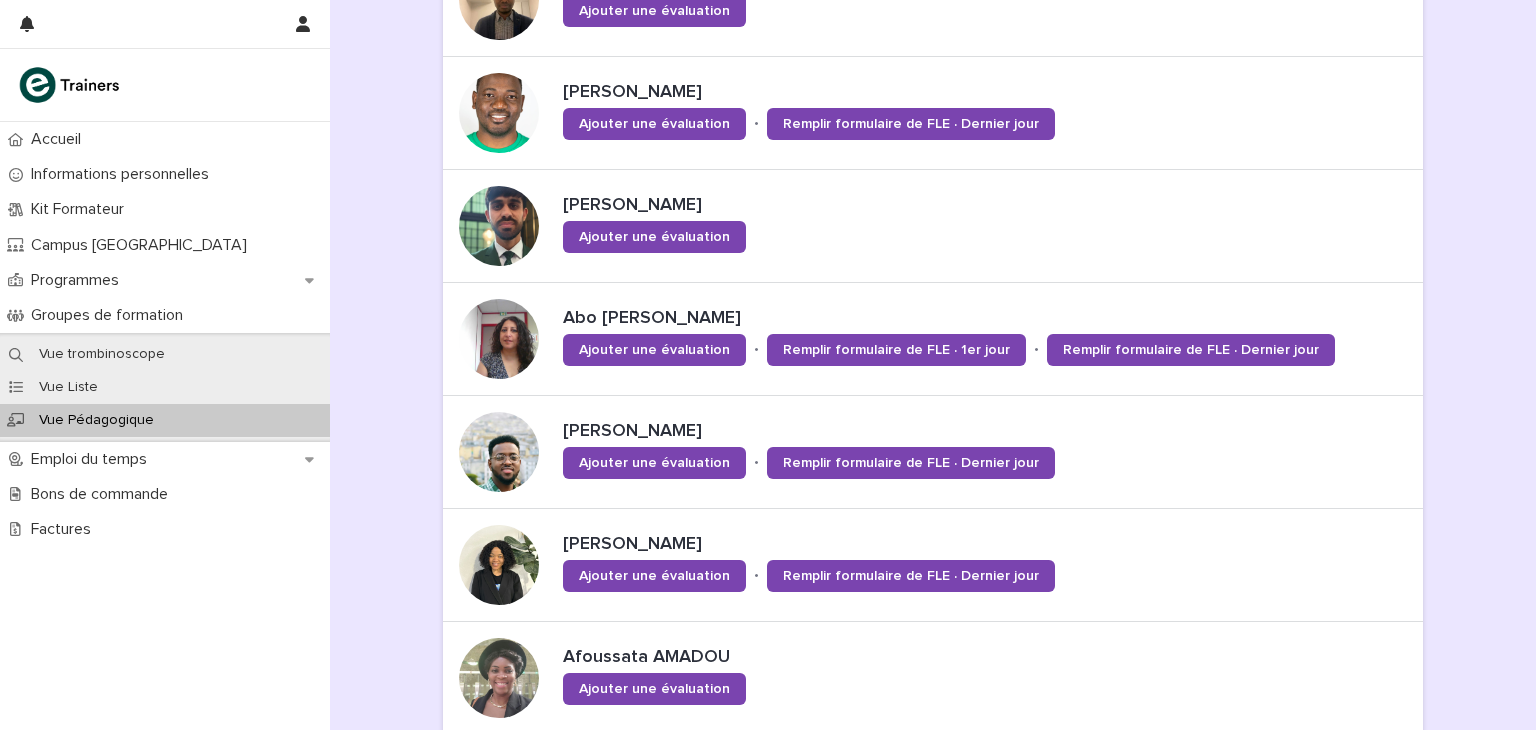 scroll, scrollTop: 0, scrollLeft: 0, axis: both 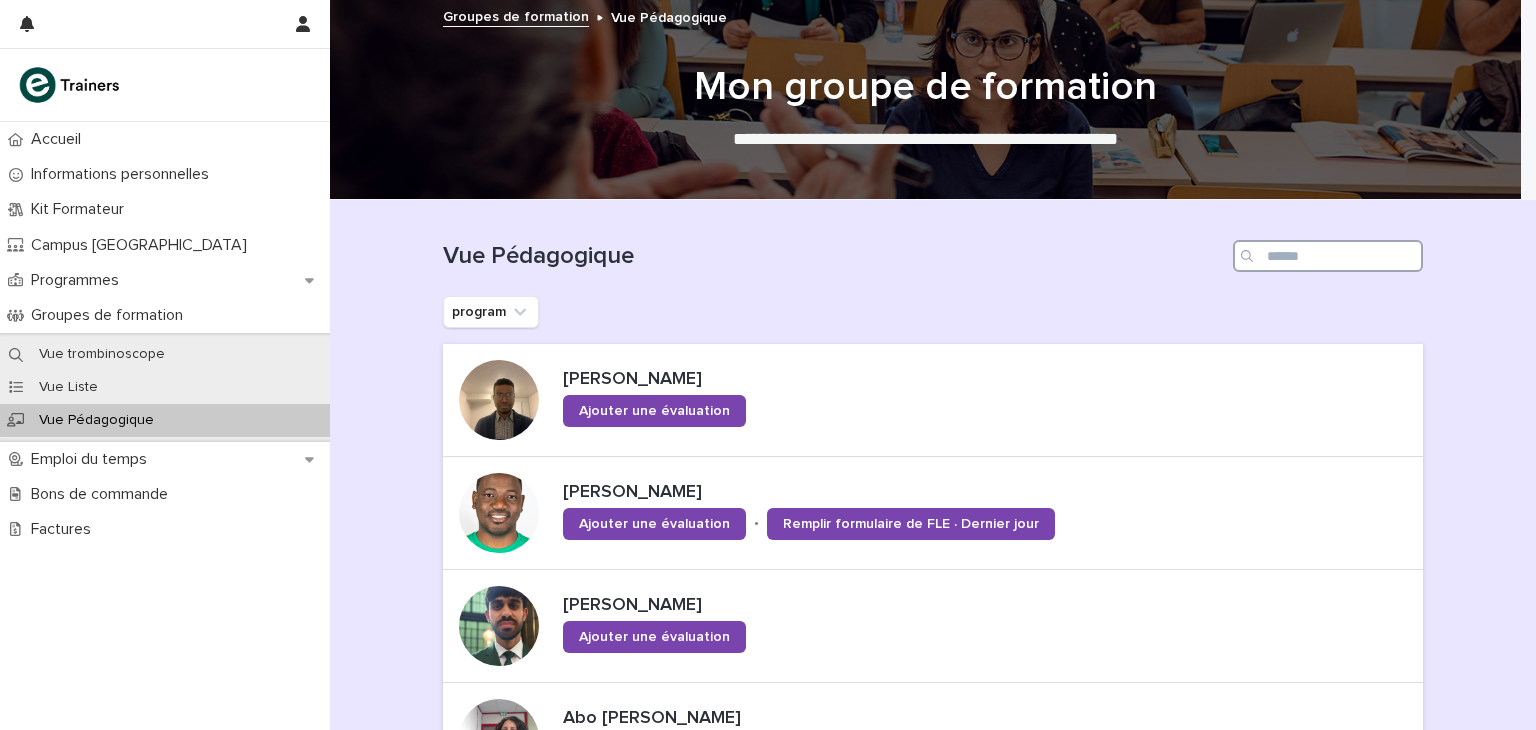 click at bounding box center (1328, 256) 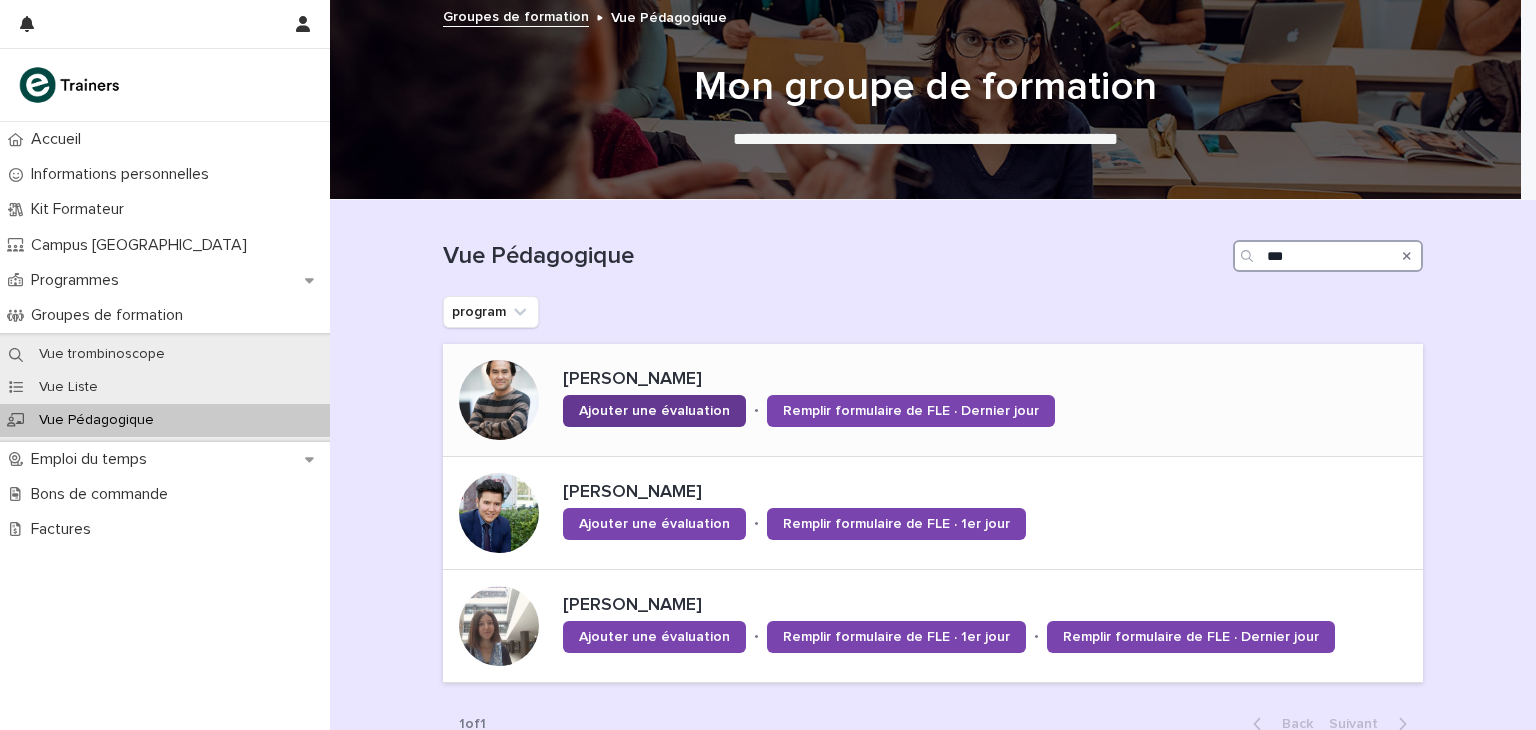 type on "***" 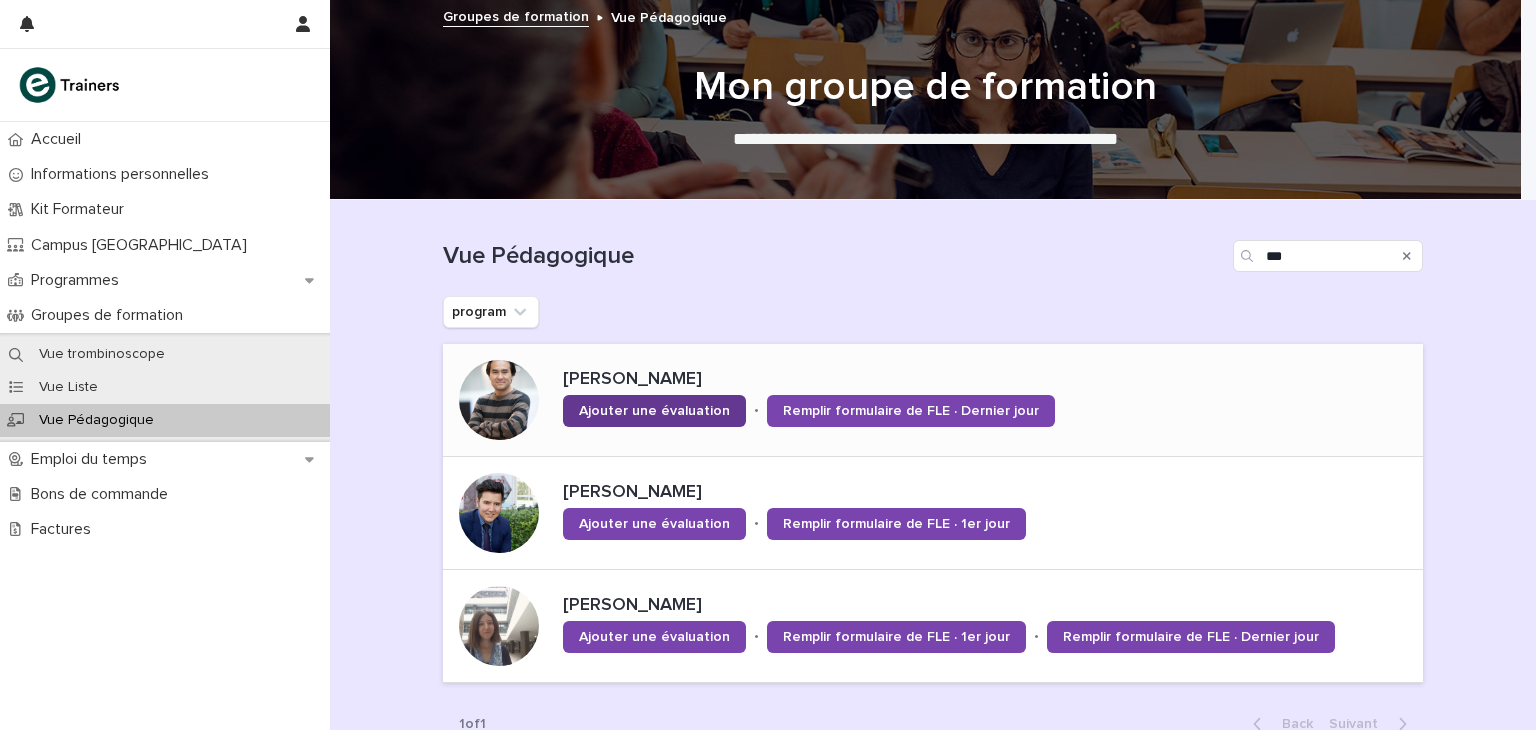 click on "Ajouter une évaluation" at bounding box center (654, 411) 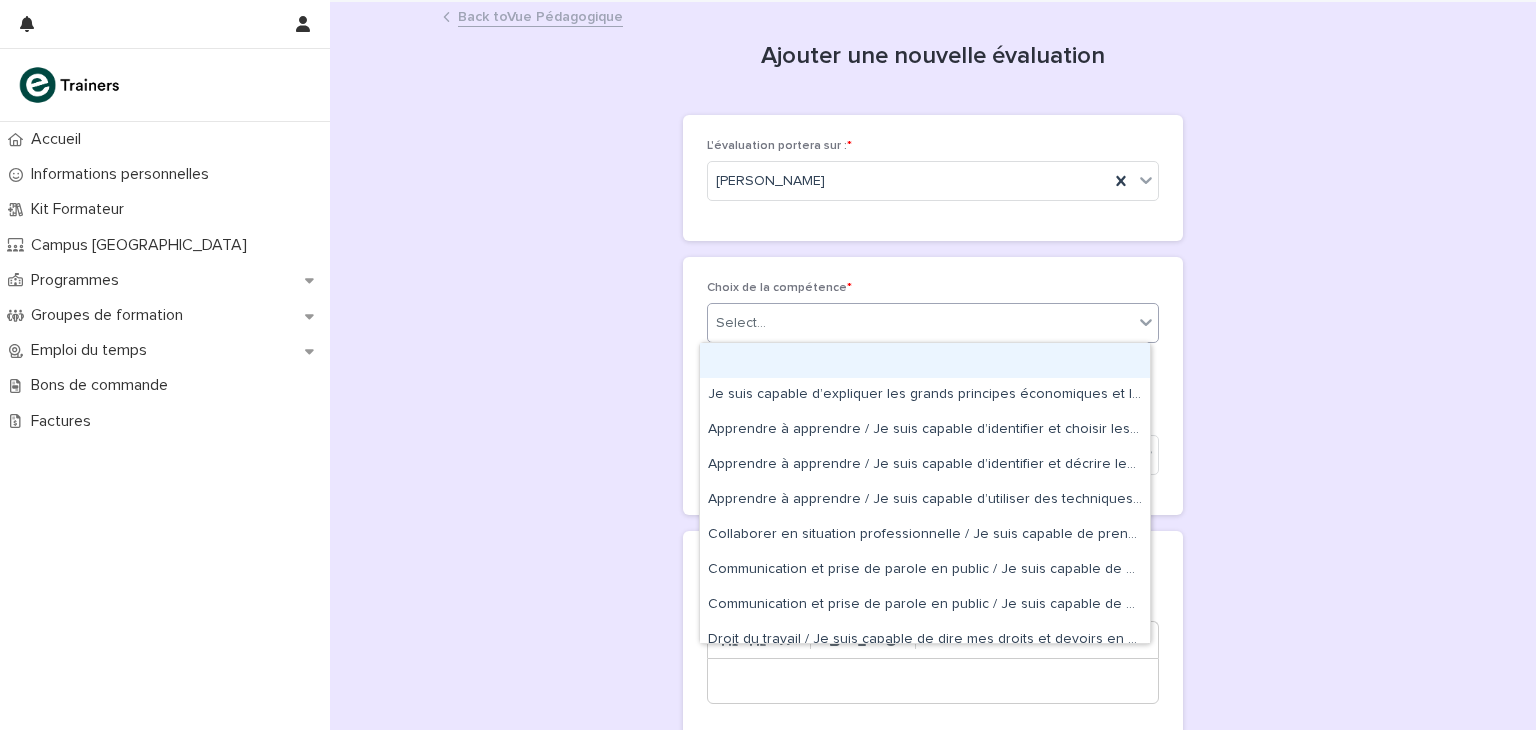 click on "Select..." at bounding box center [920, 323] 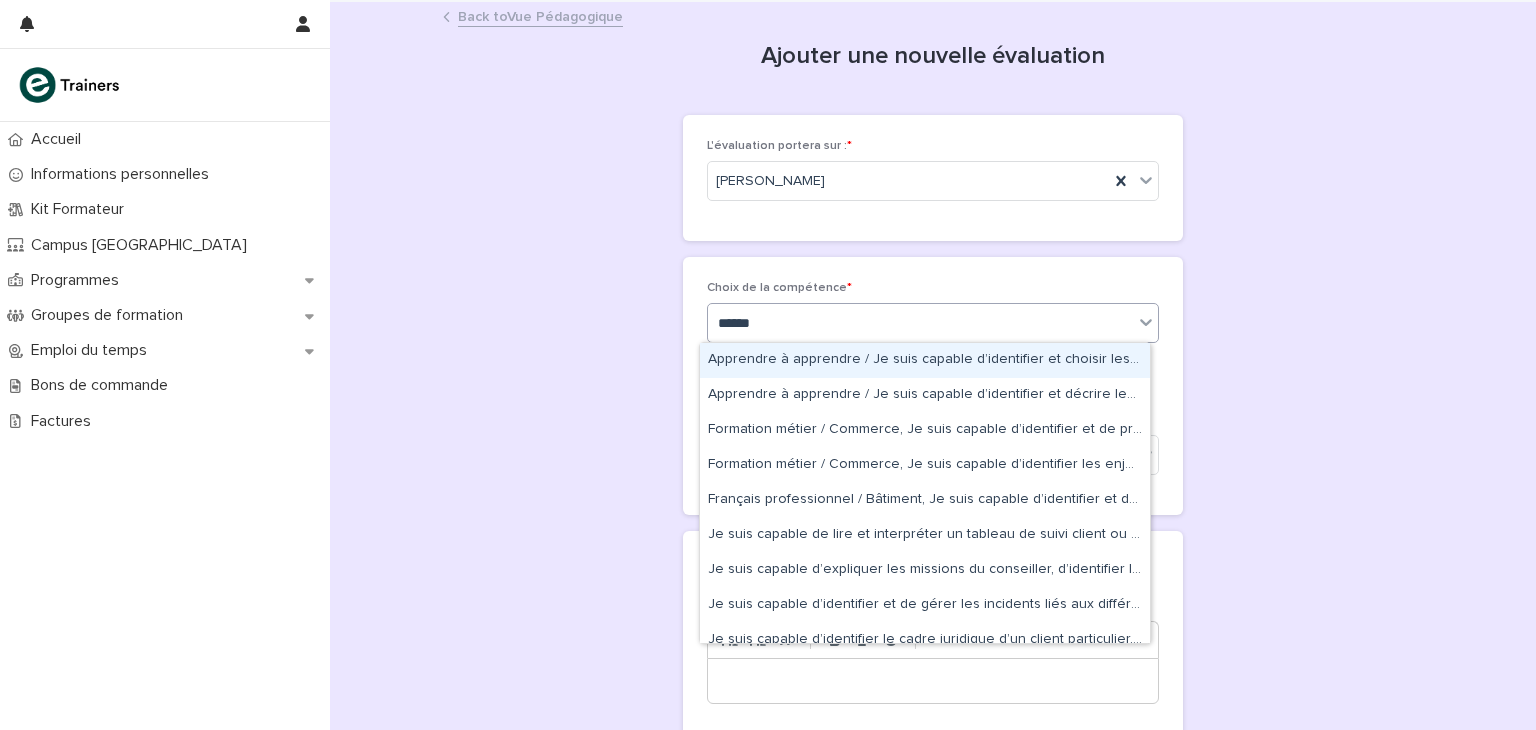 type on "*******" 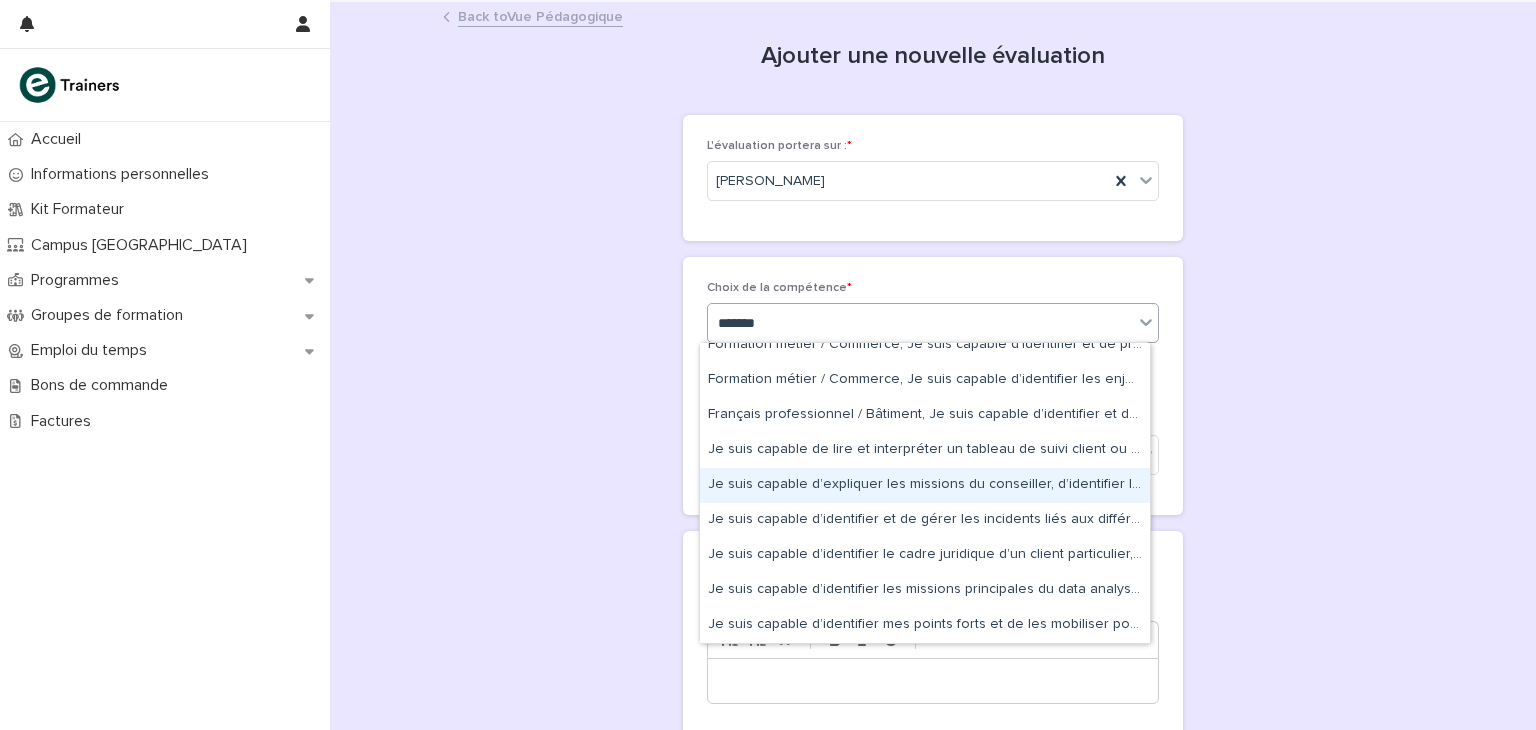 scroll, scrollTop: 120, scrollLeft: 0, axis: vertical 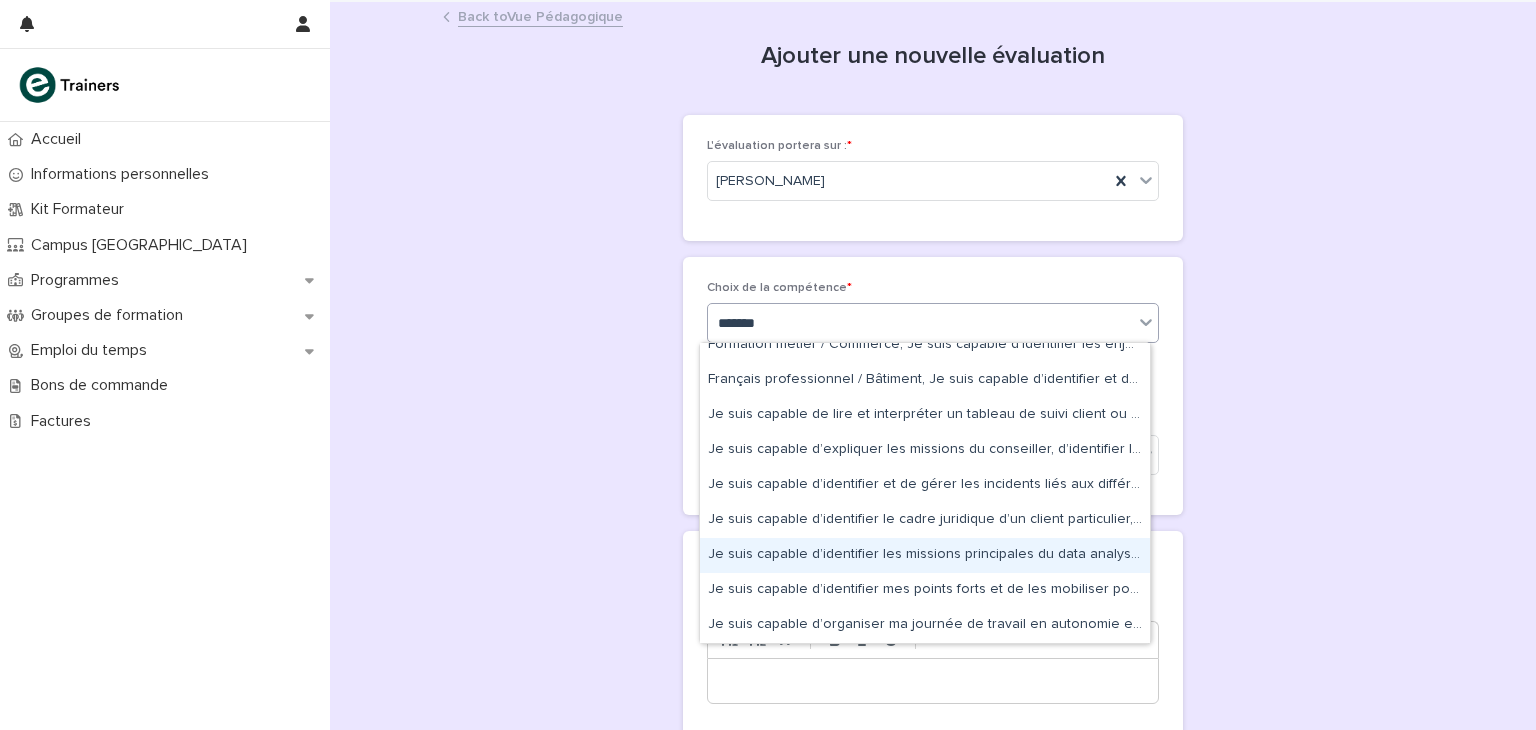 click on "Je suis capable d’identifier les missions principales du data analyst, d'analyser une fiche de poste et de décrire les compétences et qualités attendues pour ce métier." at bounding box center [925, 555] 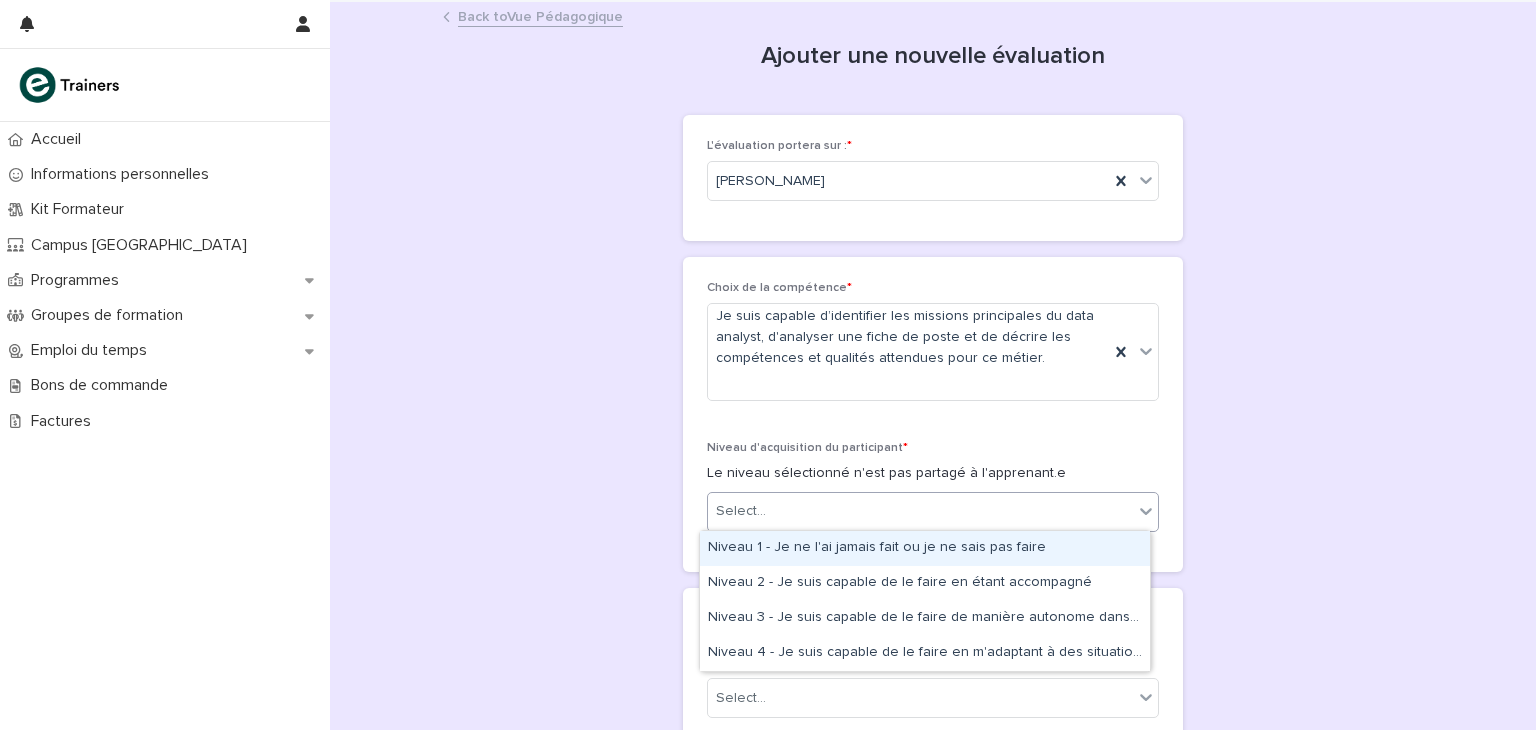 click on "Select..." at bounding box center [920, 511] 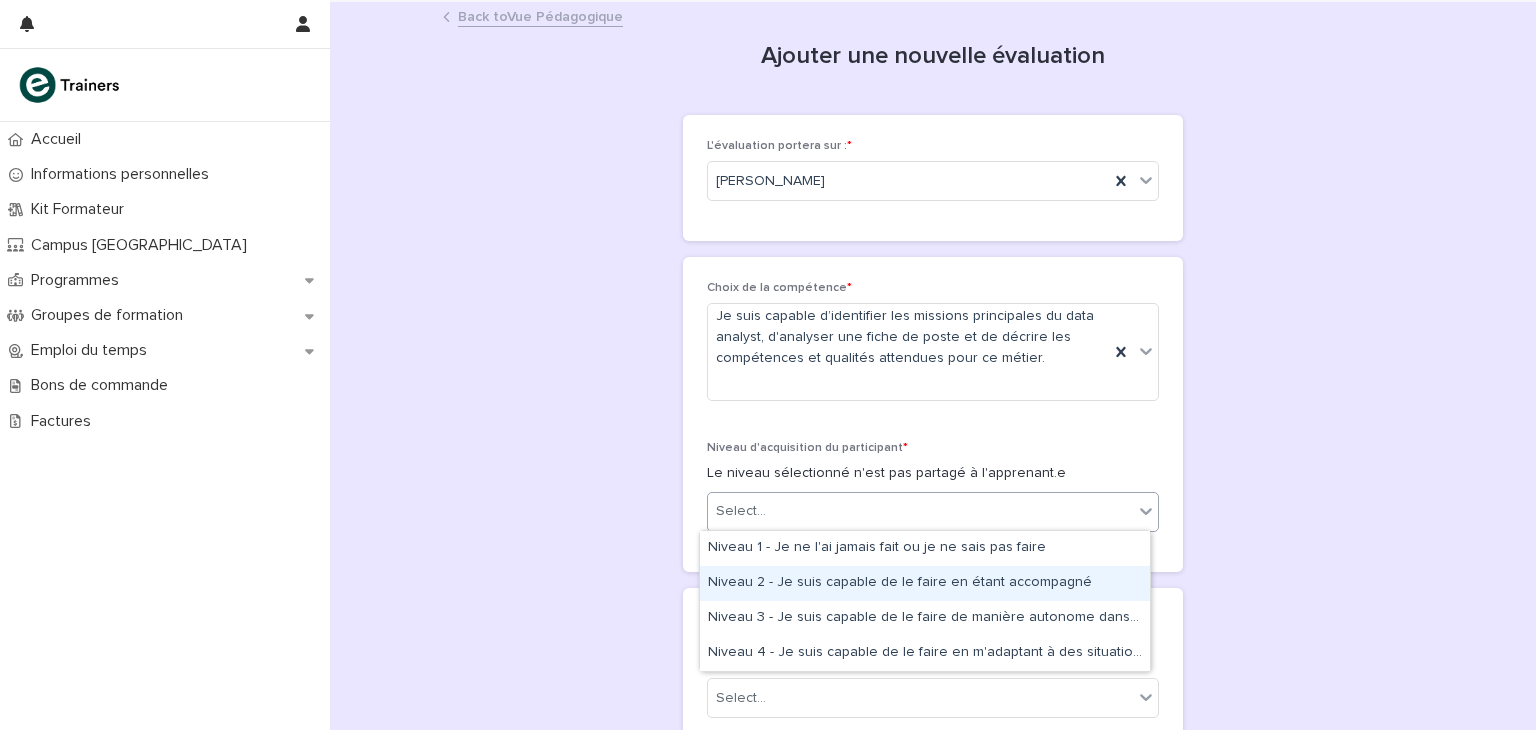 drag, startPoint x: 840, startPoint y: 563, endPoint x: 834, endPoint y: 588, distance: 25.70992 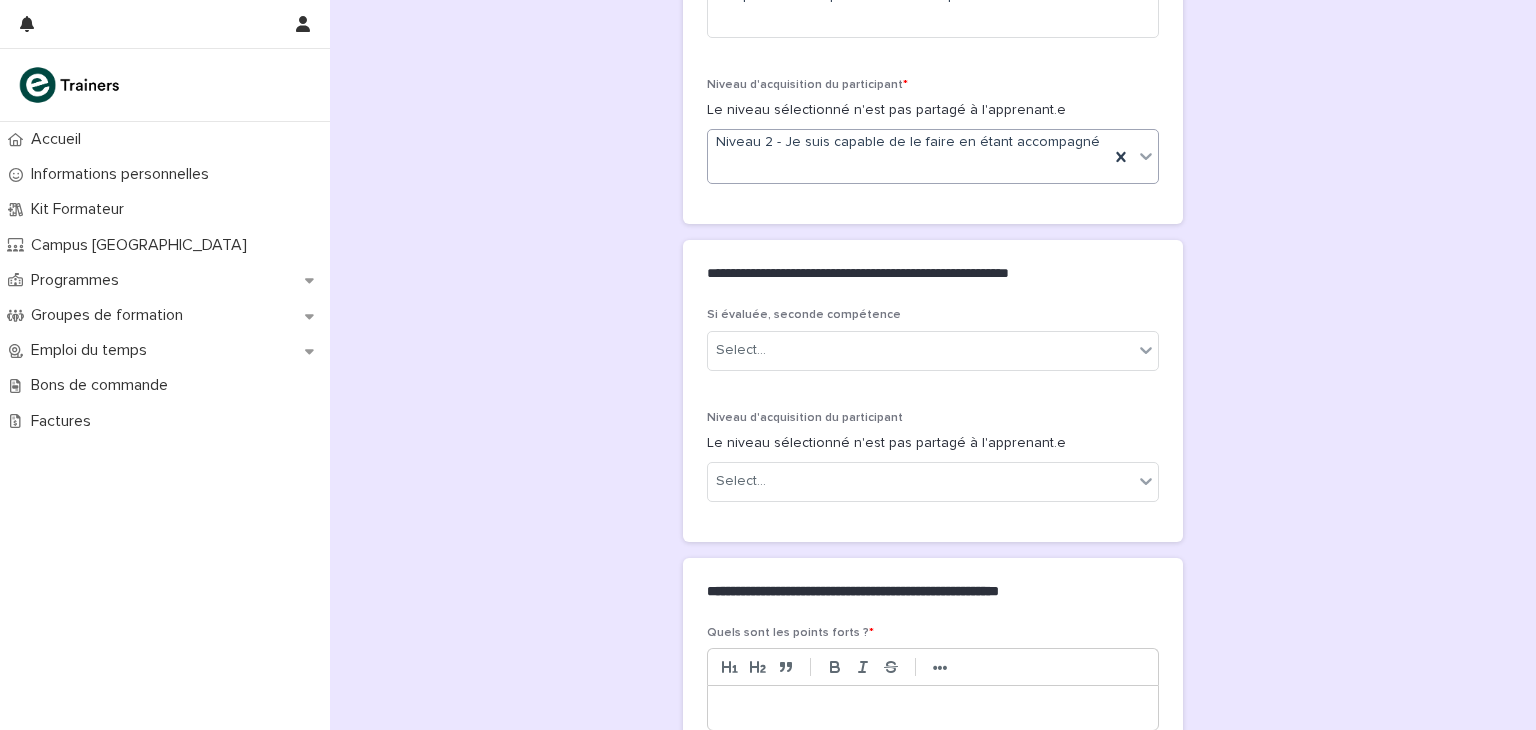 scroll, scrollTop: 400, scrollLeft: 0, axis: vertical 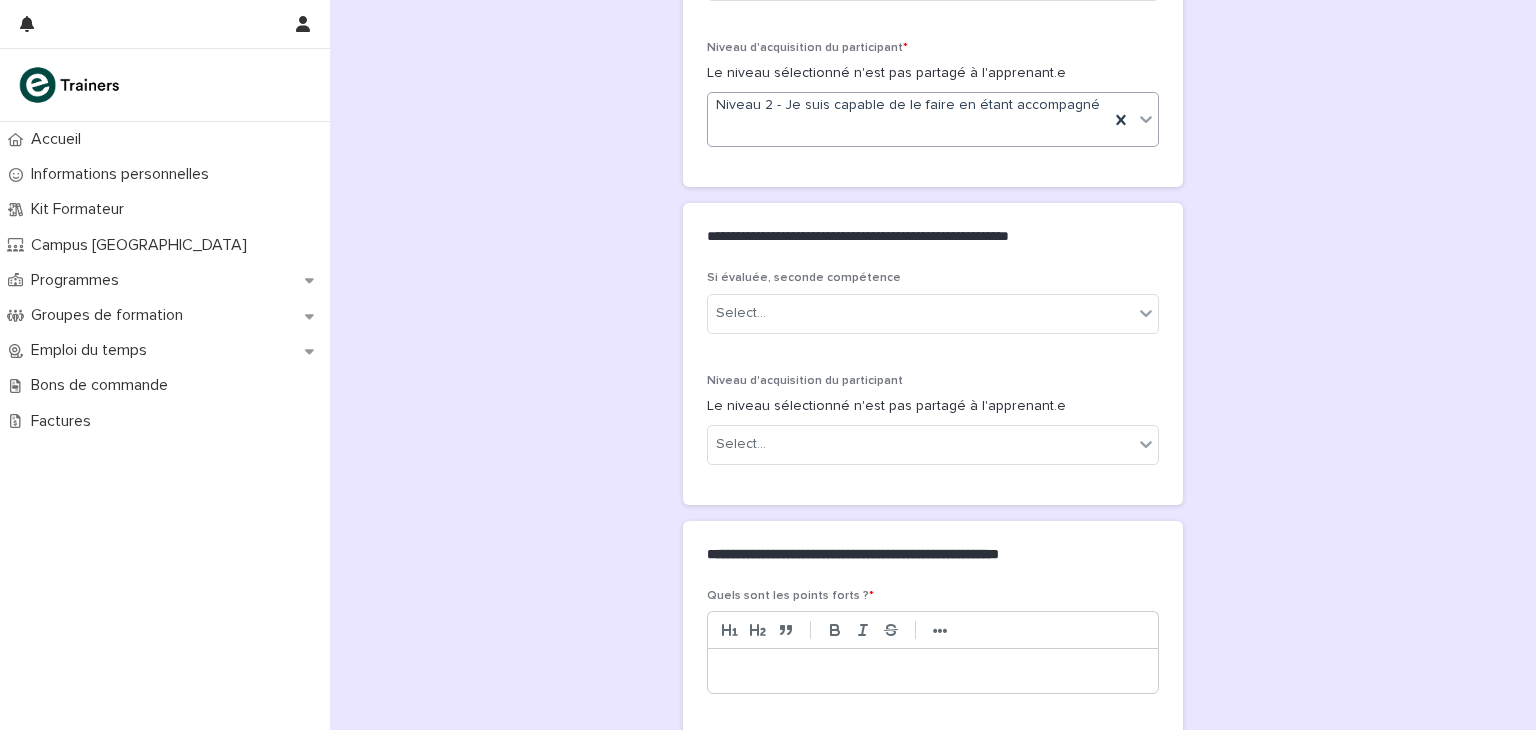 click at bounding box center [933, 671] 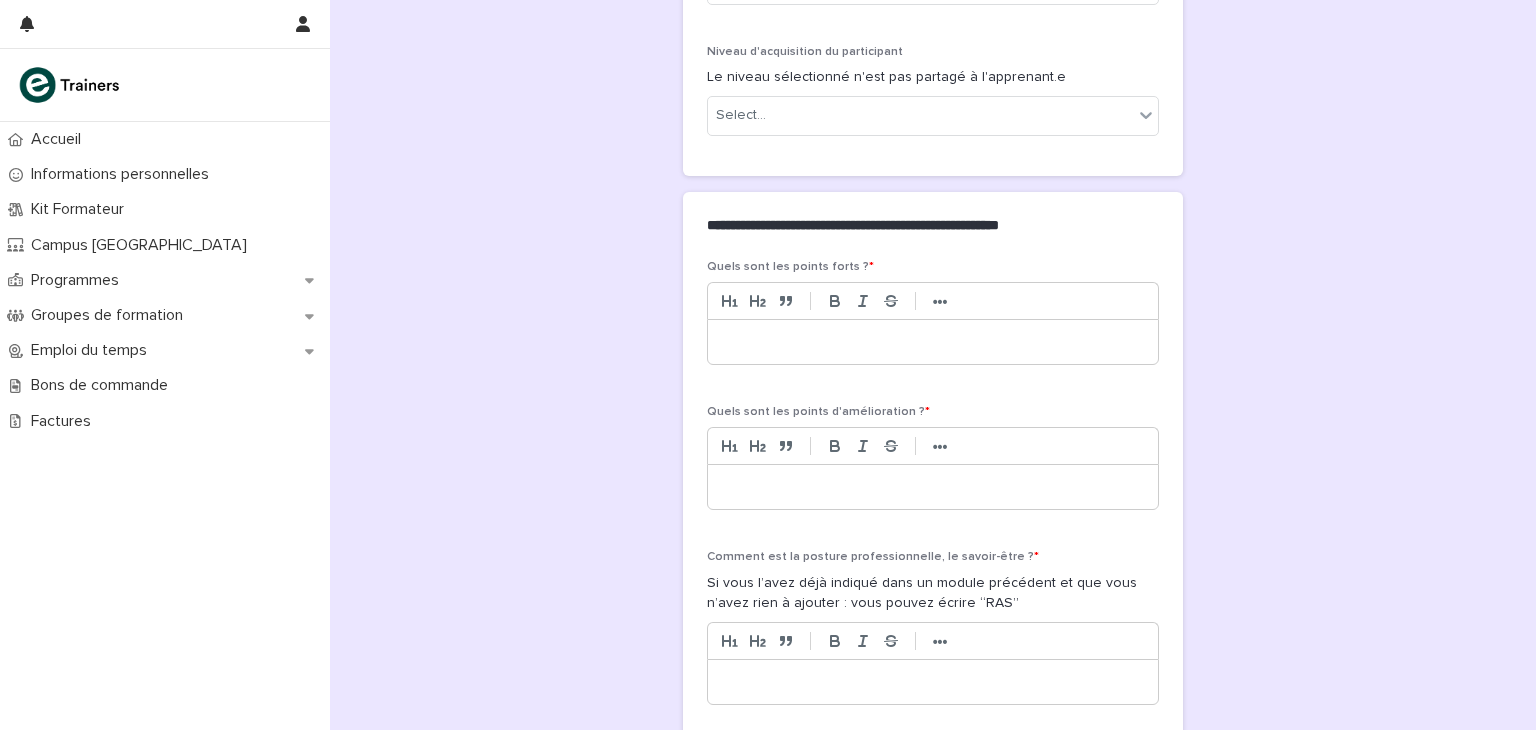 scroll, scrollTop: 800, scrollLeft: 0, axis: vertical 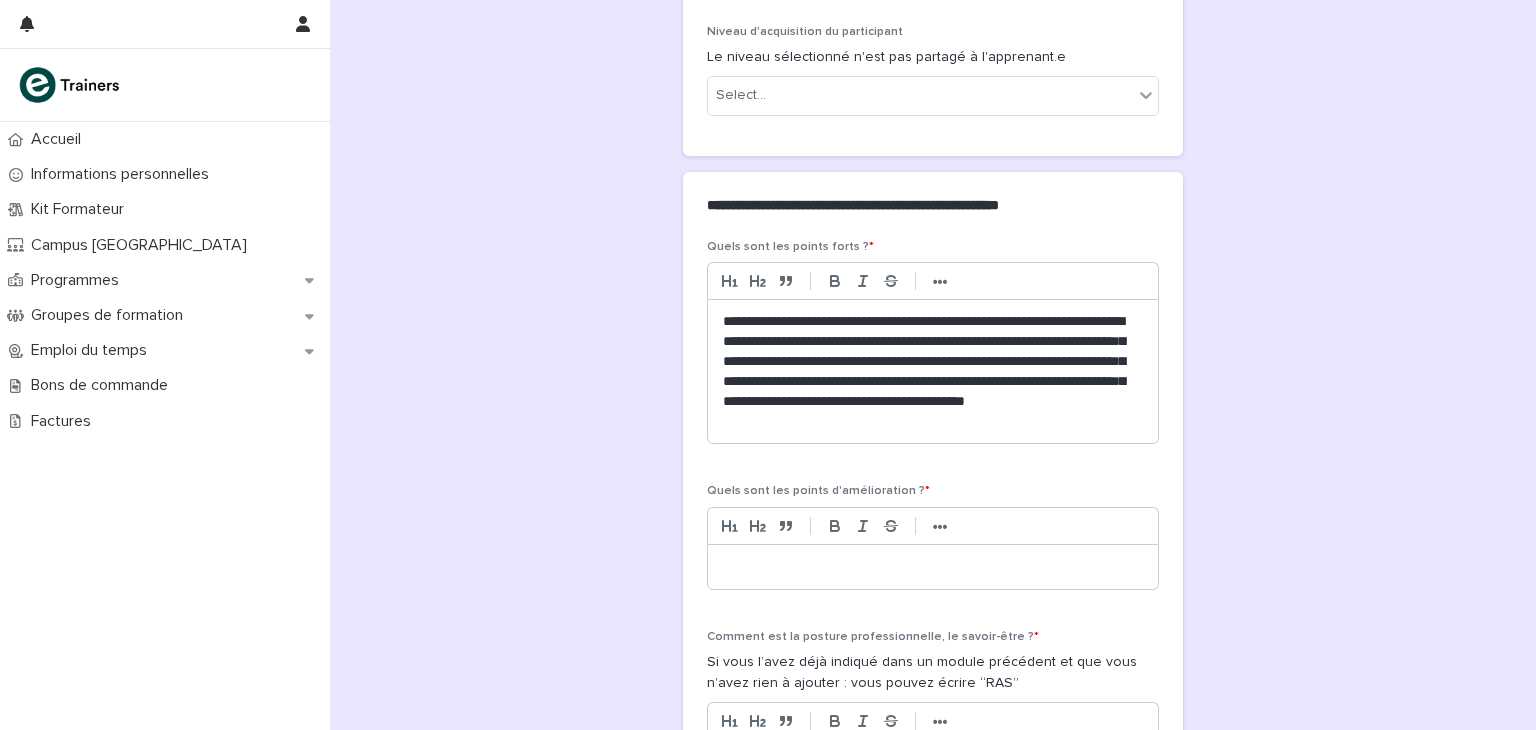 click on "**********" at bounding box center (933, 371) 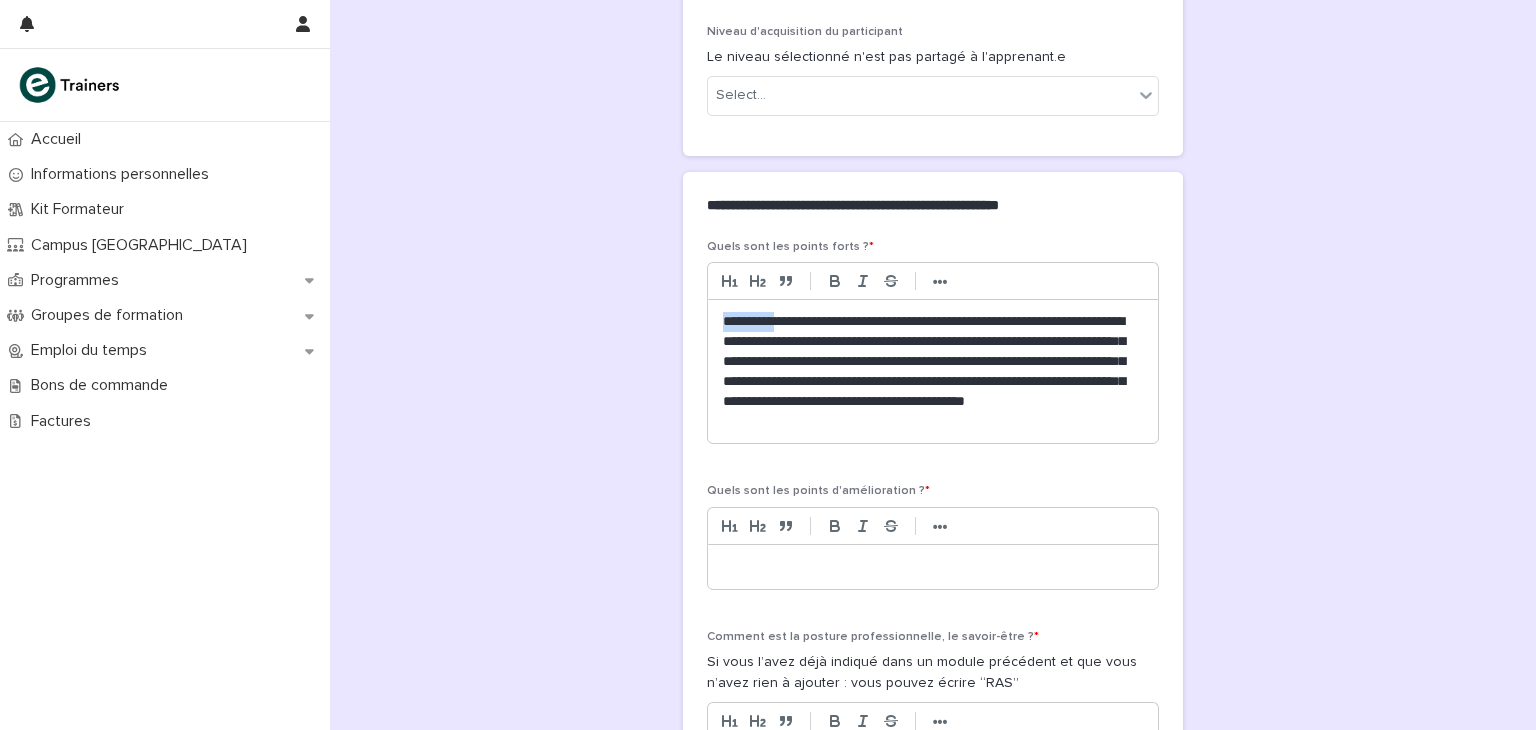 click on "**********" at bounding box center (933, 371) 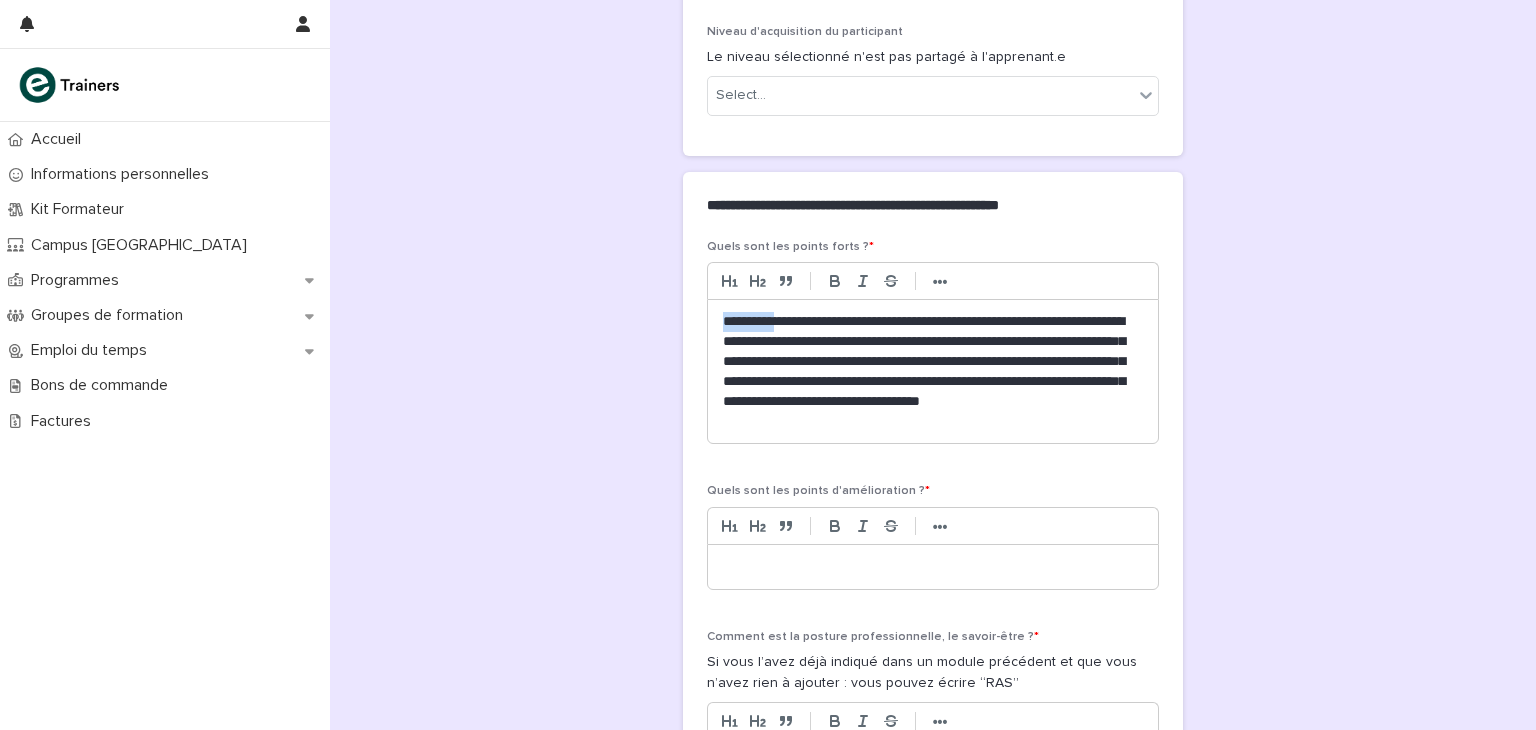 type 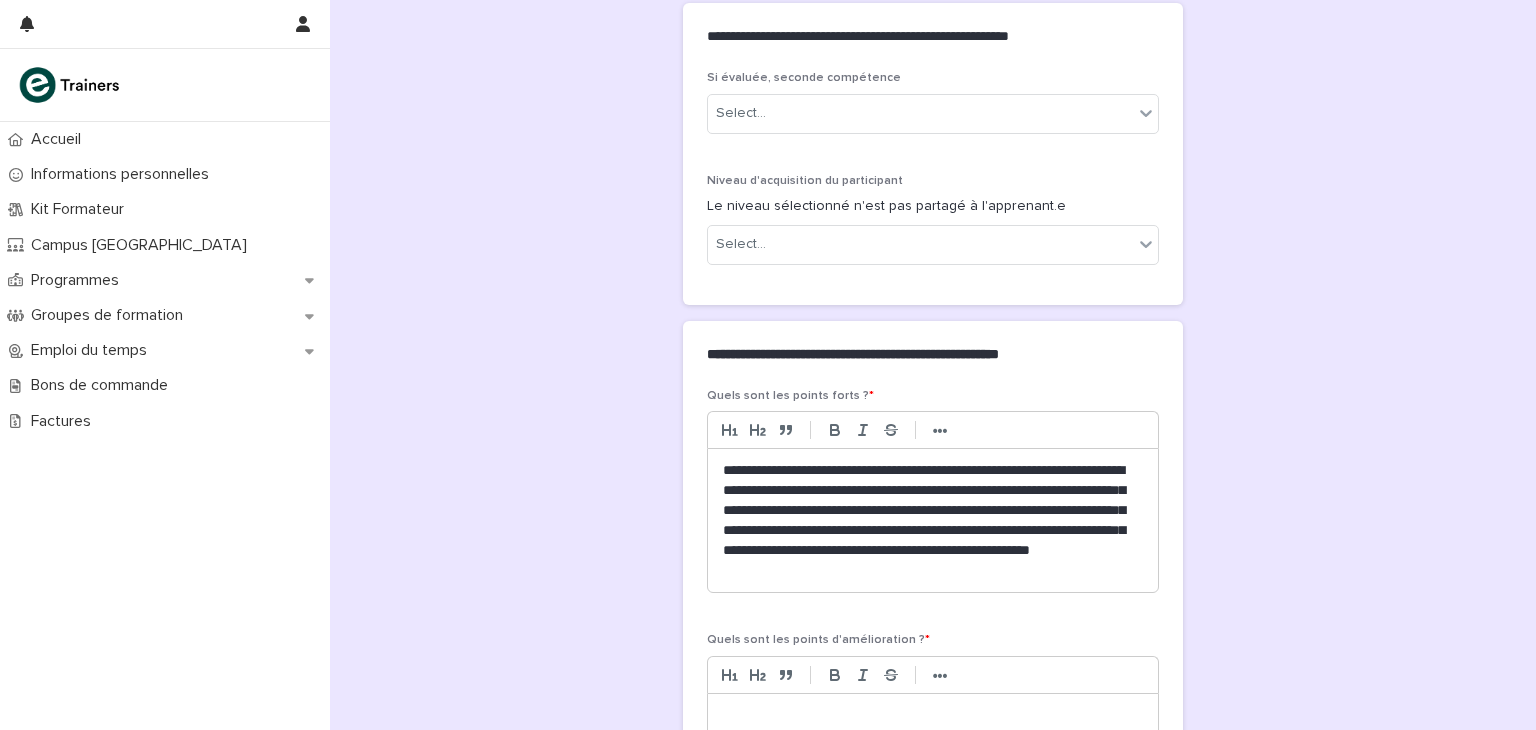 scroll, scrollTop: 900, scrollLeft: 0, axis: vertical 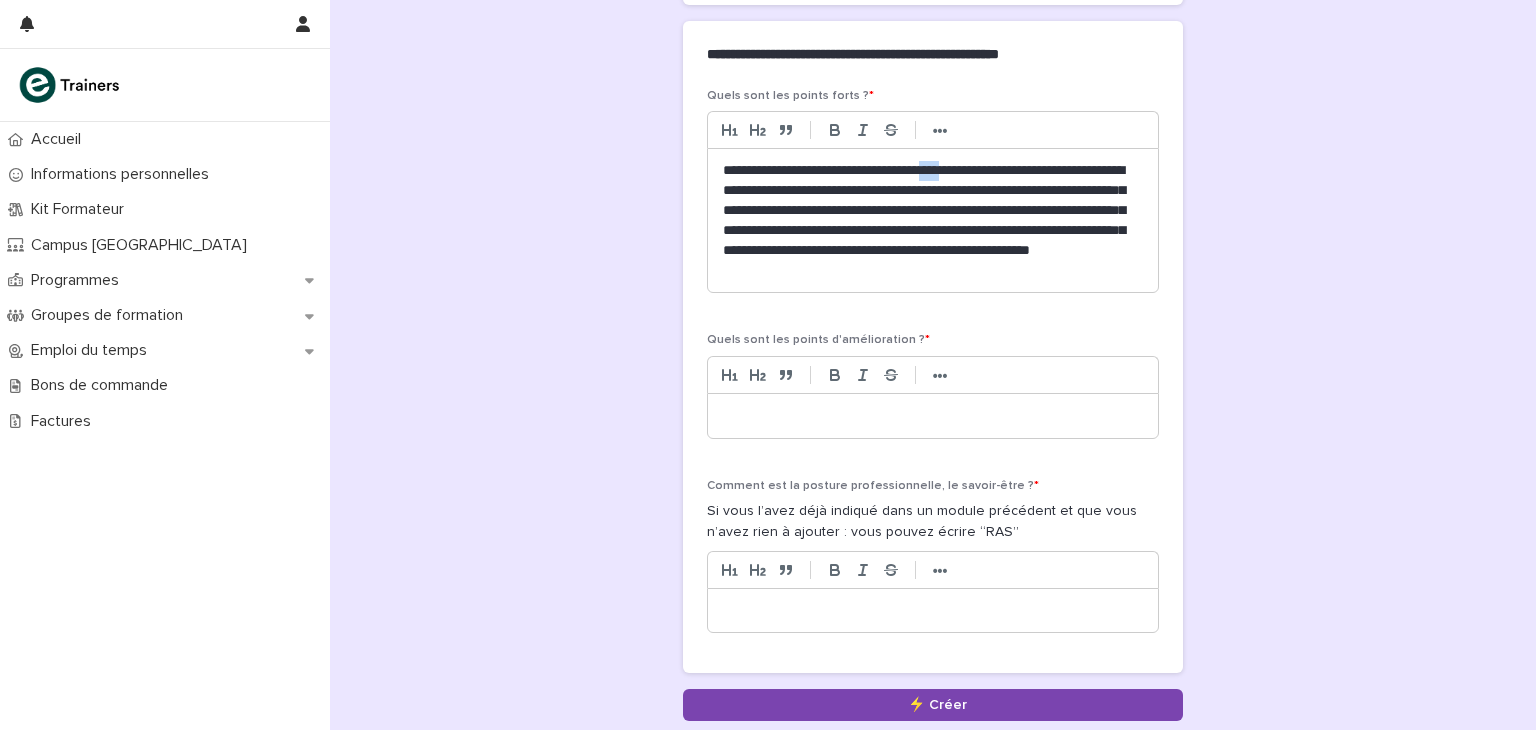 drag, startPoint x: 960, startPoint y: 151, endPoint x: 975, endPoint y: 152, distance: 15.033297 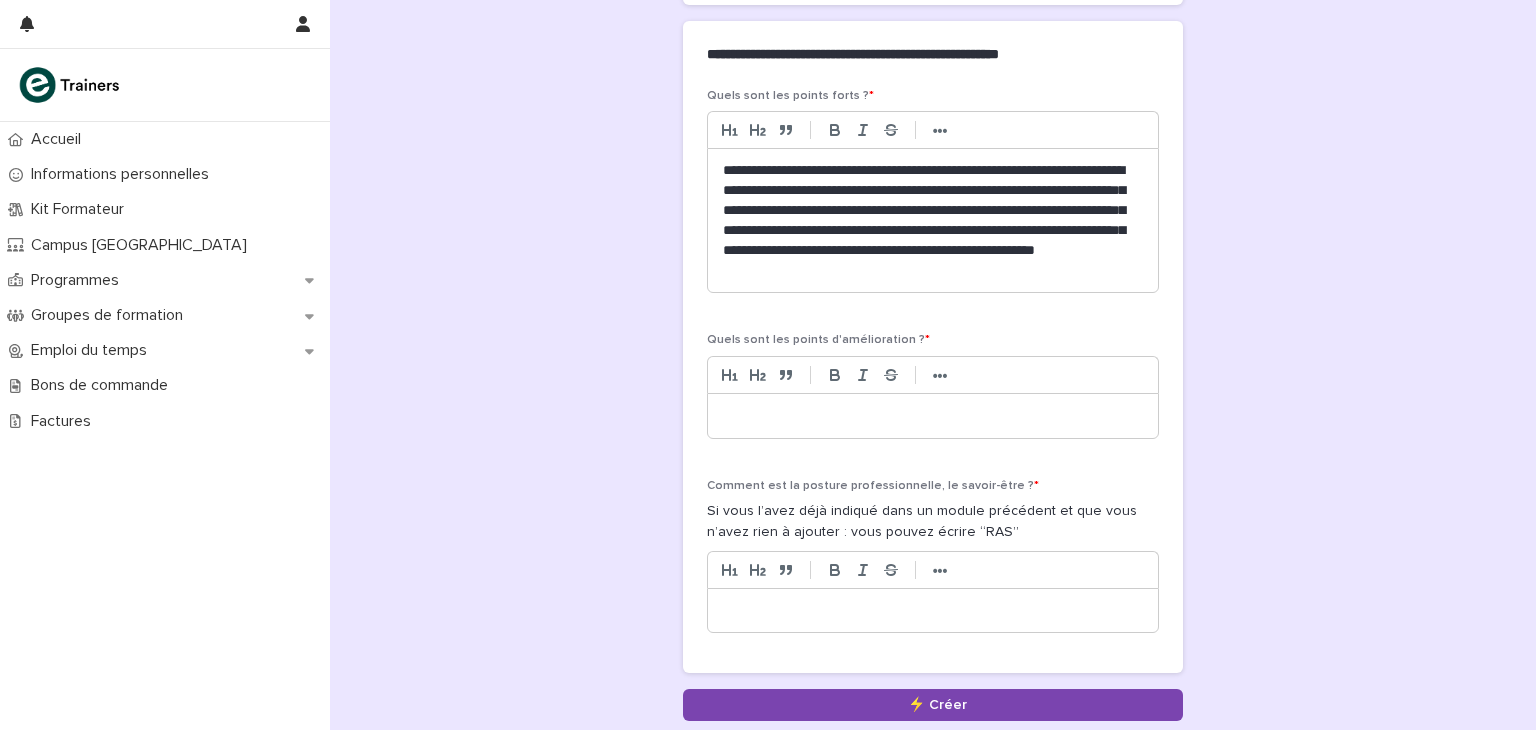 click on "**********" at bounding box center (933, 220) 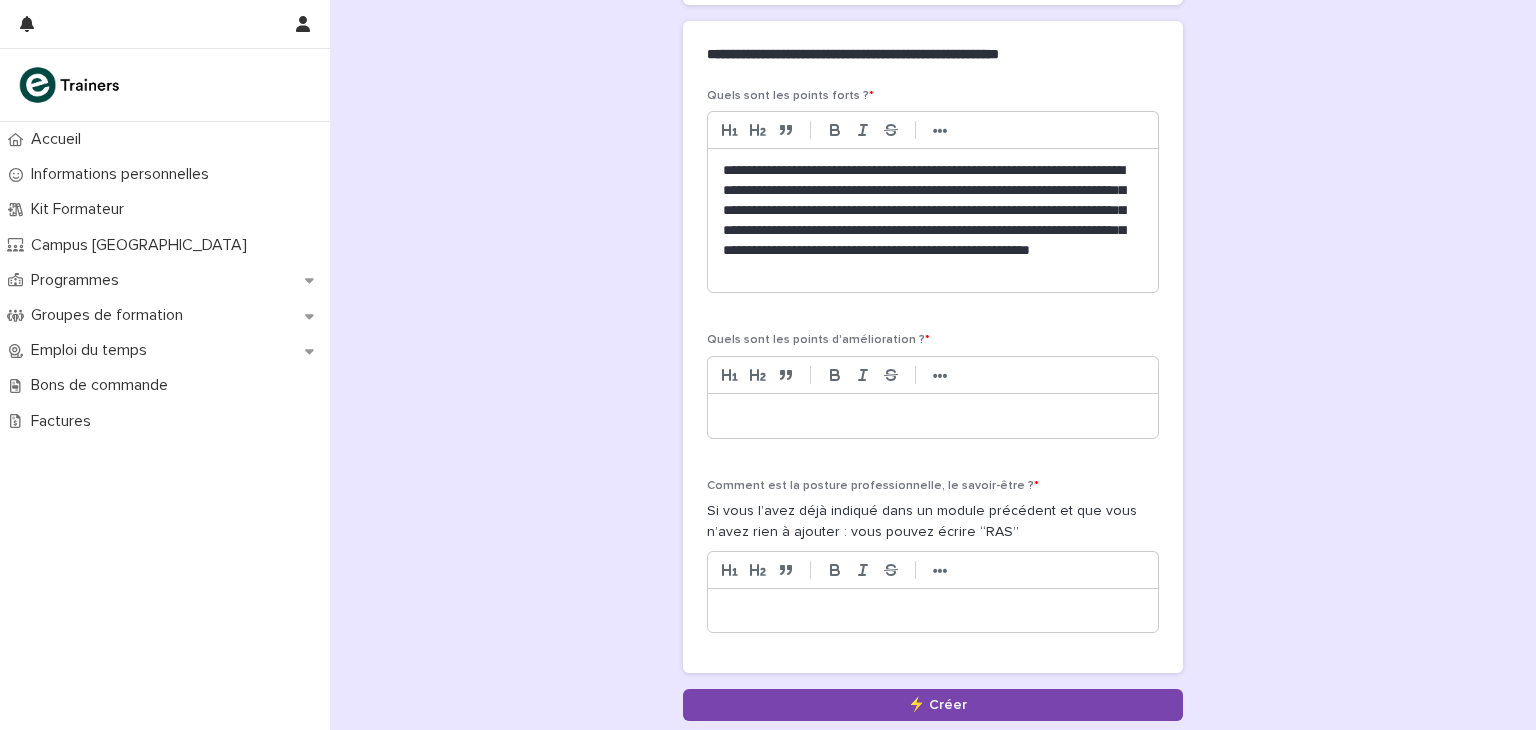 click on "**********" at bounding box center [933, 220] 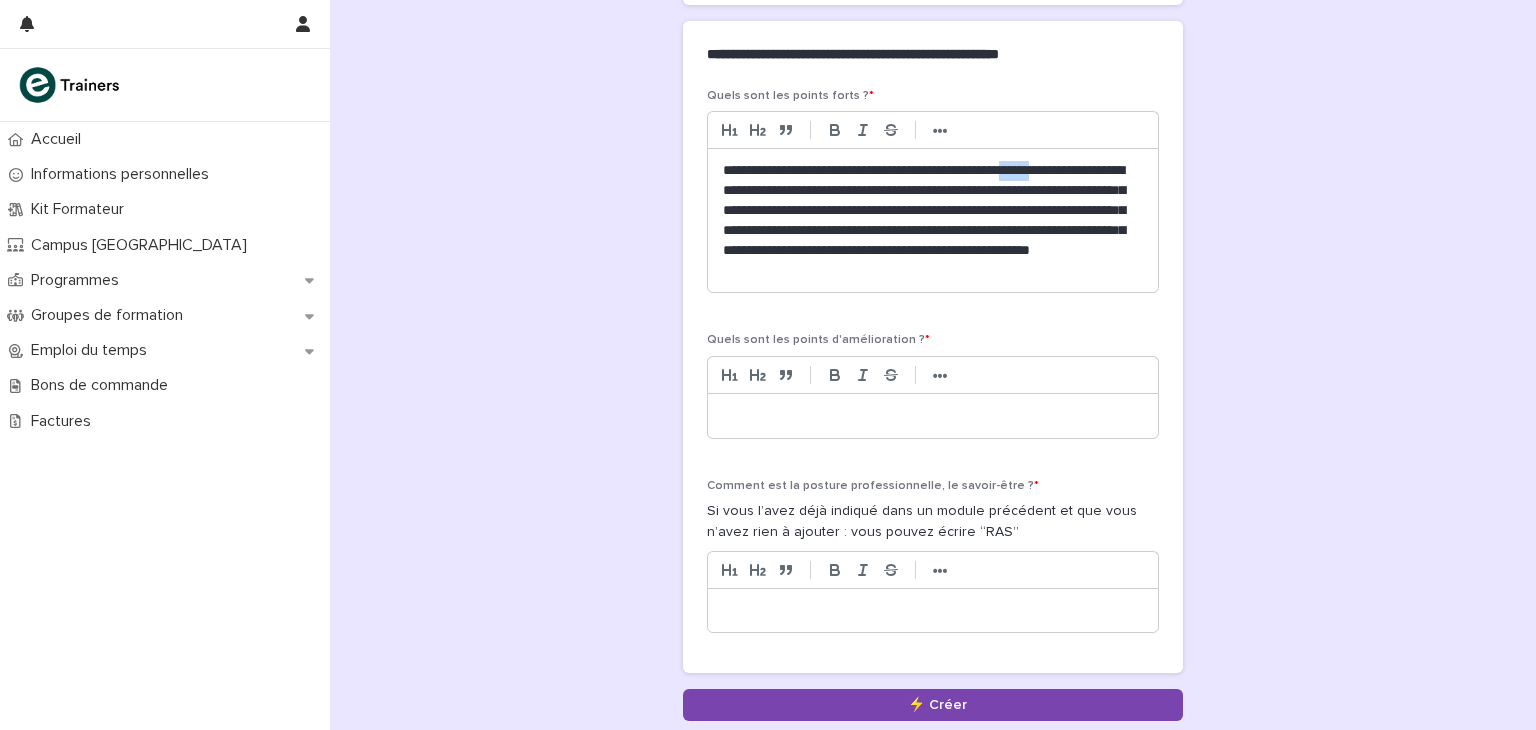 click on "**********" at bounding box center (933, 220) 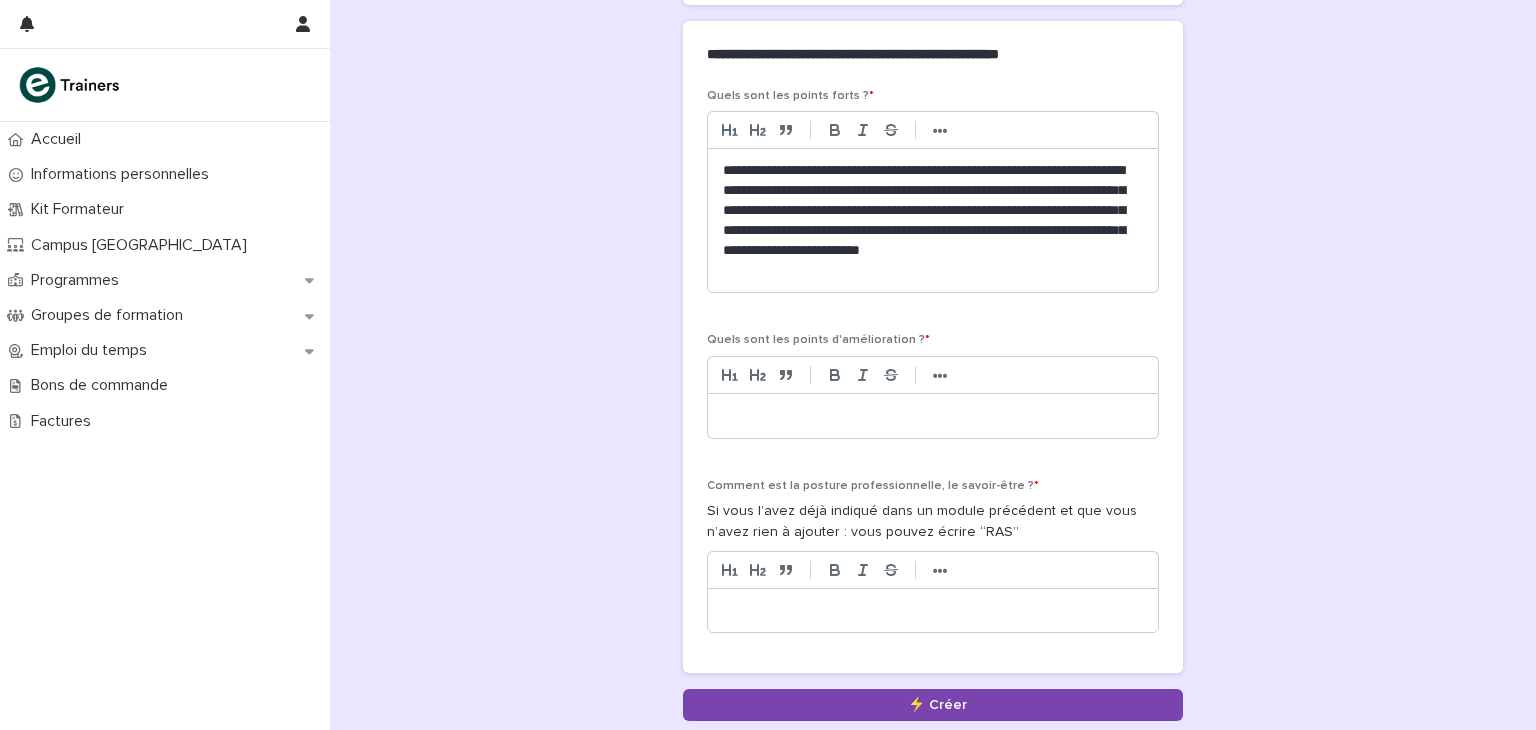 click on "**********" at bounding box center (933, 220) 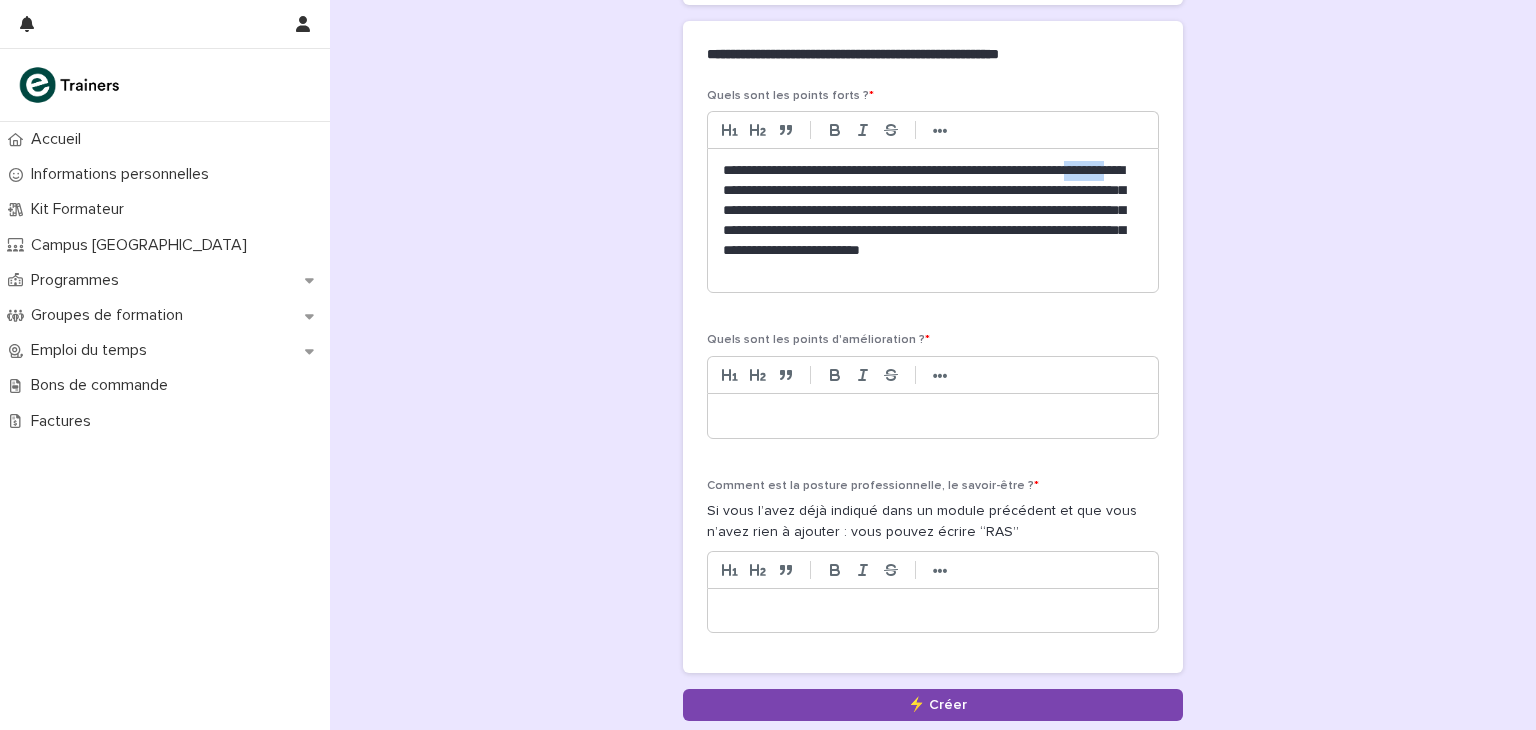 click on "**********" at bounding box center [933, 220] 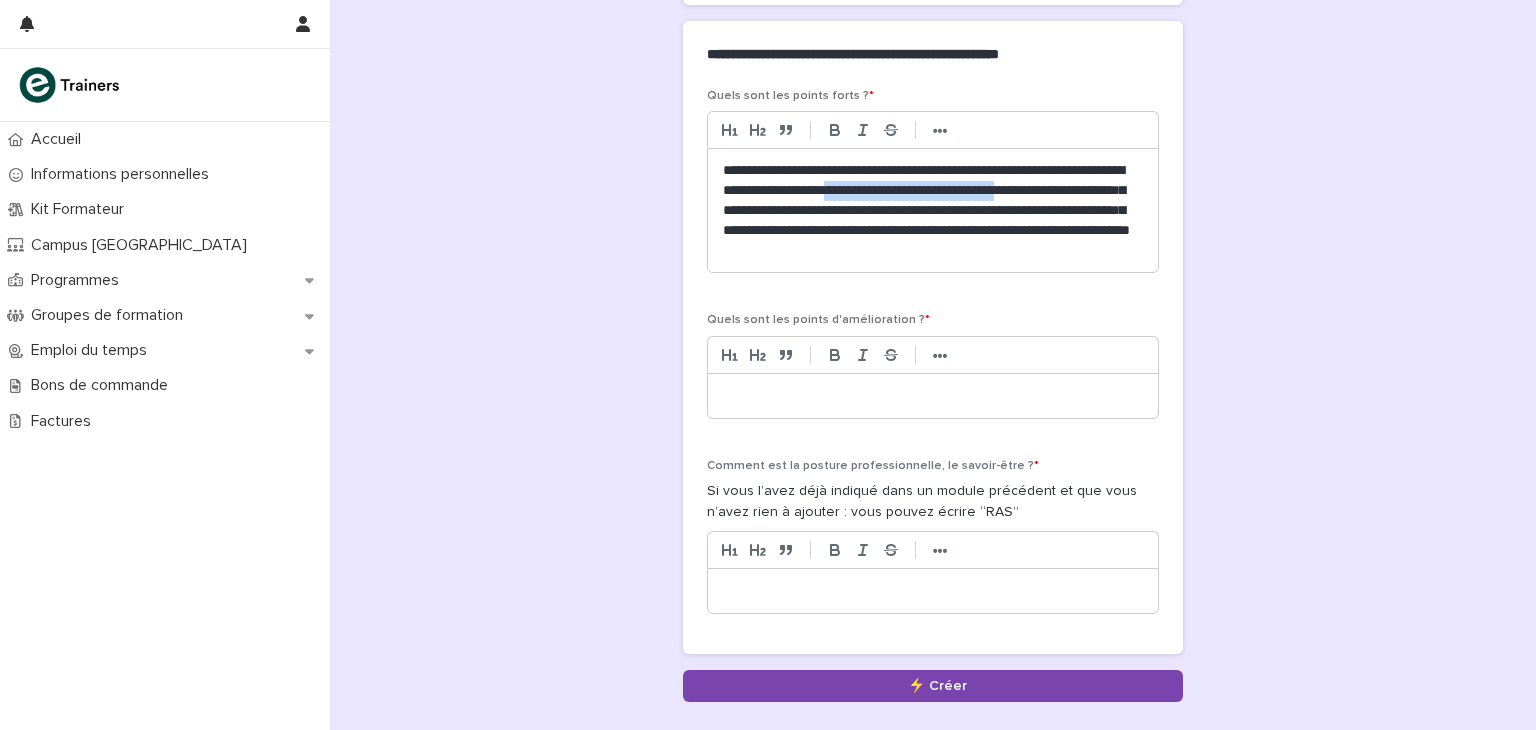 drag, startPoint x: 962, startPoint y: 170, endPoint x: 795, endPoint y: 185, distance: 167.6723 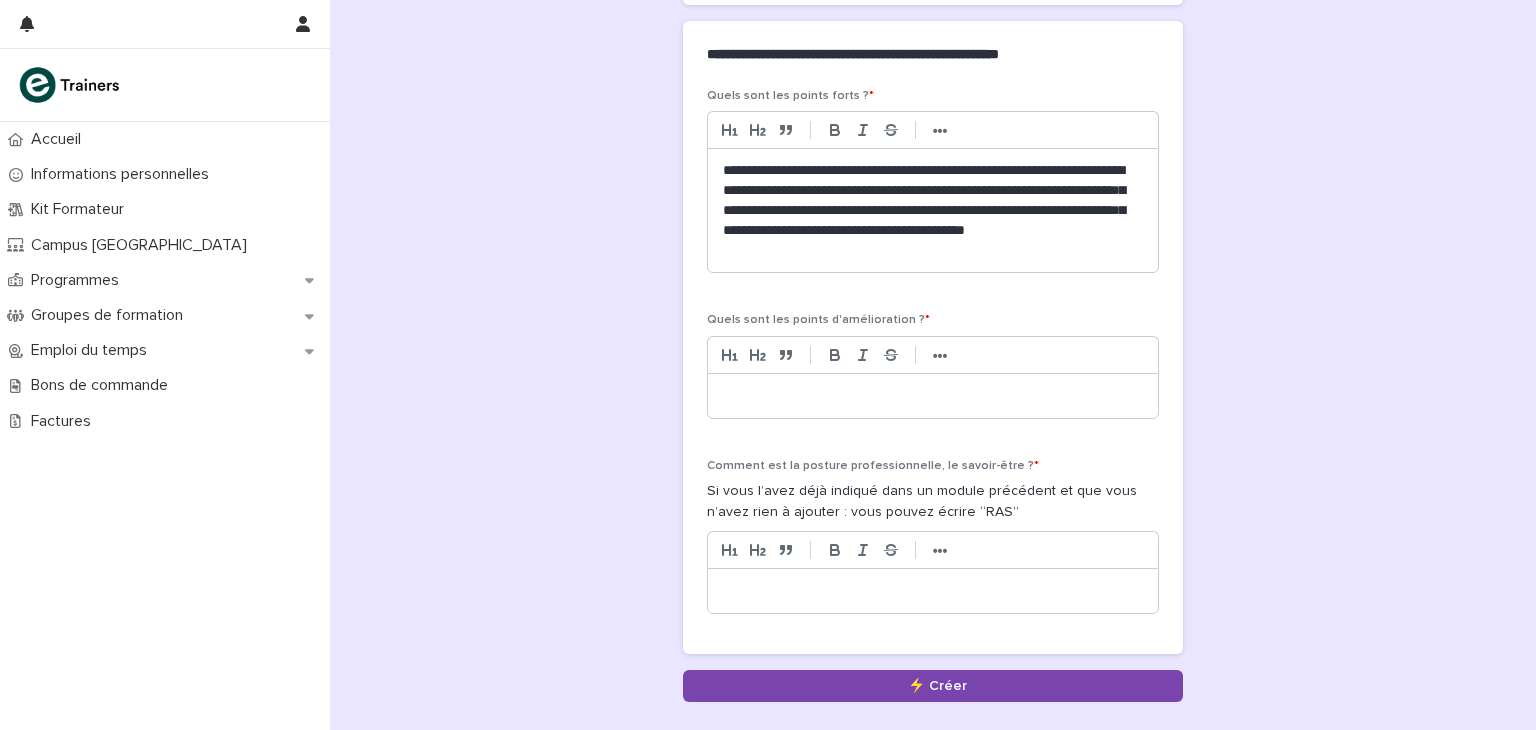 click on "**********" at bounding box center [933, 210] 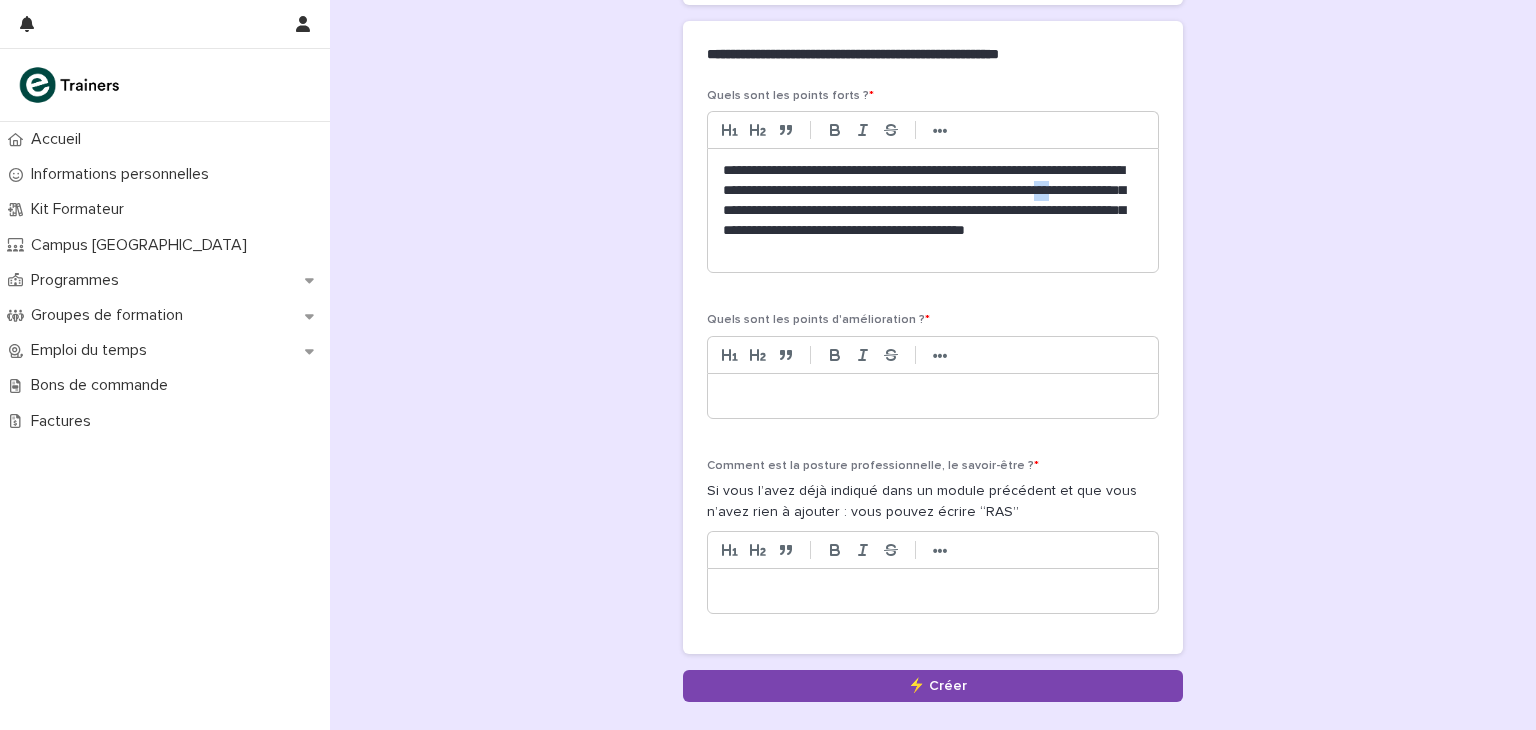 click on "**********" at bounding box center (933, 210) 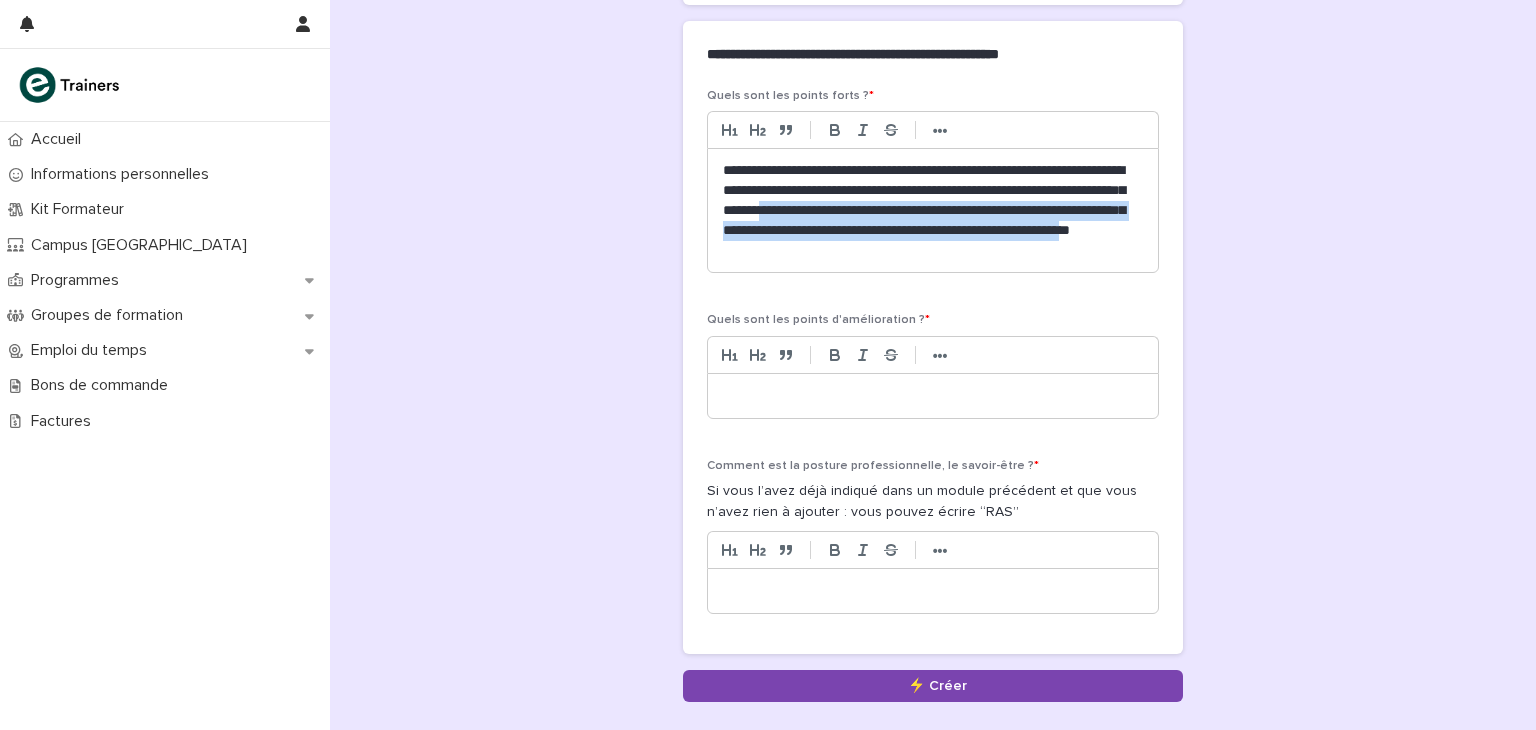 drag, startPoint x: 1007, startPoint y: 191, endPoint x: 1120, endPoint y: 229, distance: 119.218285 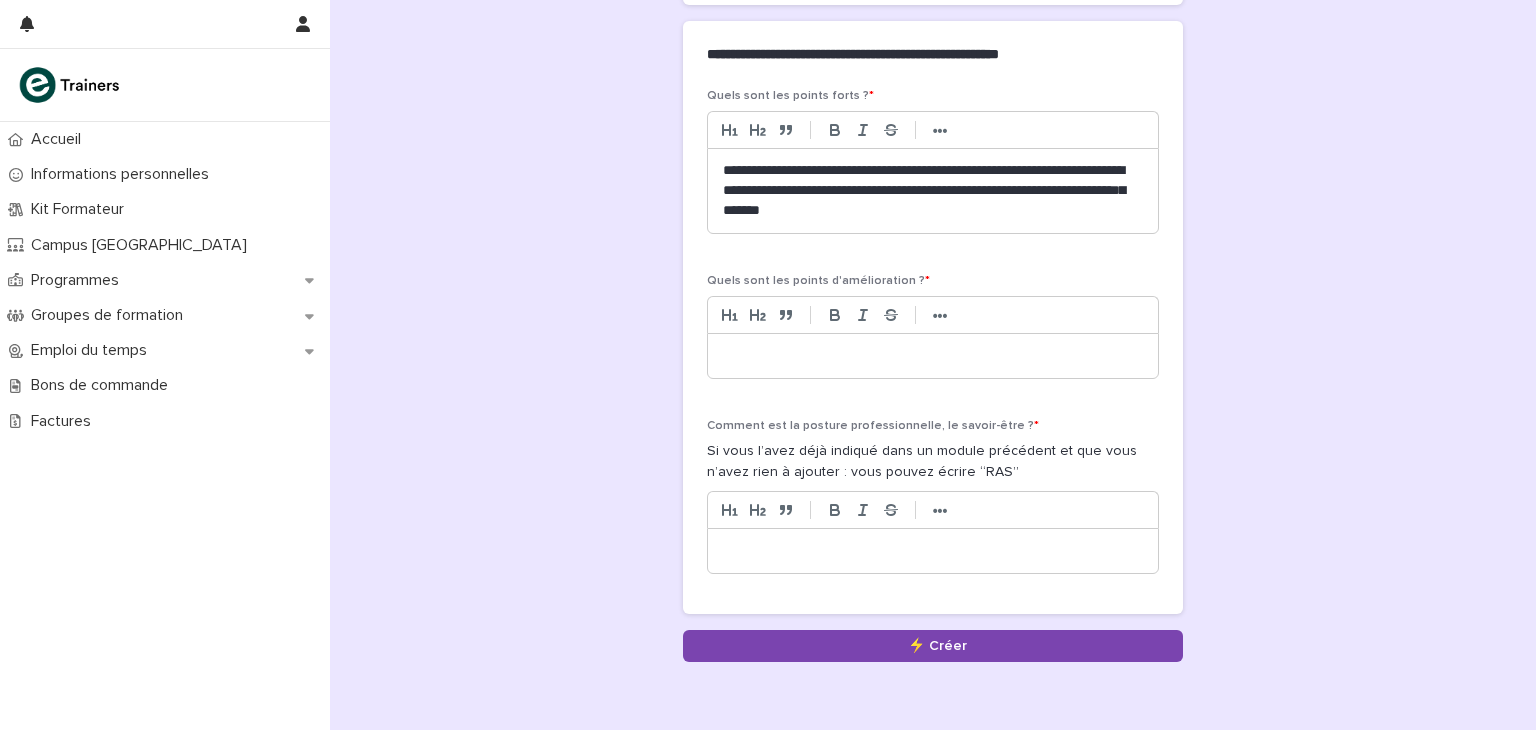 click on "**********" at bounding box center (933, 191) 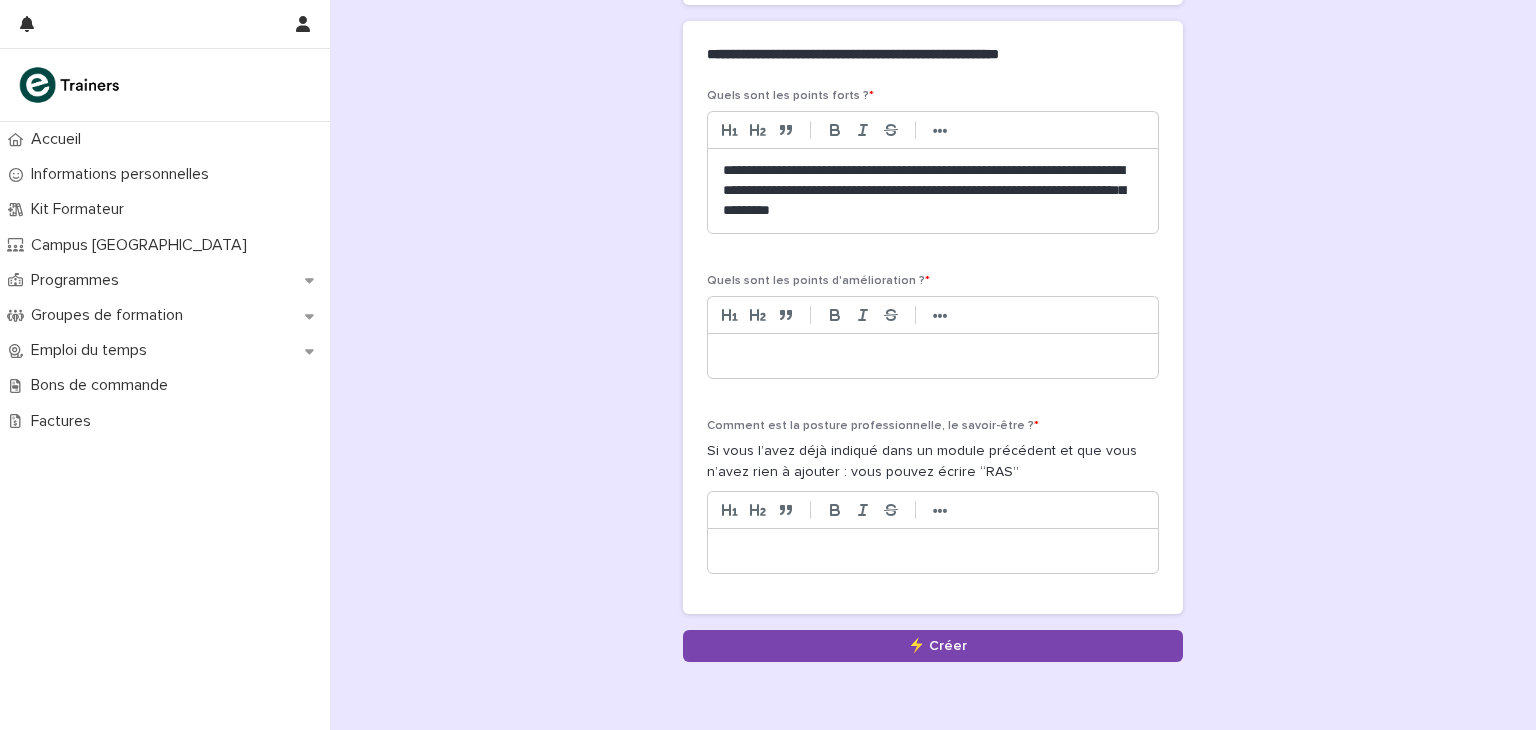 click on "**********" at bounding box center (933, 191) 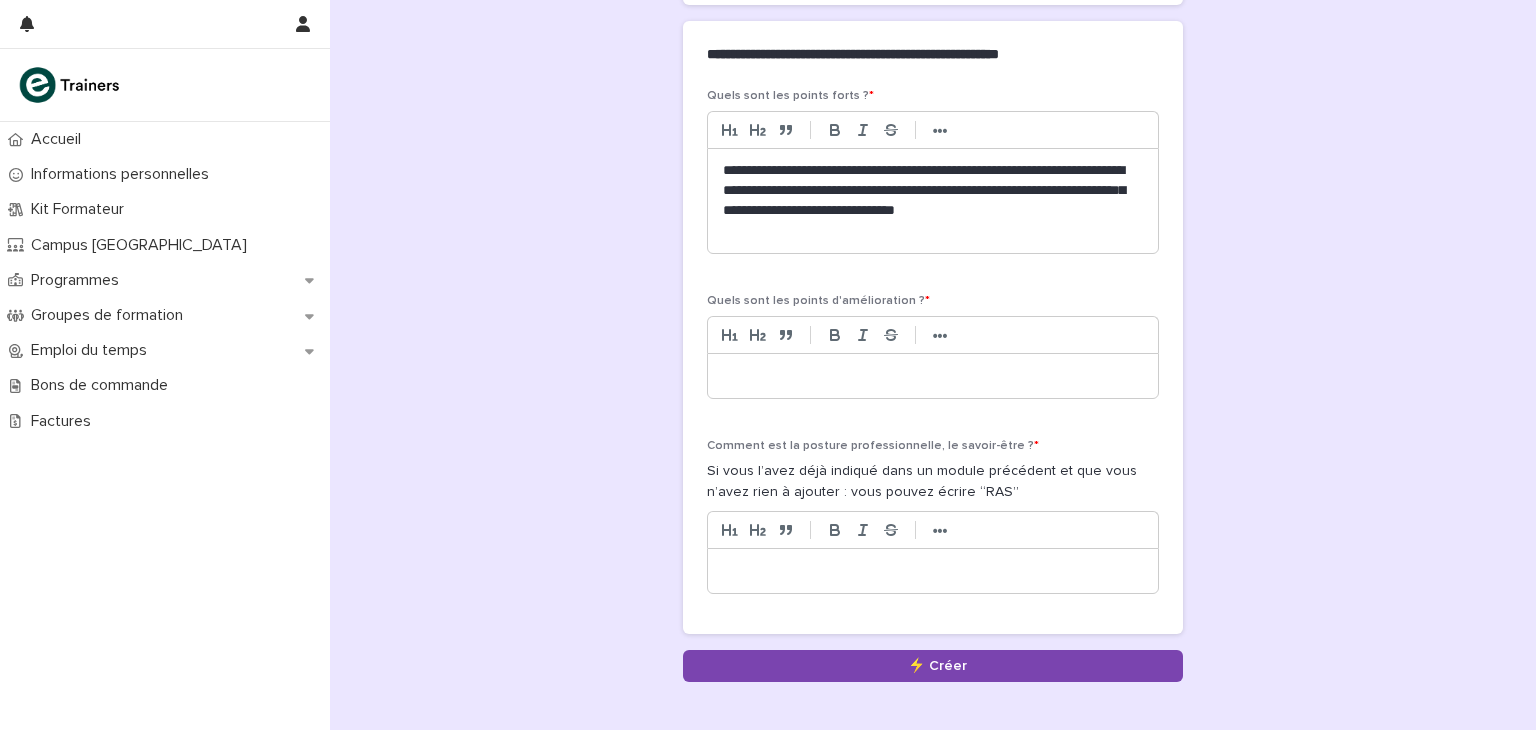 click at bounding box center (933, 376) 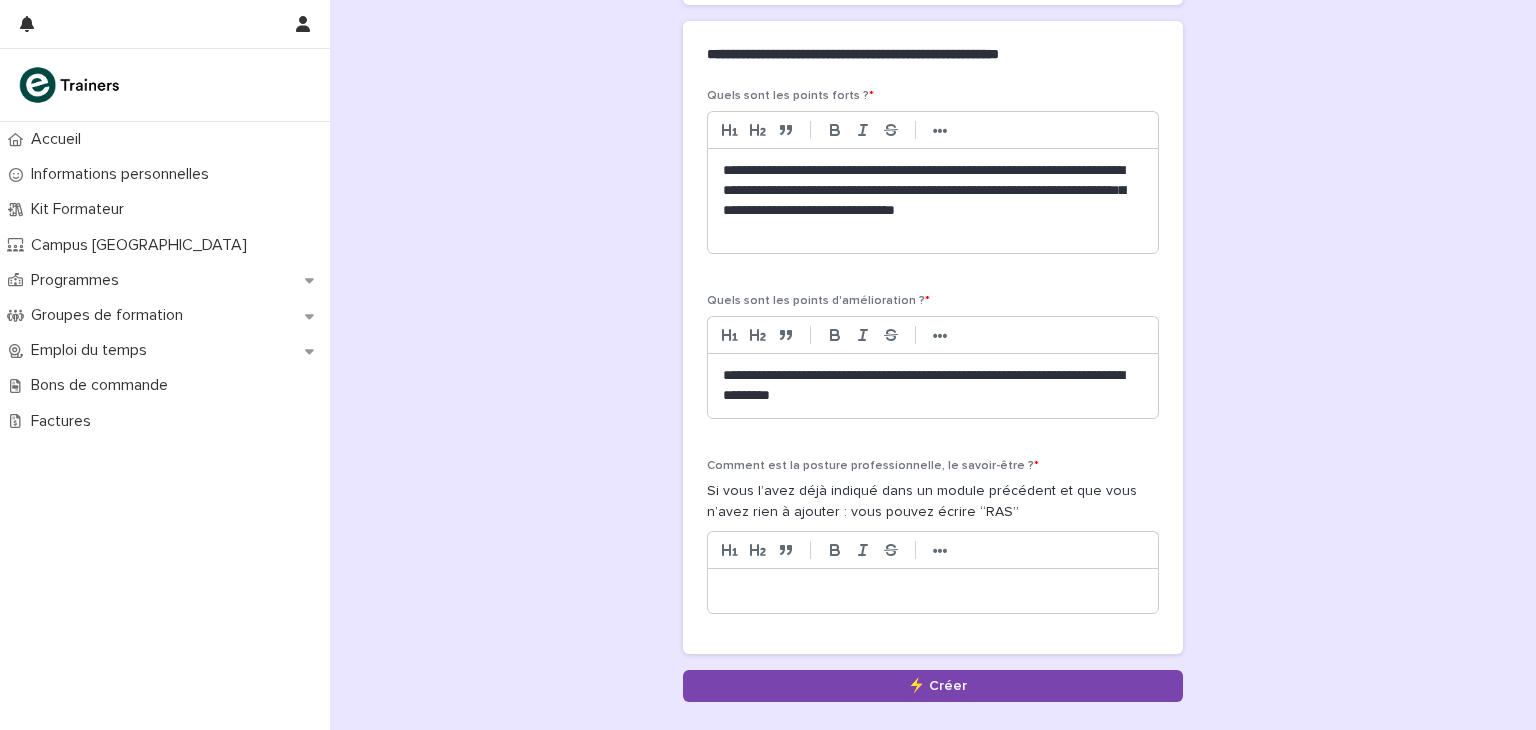 click at bounding box center (933, 591) 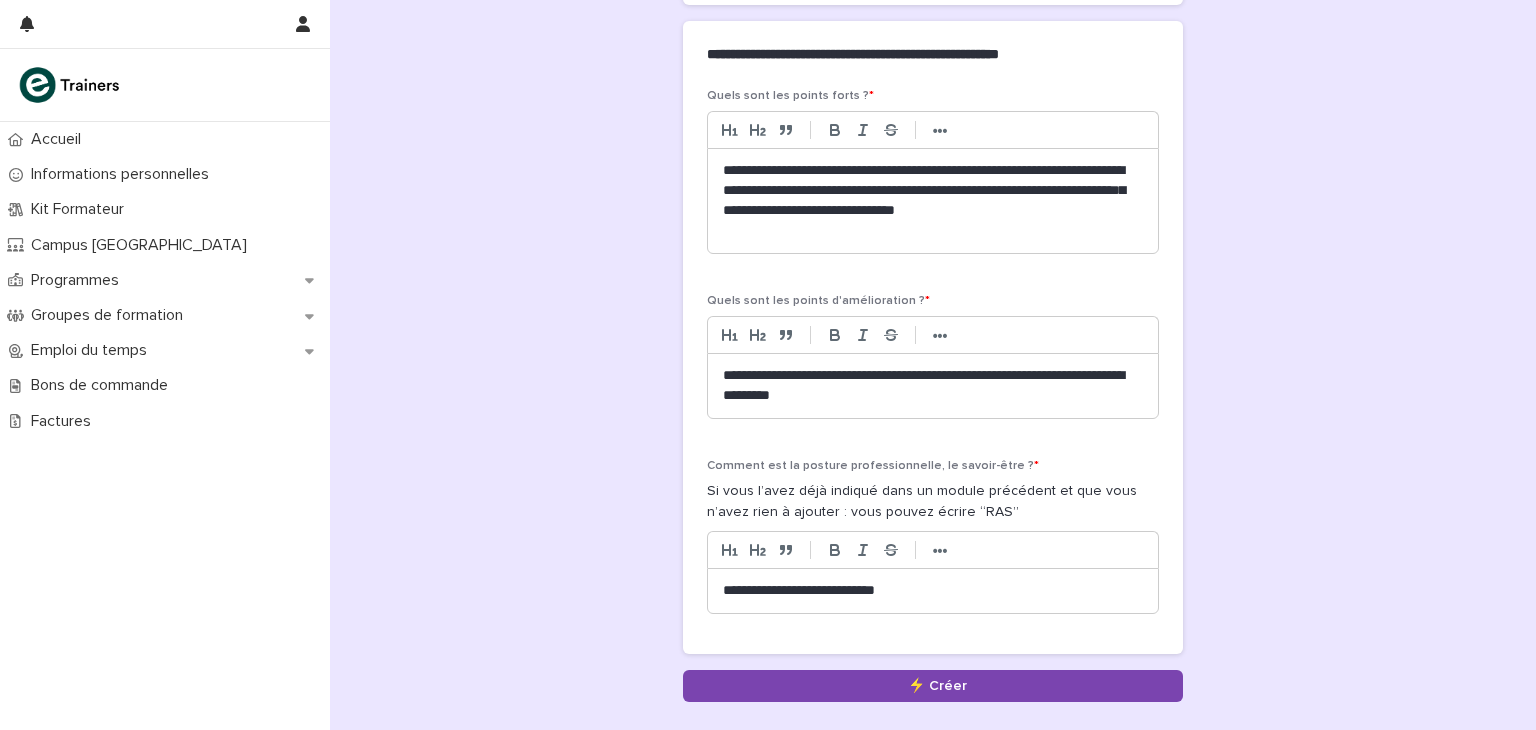 drag, startPoint x: 910, startPoint y: 672, endPoint x: 899, endPoint y: 381, distance: 291.20782 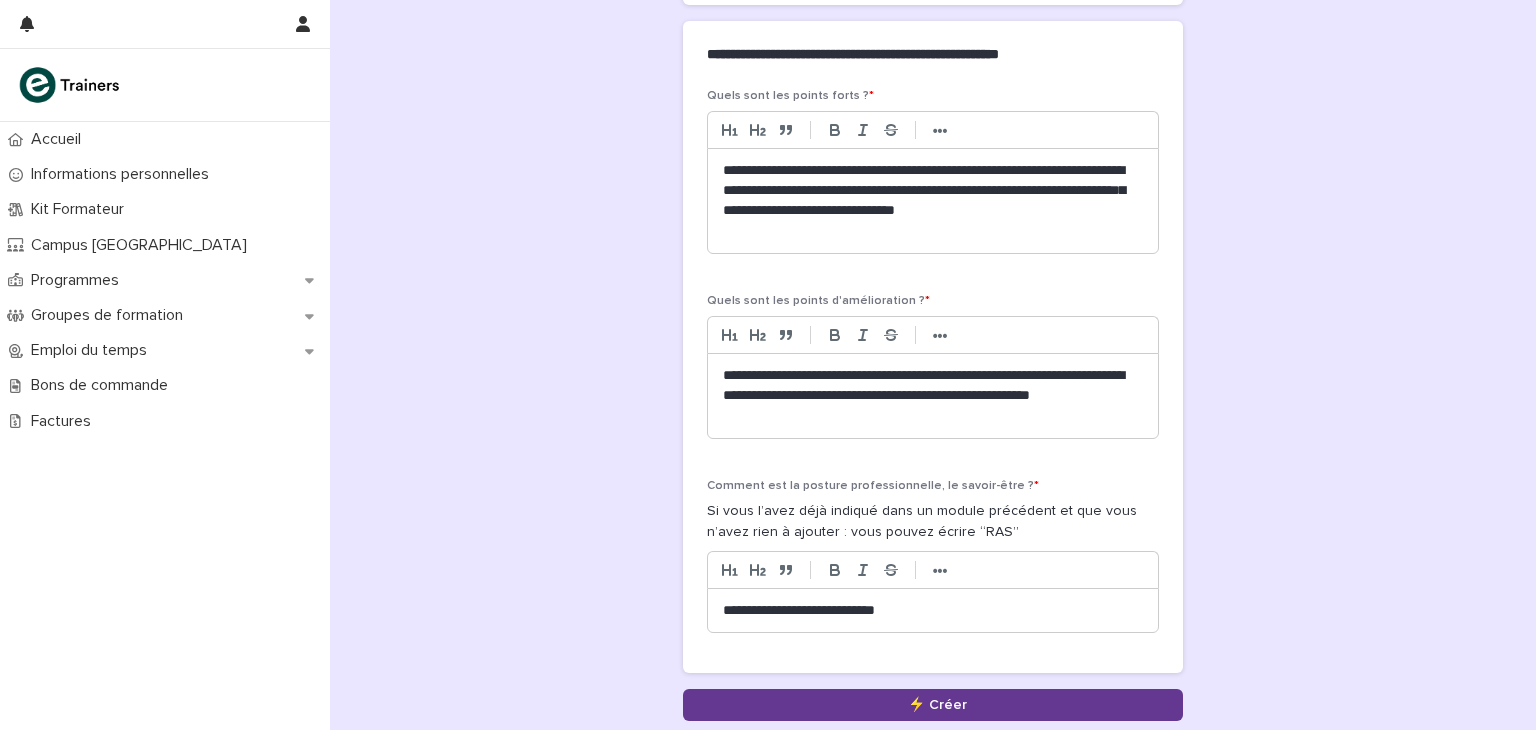 click on "Save" at bounding box center (933, 705) 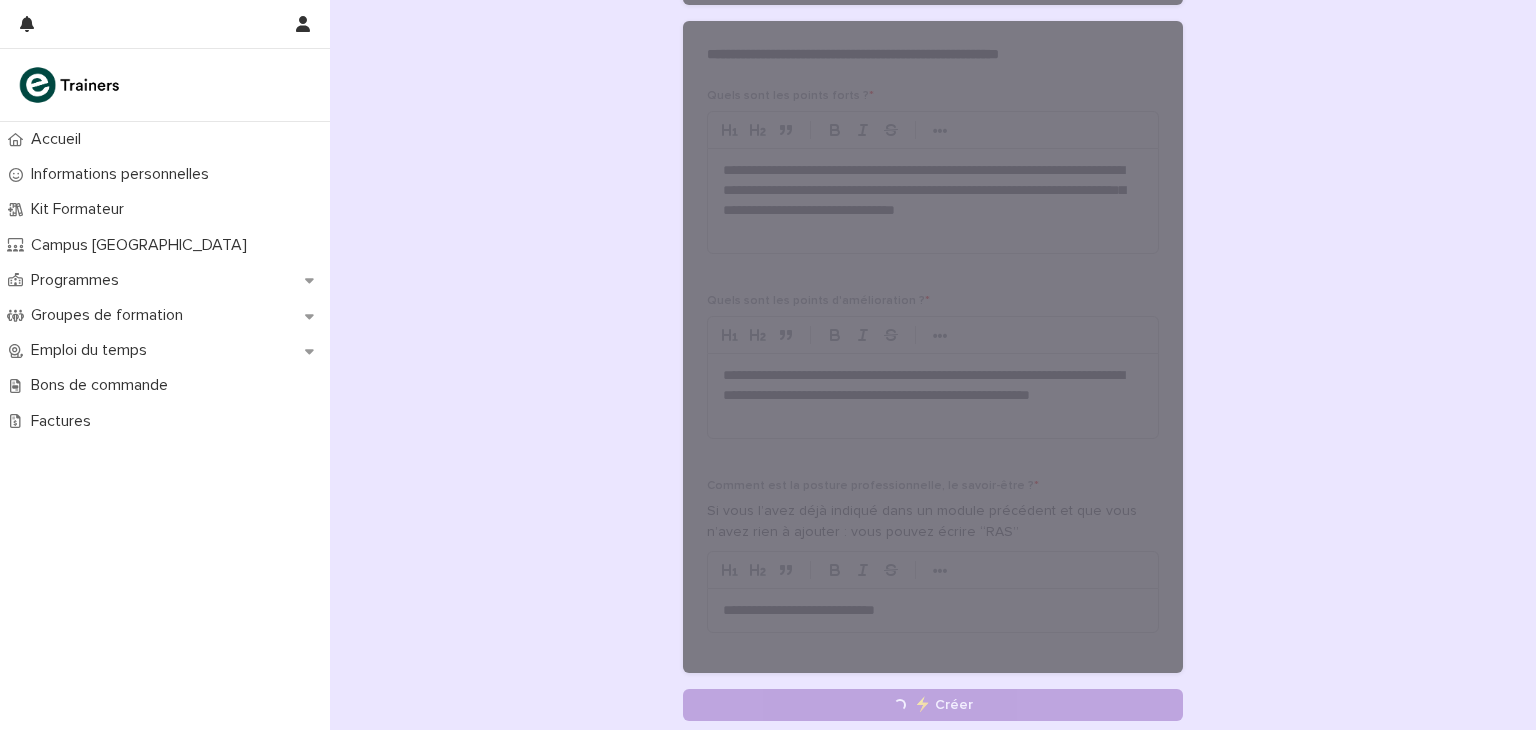 scroll, scrollTop: 0, scrollLeft: 0, axis: both 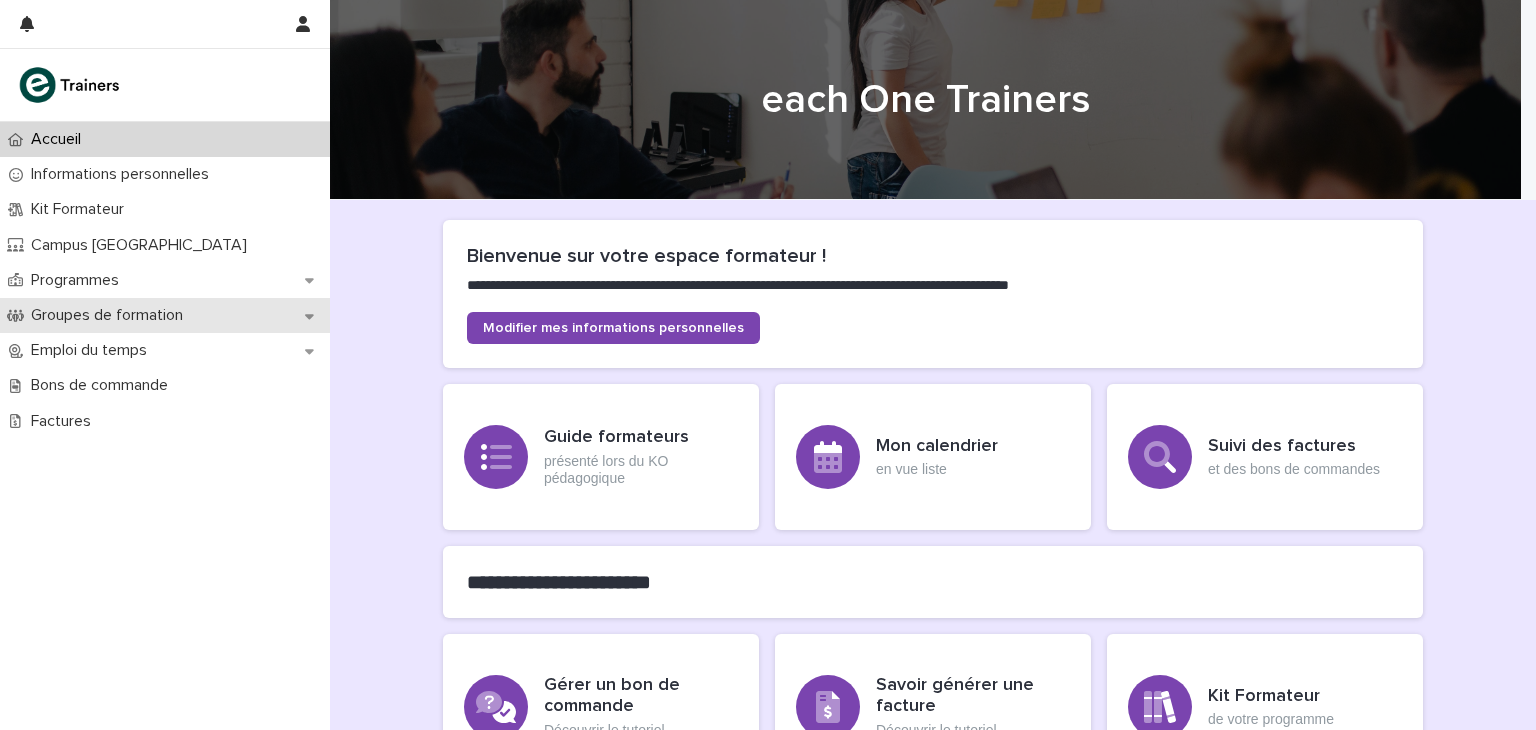 click on "Groupes de formation" at bounding box center [165, 315] 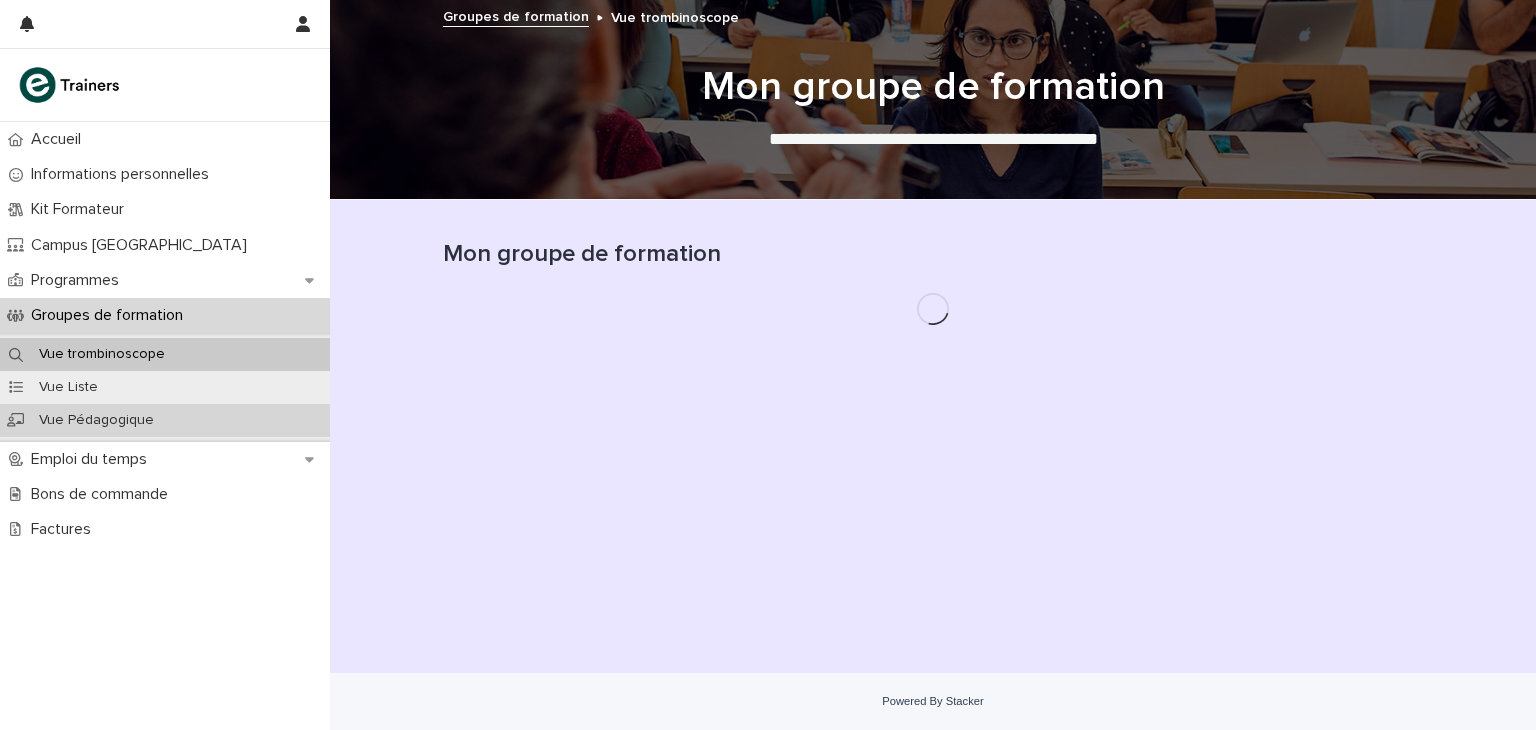 click on "Vue Pédagogique" at bounding box center [165, 420] 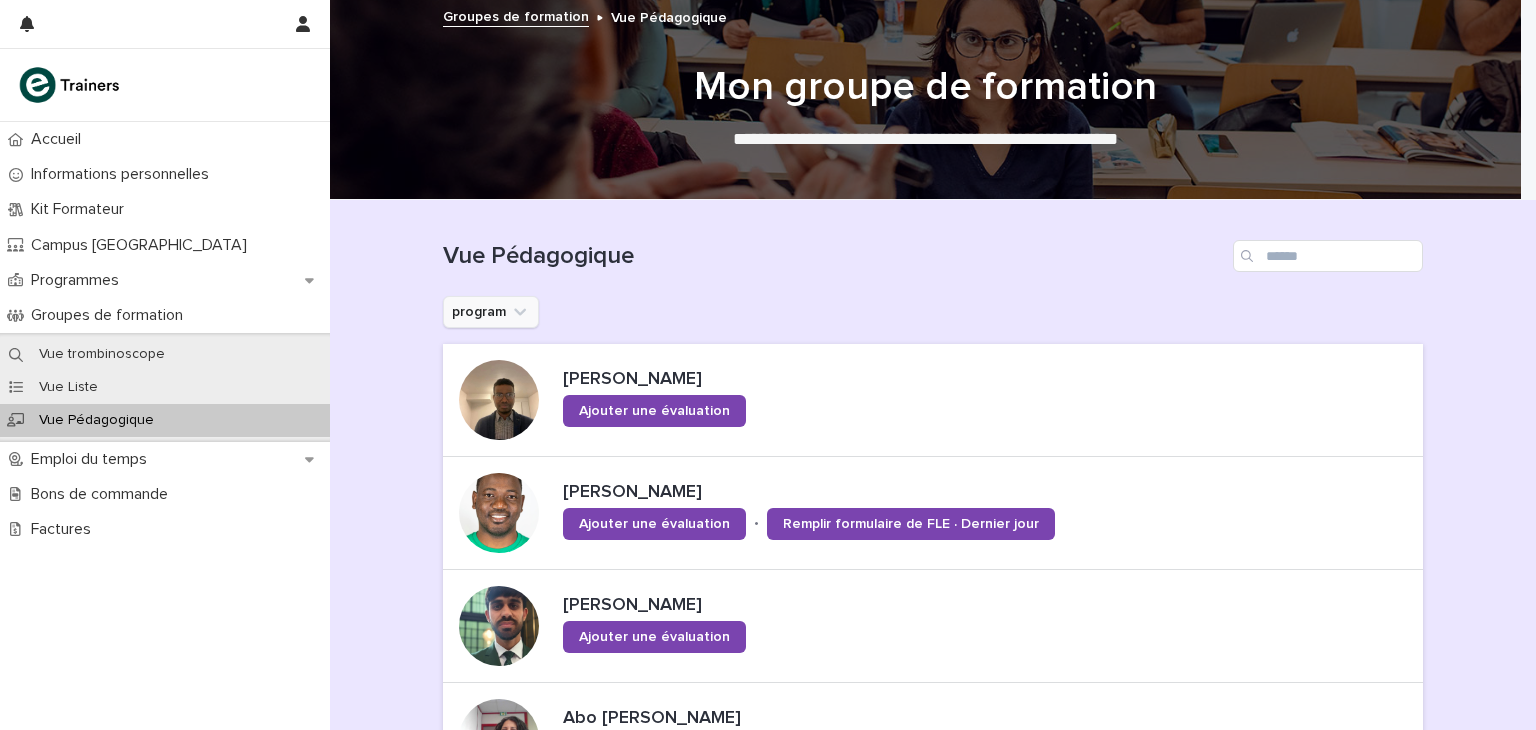 click 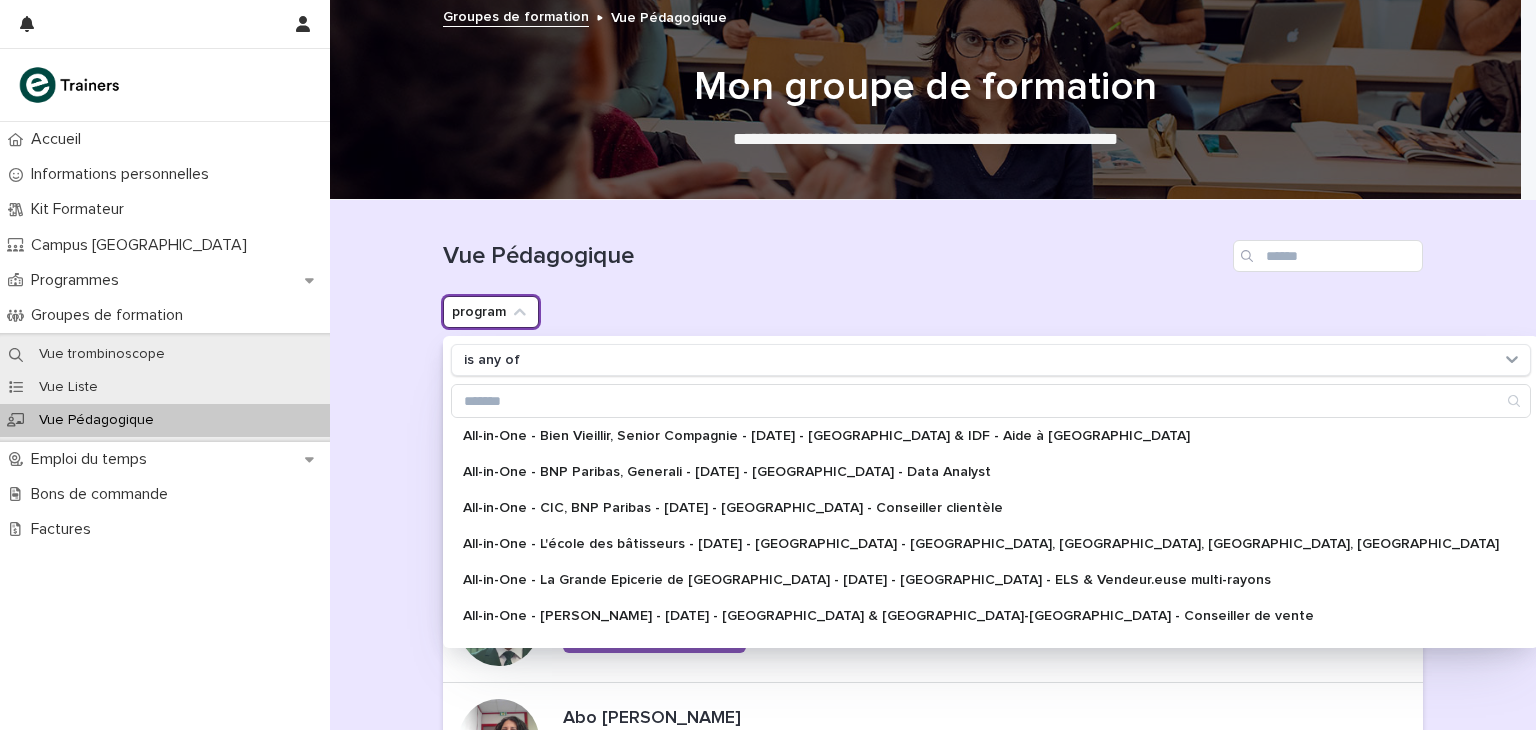 scroll, scrollTop: 0, scrollLeft: 0, axis: both 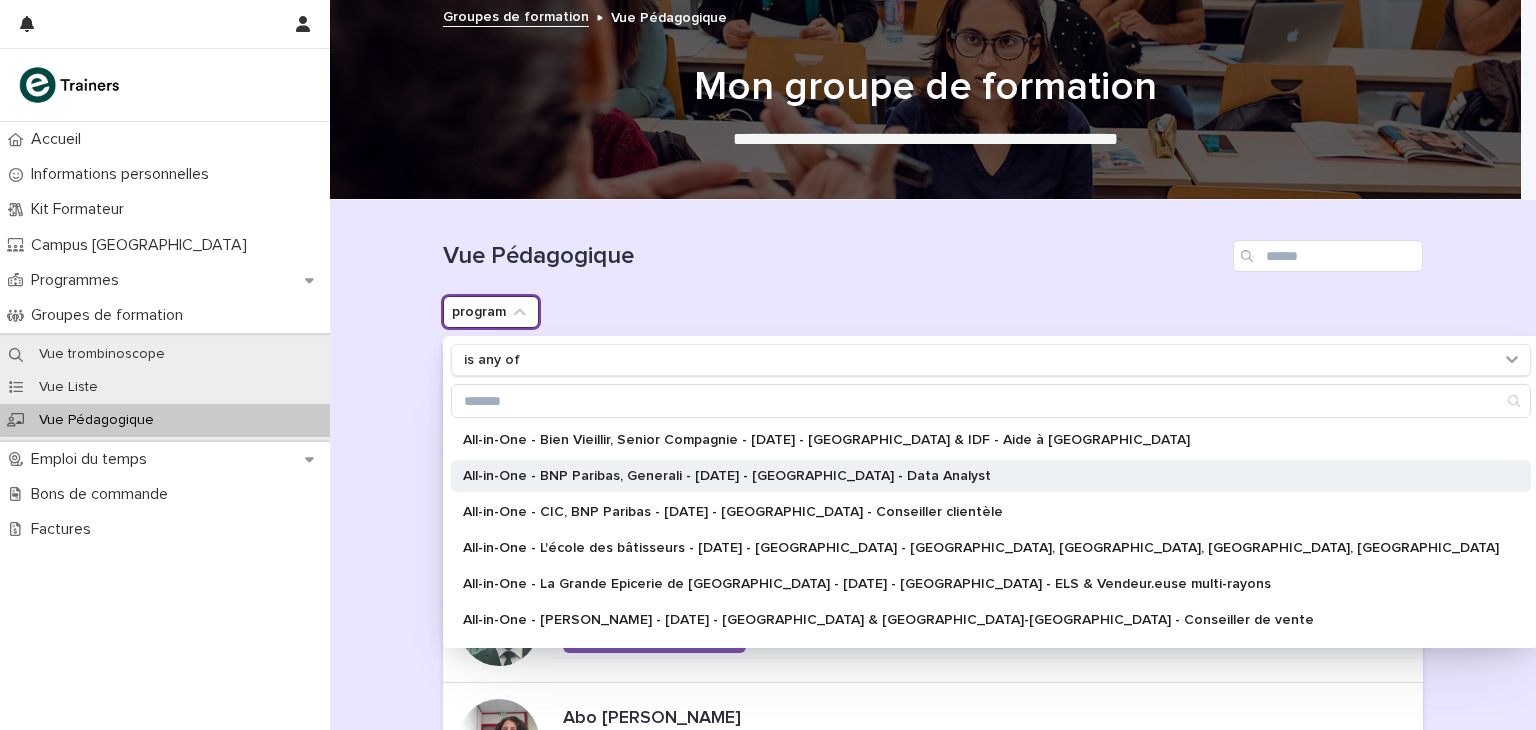 click on "All-in-One - BNP Paribas, Generali - [DATE] - [GEOGRAPHIC_DATA] - Data Analyst" at bounding box center (981, 476) 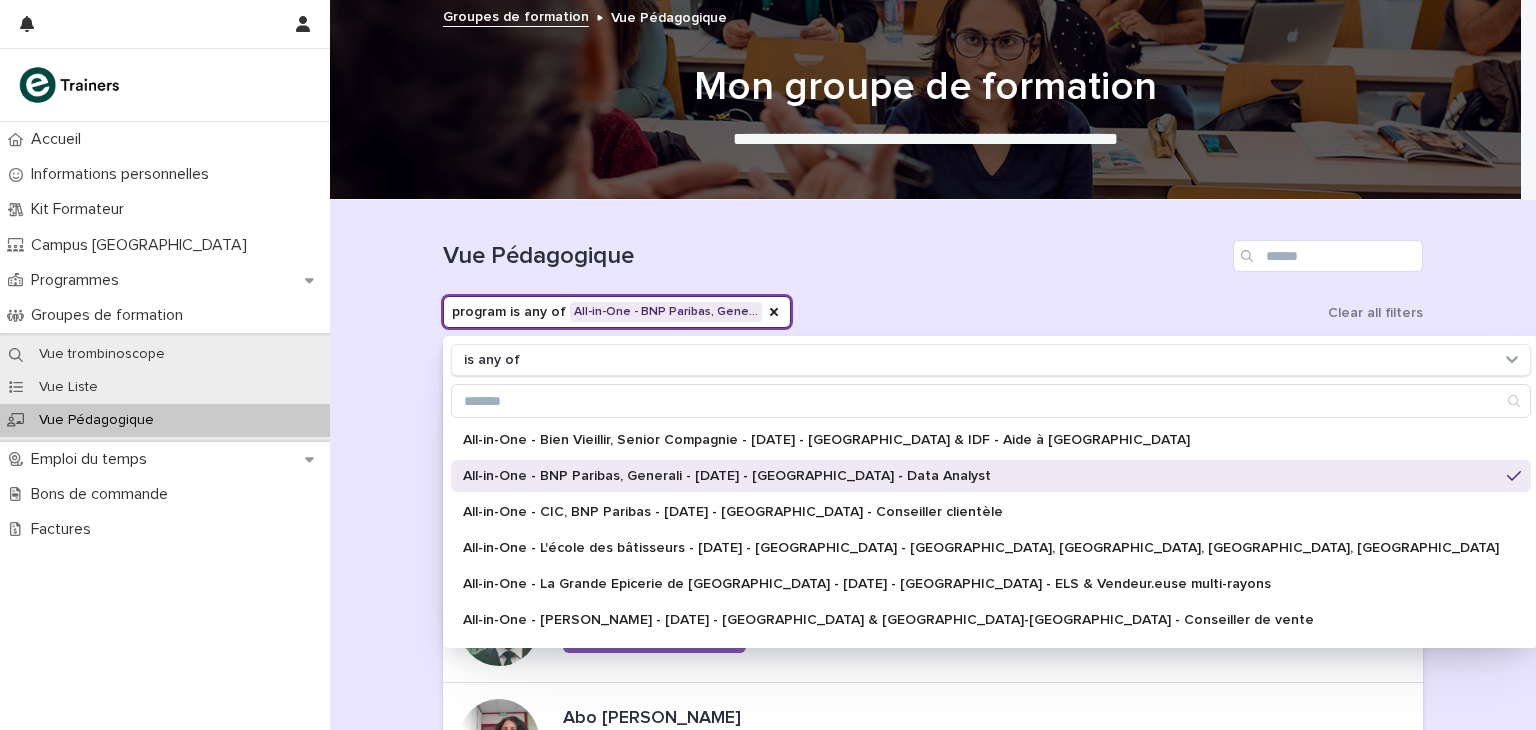 click on "Loading... Saving… Loading... Saving… Vue Pédagogique program is any of All-in-One - BNP Paribas, Gene… is any of All-in-One - Bien Vieillir, Senior Compagnie - 4 - Juillet 2024 - Paris & IDF - Aide à Domicile All-in-One - BNP Paribas, Generali - Juin 2025 - Île-de-France - Data Analyst All-in-One - CIC, BNP Paribas - Mai 2025 - Île-de-France - Conseiller clientèle All-in-One - L'école des bâtisseurs - 1 - Octobre 2024 - Île-de-France - Maçon, couvreur, plombier, plaquiste All-in-One - La Grande Epicerie de Paris - 1 - Octobre 2024 - Île-de-France - ELS & Vendeur.euse multi-rayons All-in-One - Leroy Merlin - 2 - Avril 2024 - Paris & Ile-de-France  - Conseiller de vente  All-in-One - Leroy Merlin - 3 - Novembre 2024 - Île-de-France - Agent Logistique All-in-One - Leroy Merlin, Galeries Lafayette - Mars 2025 - Île-de-France - Employé logistique All-in-One - Monoprix - 21 - Janvier 2025 - Île-de-France - Vendeur en produits frais One Network S2-2023 / HEC Paris Clear all filters • • • 1" at bounding box center [933, 920] 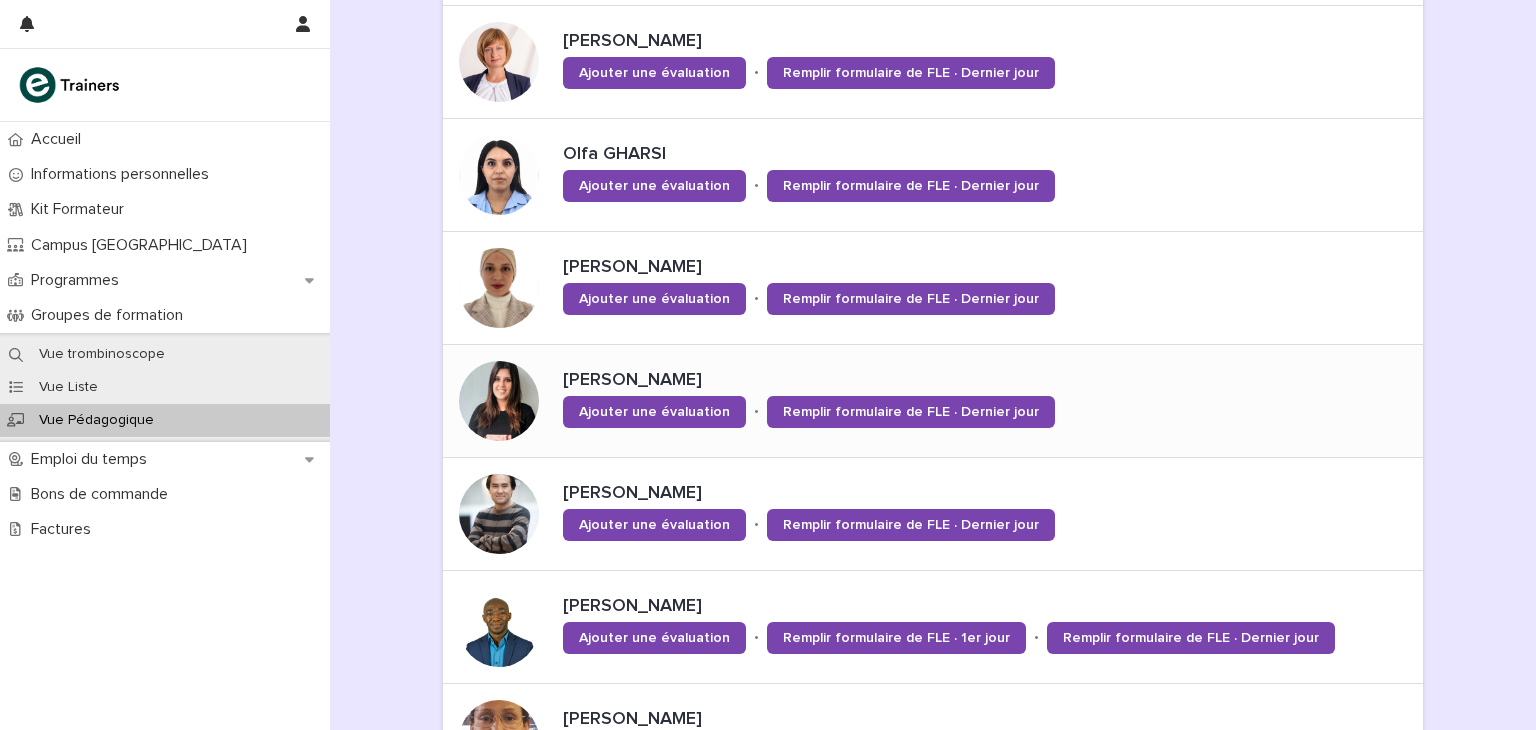 scroll, scrollTop: 464, scrollLeft: 0, axis: vertical 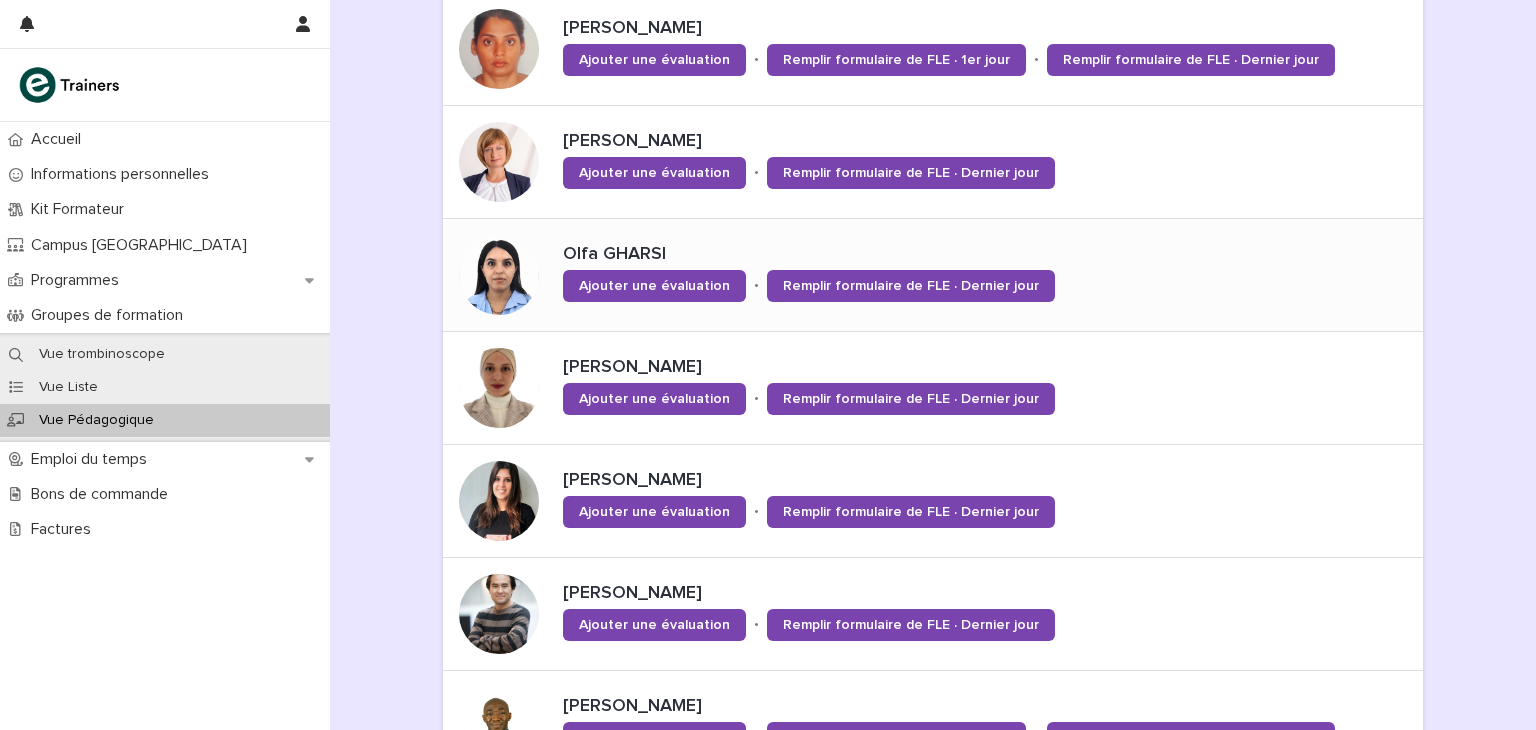 click at bounding box center [499, 275] 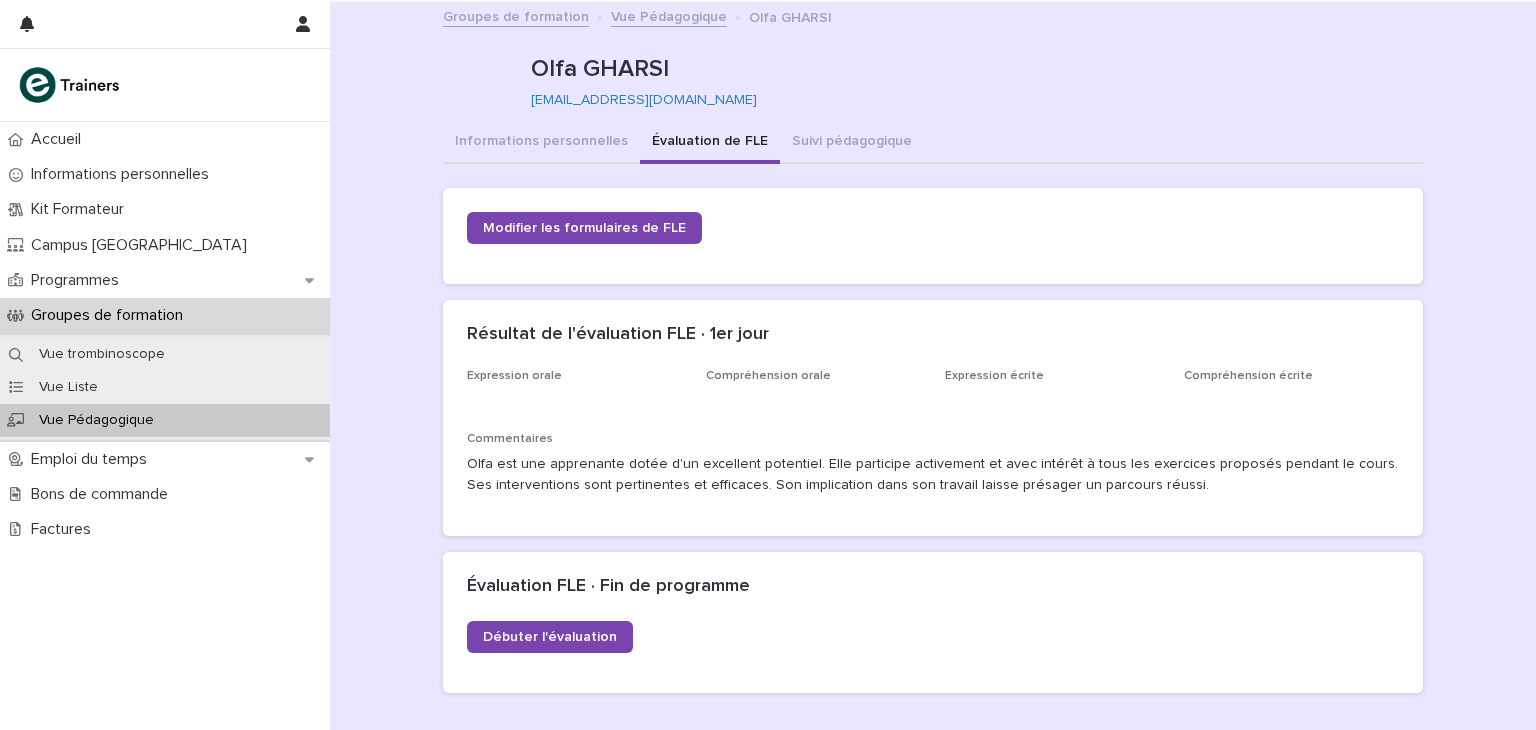 click on "Évaluation de FLE" at bounding box center (710, 143) 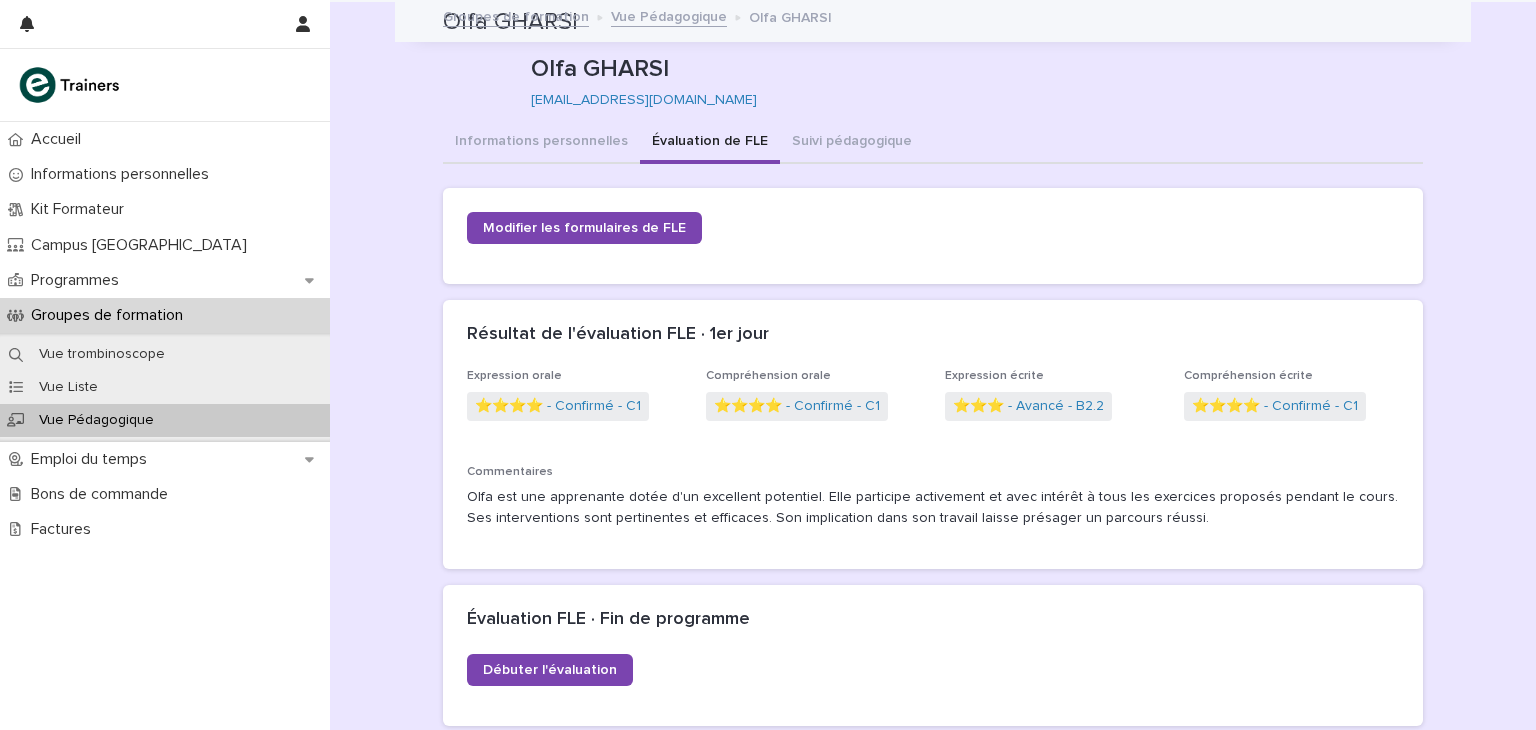 scroll, scrollTop: 0, scrollLeft: 0, axis: both 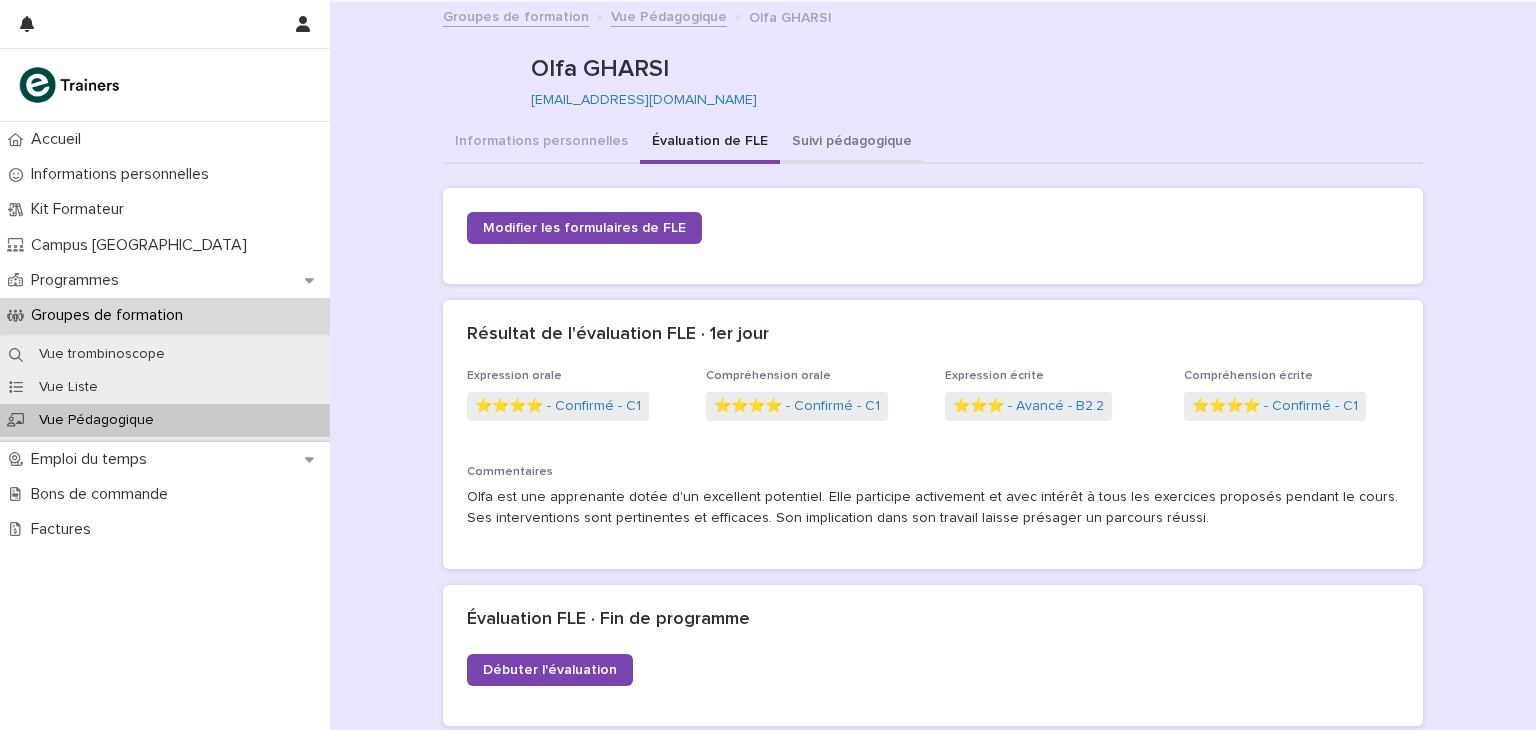 click on "Suivi pédagogique" at bounding box center (852, 143) 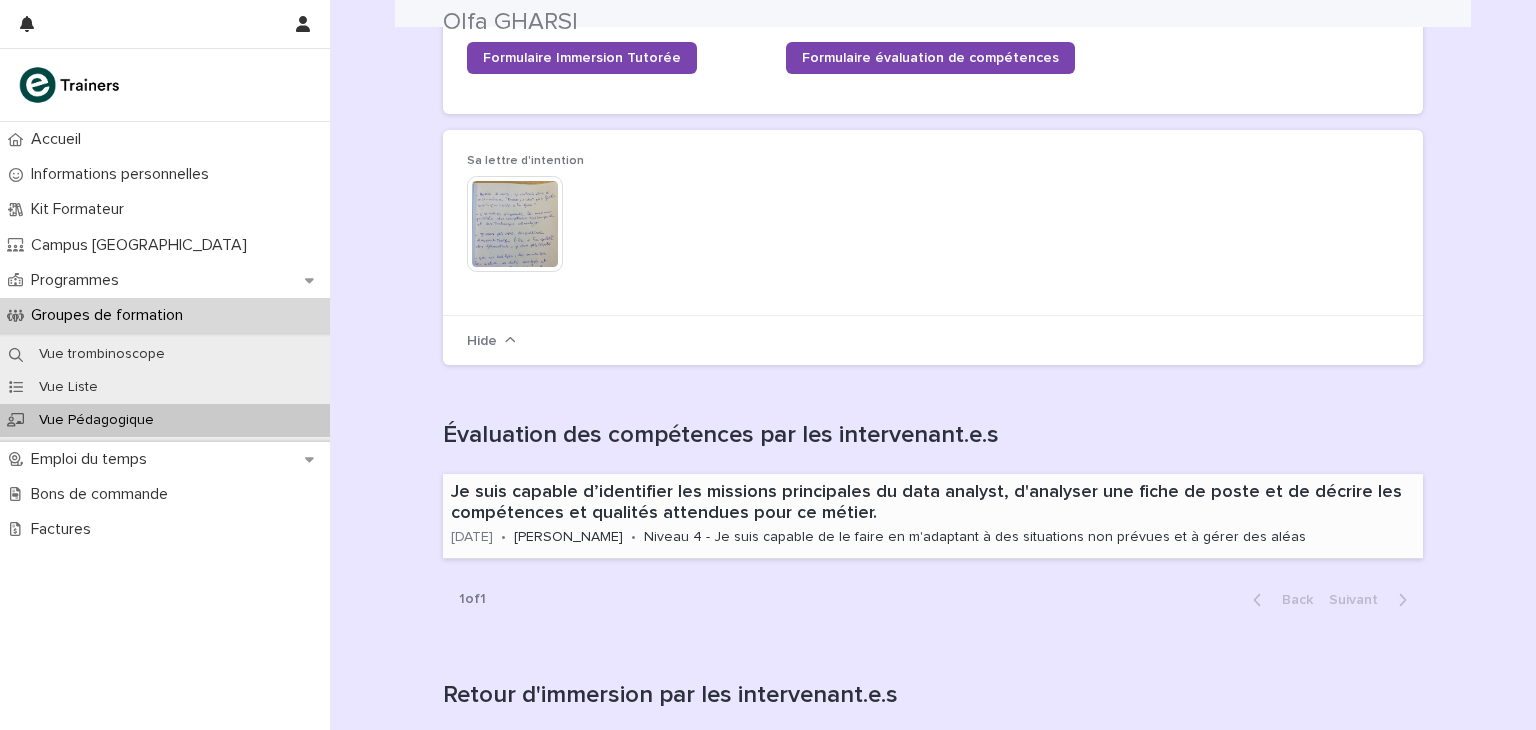 scroll, scrollTop: 308, scrollLeft: 0, axis: vertical 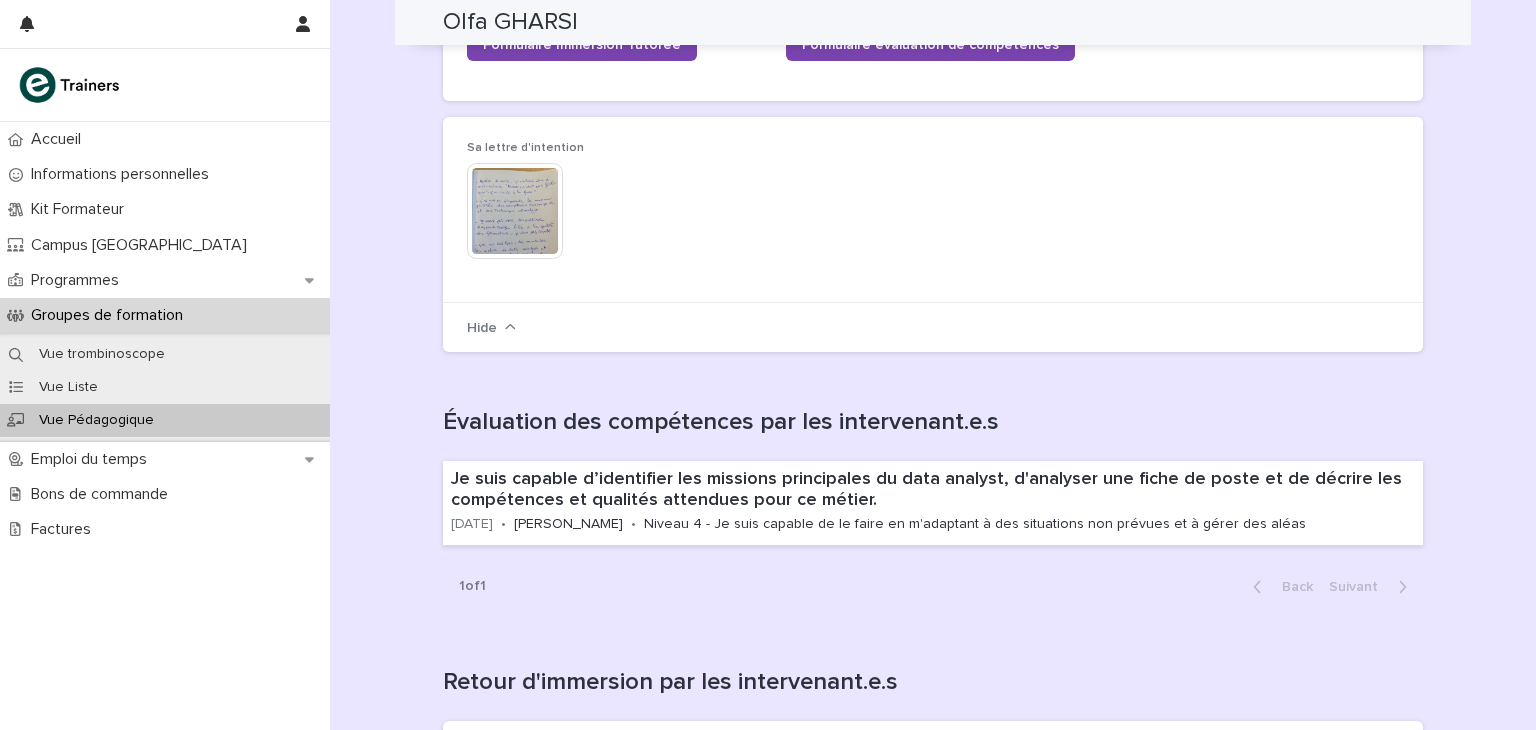 click on "Vue Pédagogique" at bounding box center (96, 420) 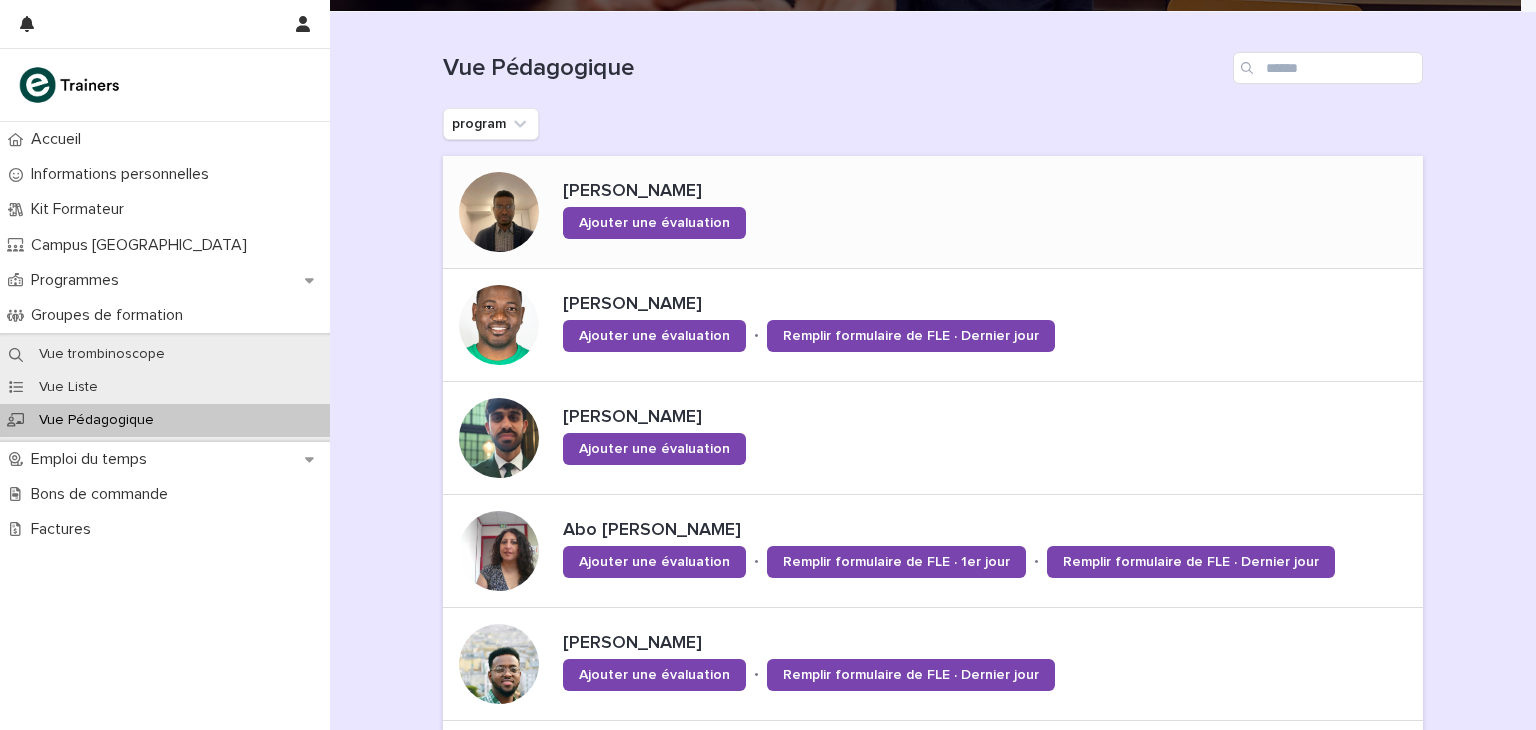 scroll, scrollTop: 200, scrollLeft: 0, axis: vertical 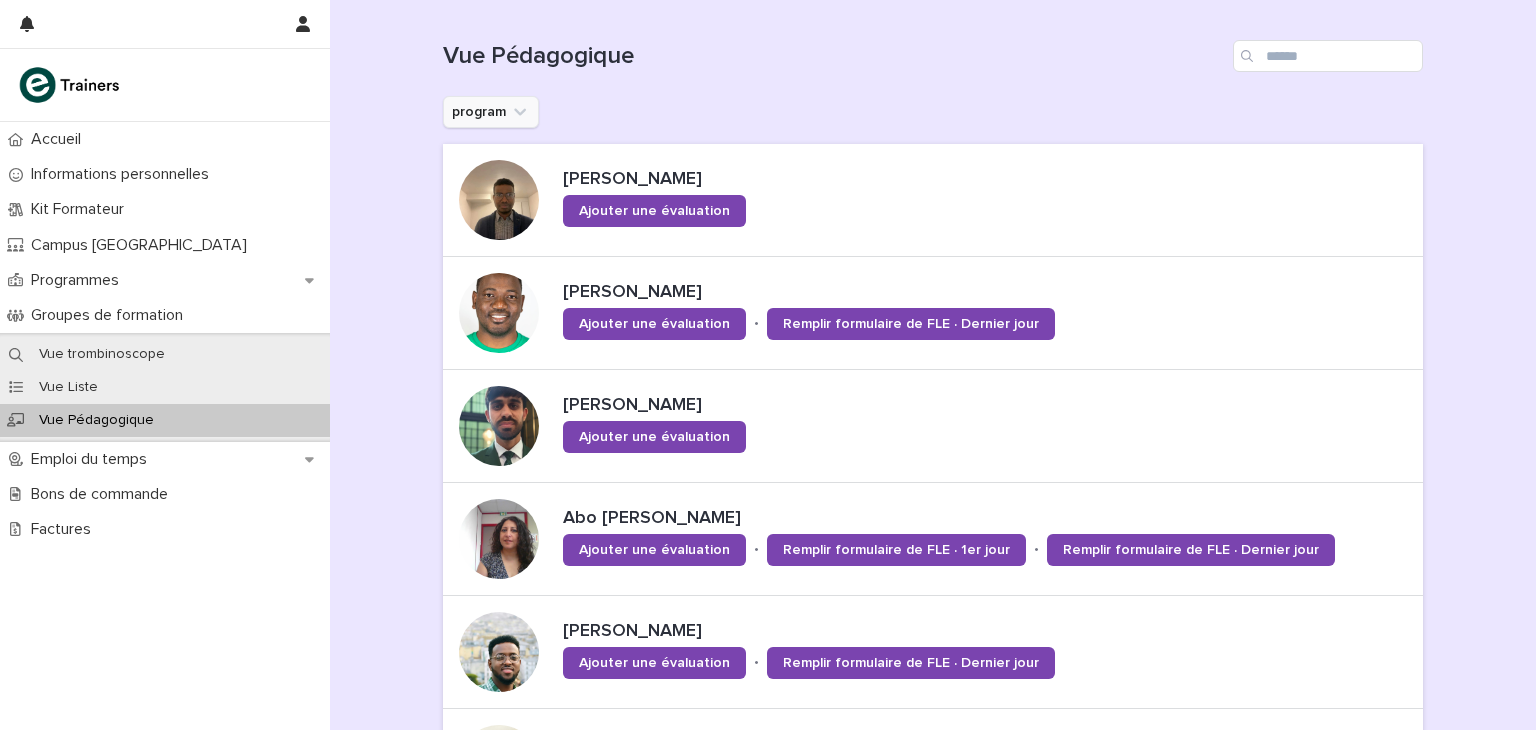 click on "program" at bounding box center (491, 112) 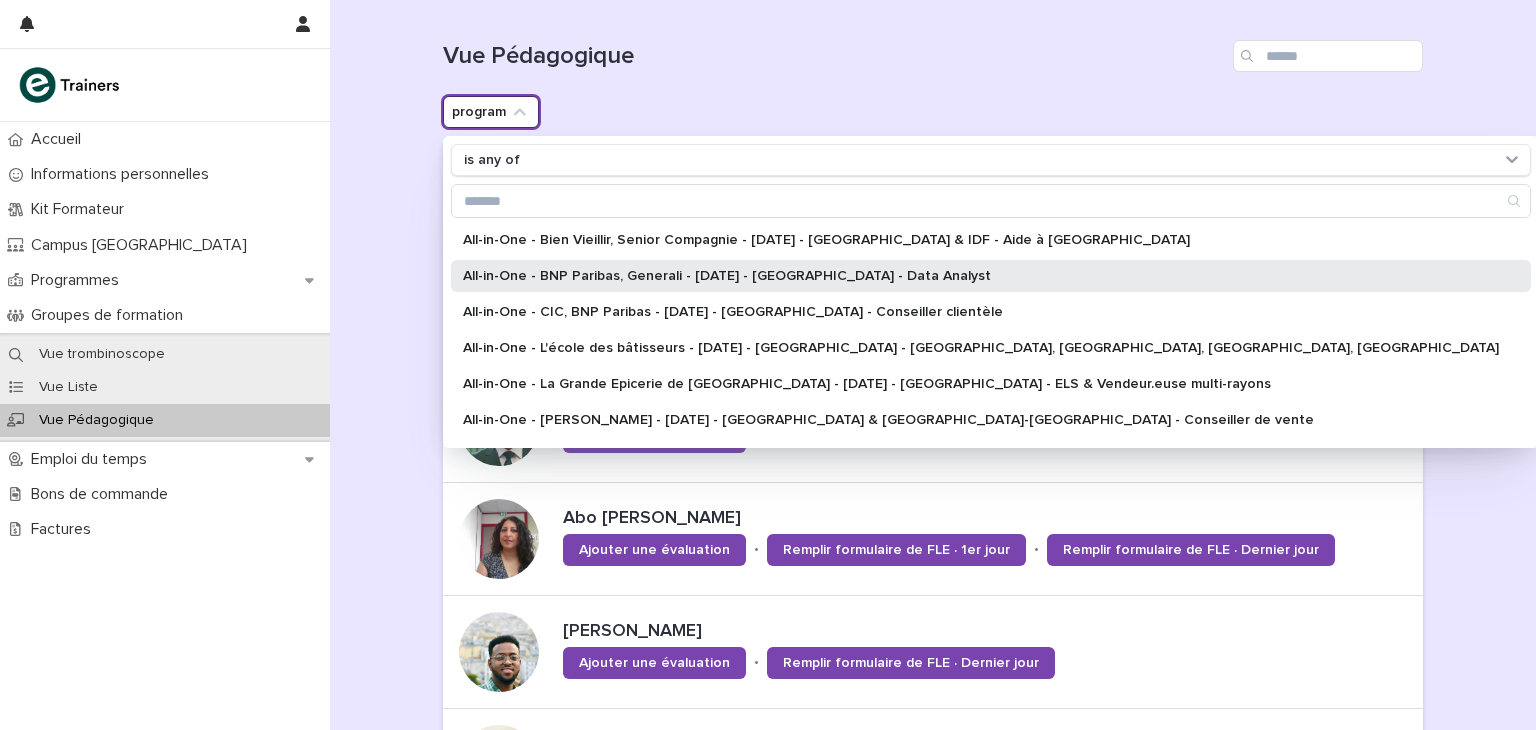 click on "All-in-One - BNP Paribas, Generali - [DATE] - [GEOGRAPHIC_DATA] - Data Analyst" at bounding box center (991, 276) 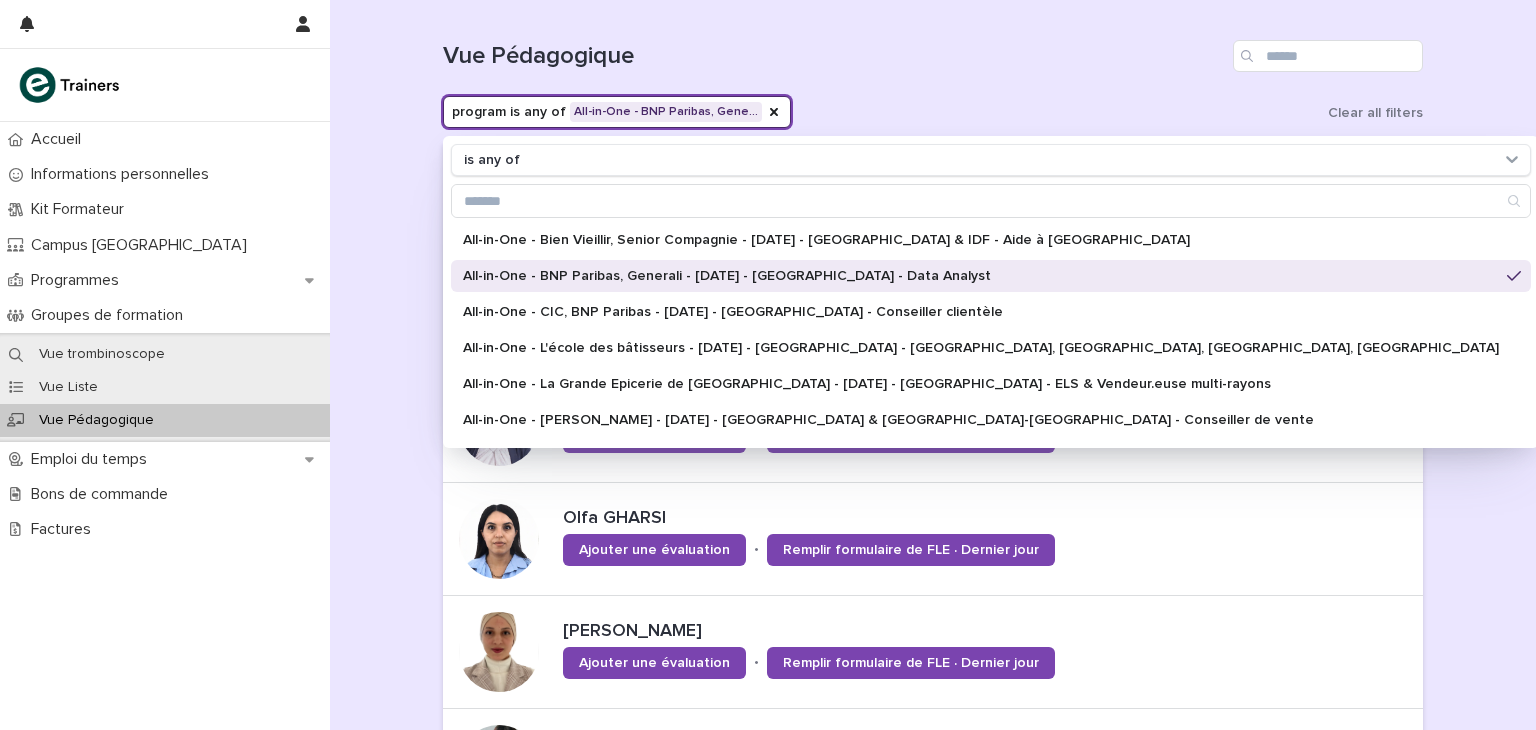 click on "Loading... Saving… Loading... Saving… Vue Pédagogique program is any of All-in-One - BNP Paribas, Gene… is any of All-in-One - Bien Vieillir, Senior Compagnie - 4 - Juillet 2024 - Paris & IDF - Aide à Domicile All-in-One - BNP Paribas, Generali - Juin 2025 - Île-de-France - Data Analyst All-in-One - CIC, BNP Paribas - Mai 2025 - Île-de-France - Conseiller clientèle All-in-One - L'école des bâtisseurs - 1 - Octobre 2024 - Île-de-France - Maçon, couvreur, plombier, plaquiste All-in-One - La Grande Epicerie de Paris - 1 - Octobre 2024 - Île-de-France - ELS & Vendeur.euse multi-rayons All-in-One - Leroy Merlin - 2 - Avril 2024 - Paris & Ile-de-France  - Conseiller de vente  All-in-One - Leroy Merlin - 3 - Novembre 2024 - Île-de-France - Agent Logistique All-in-One - Leroy Merlin, Galeries Lafayette - Mars 2025 - Île-de-France - Employé logistique All-in-One - Monoprix - 21 - Janvier 2025 - Île-de-France - Vendeur en produits frais One Network S2-2023 / HEC Paris Clear all filters • • • 1" at bounding box center [933, 720] 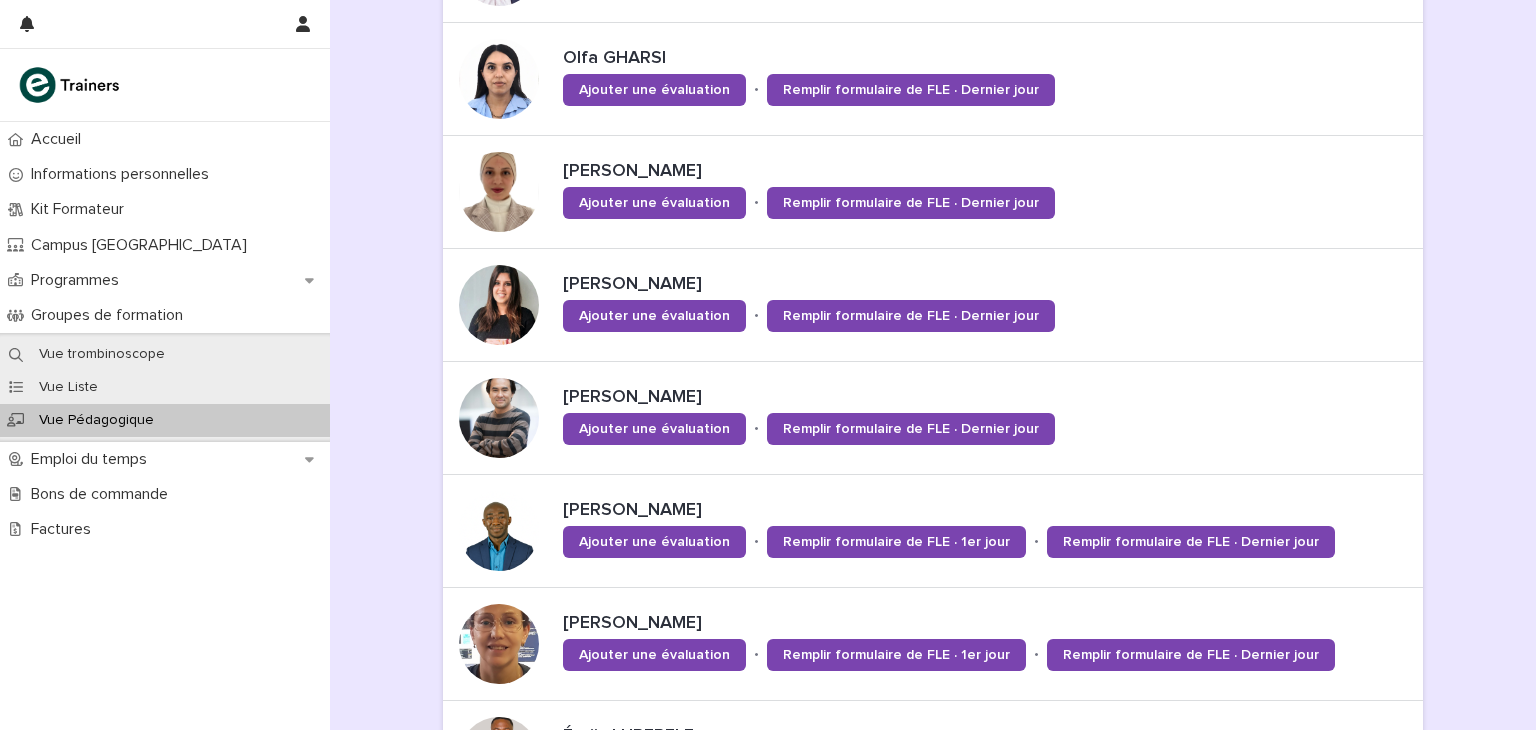 scroll, scrollTop: 664, scrollLeft: 0, axis: vertical 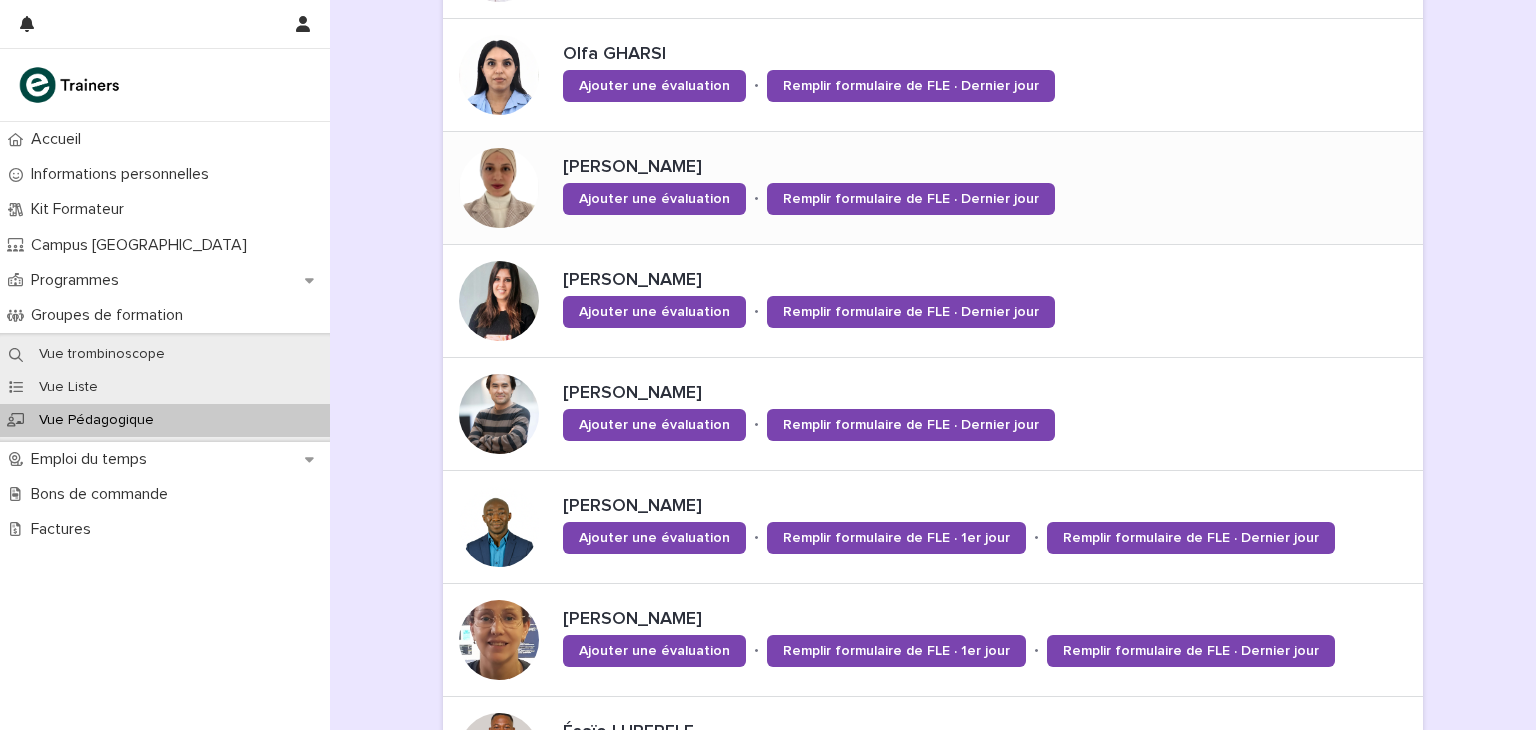 click at bounding box center [499, 188] 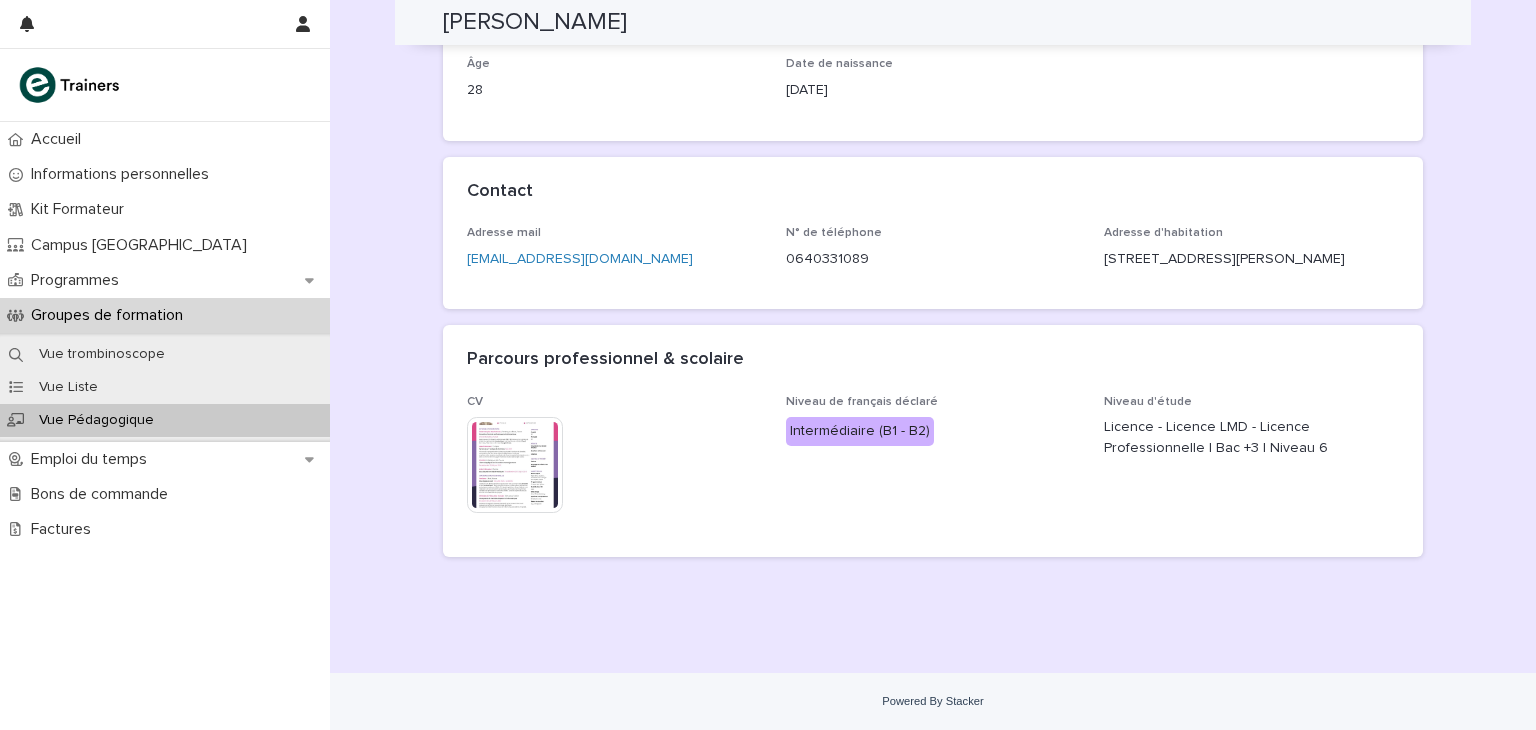 scroll, scrollTop: 434, scrollLeft: 0, axis: vertical 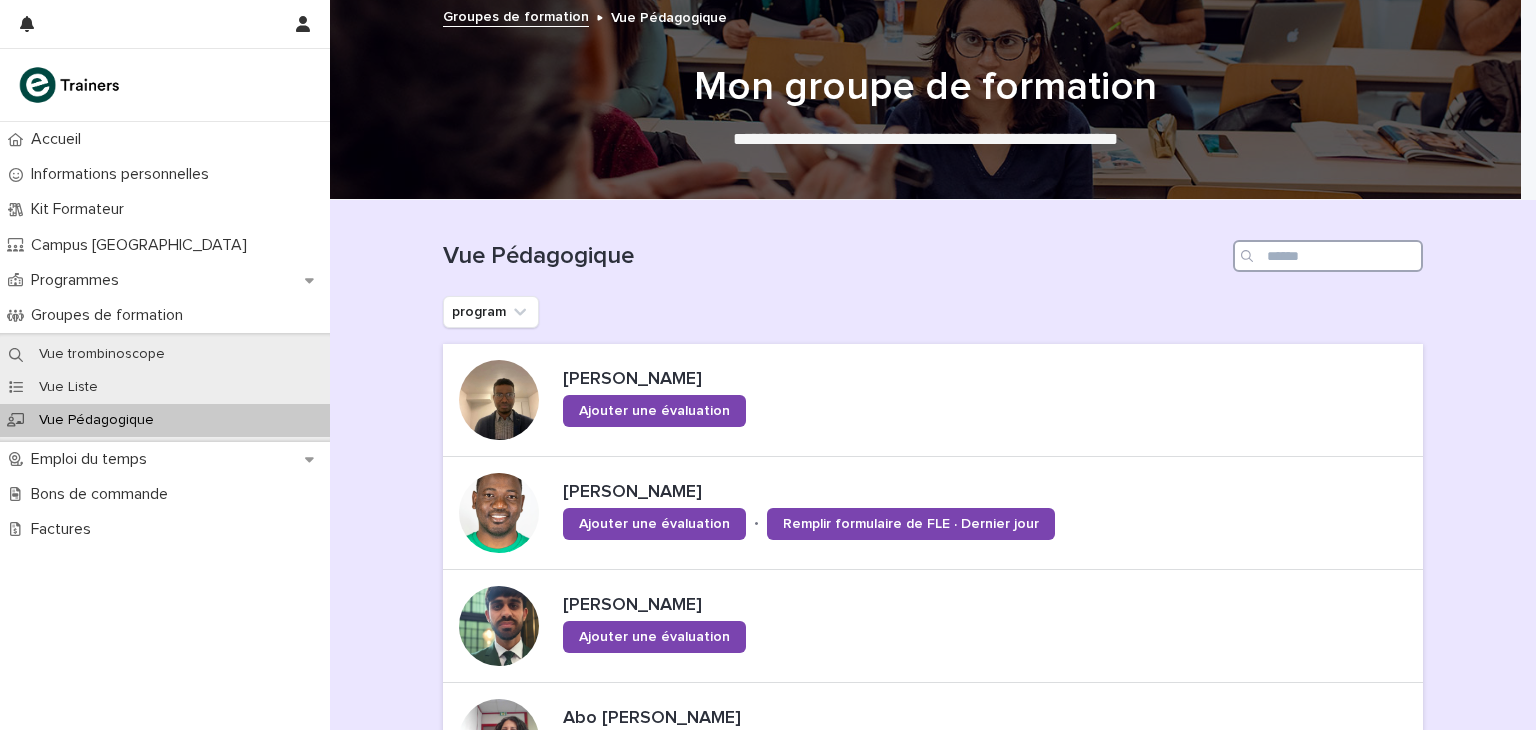 click at bounding box center [1328, 256] 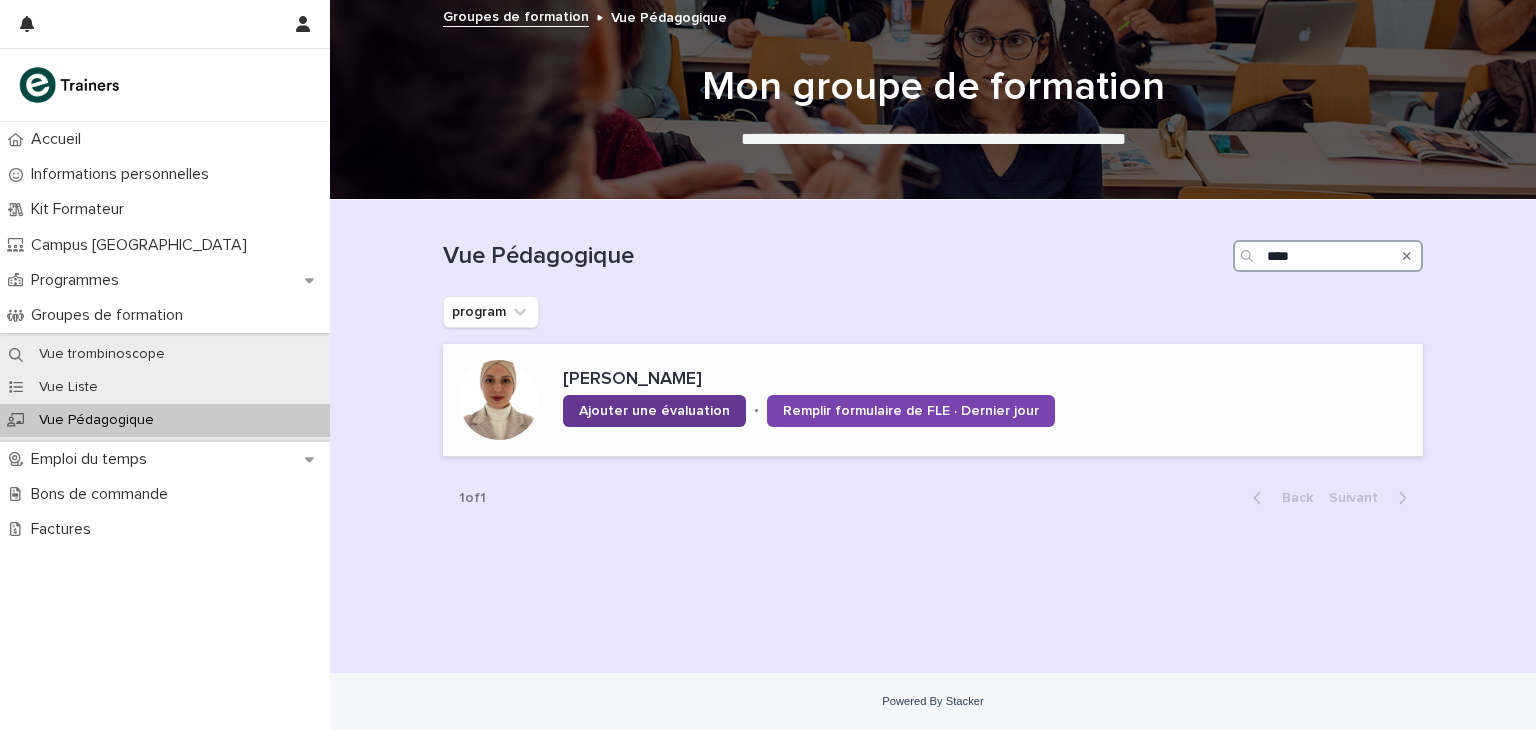 type on "****" 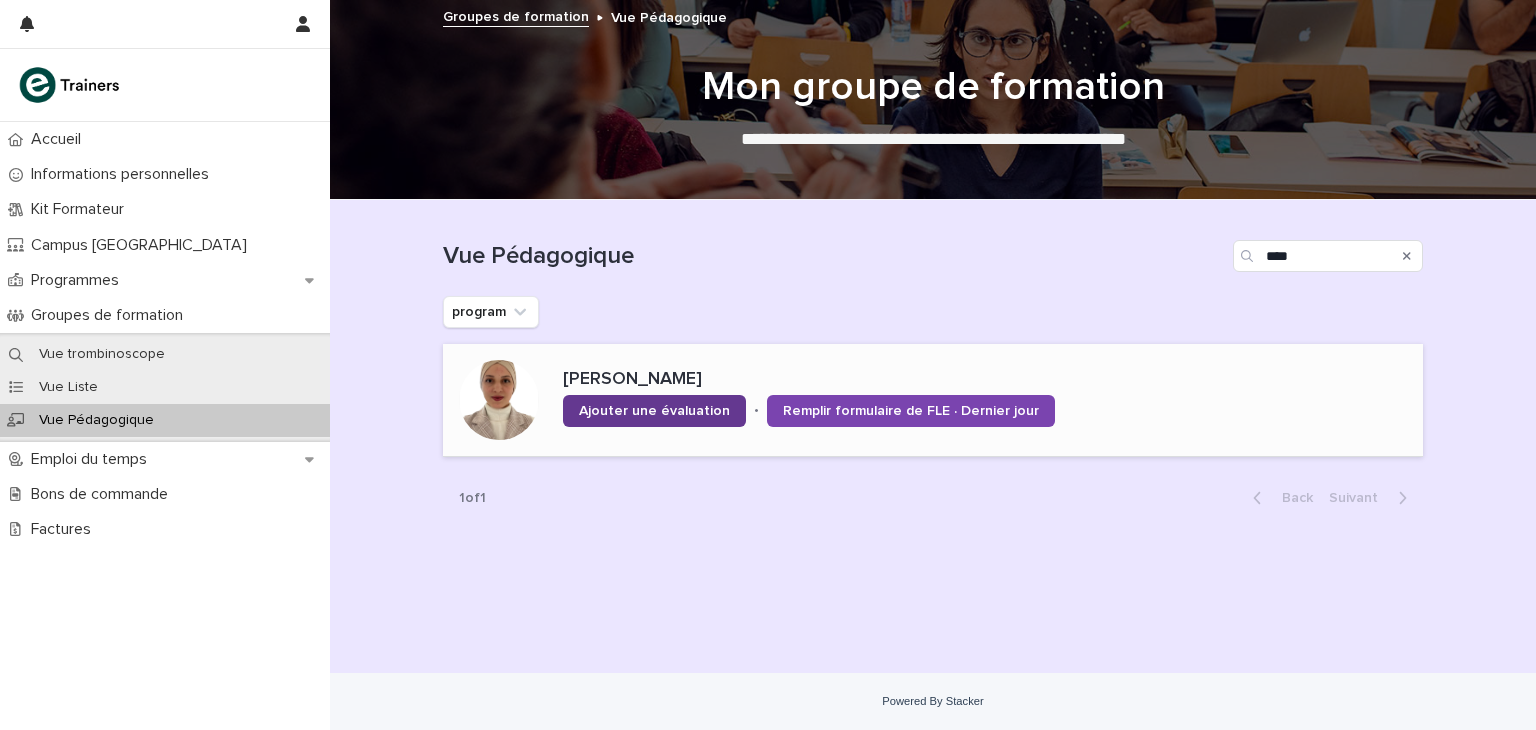 click on "Ajouter une évaluation" at bounding box center (654, 411) 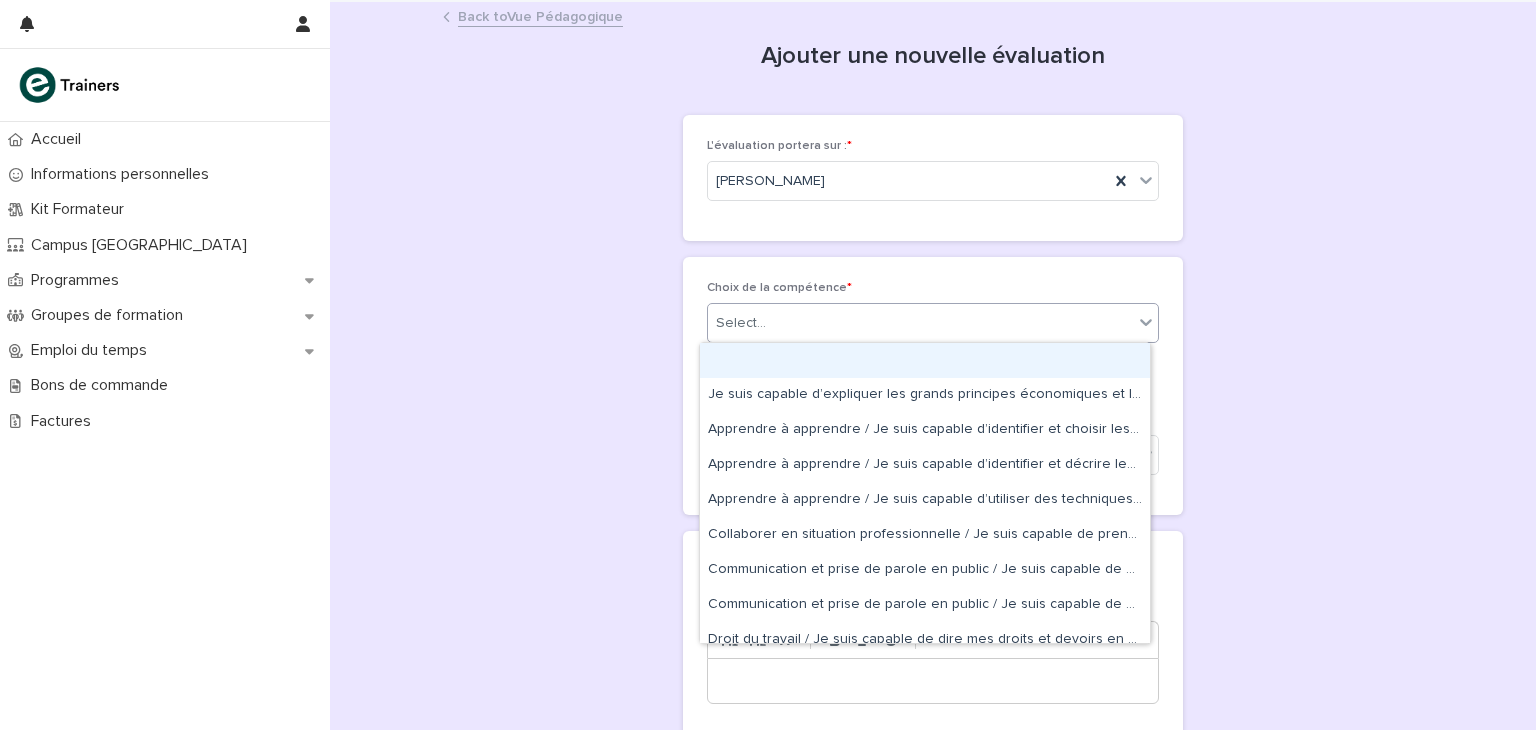 click on "Select..." at bounding box center (920, 323) 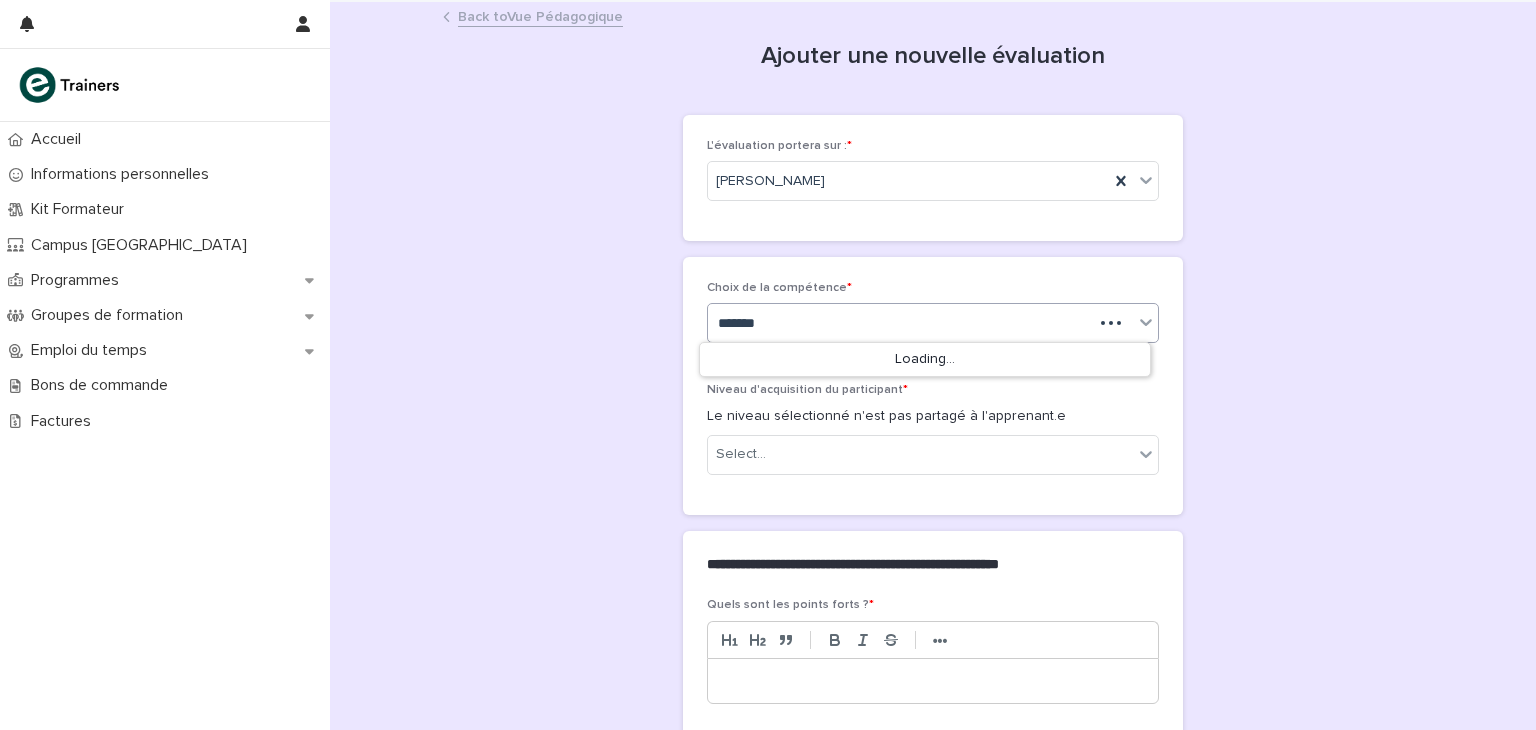 type on "********" 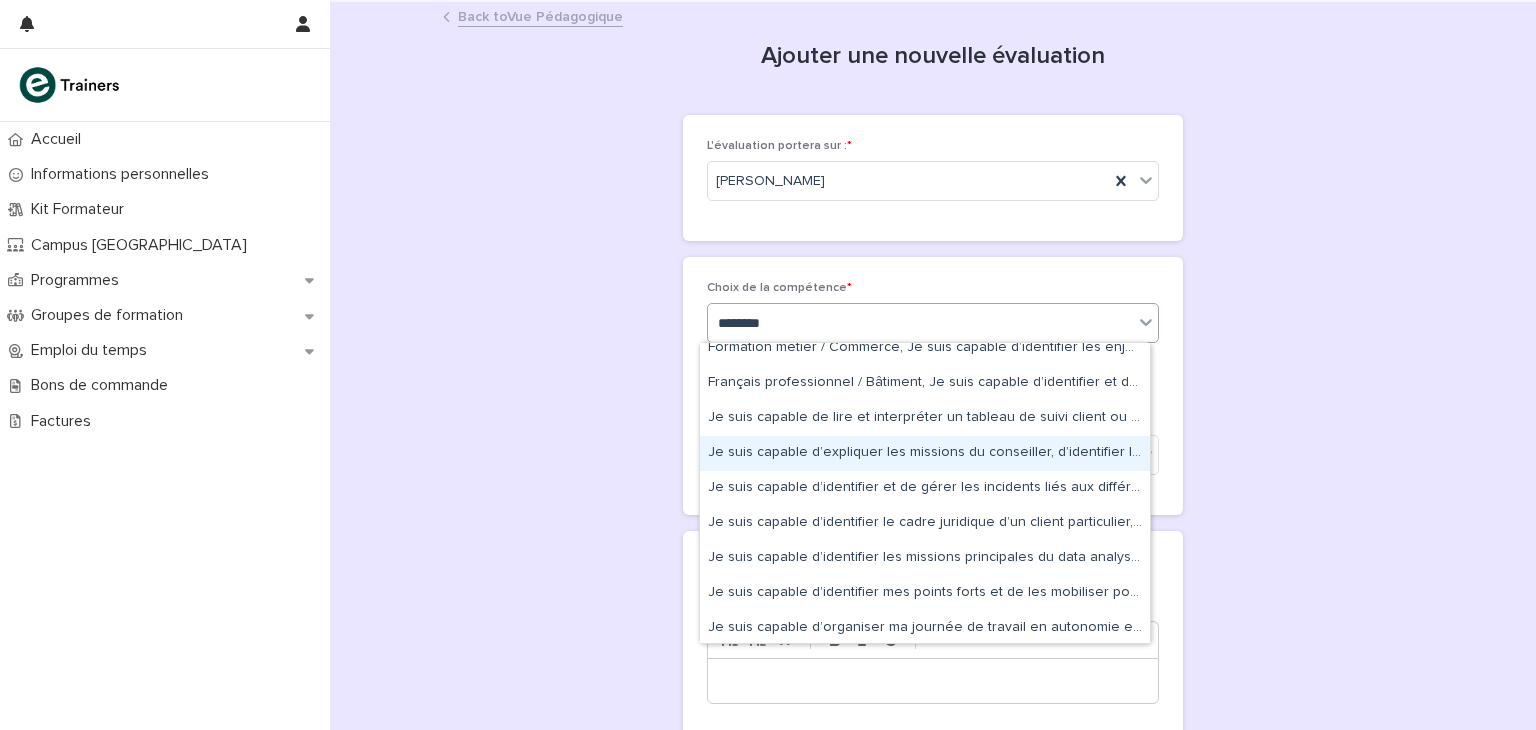 scroll, scrollTop: 120, scrollLeft: 0, axis: vertical 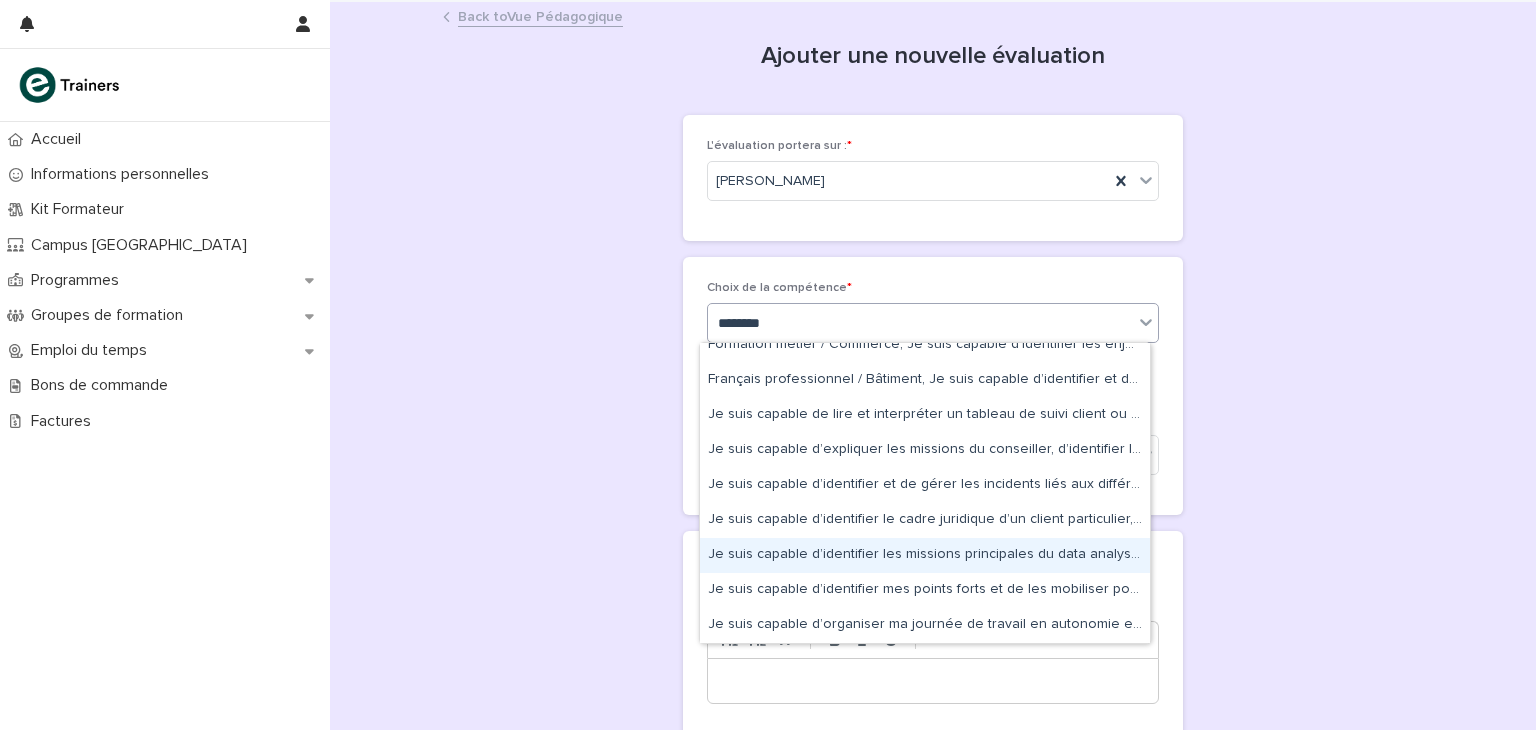 click on "Je suis capable d’identifier les missions principales du data analyst, d'analyser une fiche de poste et de décrire les compétences et qualités attendues pour ce métier." at bounding box center (925, 555) 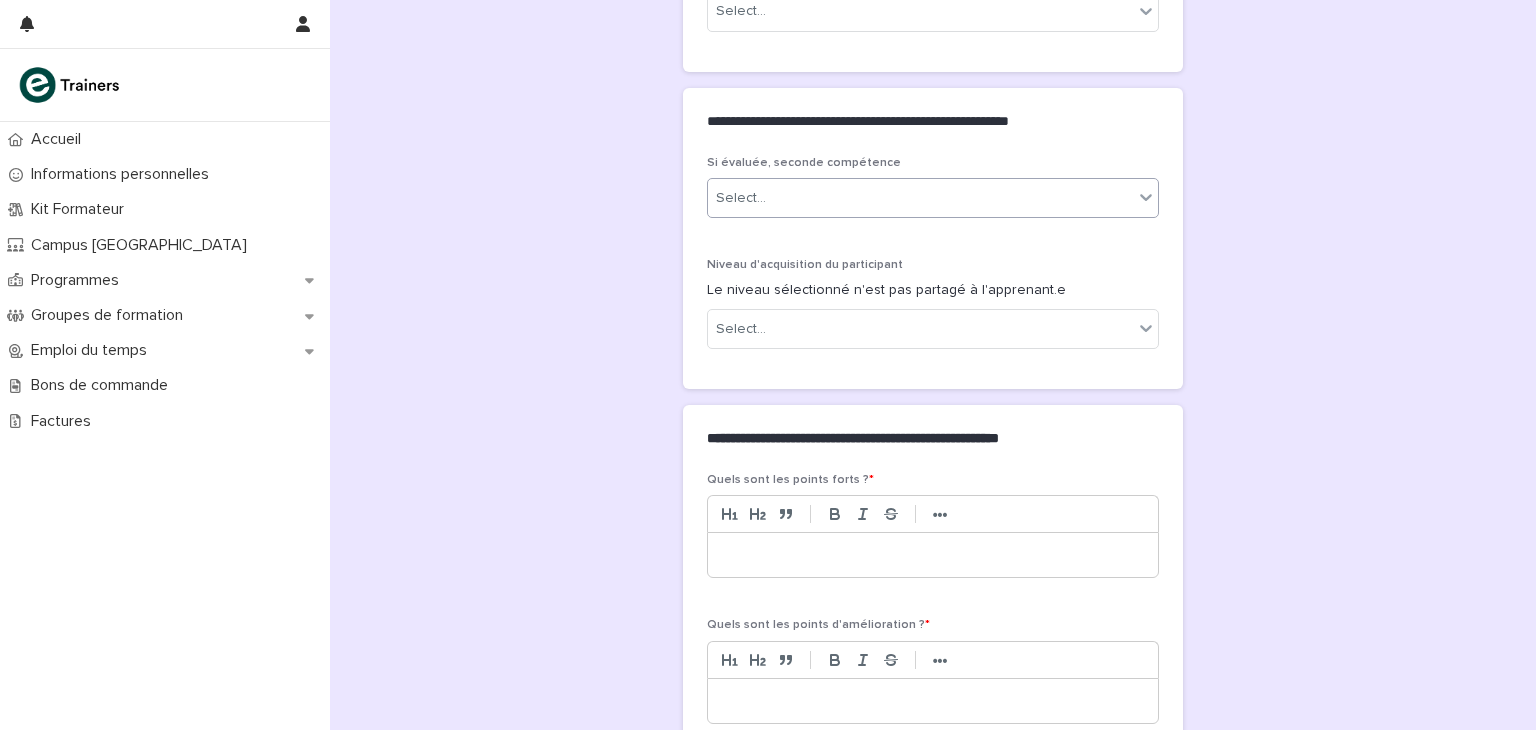 scroll, scrollTop: 200, scrollLeft: 0, axis: vertical 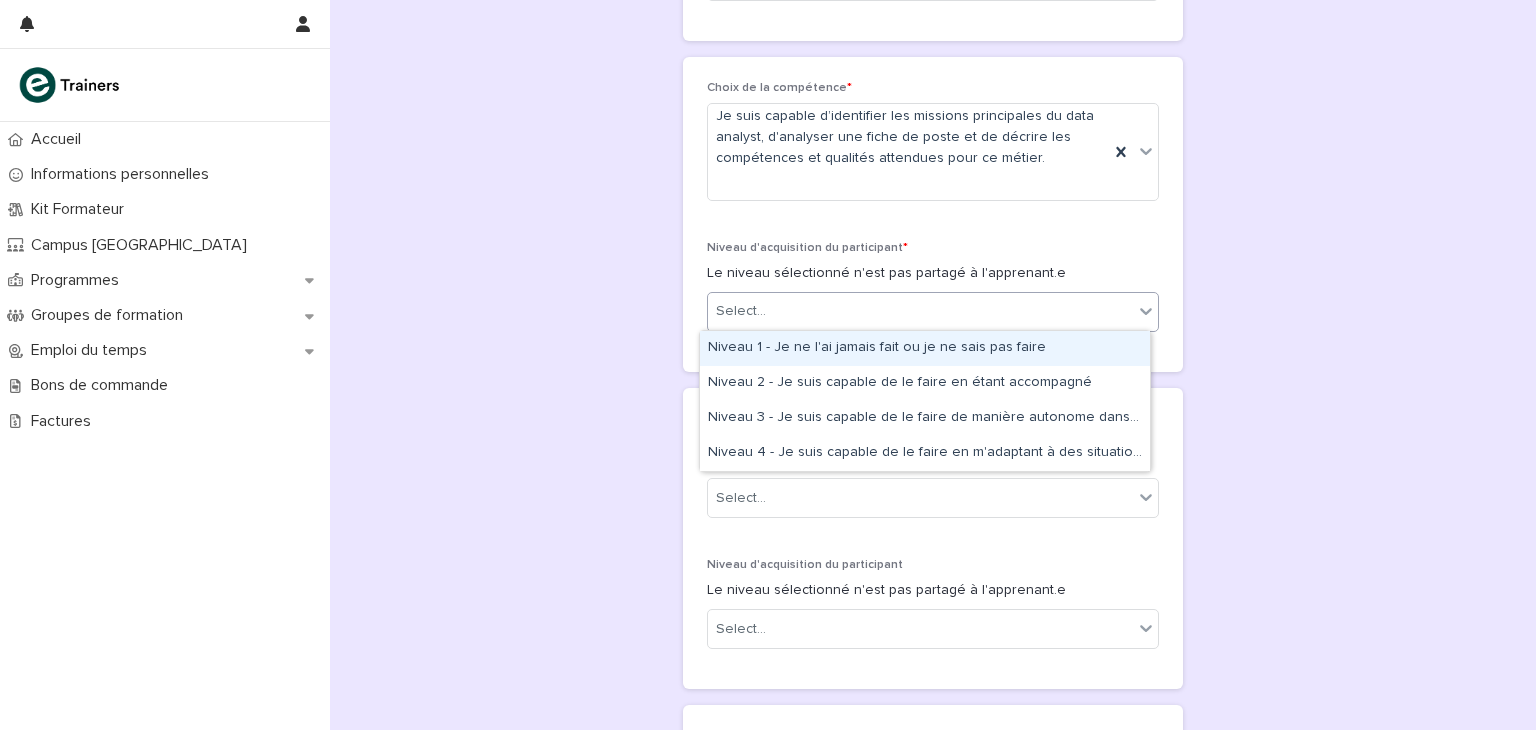 click on "Select..." at bounding box center (920, 311) 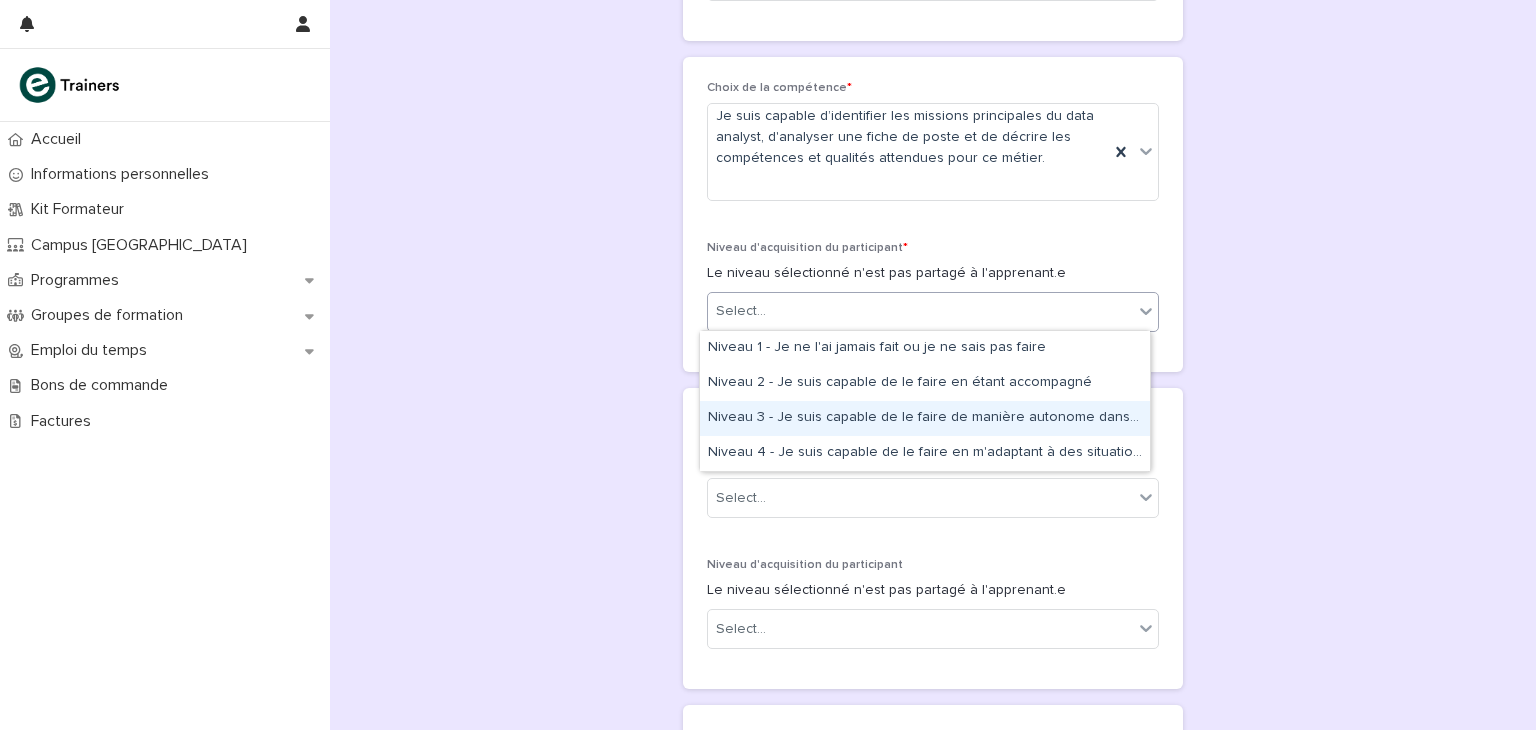 click on "Niveau 3 - Je suis capable de le faire de manière autonome dans la plupart des situations" at bounding box center (925, 418) 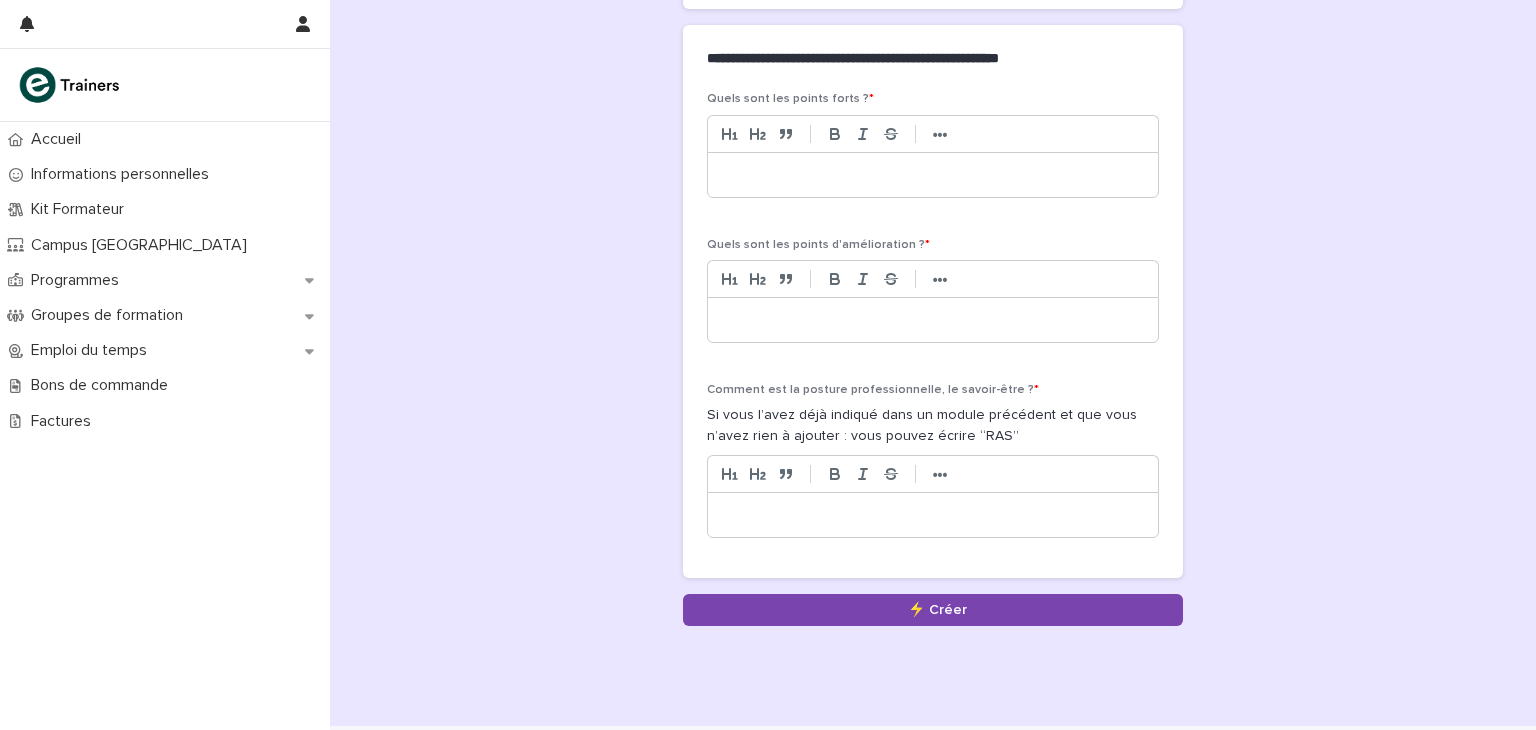 scroll, scrollTop: 817, scrollLeft: 0, axis: vertical 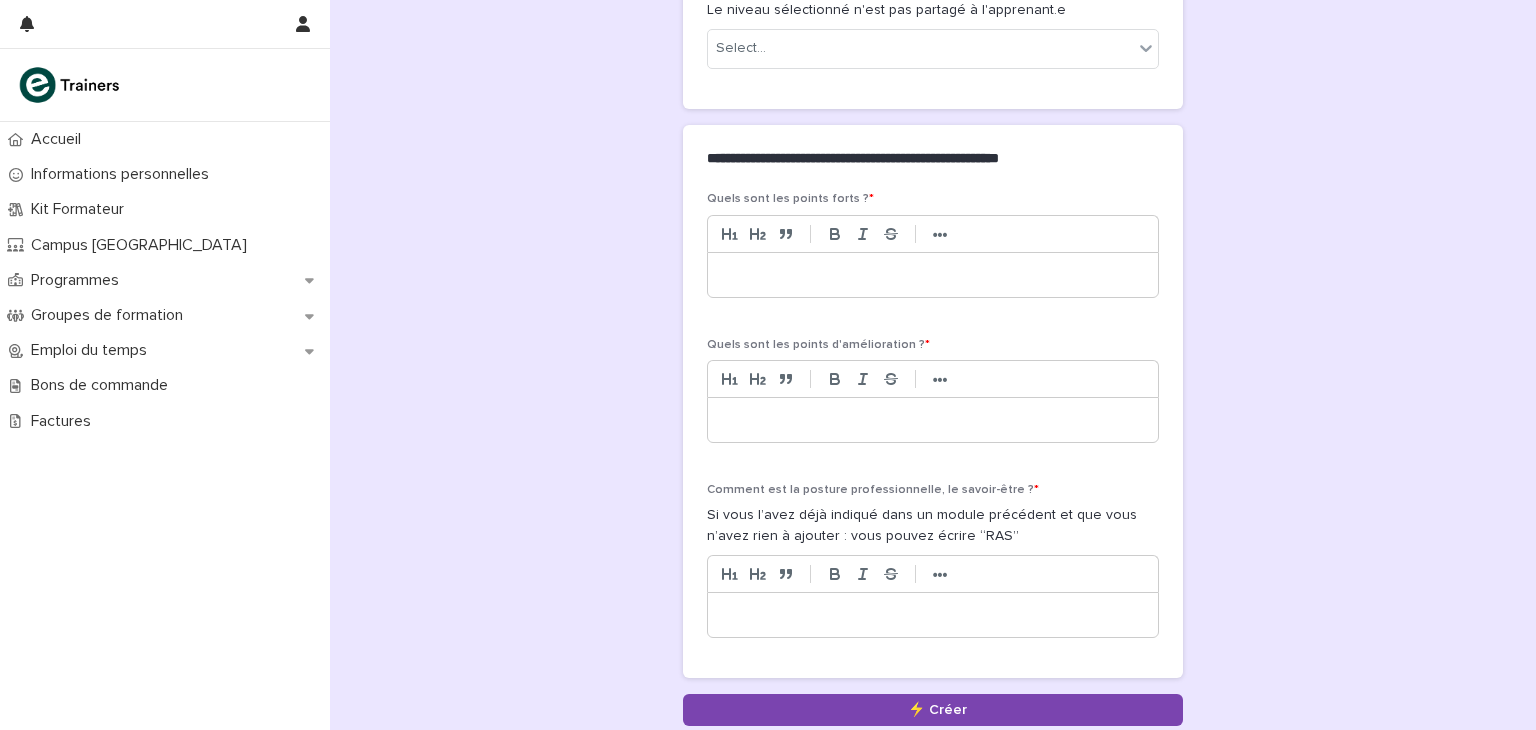 click at bounding box center (933, 275) 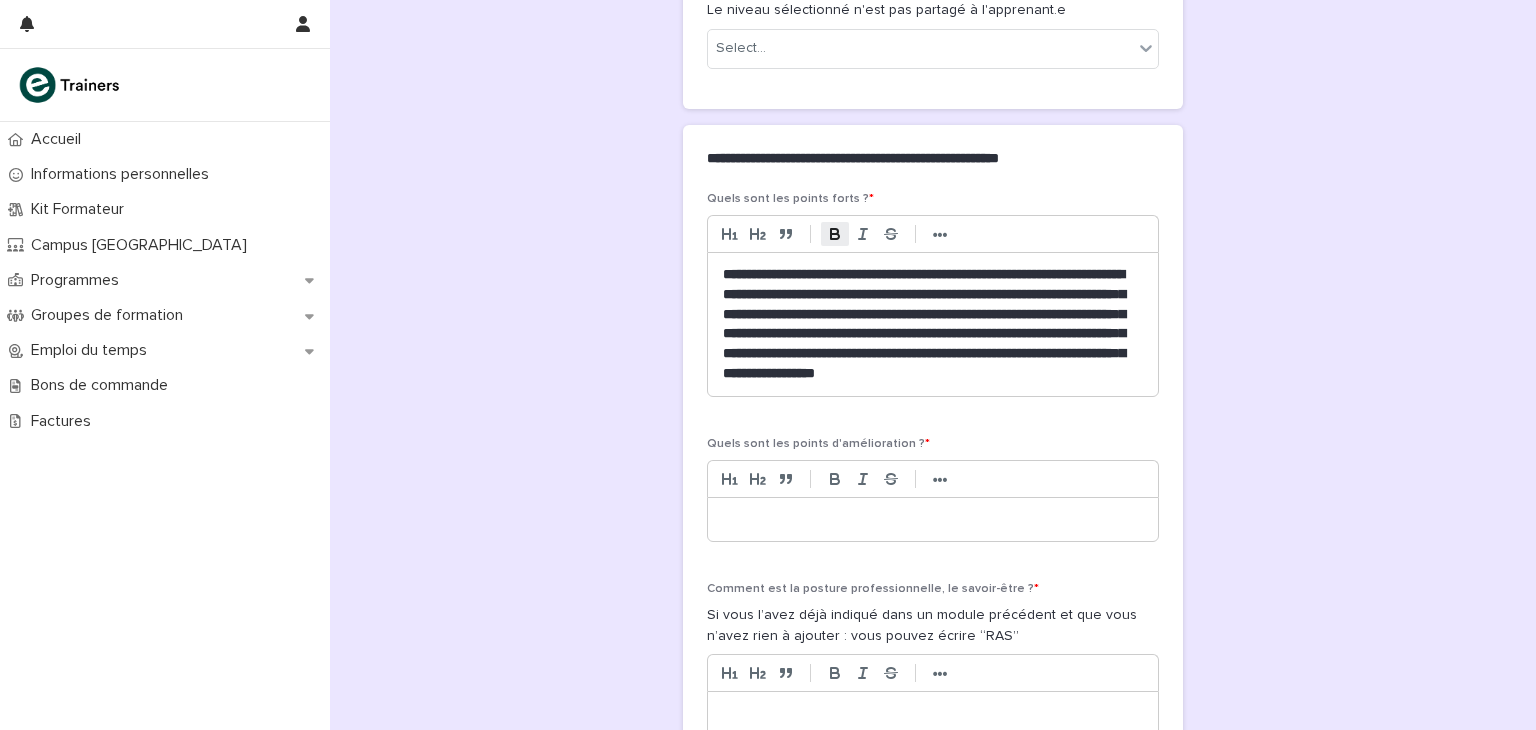 scroll, scrollTop: 0, scrollLeft: 0, axis: both 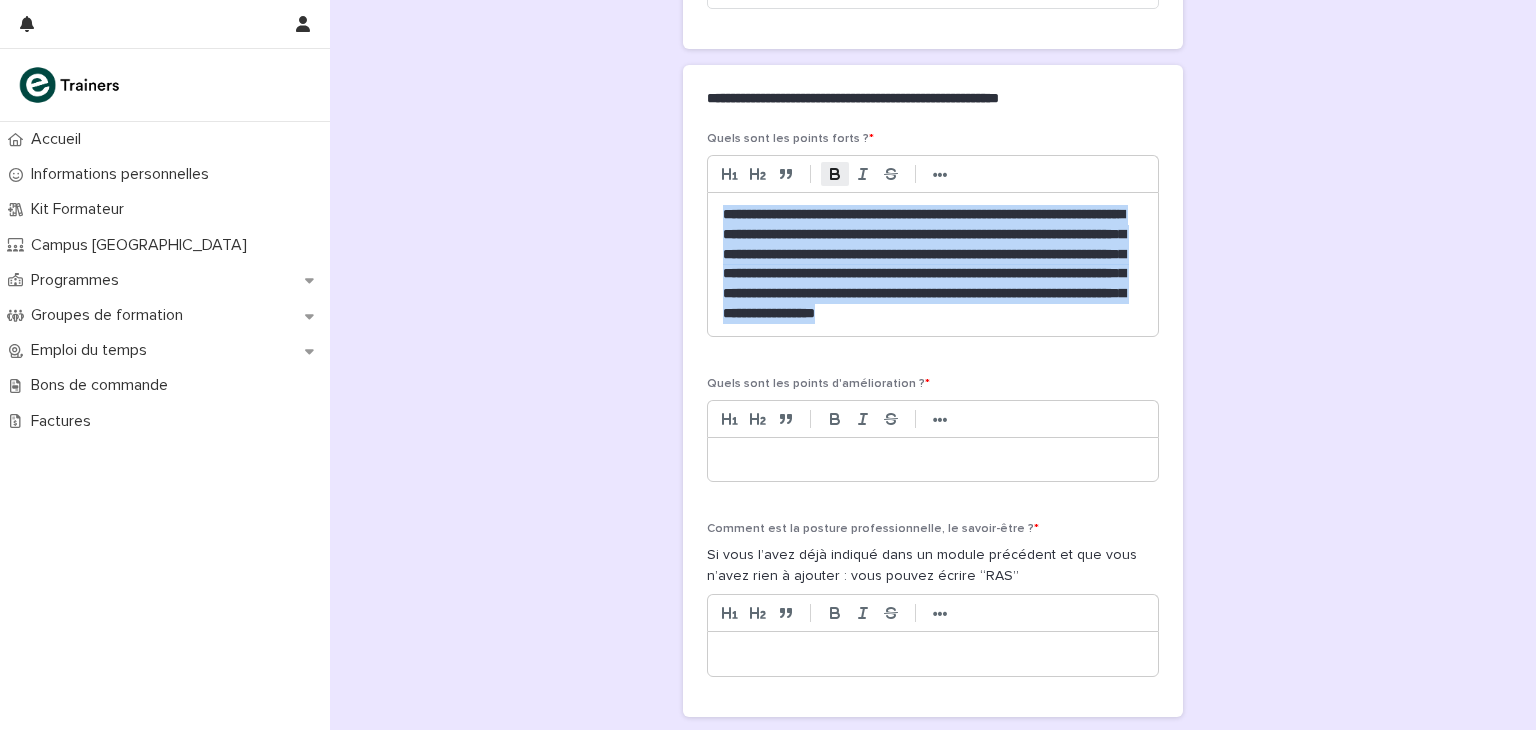 drag, startPoint x: 902, startPoint y: 340, endPoint x: 711, endPoint y: 205, distance: 233.89314 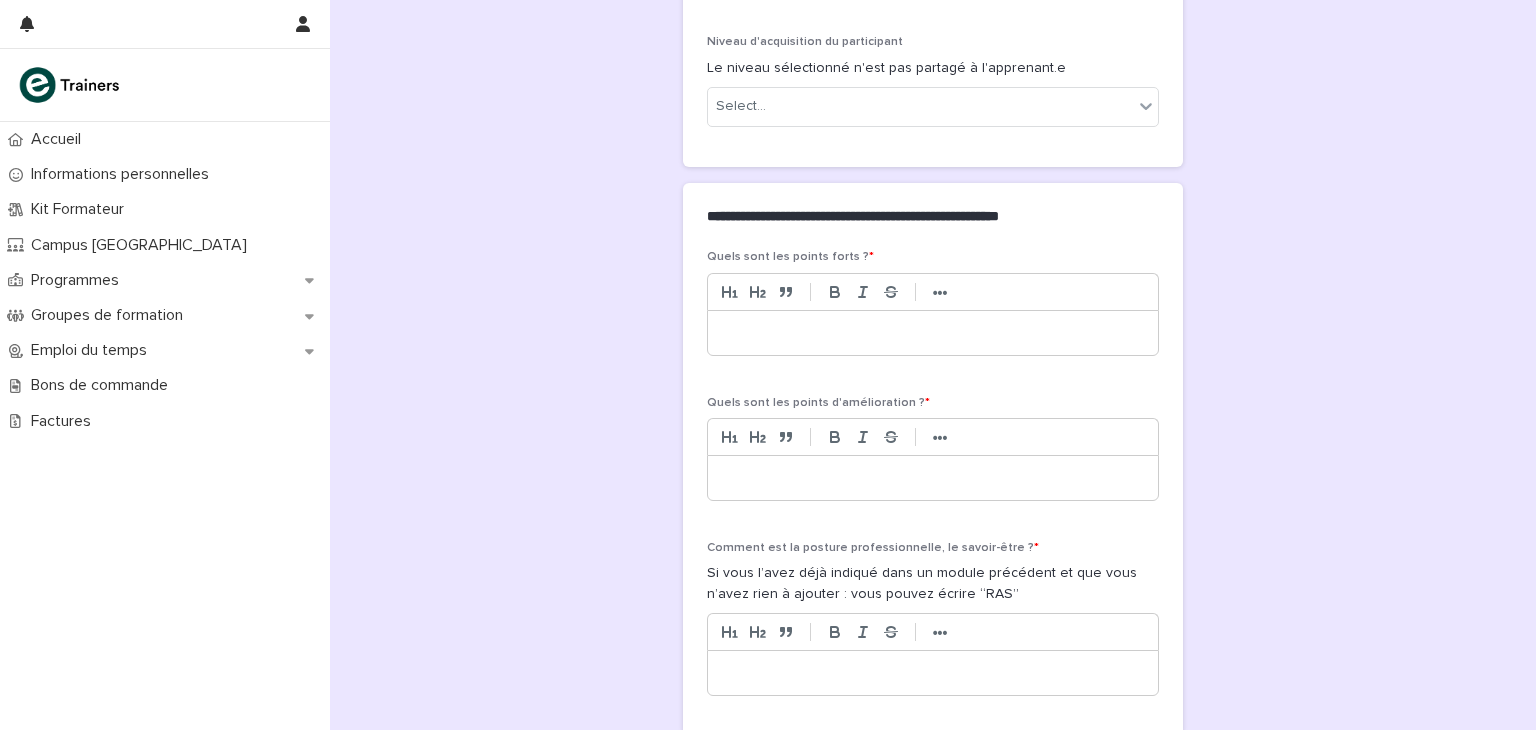 scroll, scrollTop: 877, scrollLeft: 0, axis: vertical 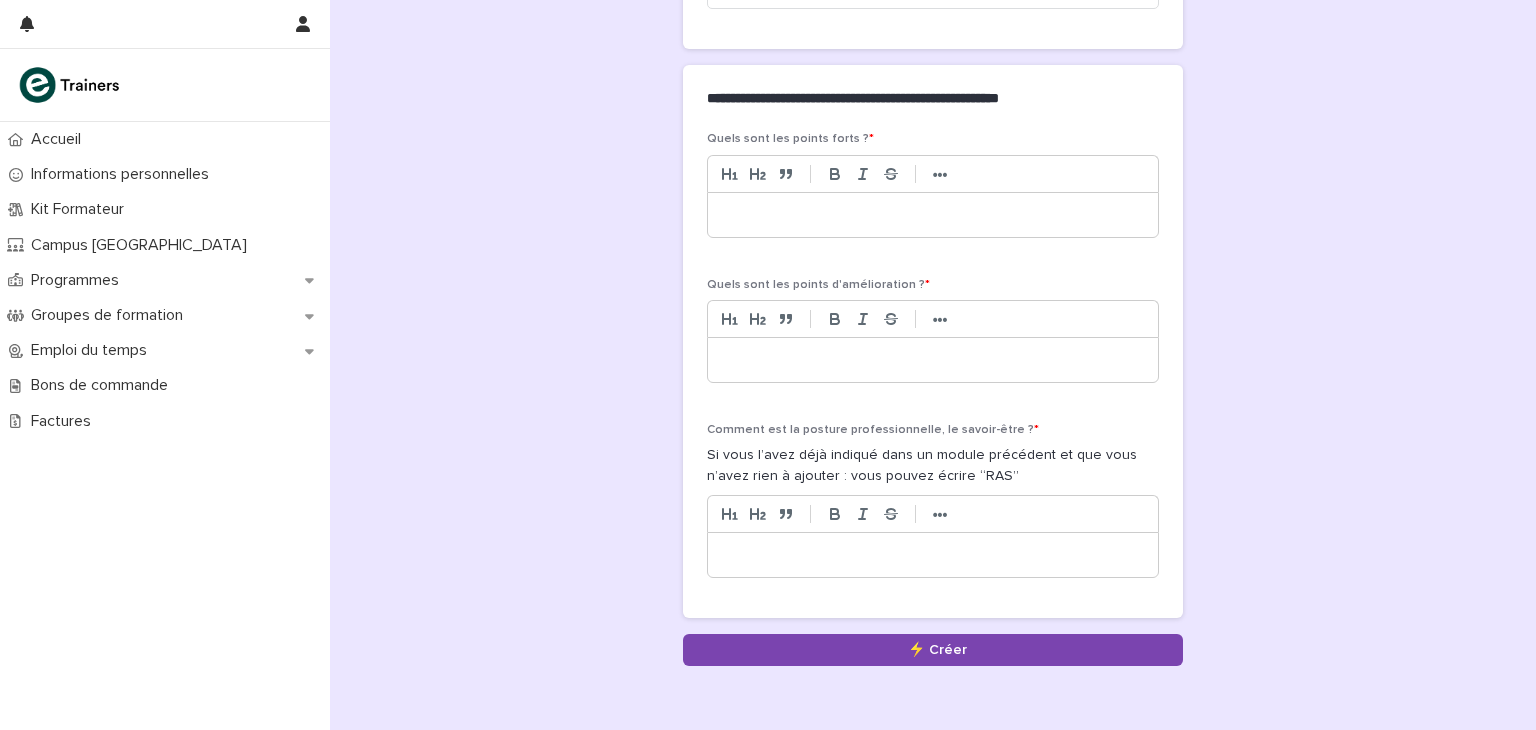type 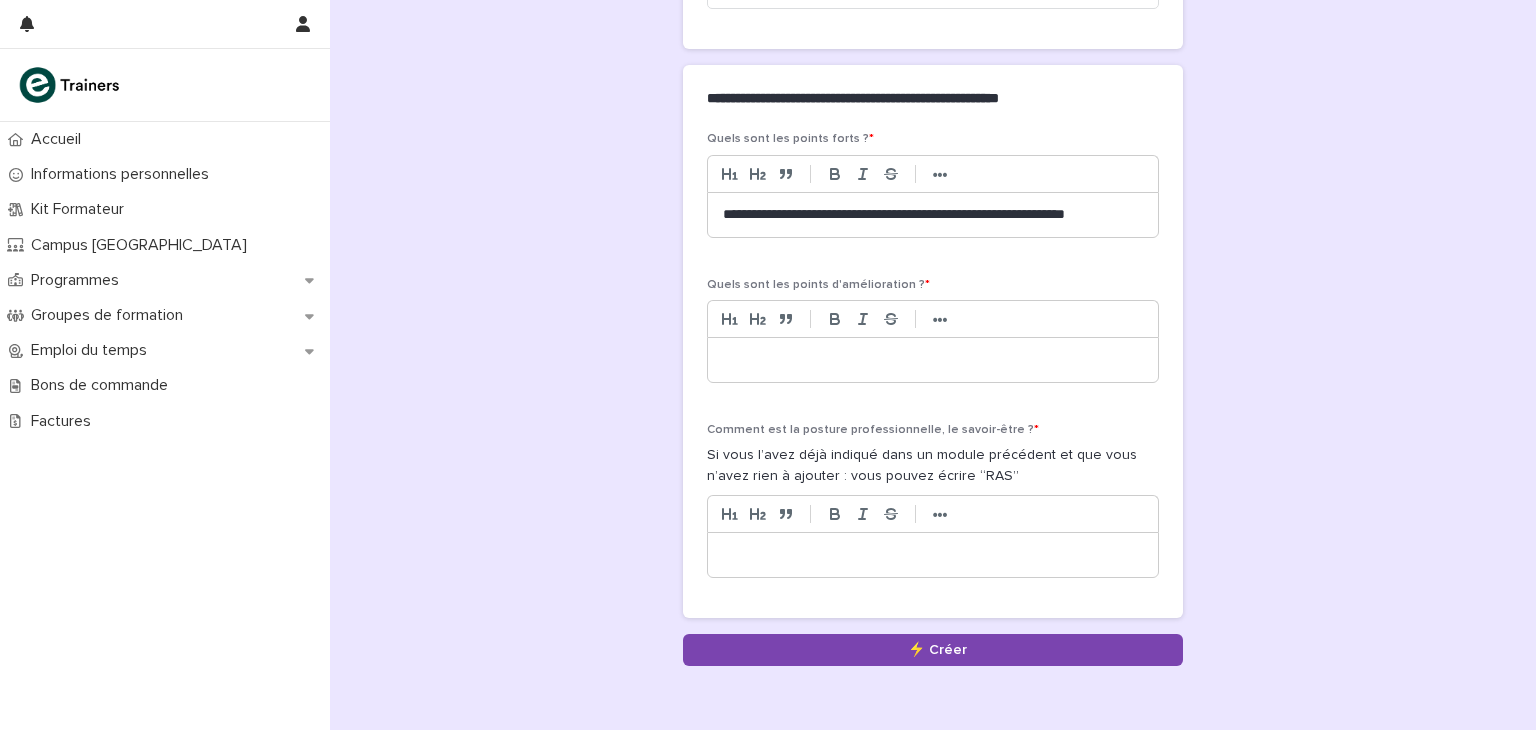click at bounding box center (933, 360) 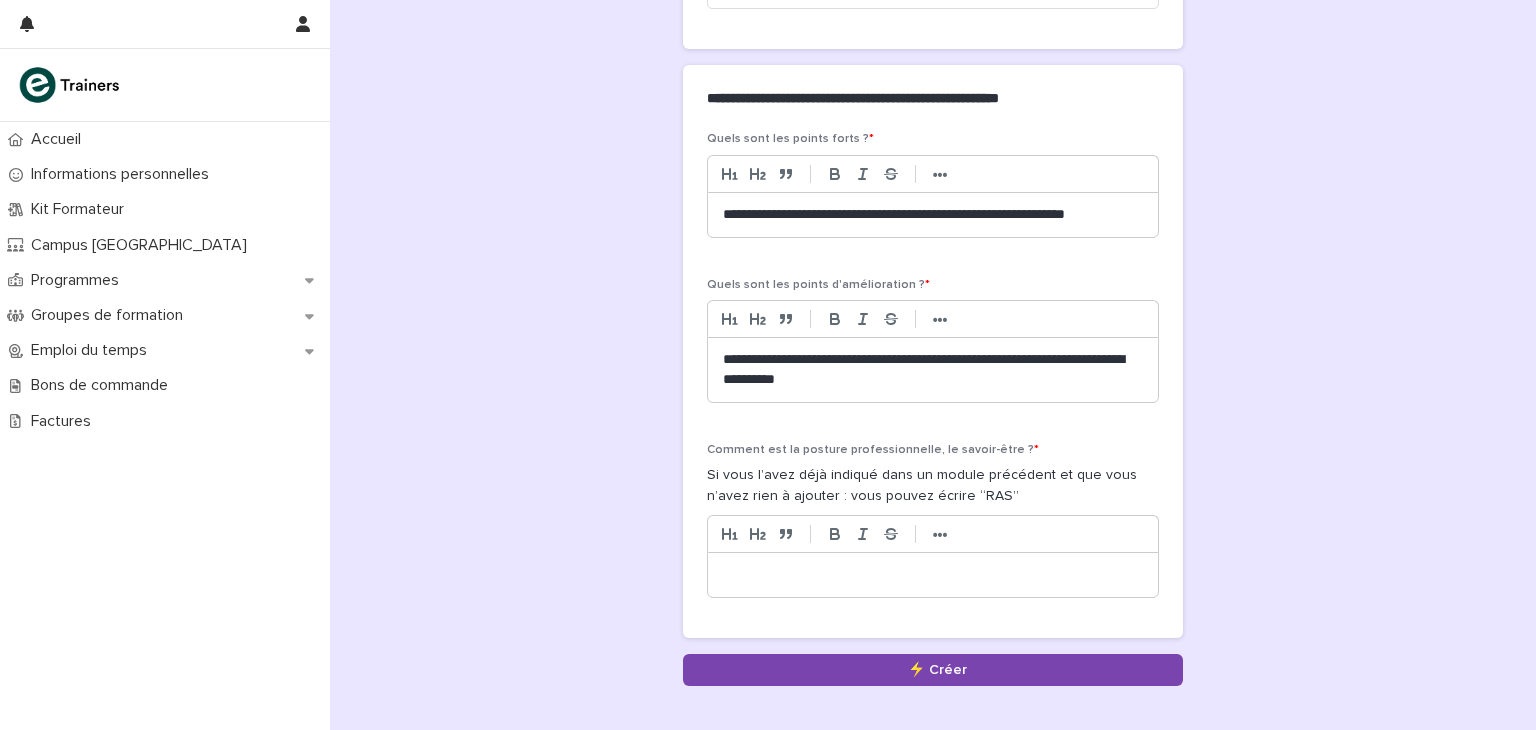 click on "**********" at bounding box center (933, 215) 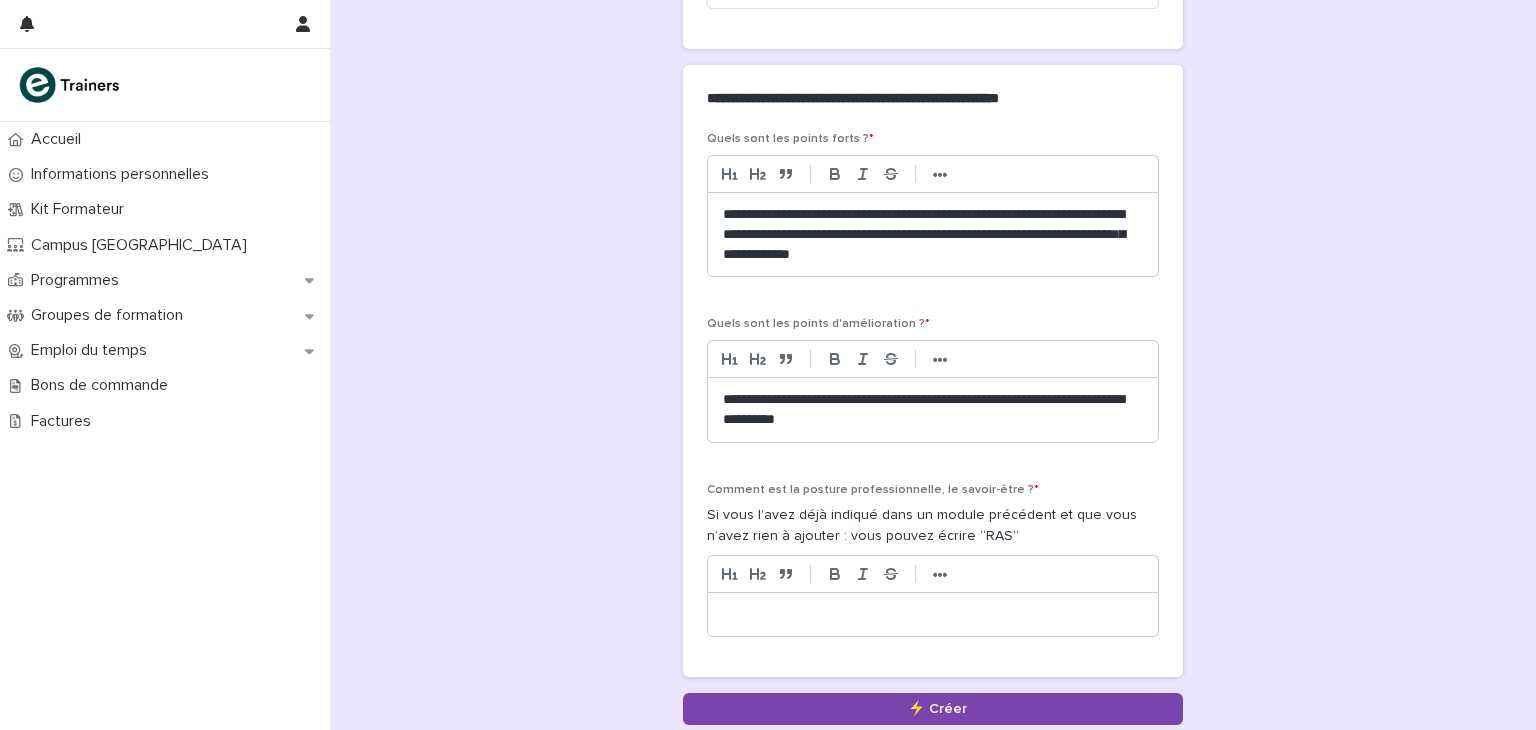 click on "**********" at bounding box center (933, 235) 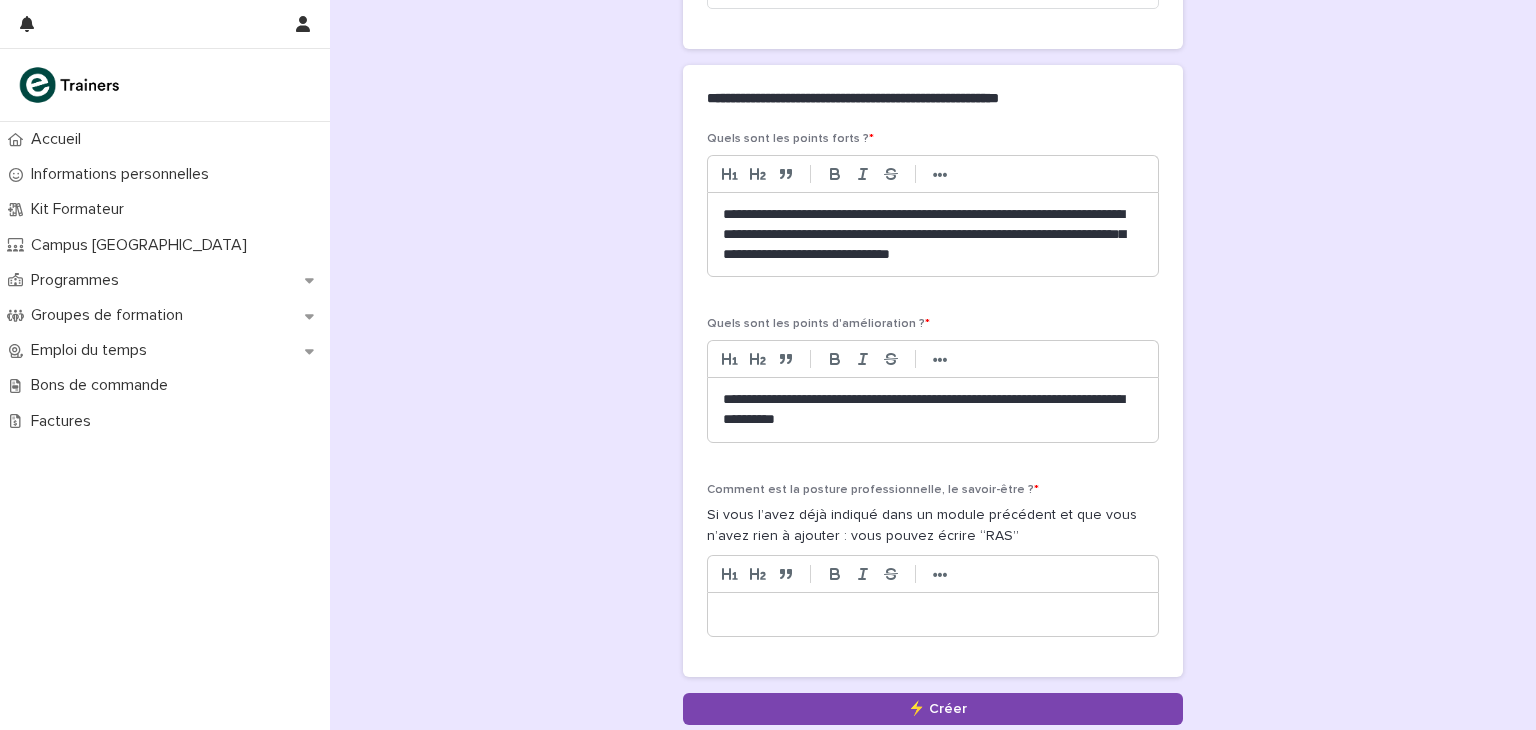 click on "**********" at bounding box center (933, 235) 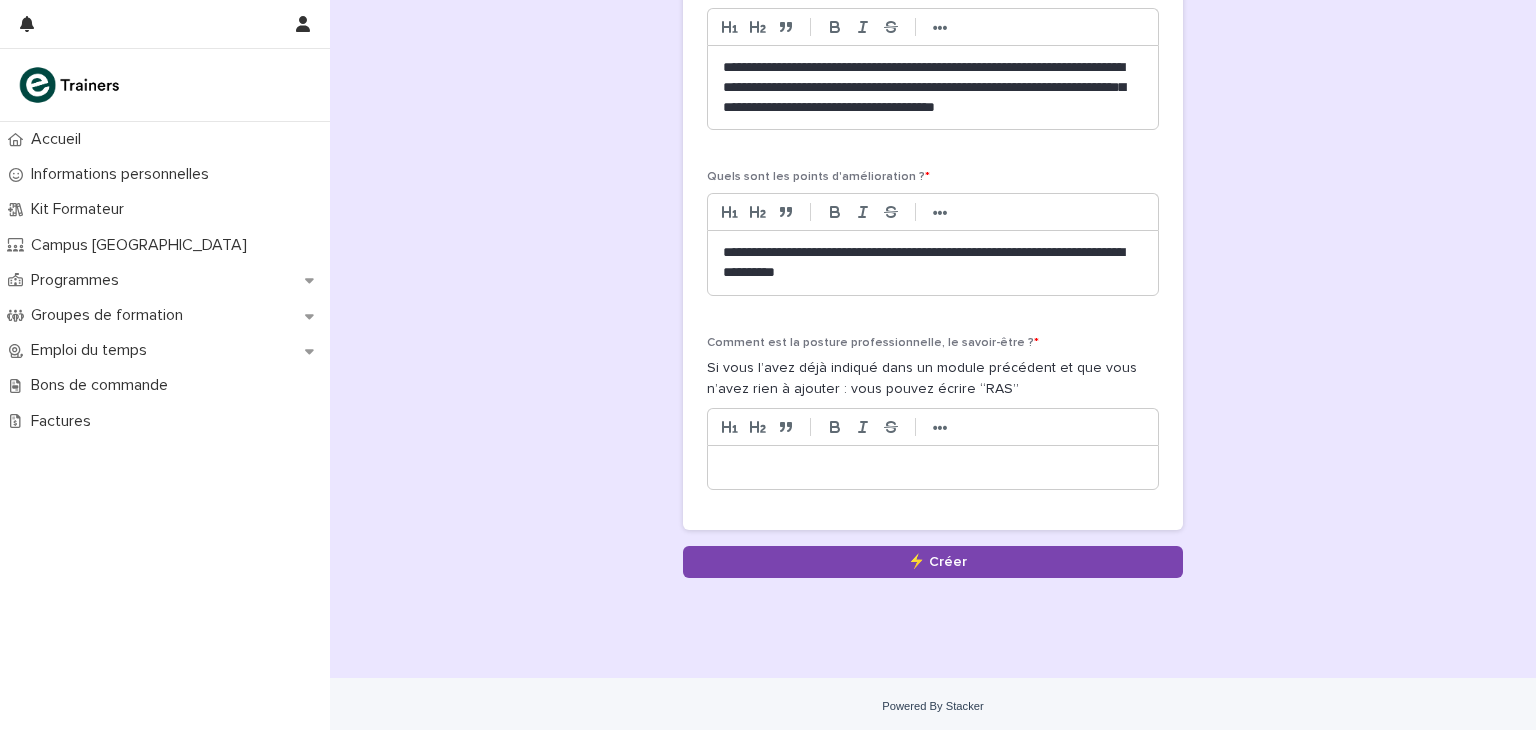 scroll, scrollTop: 1025, scrollLeft: 0, axis: vertical 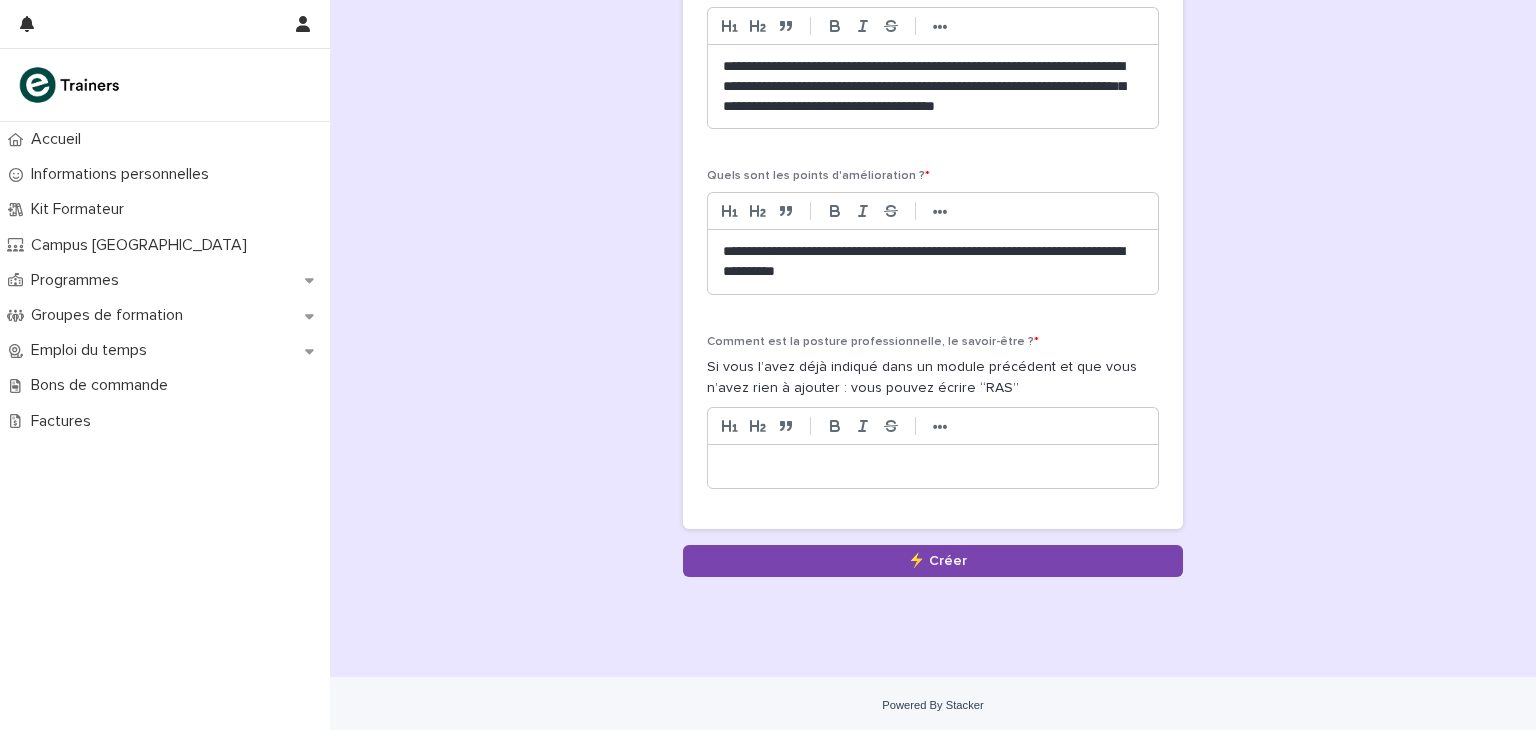 click at bounding box center [933, 467] 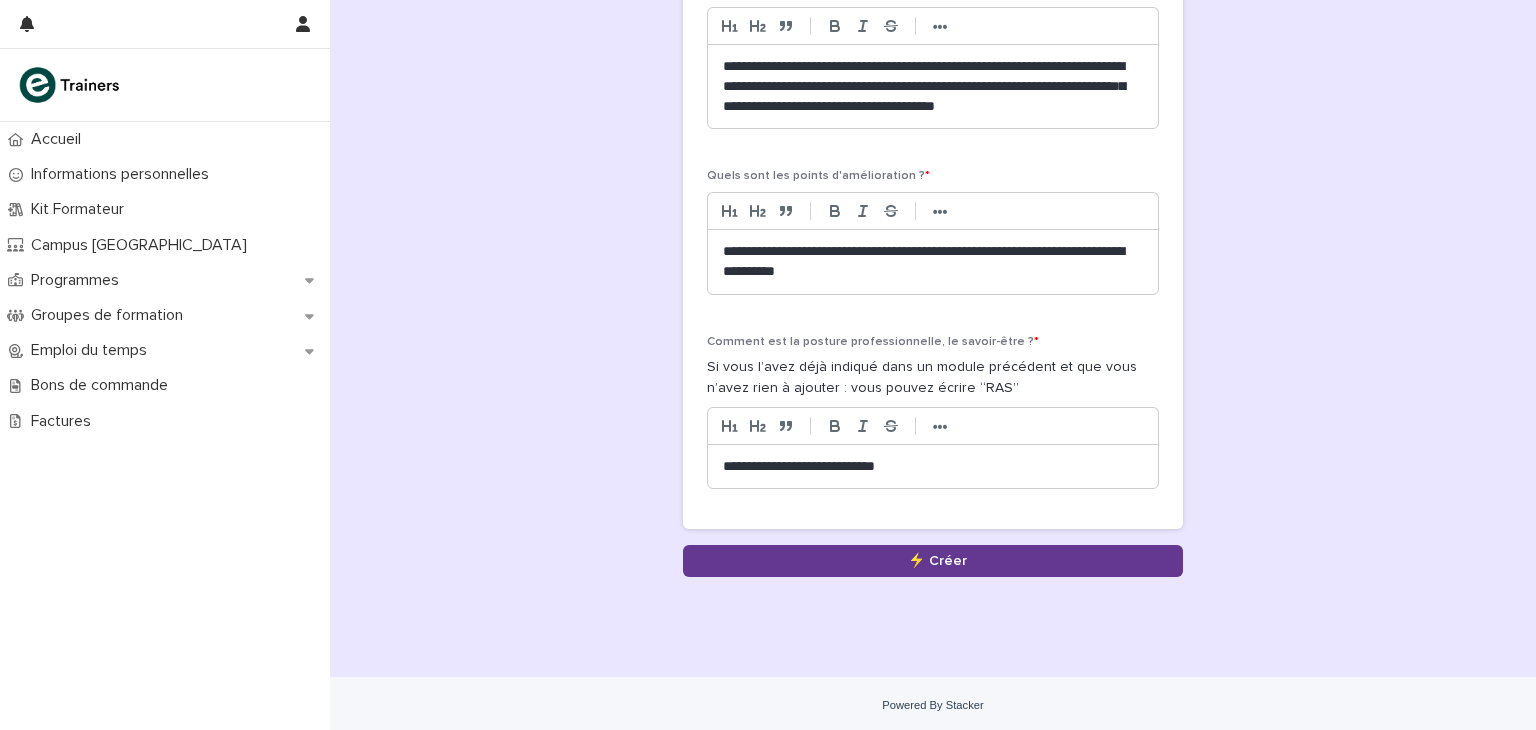 click on "Save" at bounding box center [933, 561] 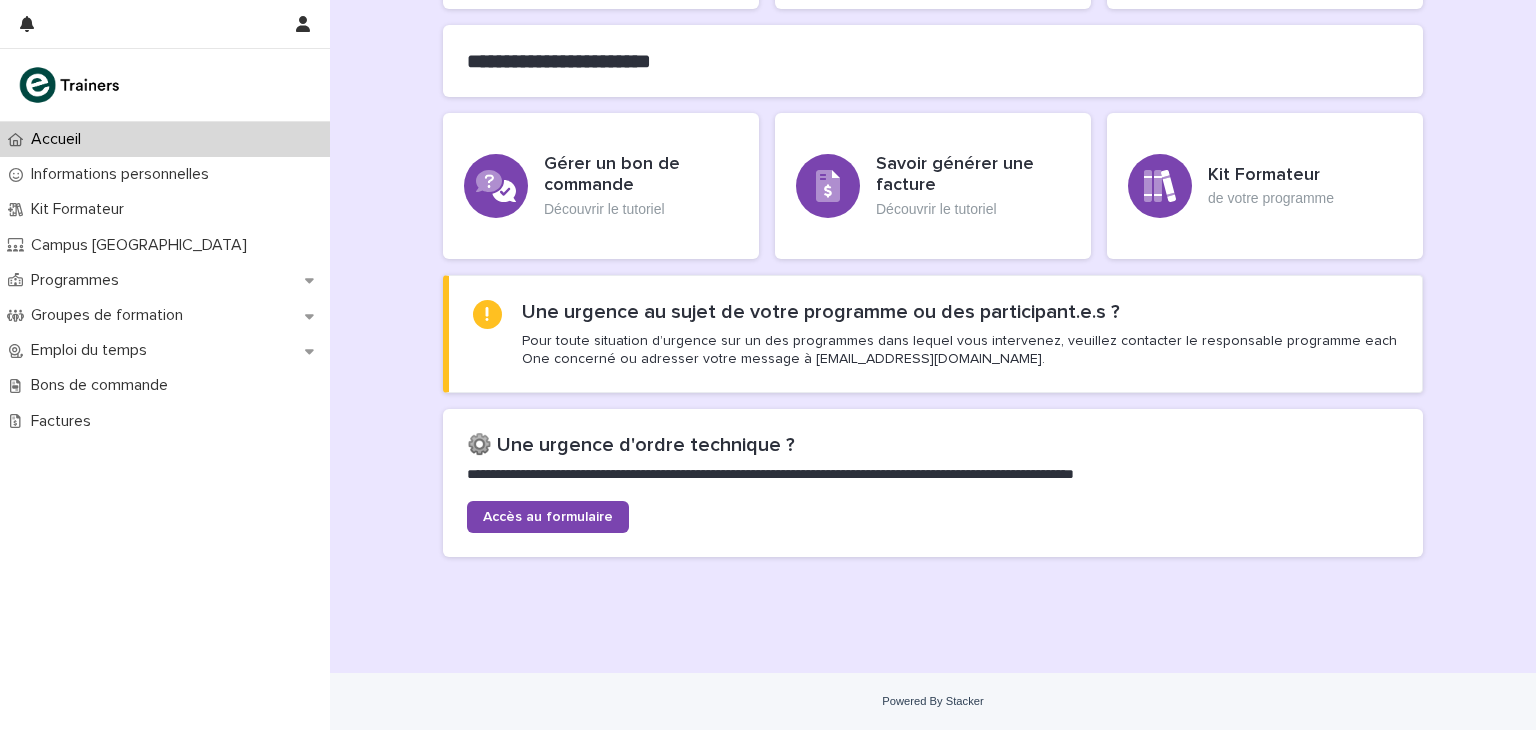 scroll, scrollTop: 0, scrollLeft: 0, axis: both 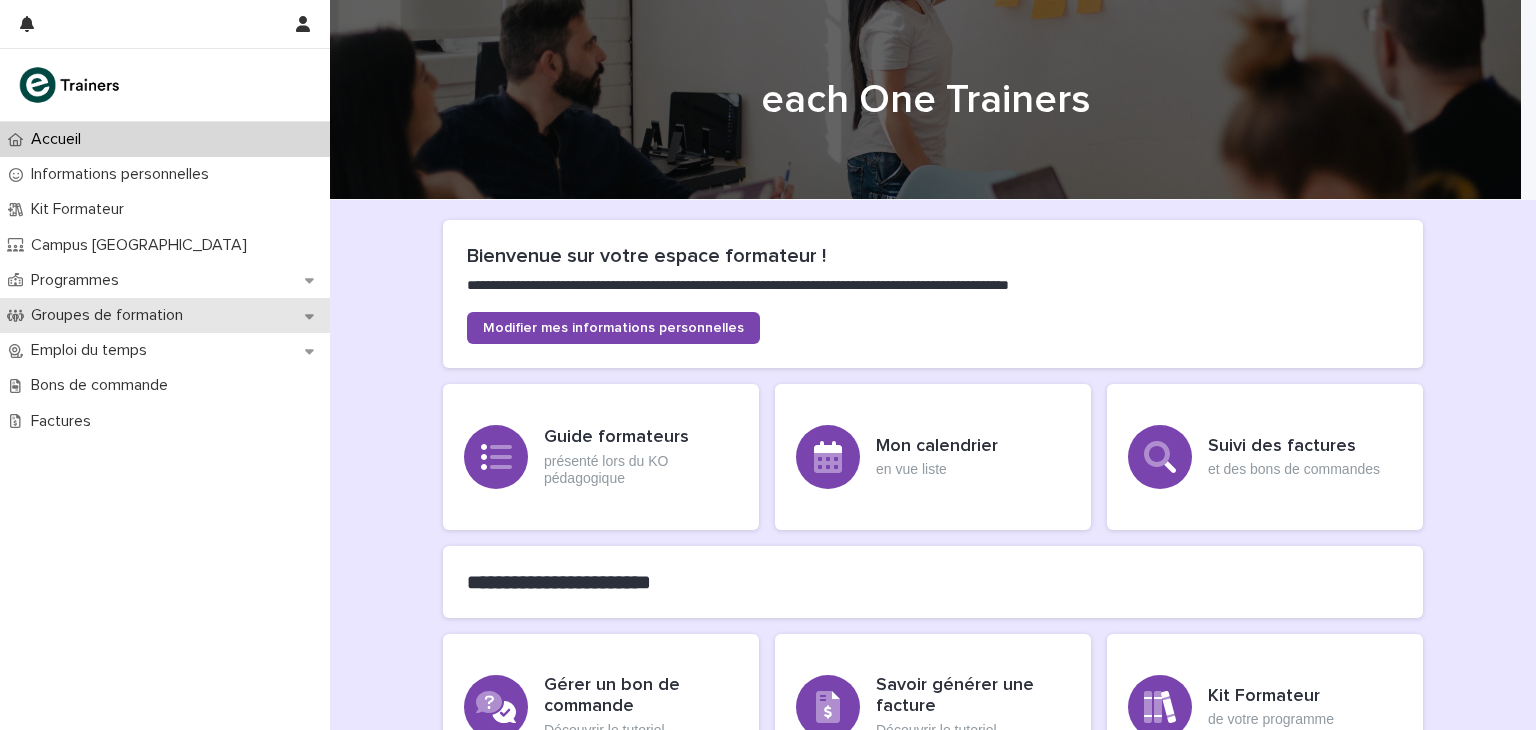 click on "Groupes de formation" at bounding box center [111, 315] 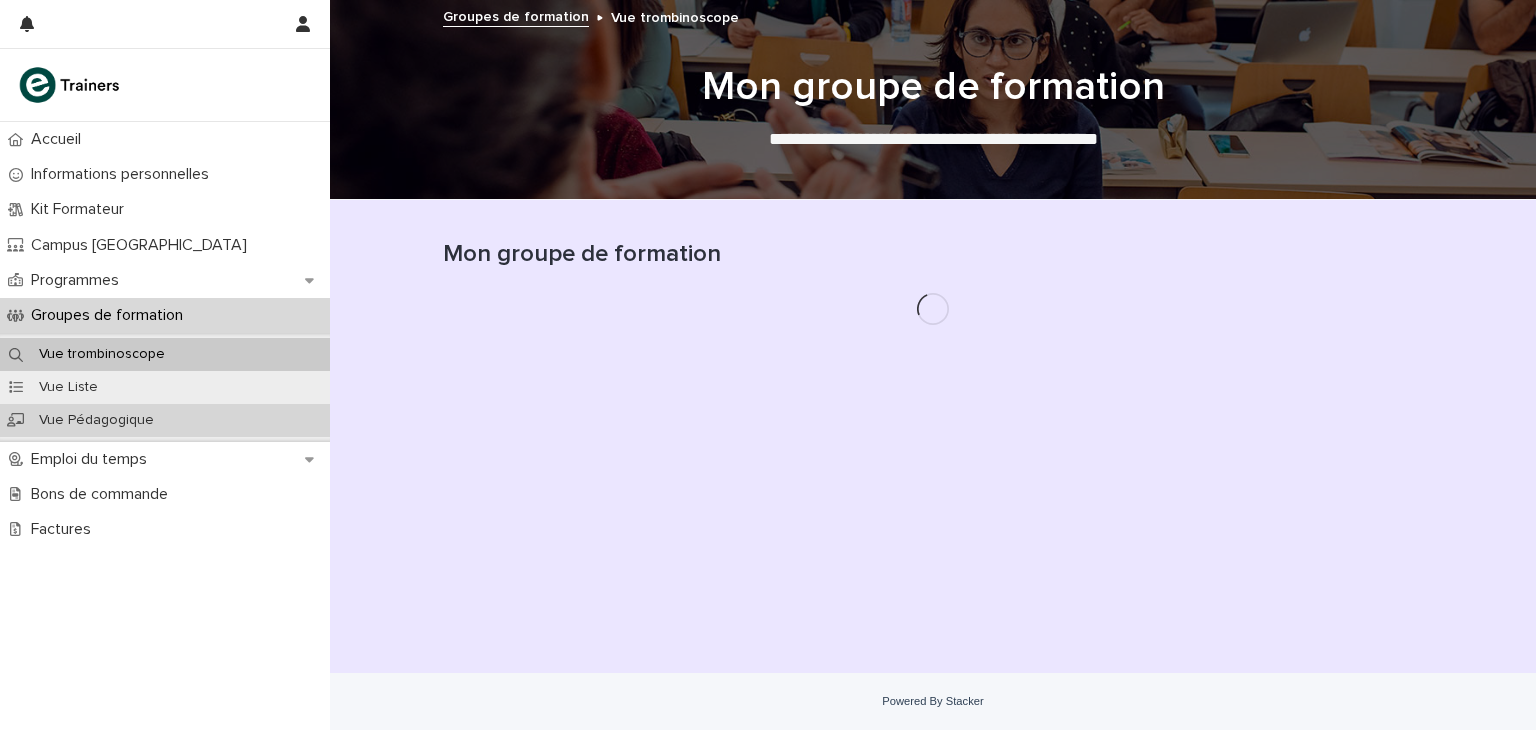click on "Vue Pédagogique" at bounding box center [96, 420] 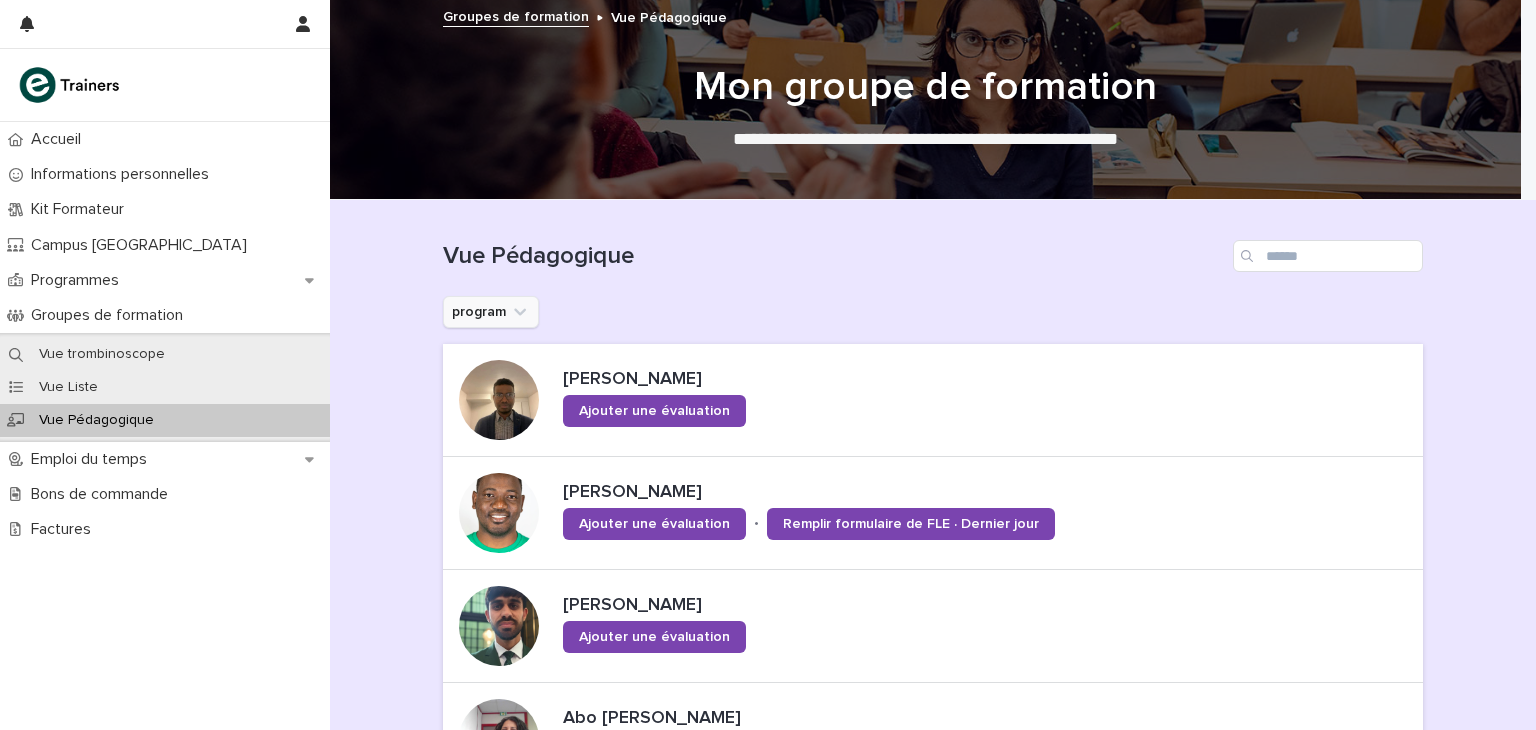 click on "program" at bounding box center (491, 312) 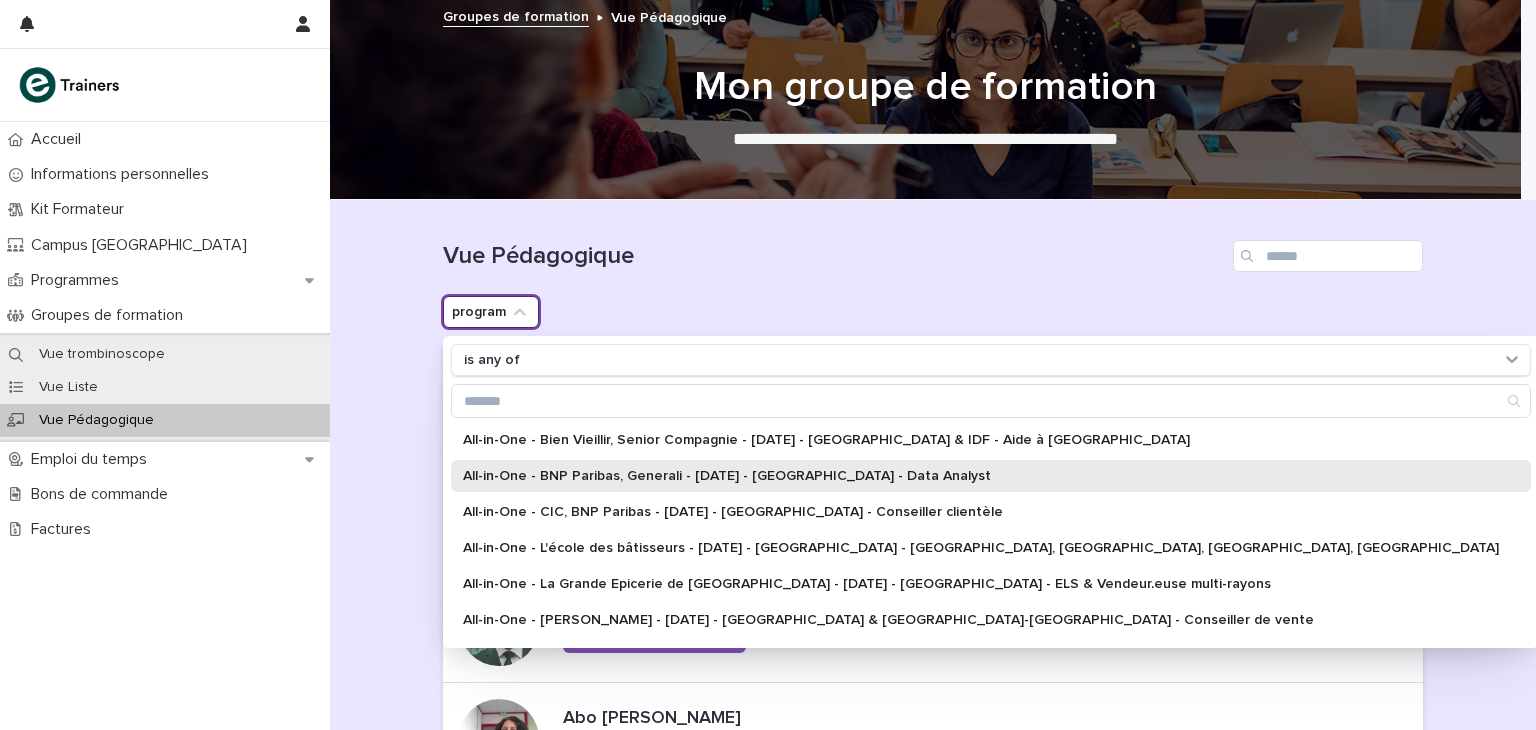 click on "All-in-One - BNP Paribas, Generali - [DATE] - [GEOGRAPHIC_DATA] - Data Analyst" at bounding box center (981, 476) 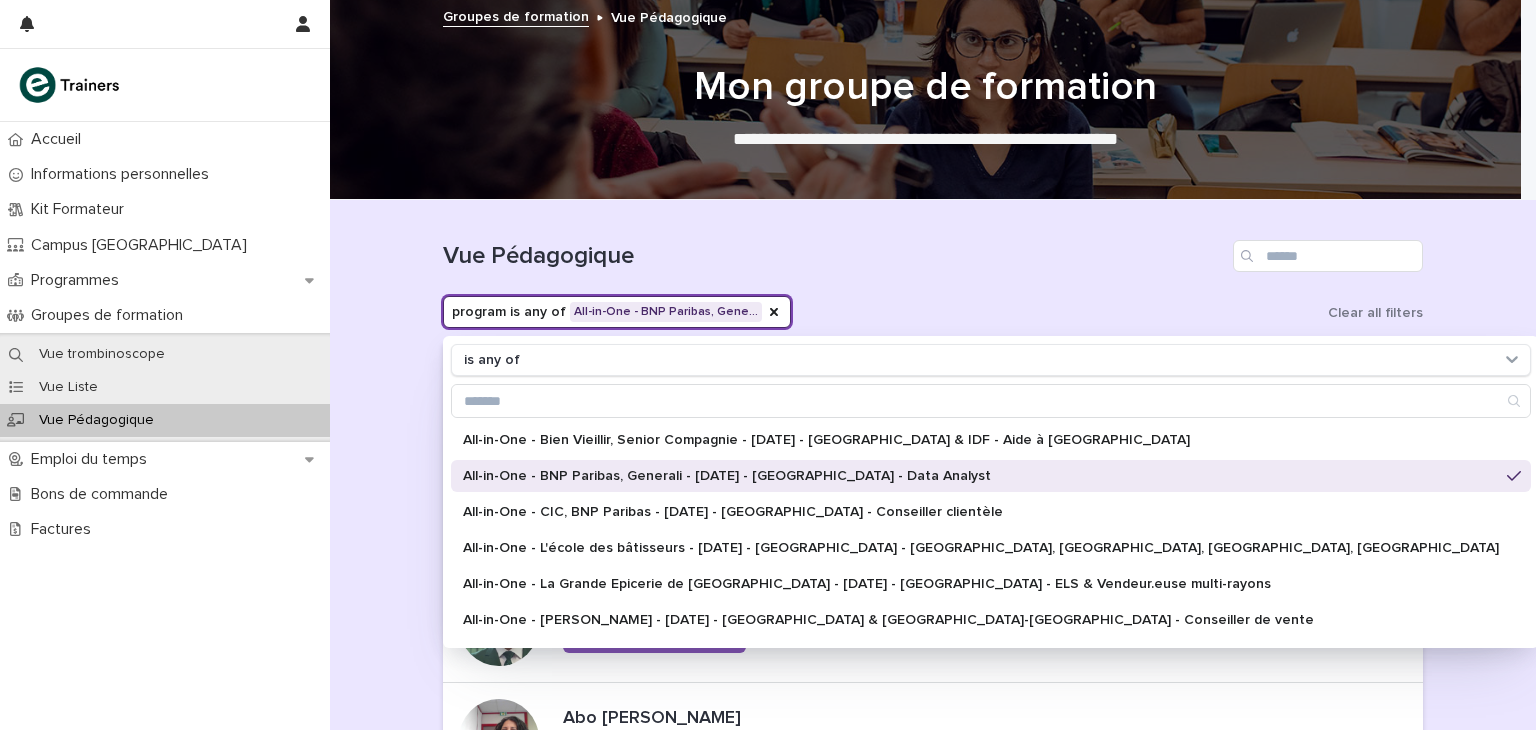 click on "Loading... Saving… Loading... Saving… Vue Pédagogique program is any of All-in-One - BNP Paribas, Gene… is any of All-in-One - Bien Vieillir, Senior Compagnie - 4 - Juillet 2024 - Paris & IDF - Aide à Domicile All-in-One - BNP Paribas, Generali - Juin 2025 - Île-de-France - Data Analyst All-in-One - CIC, BNP Paribas - Mai 2025 - Île-de-France - Conseiller clientèle All-in-One - L'école des bâtisseurs - 1 - Octobre 2024 - Île-de-France - Maçon, couvreur, plombier, plaquiste All-in-One - La Grande Epicerie de Paris - 1 - Octobre 2024 - Île-de-France - ELS & Vendeur.euse multi-rayons All-in-One - Leroy Merlin - 2 - Avril 2024 - Paris & Ile-de-France  - Conseiller de vente  All-in-One - Leroy Merlin - 3 - Novembre 2024 - Île-de-France - Agent Logistique All-in-One - Leroy Merlin, Galeries Lafayette - Mars 2025 - Île-de-France - Employé logistique All-in-One - Monoprix - 21 - Janvier 2025 - Île-de-France - Vendeur en produits frais One Network S2-2023 / HEC Paris Clear all filters • • • 1" at bounding box center [933, 920] 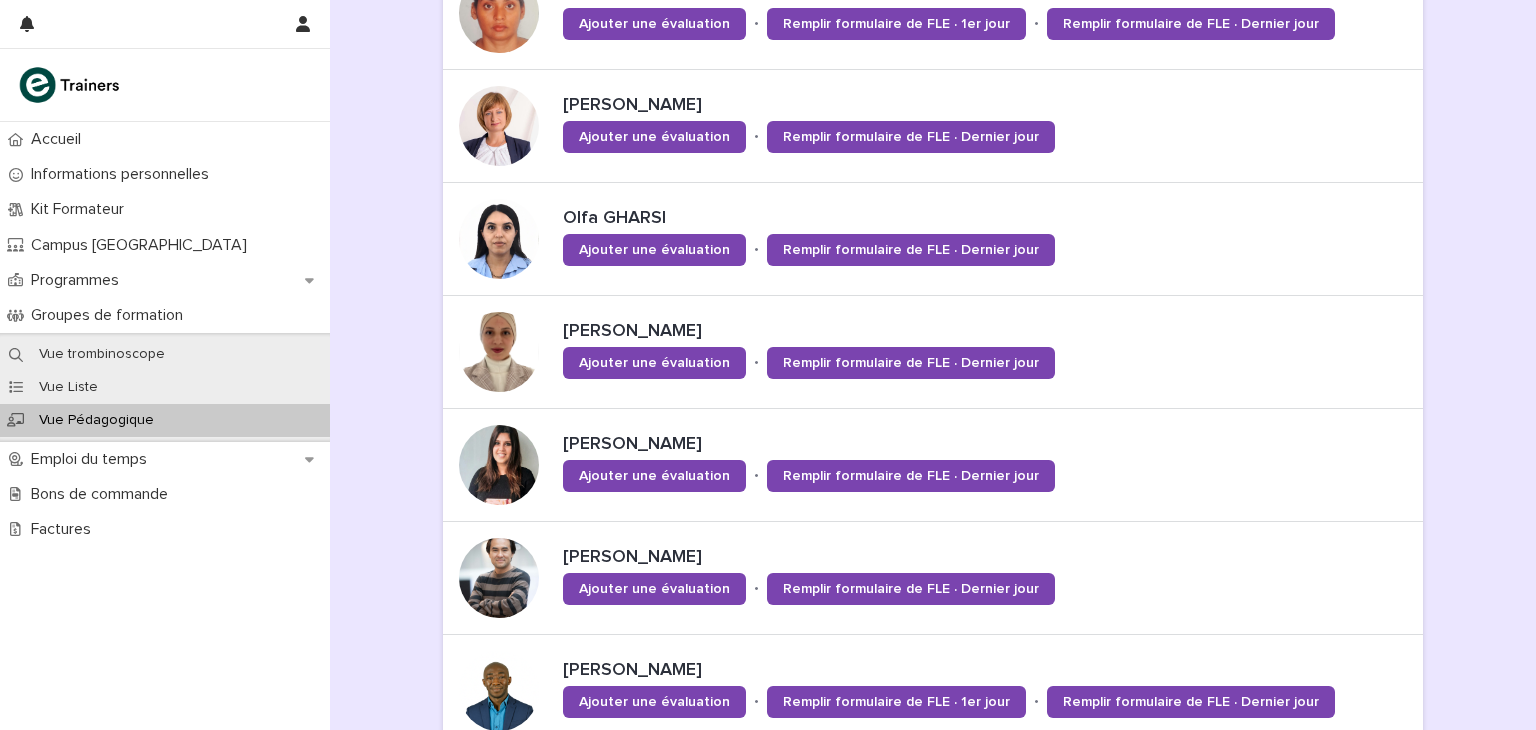 scroll, scrollTop: 900, scrollLeft: 0, axis: vertical 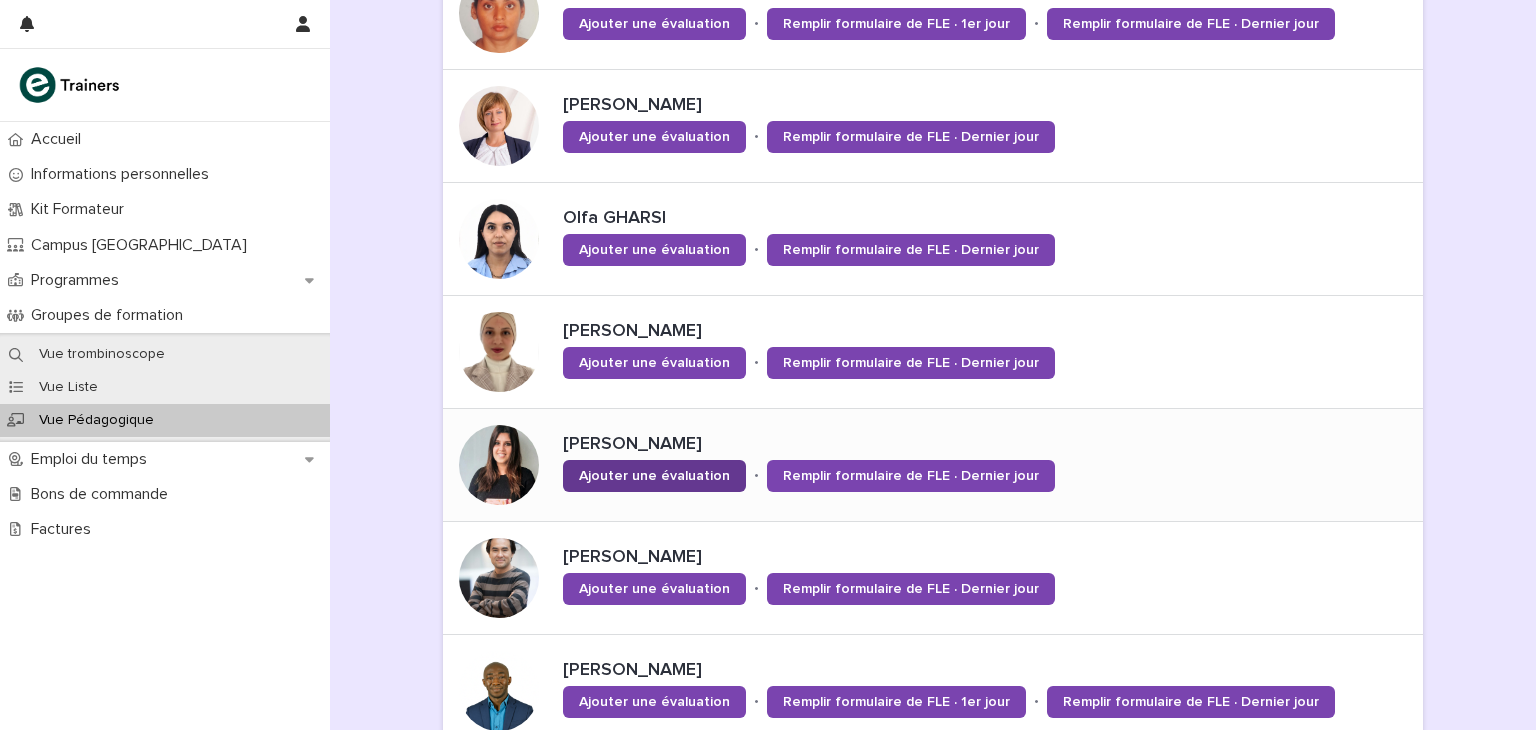 click on "Ajouter une évaluation" at bounding box center (654, 476) 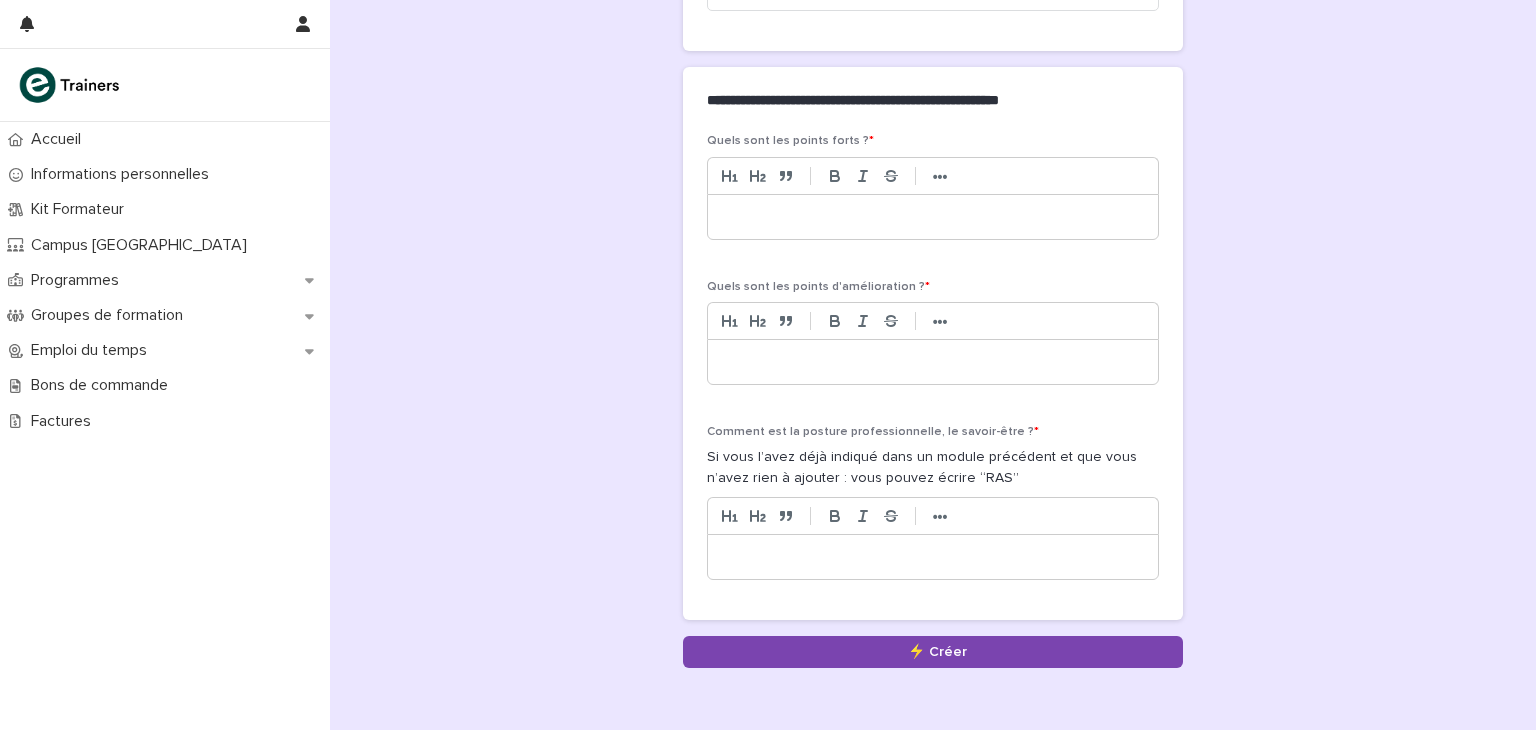 scroll, scrollTop: 164, scrollLeft: 0, axis: vertical 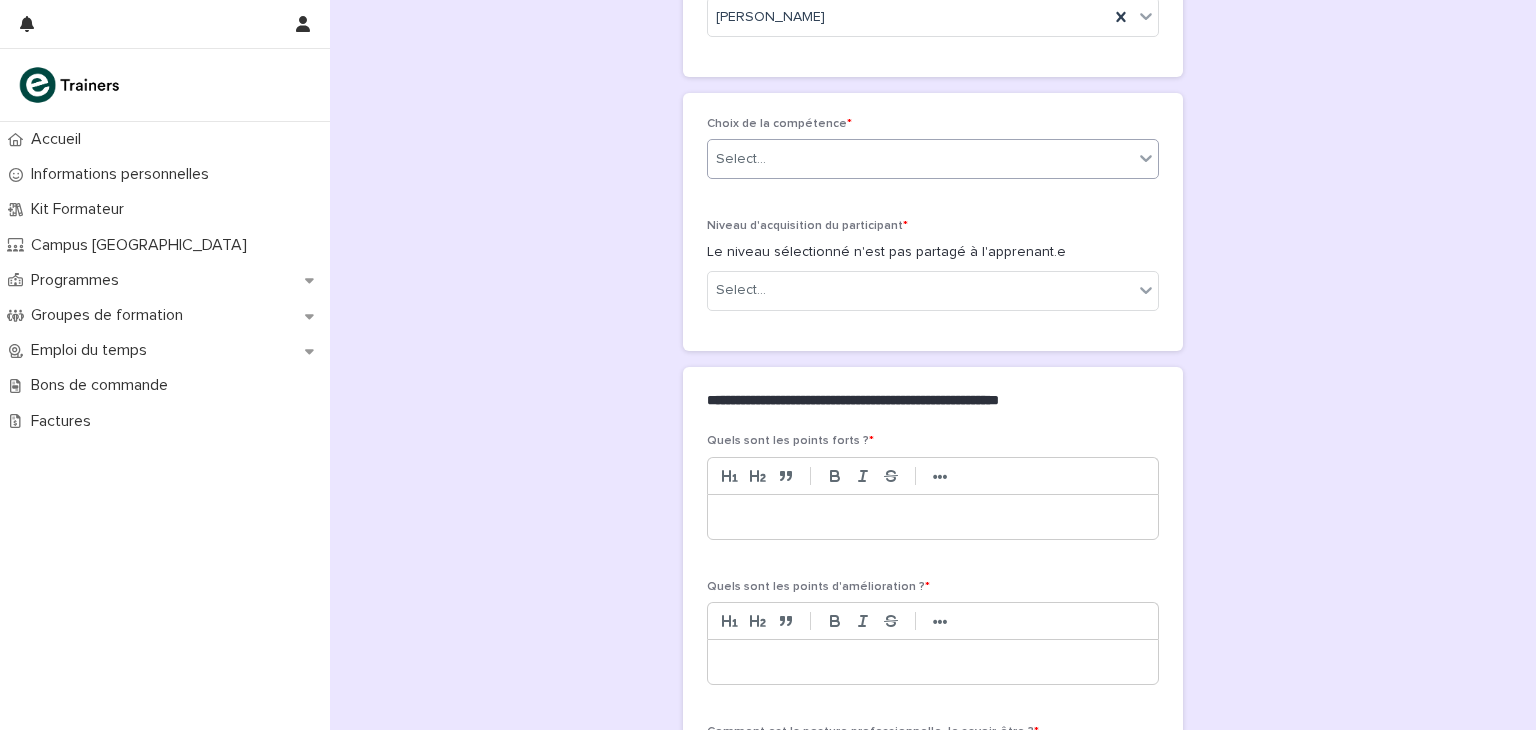 click on "Select..." at bounding box center [920, 159] 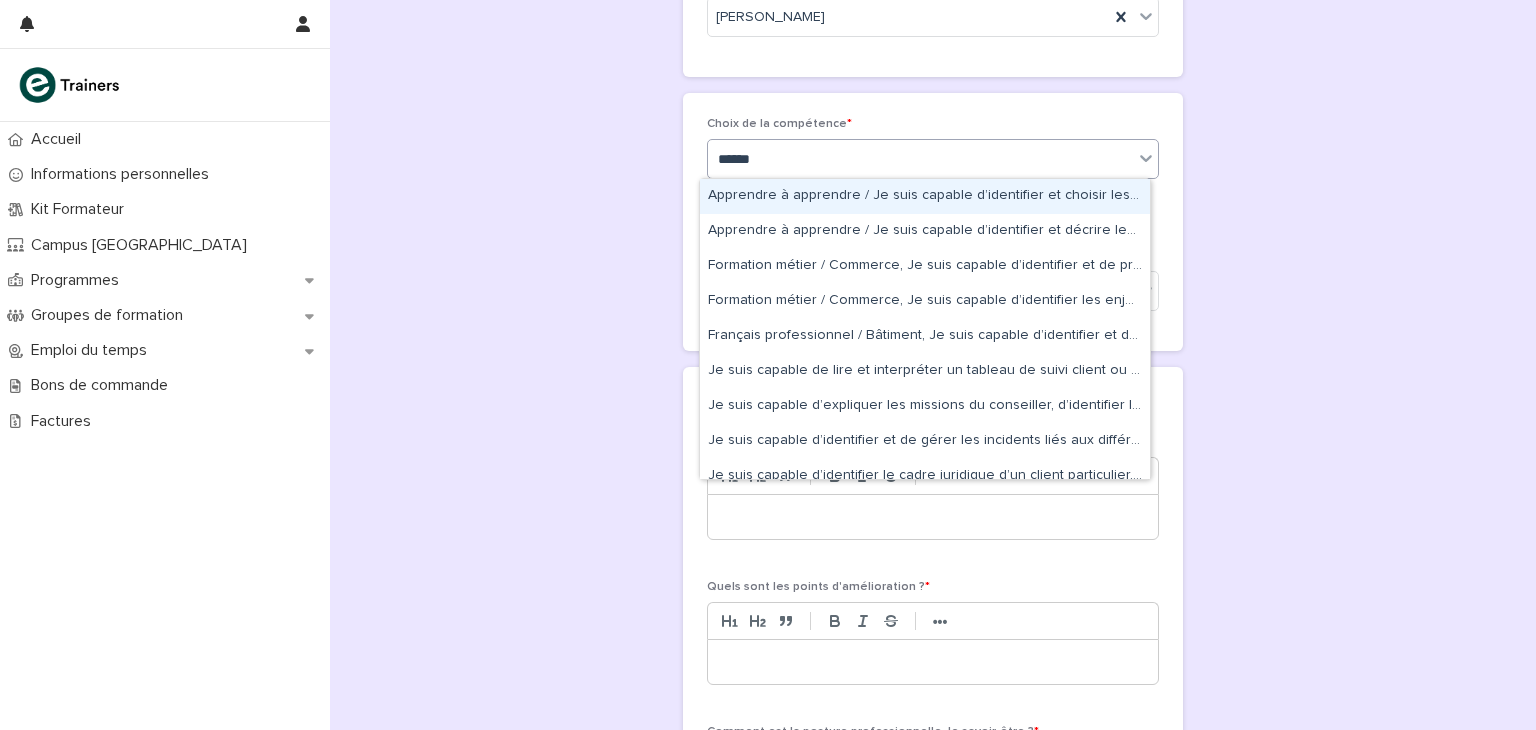 type on "*******" 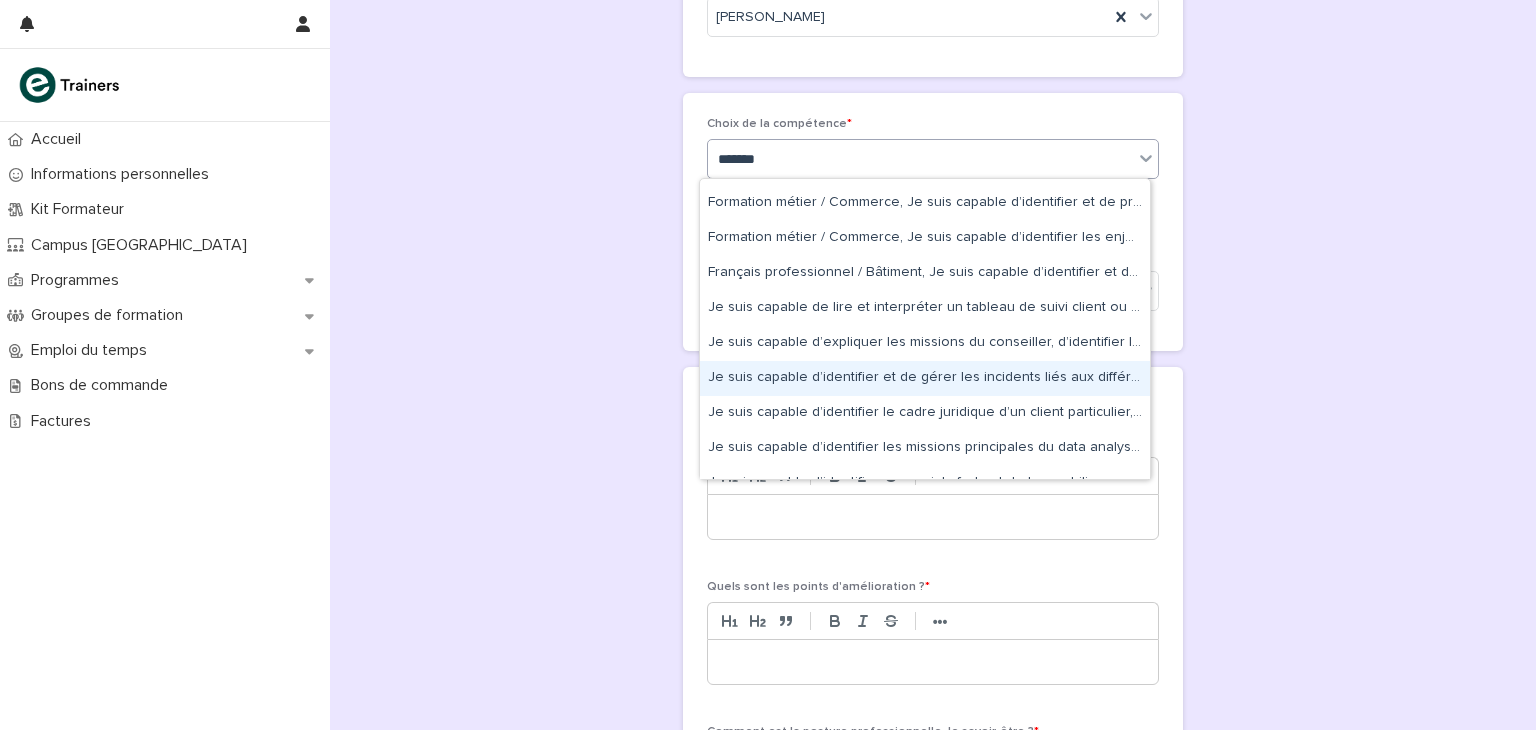 scroll, scrollTop: 120, scrollLeft: 0, axis: vertical 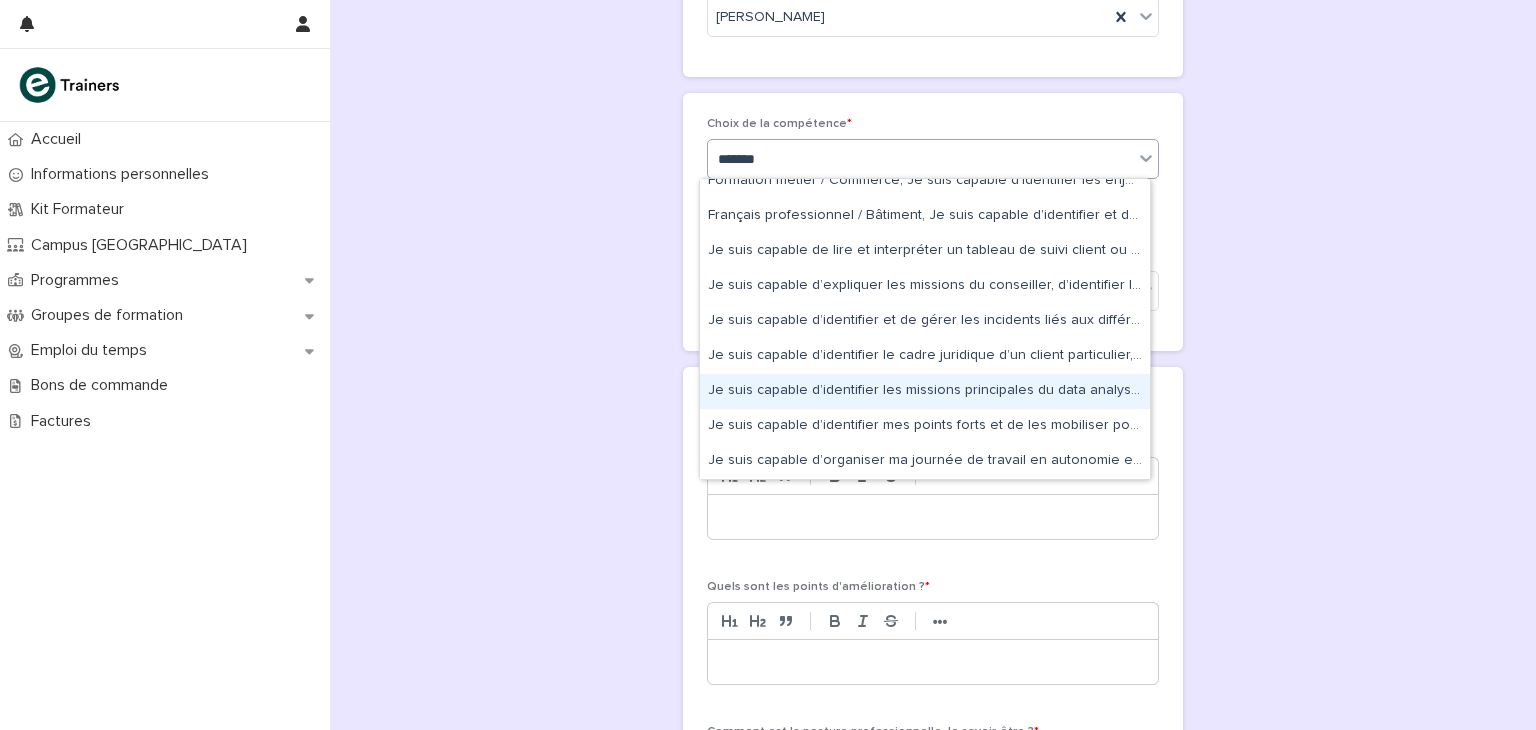click on "Je suis capable d’identifier les missions principales du data analyst, d'analyser une fiche de poste et de décrire les compétences et qualités attendues pour ce métier." at bounding box center [925, 391] 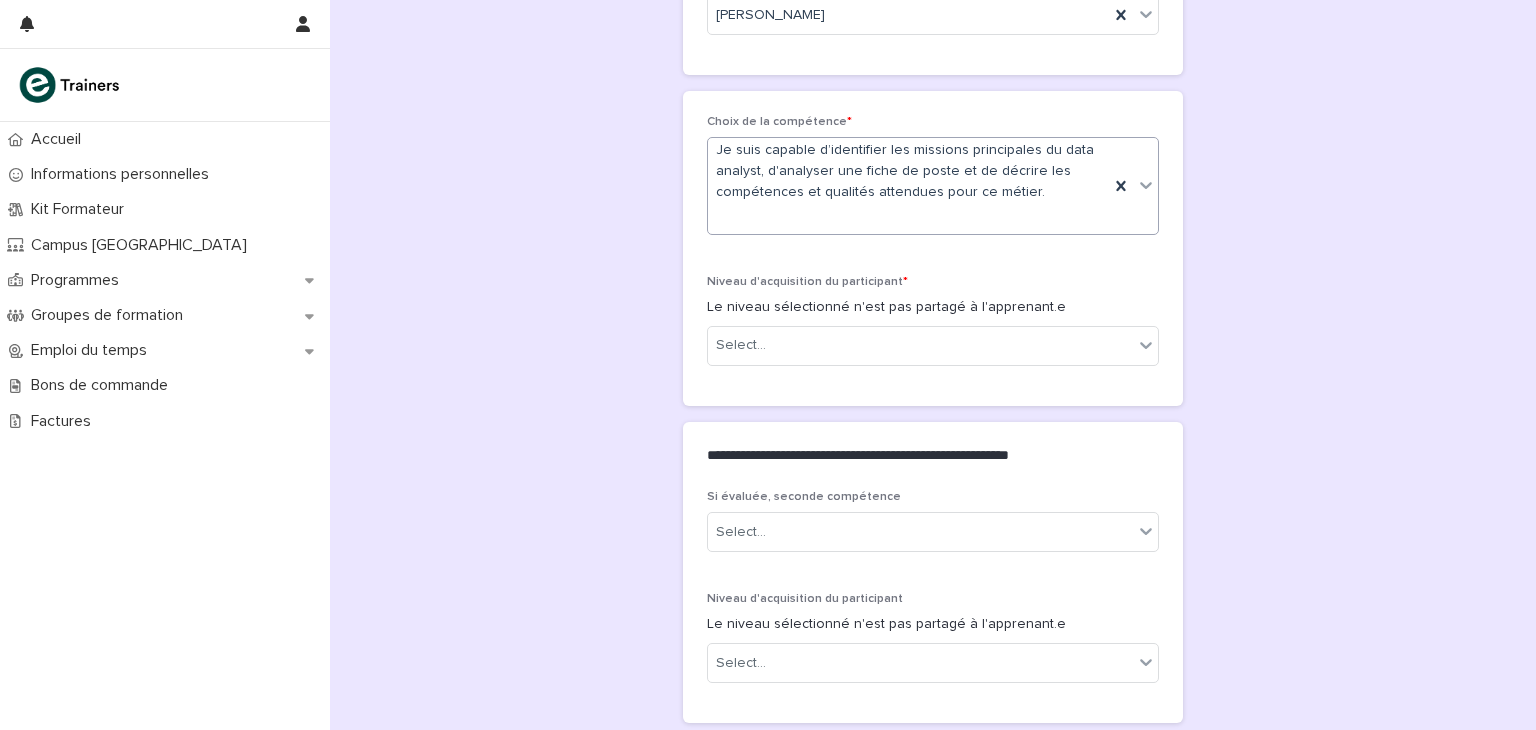 scroll, scrollTop: 151, scrollLeft: 0, axis: vertical 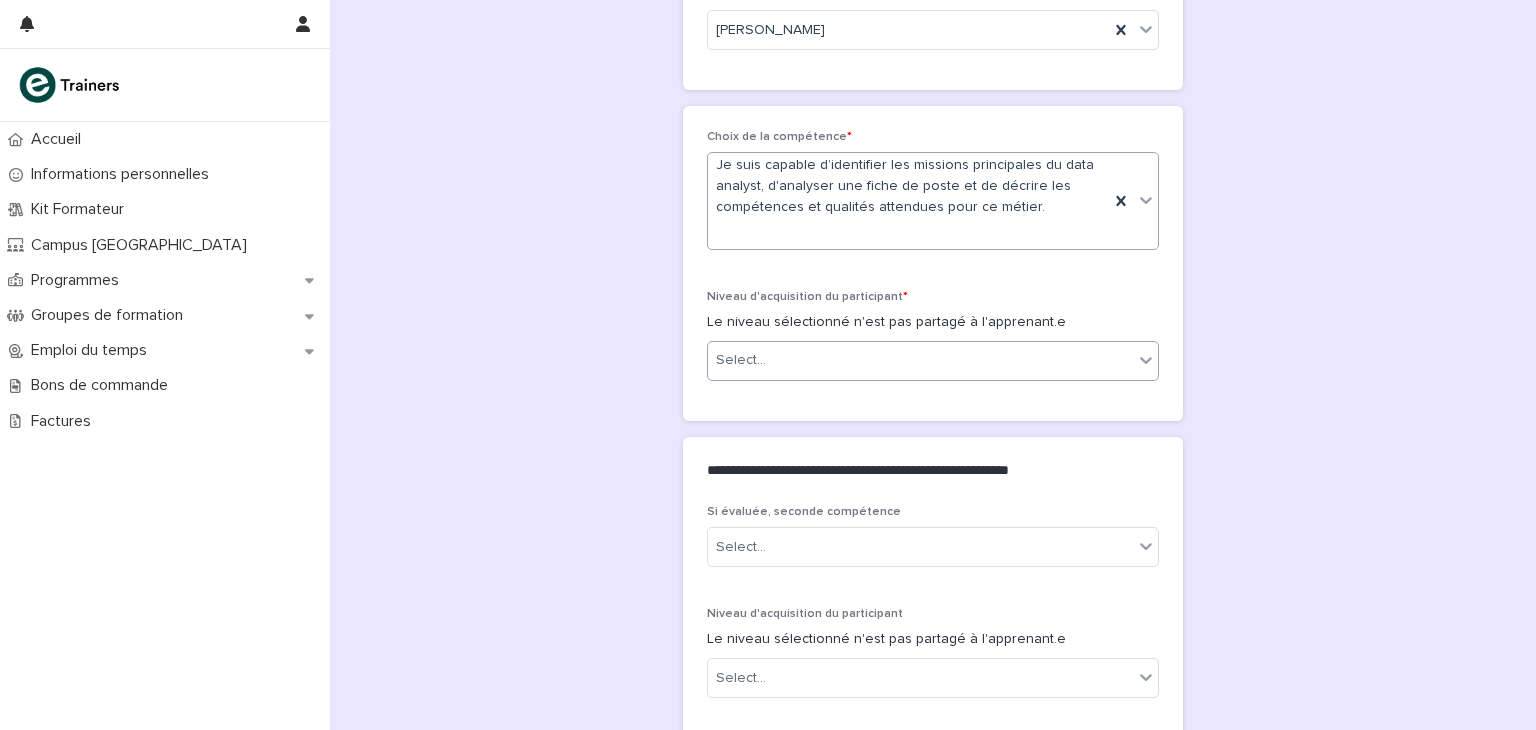 click on "Select..." at bounding box center [920, 360] 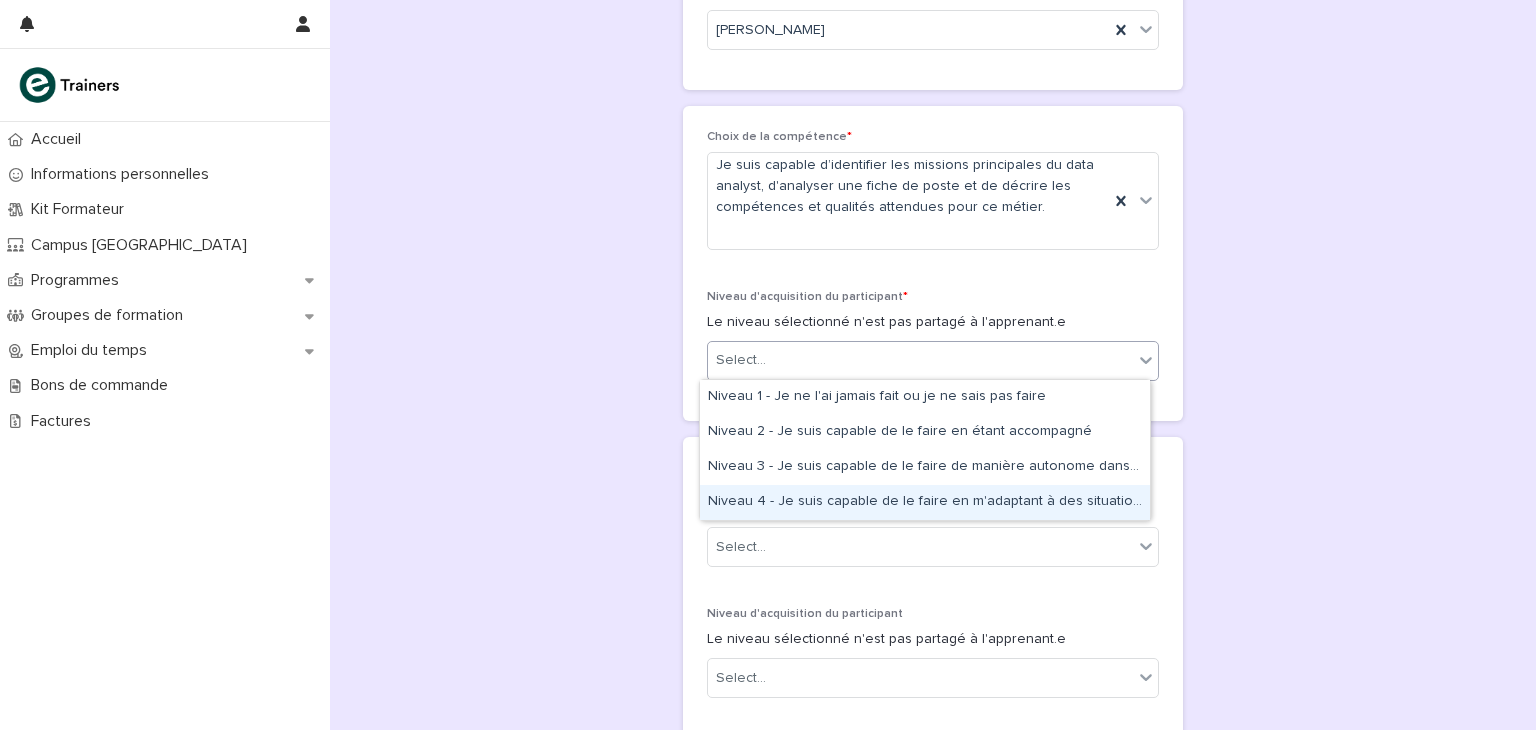 click on "Niveau 4 - Je suis capable de le faire en m'adaptant à des situations non prévues et à gérer des aléas" at bounding box center (925, 502) 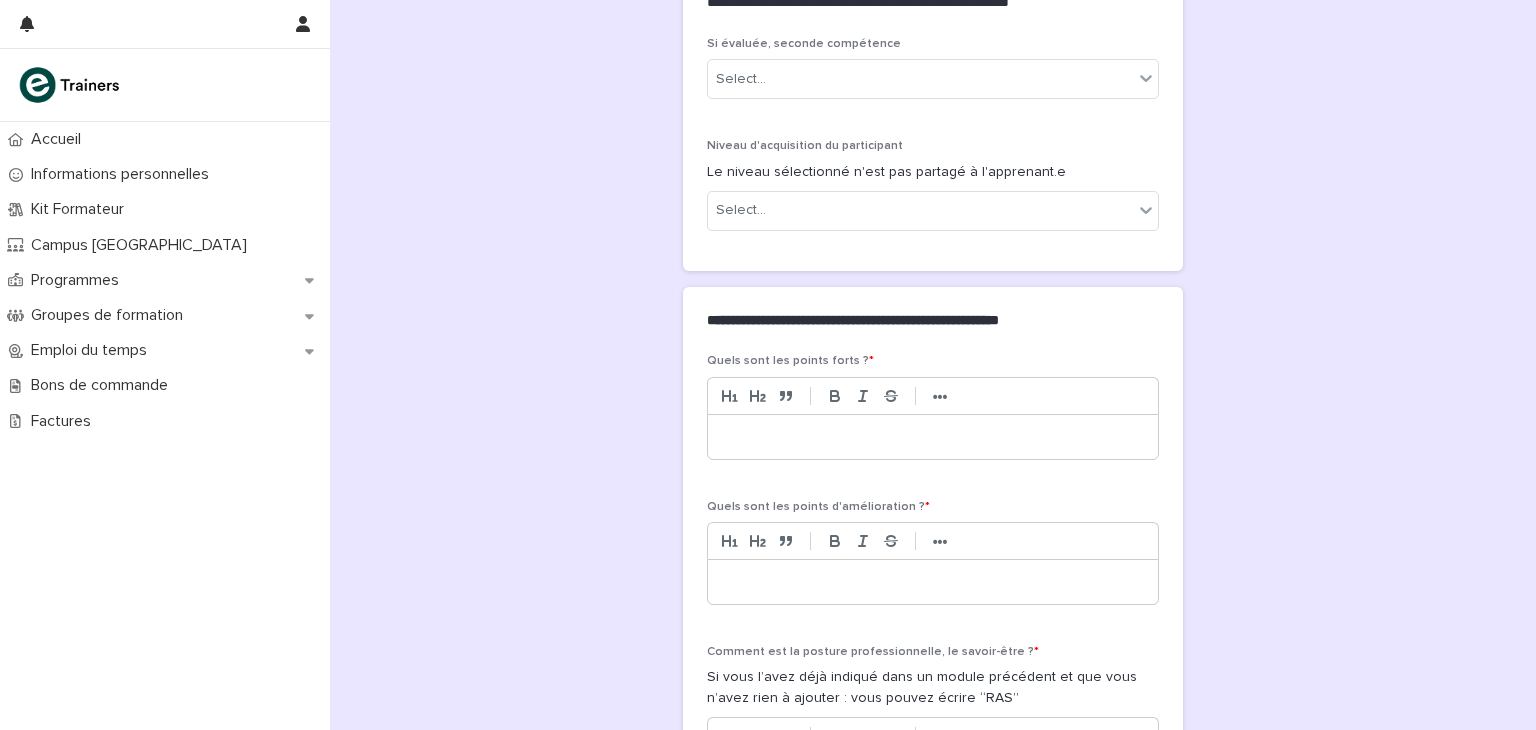 scroll, scrollTop: 668, scrollLeft: 0, axis: vertical 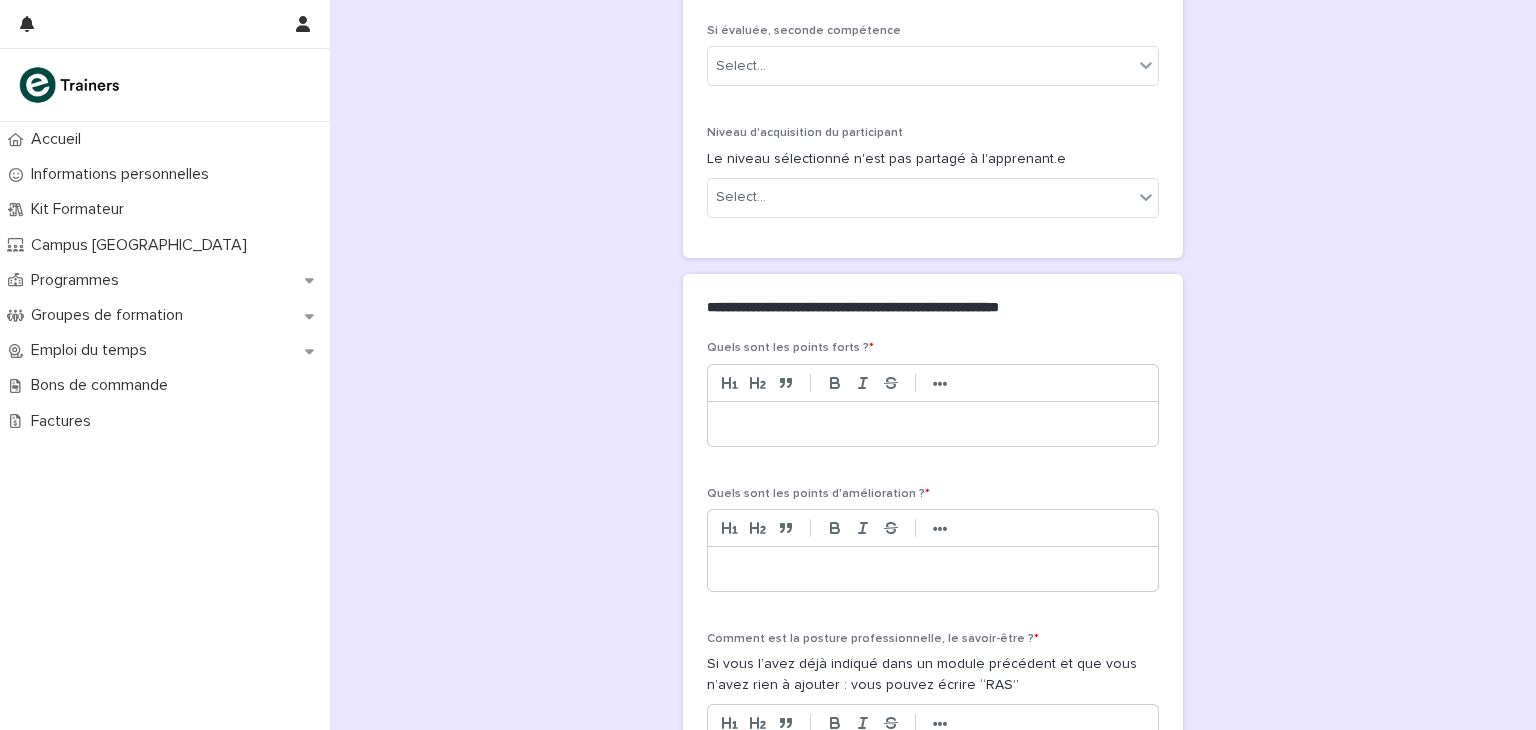 click at bounding box center [933, 424] 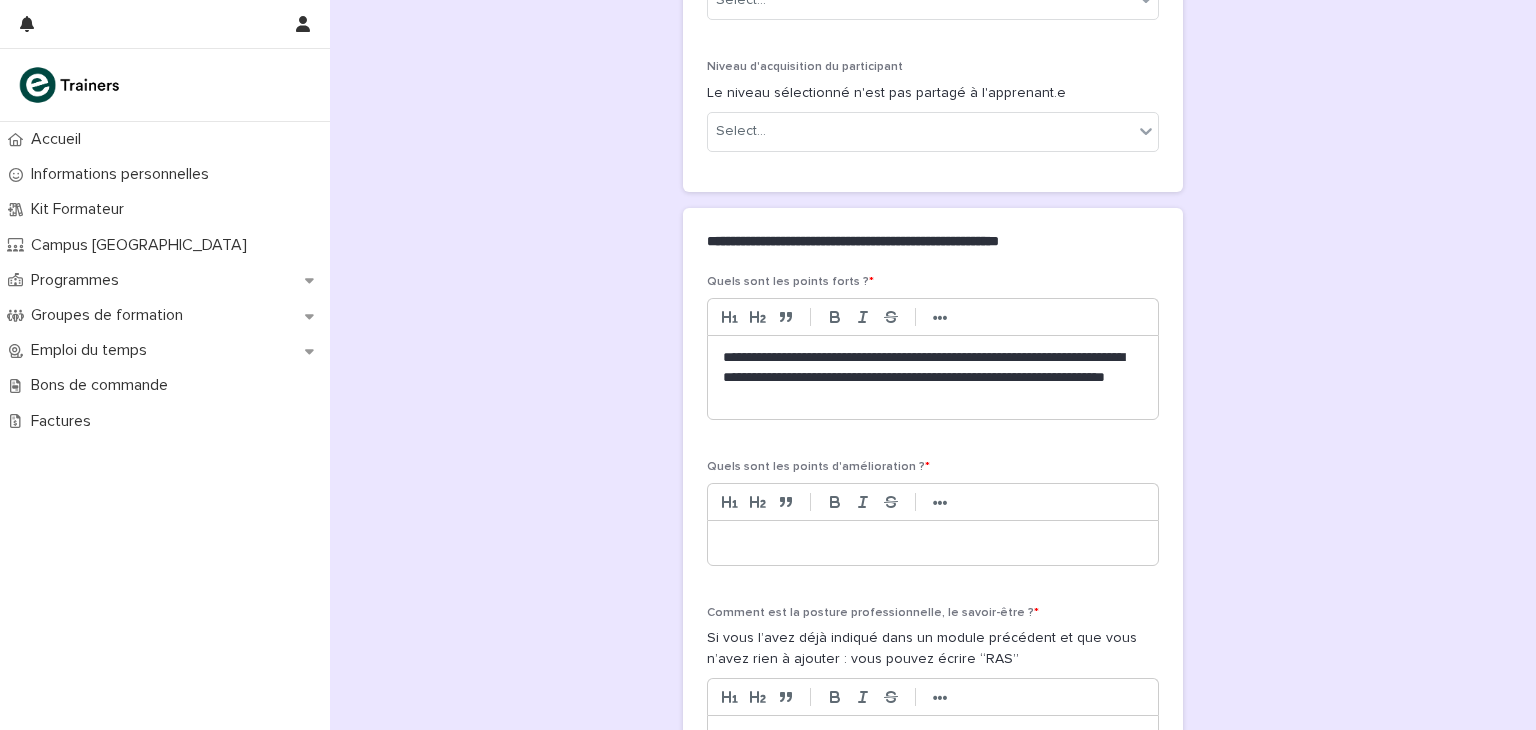 scroll, scrollTop: 768, scrollLeft: 0, axis: vertical 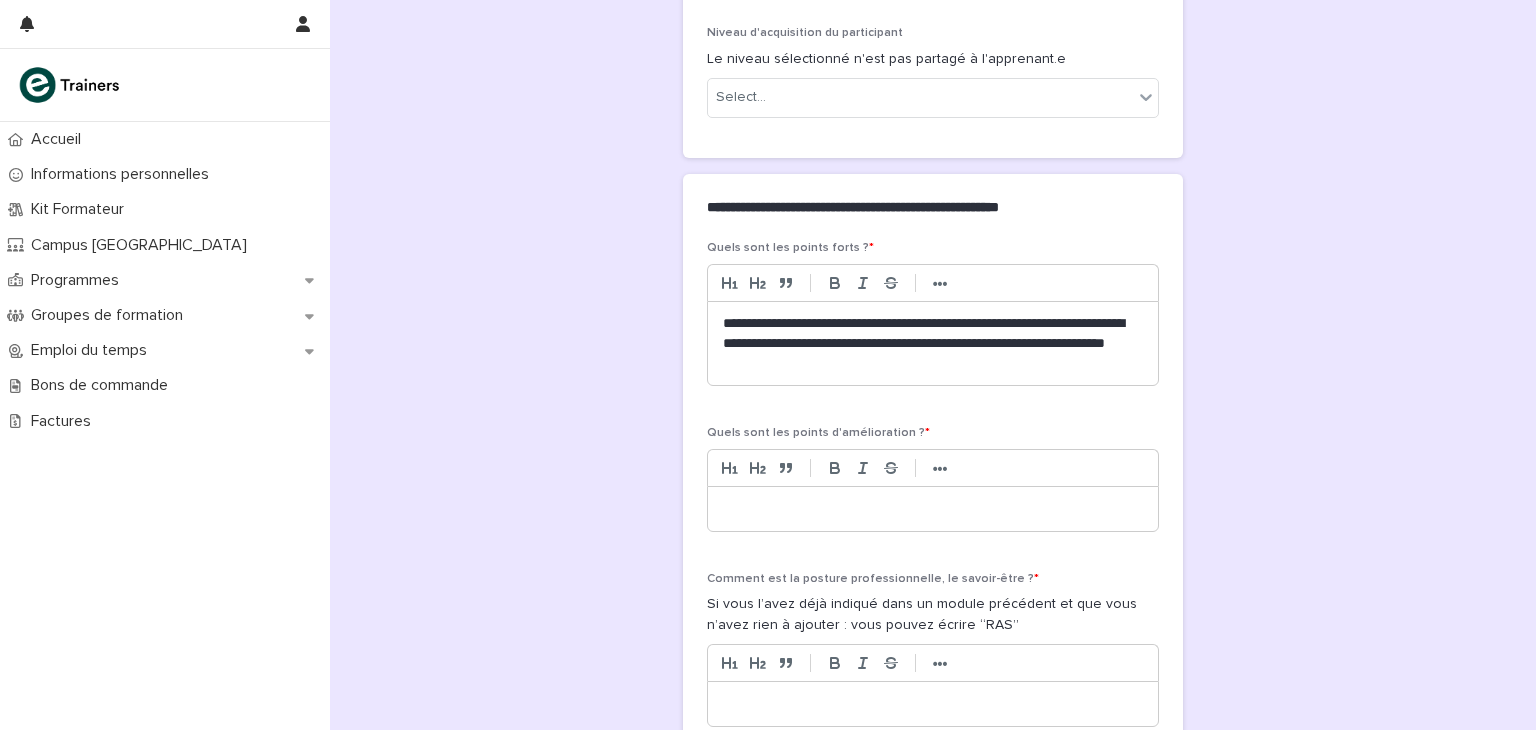 click at bounding box center (933, 509) 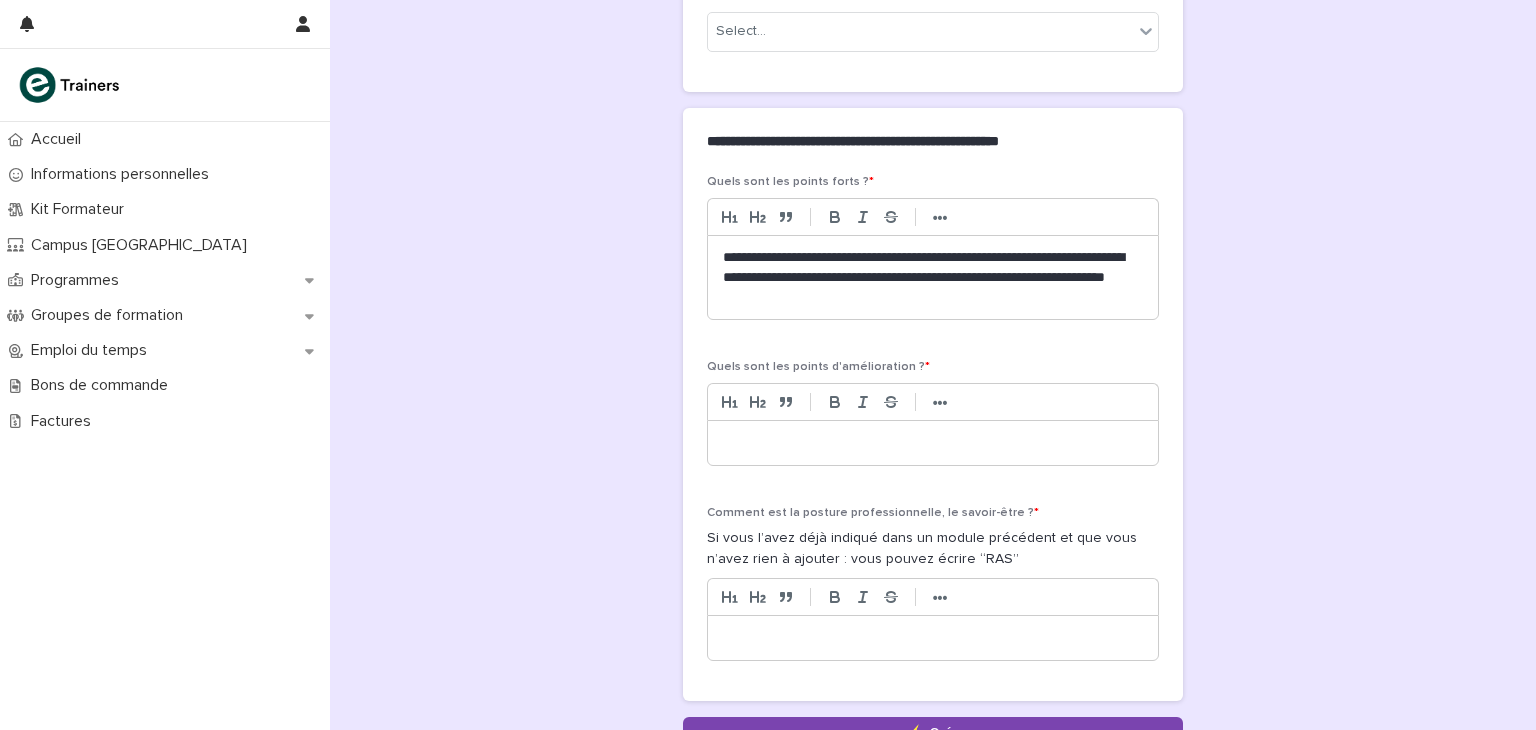 scroll, scrollTop: 868, scrollLeft: 0, axis: vertical 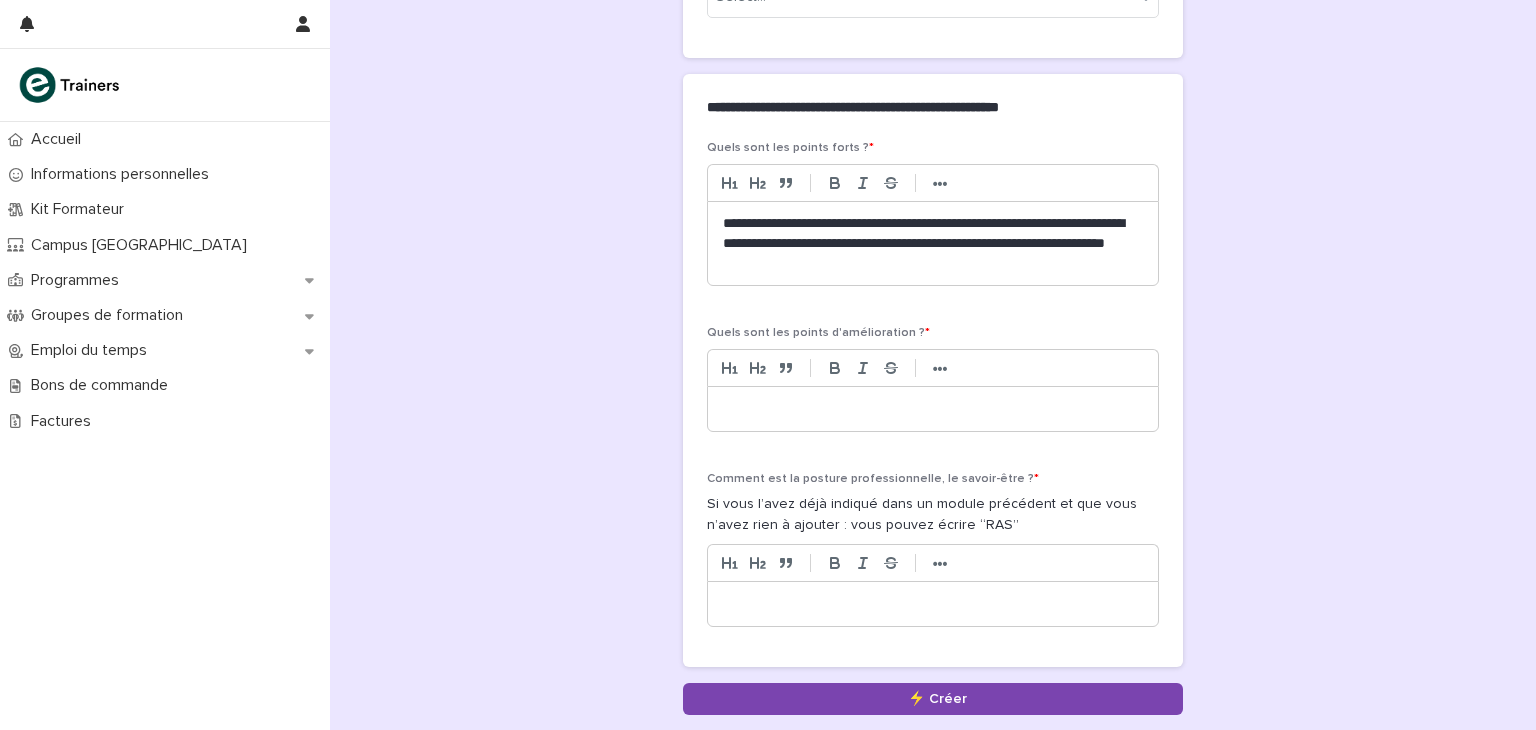 type 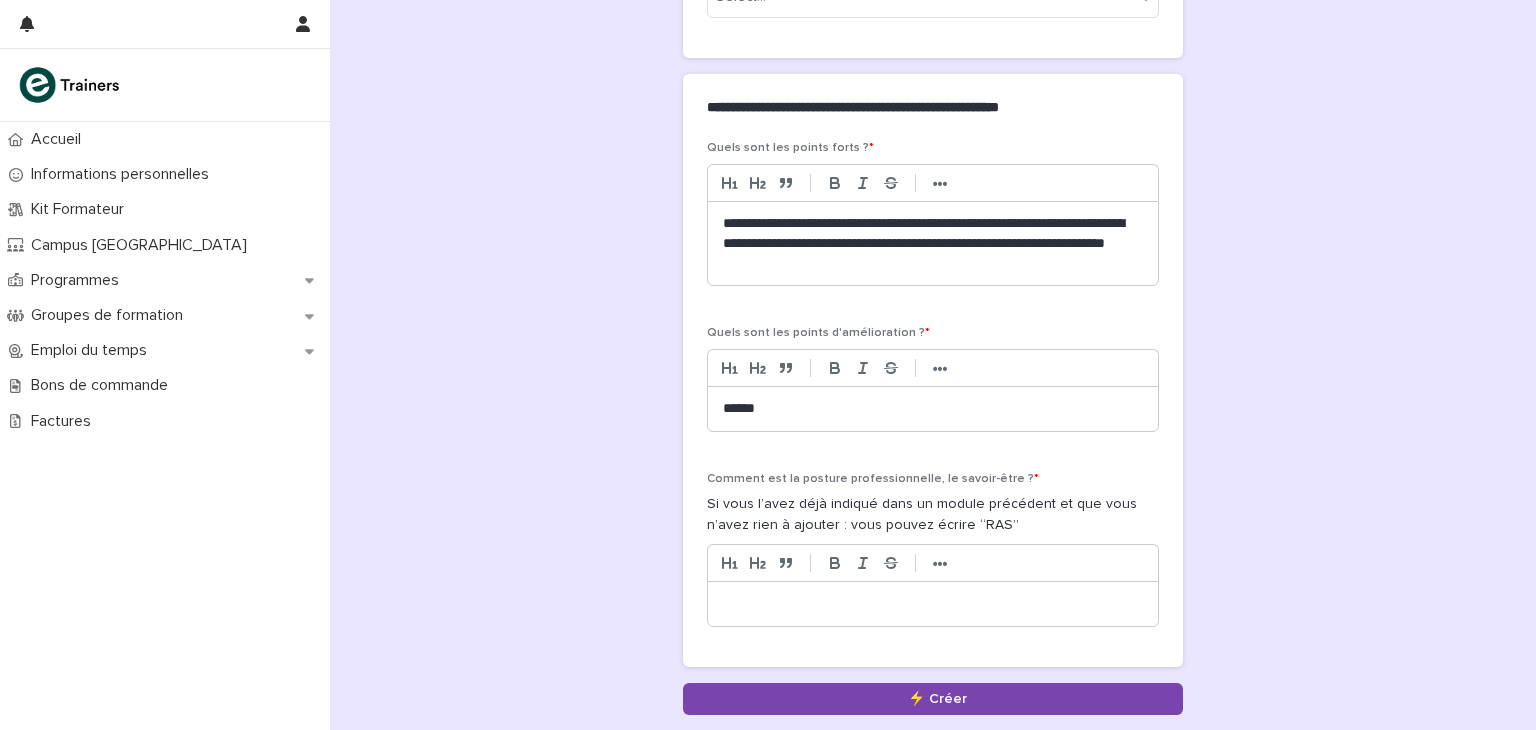 click on "*****" at bounding box center [933, 409] 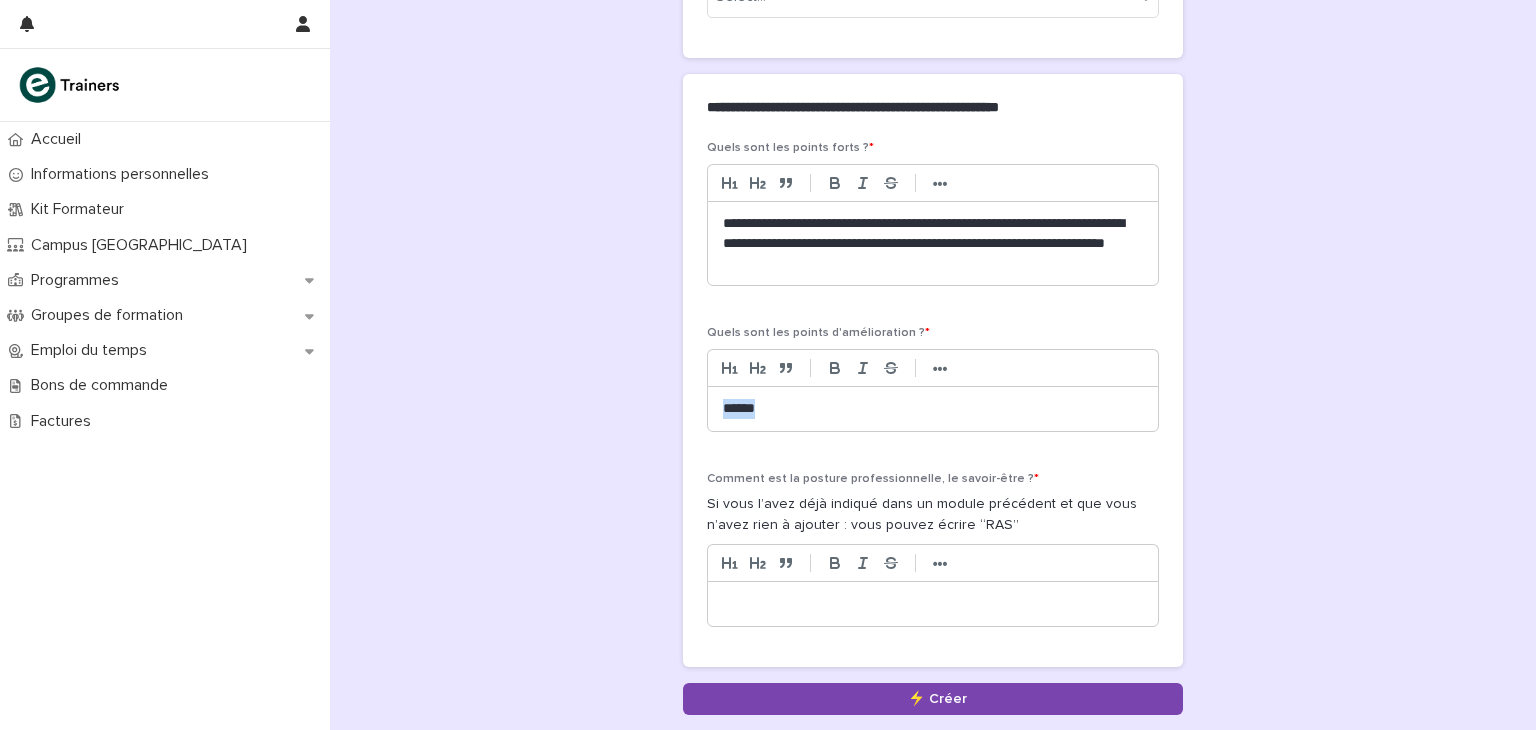 click on "*****" at bounding box center (933, 409) 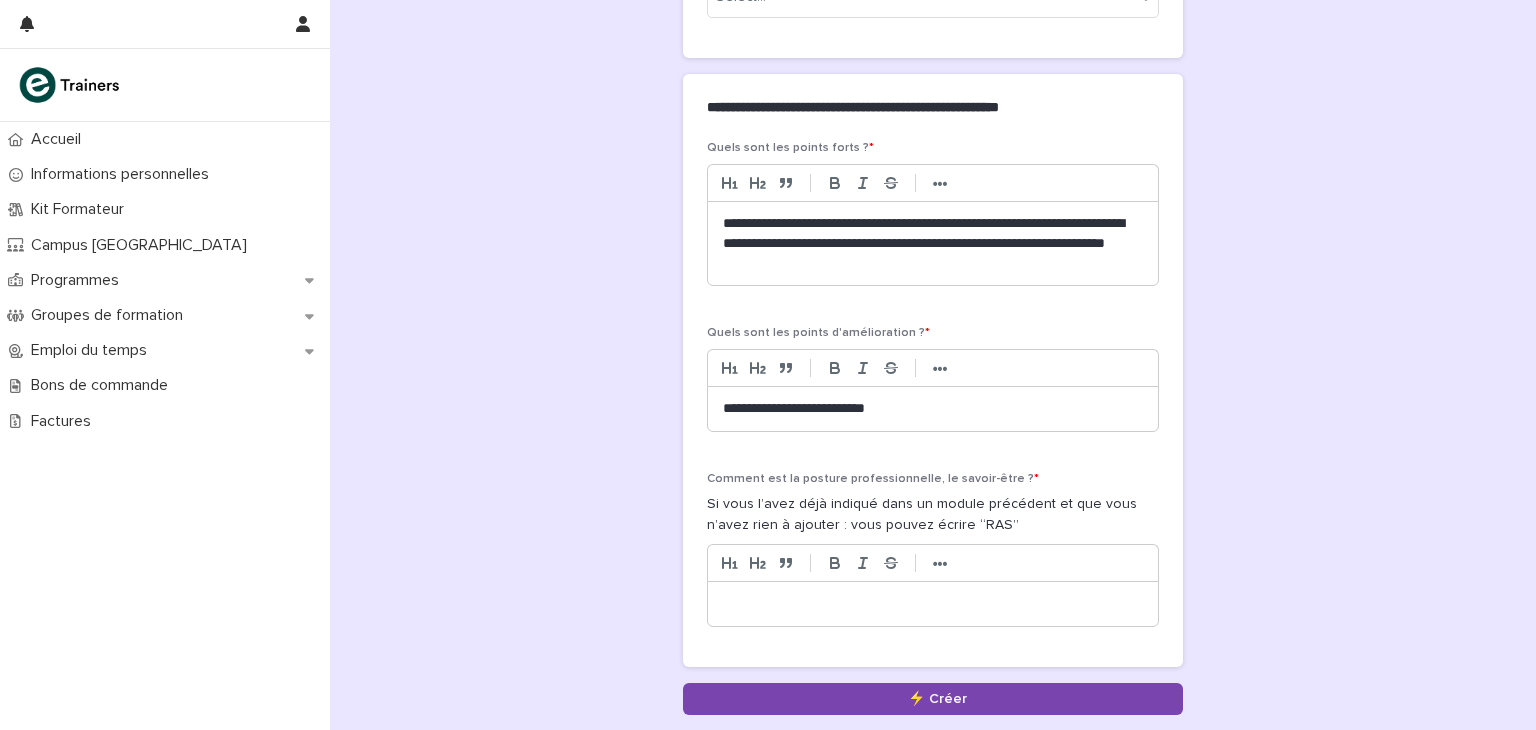 click on "**********" at bounding box center (933, 409) 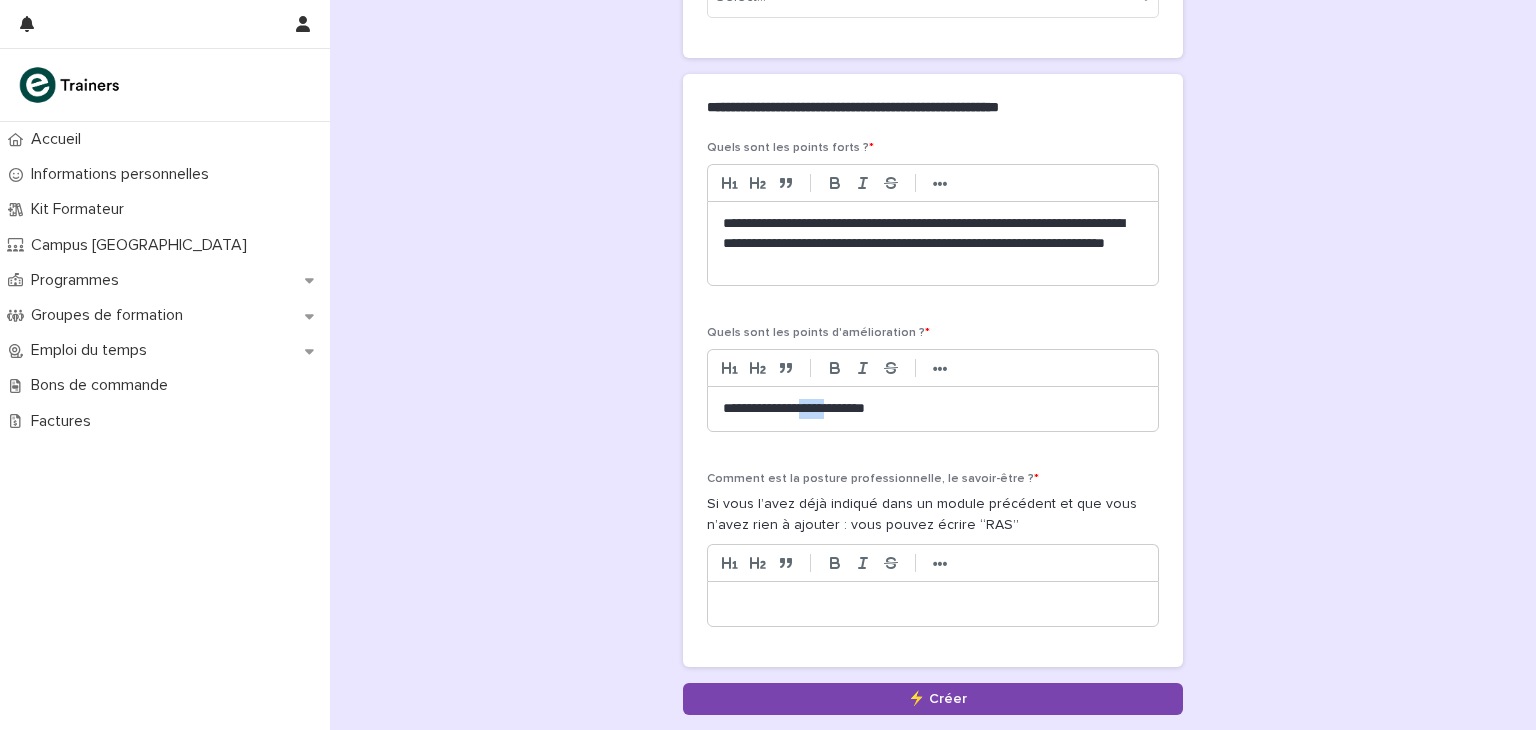 click on "**********" at bounding box center (933, 409) 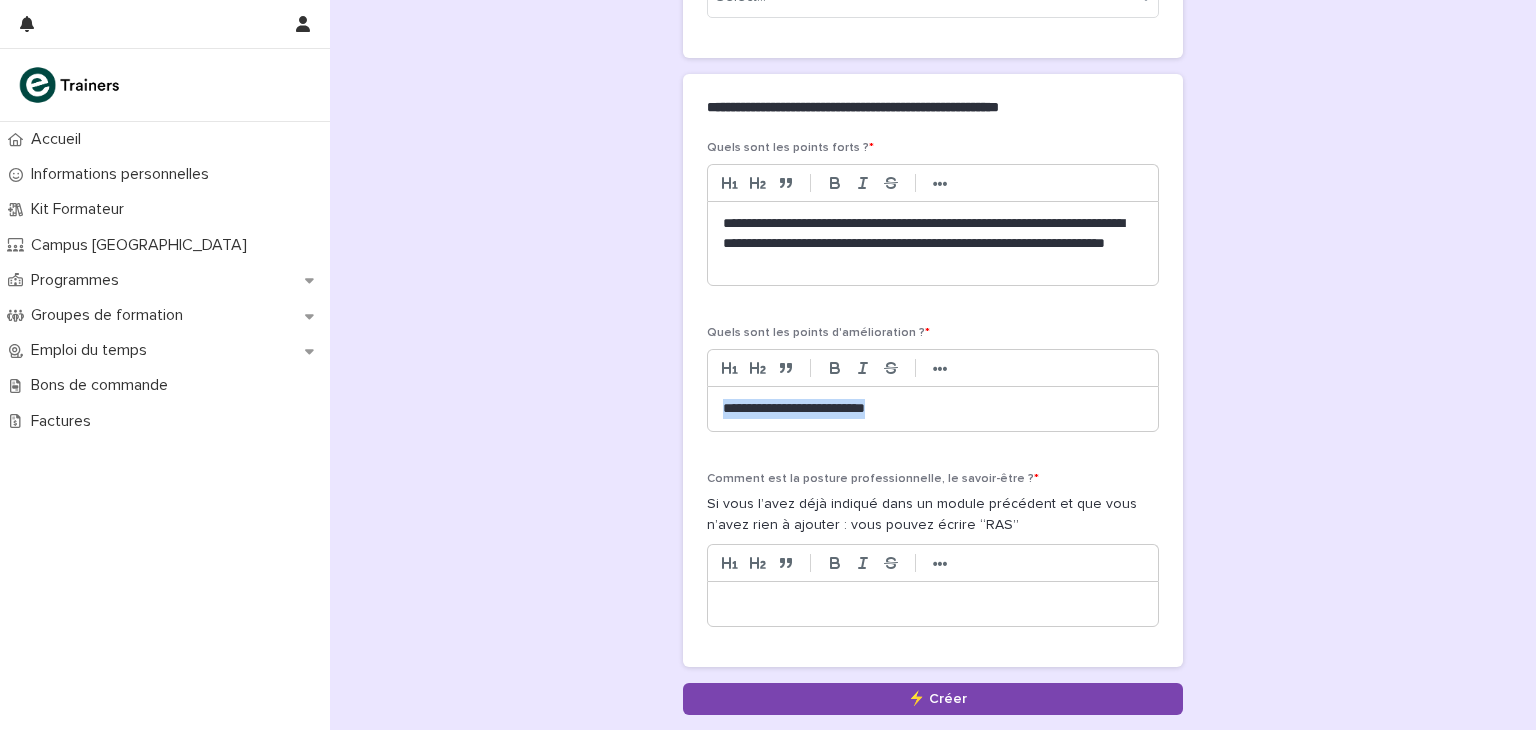 click on "**********" at bounding box center (933, 409) 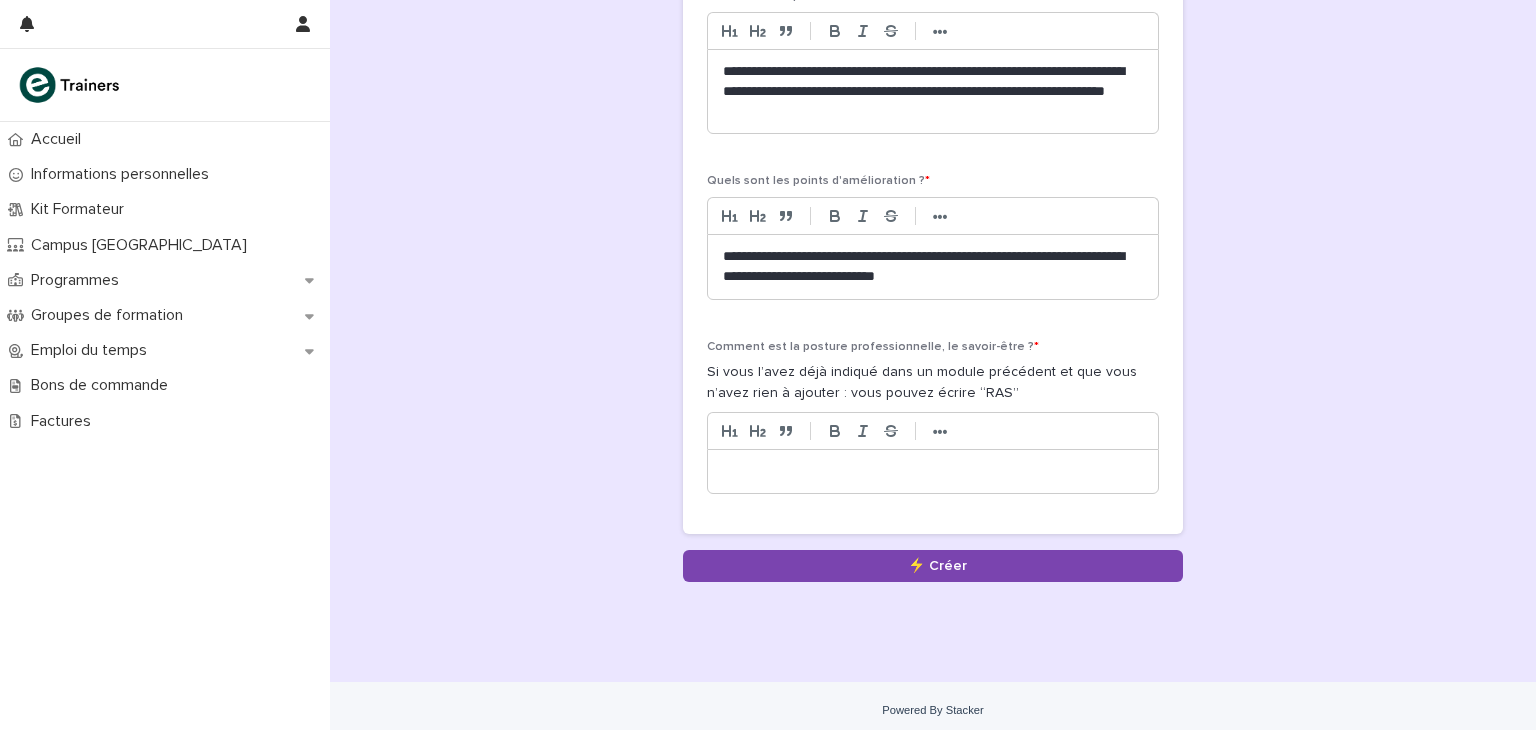scroll, scrollTop: 1025, scrollLeft: 0, axis: vertical 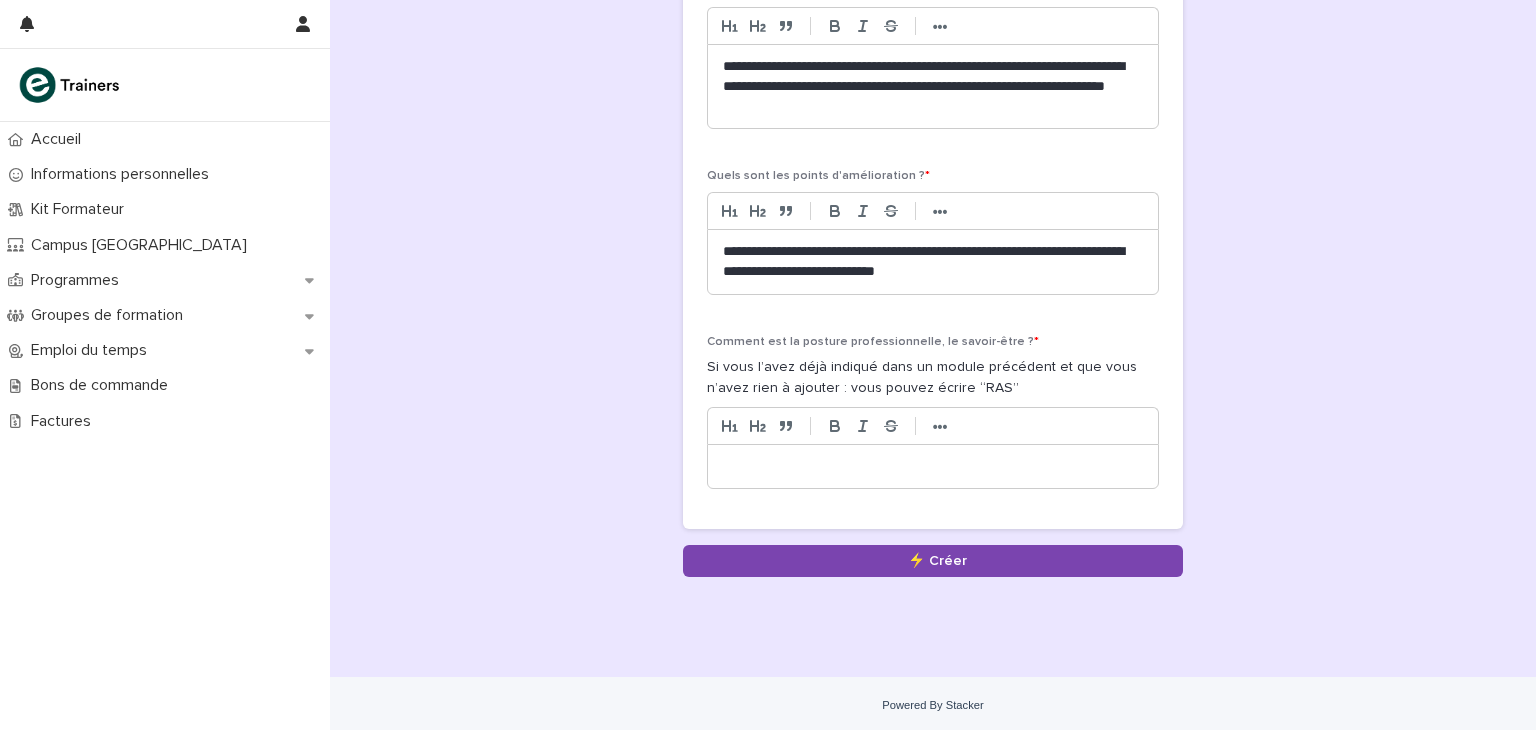 click at bounding box center (933, 467) 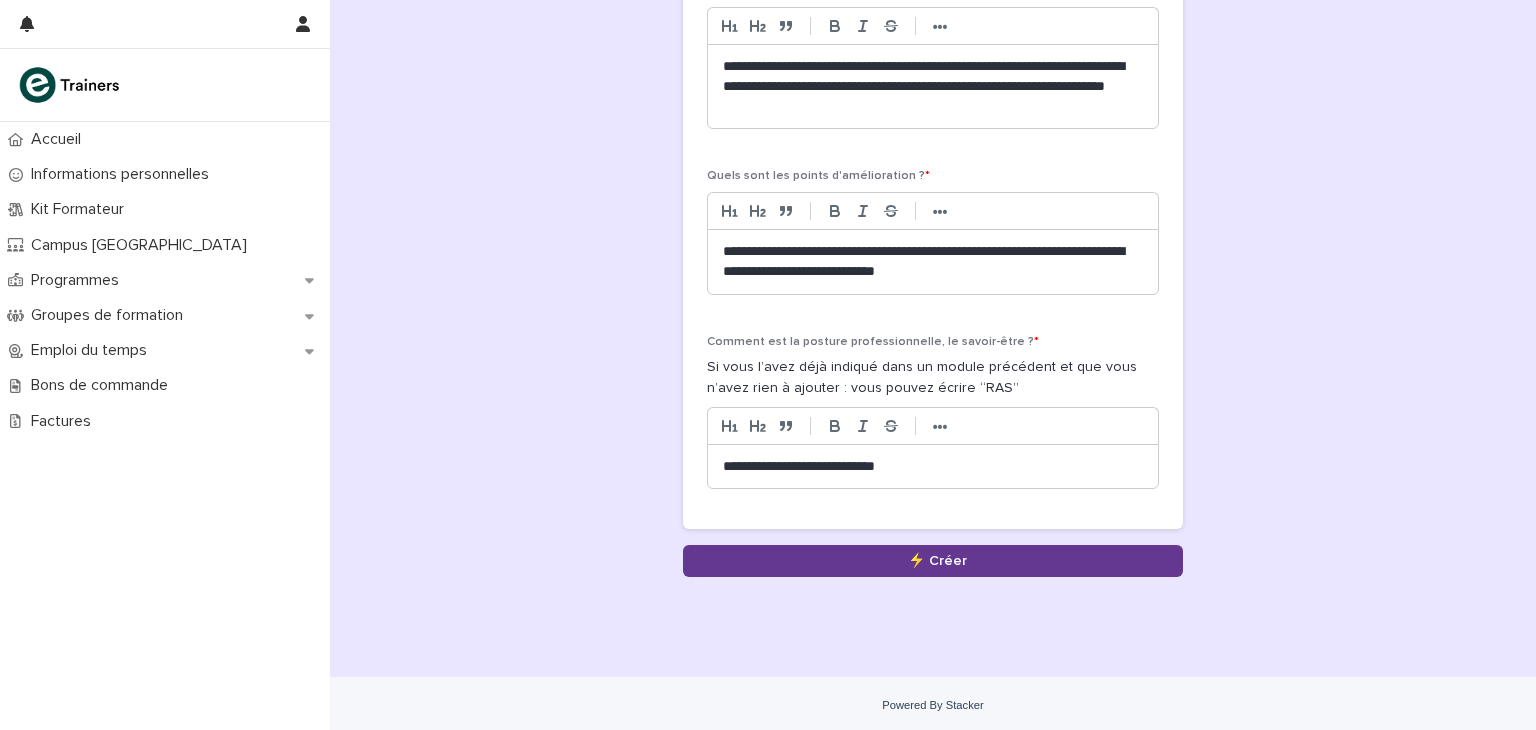 click on "Save" at bounding box center [933, 561] 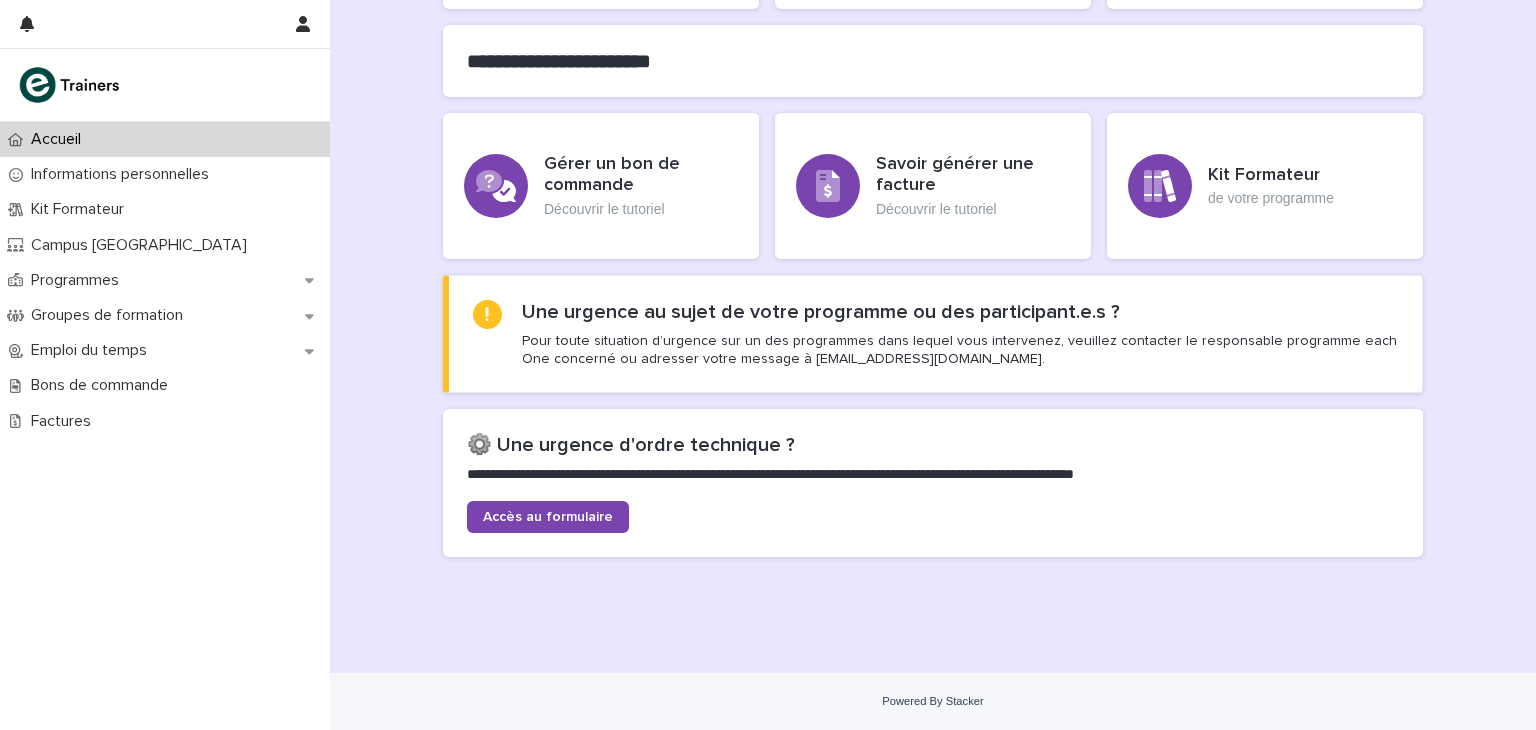 scroll, scrollTop: 0, scrollLeft: 0, axis: both 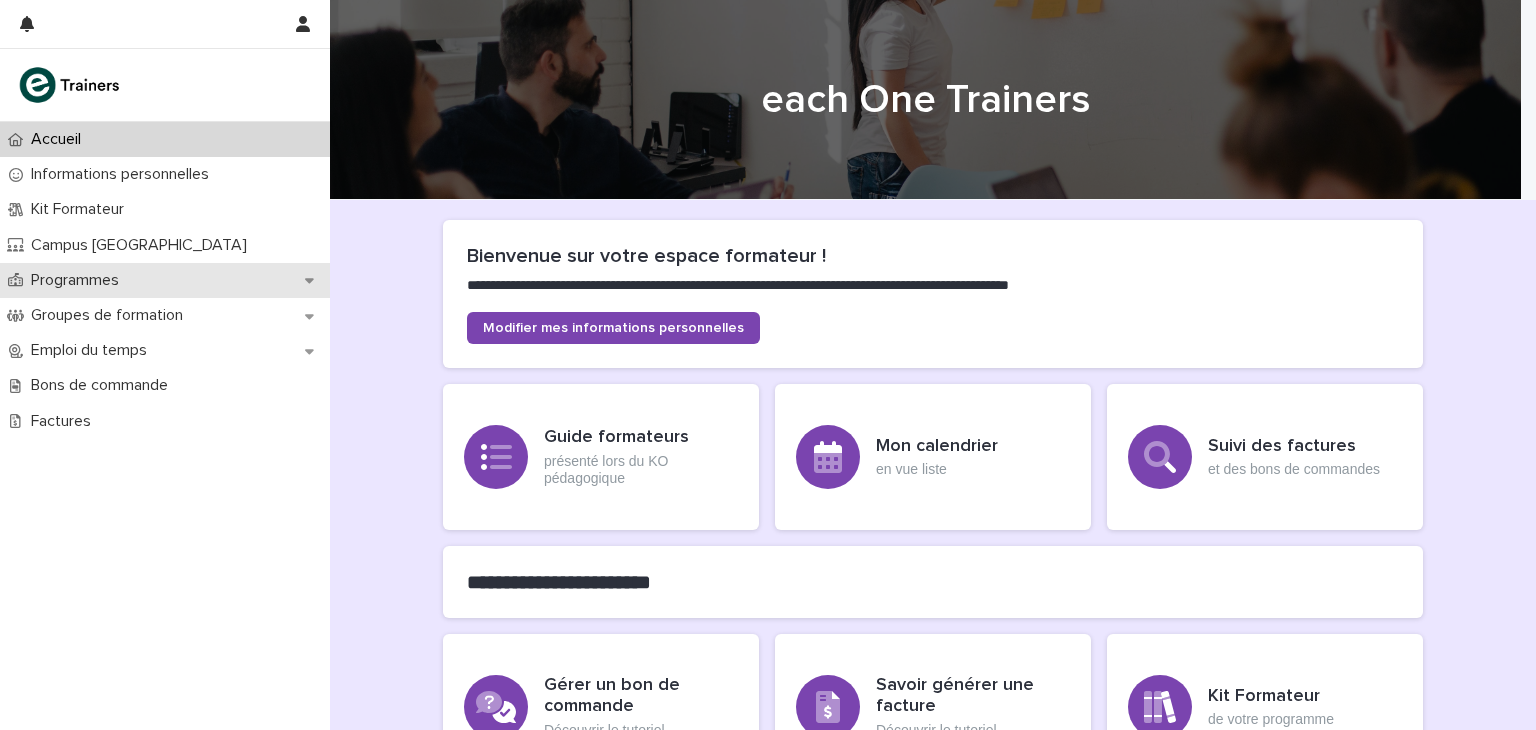 click on "Programmes" at bounding box center (79, 280) 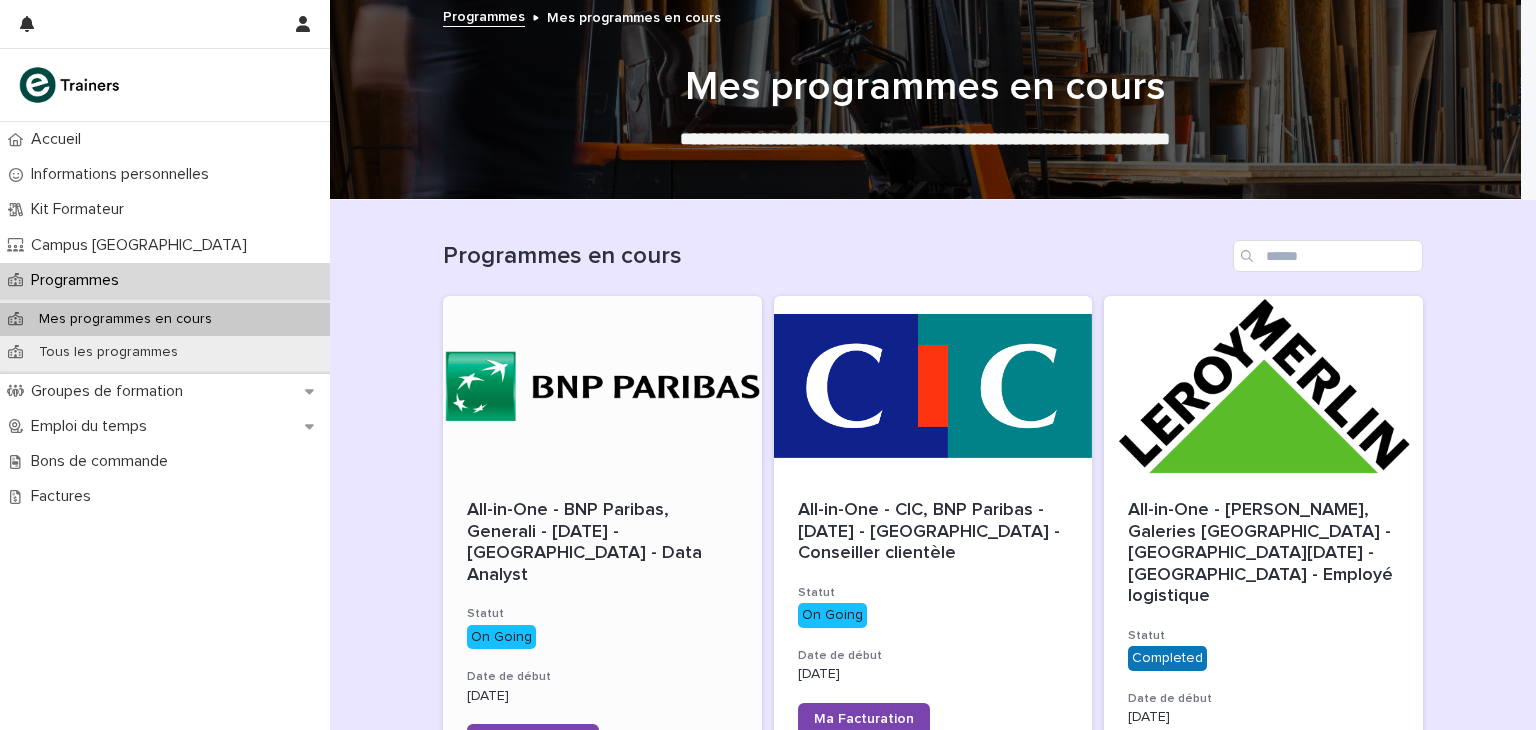 click at bounding box center (602, 386) 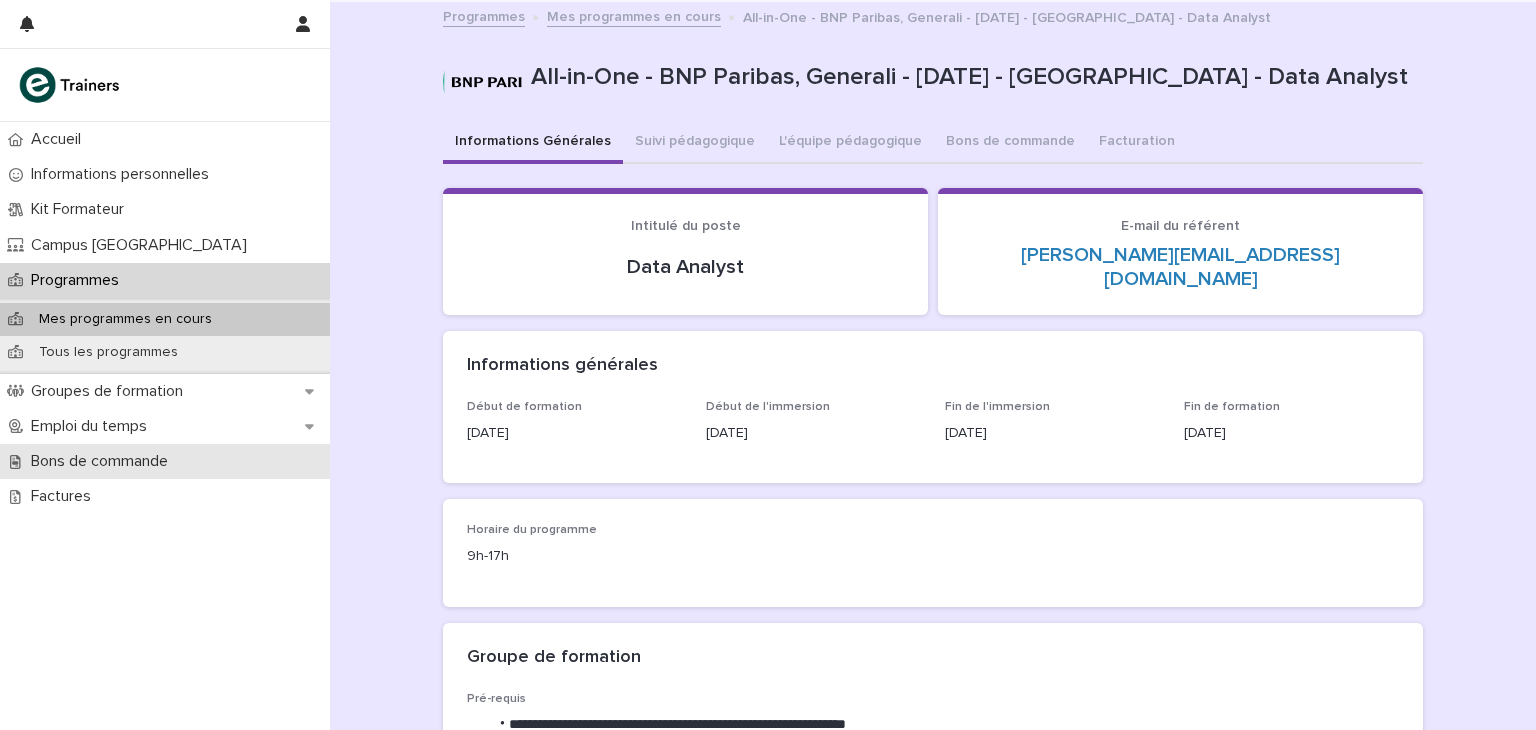click on "Bons de commande" at bounding box center [103, 461] 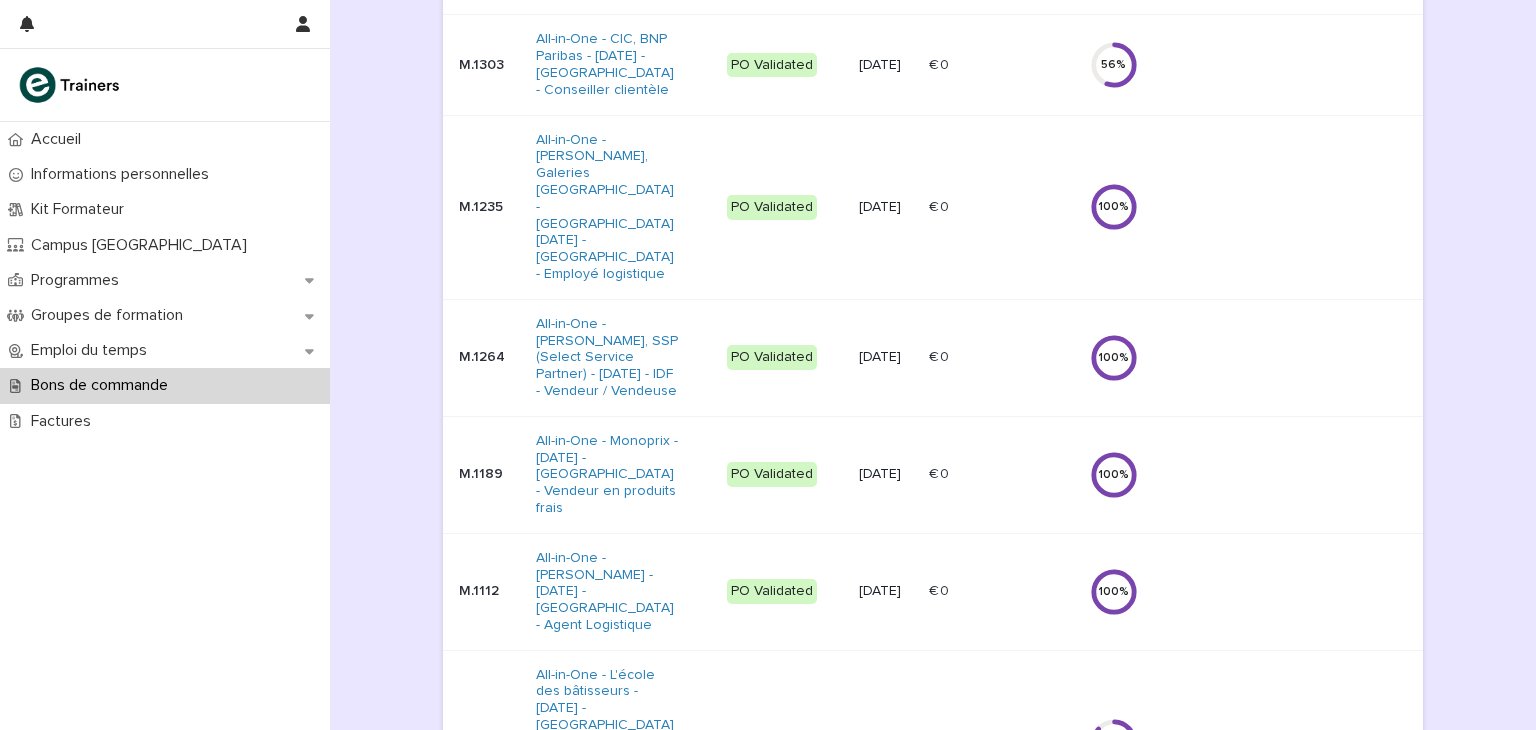 scroll, scrollTop: 500, scrollLeft: 0, axis: vertical 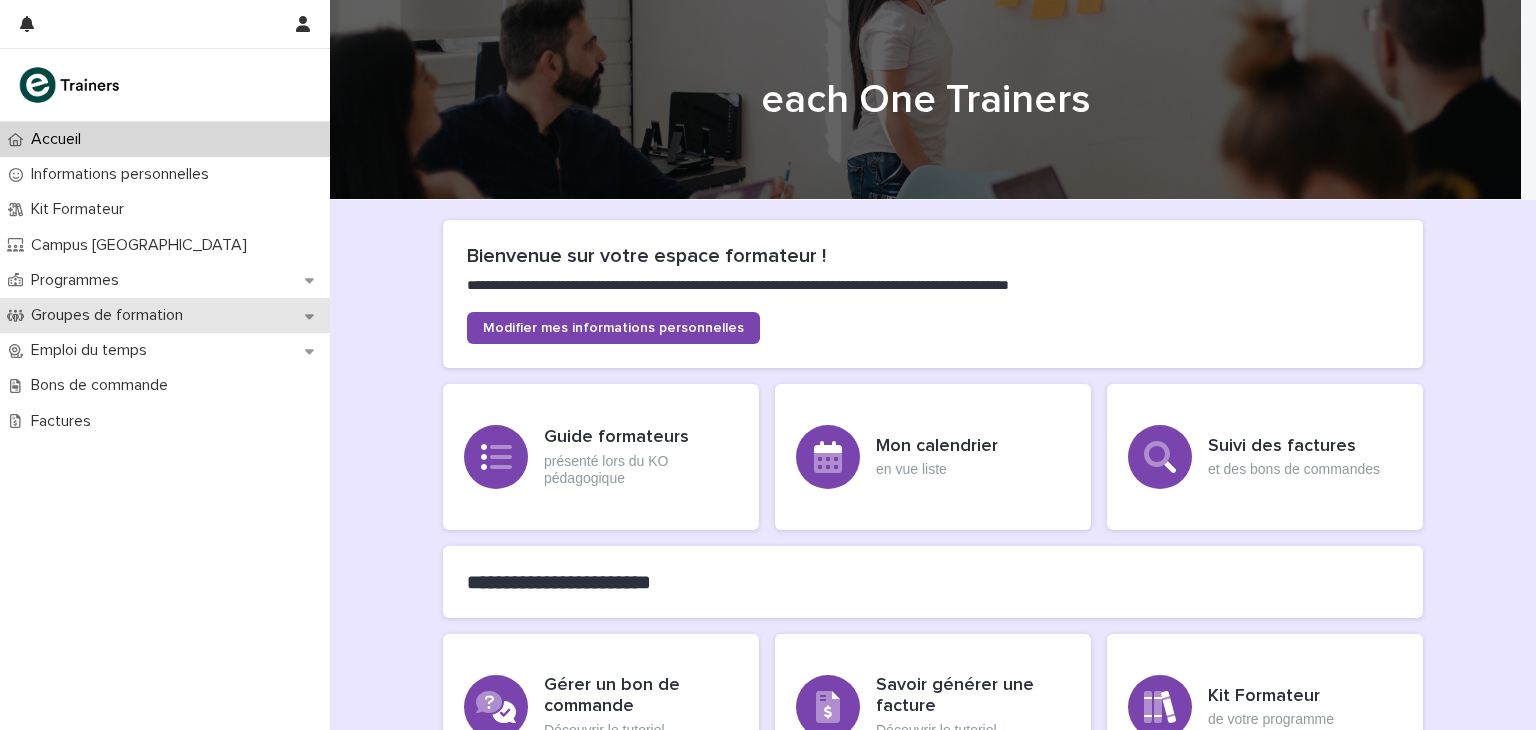 click on "Groupes de formation" at bounding box center (111, 315) 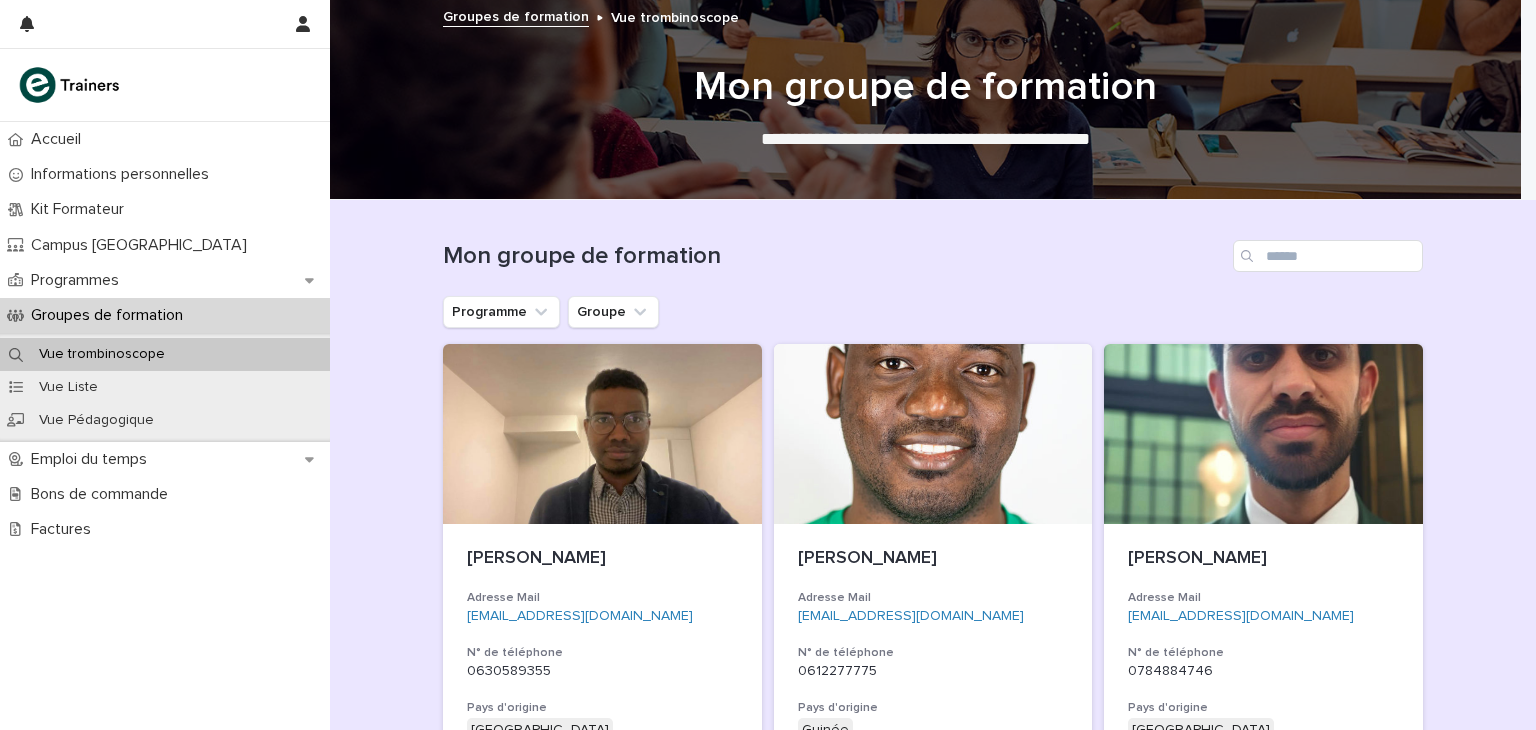 click on "Groupes de formation" at bounding box center [111, 315] 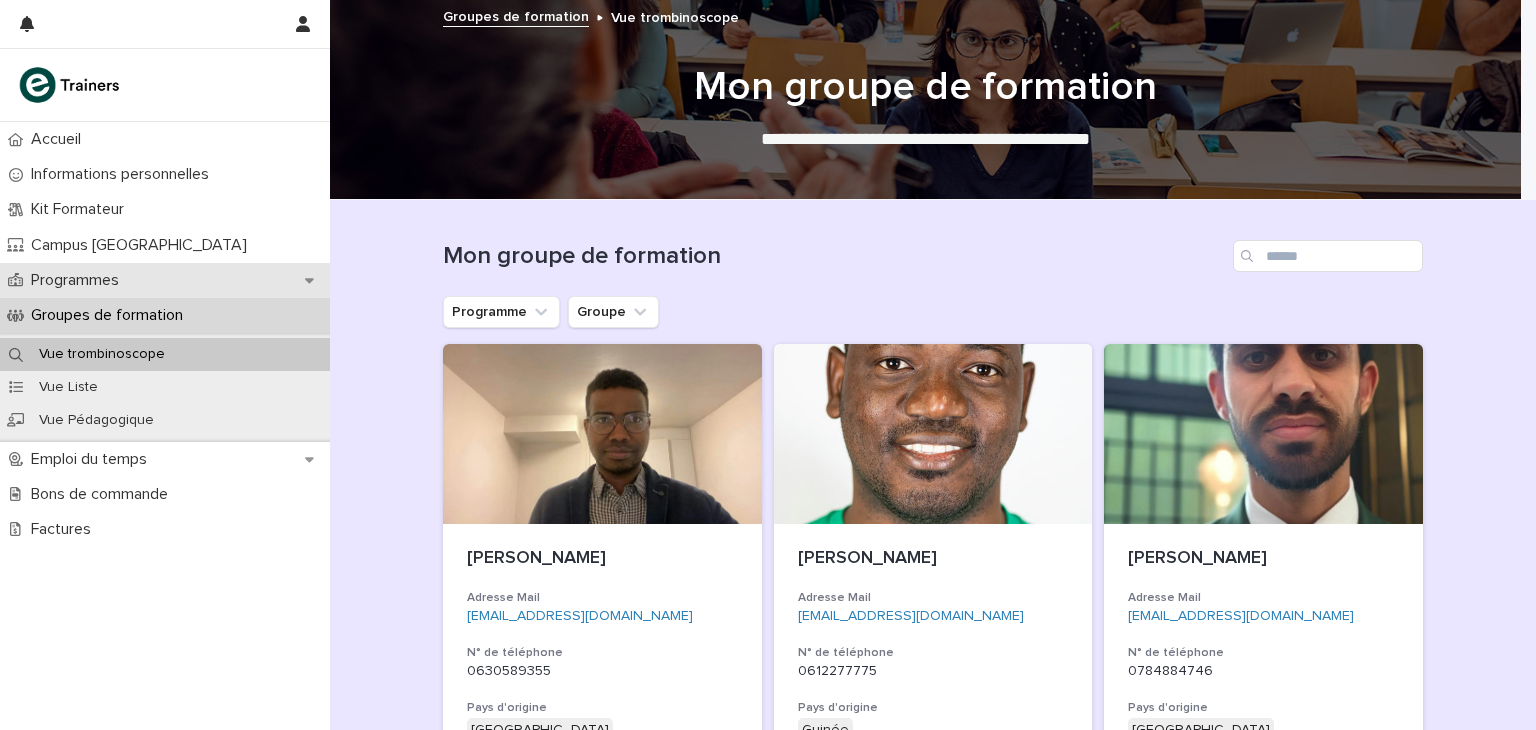 click on "Programmes" at bounding box center [79, 280] 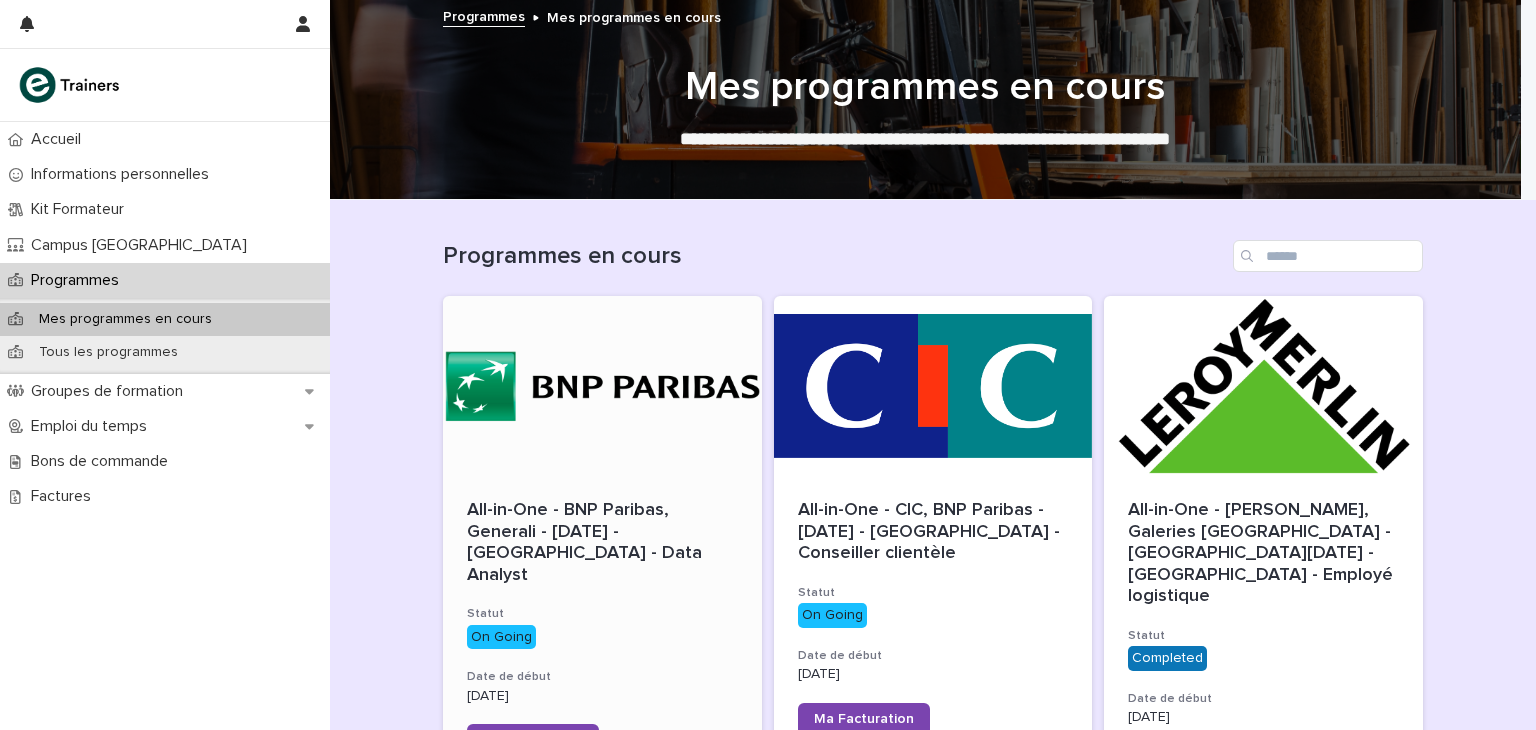 click at bounding box center (602, 386) 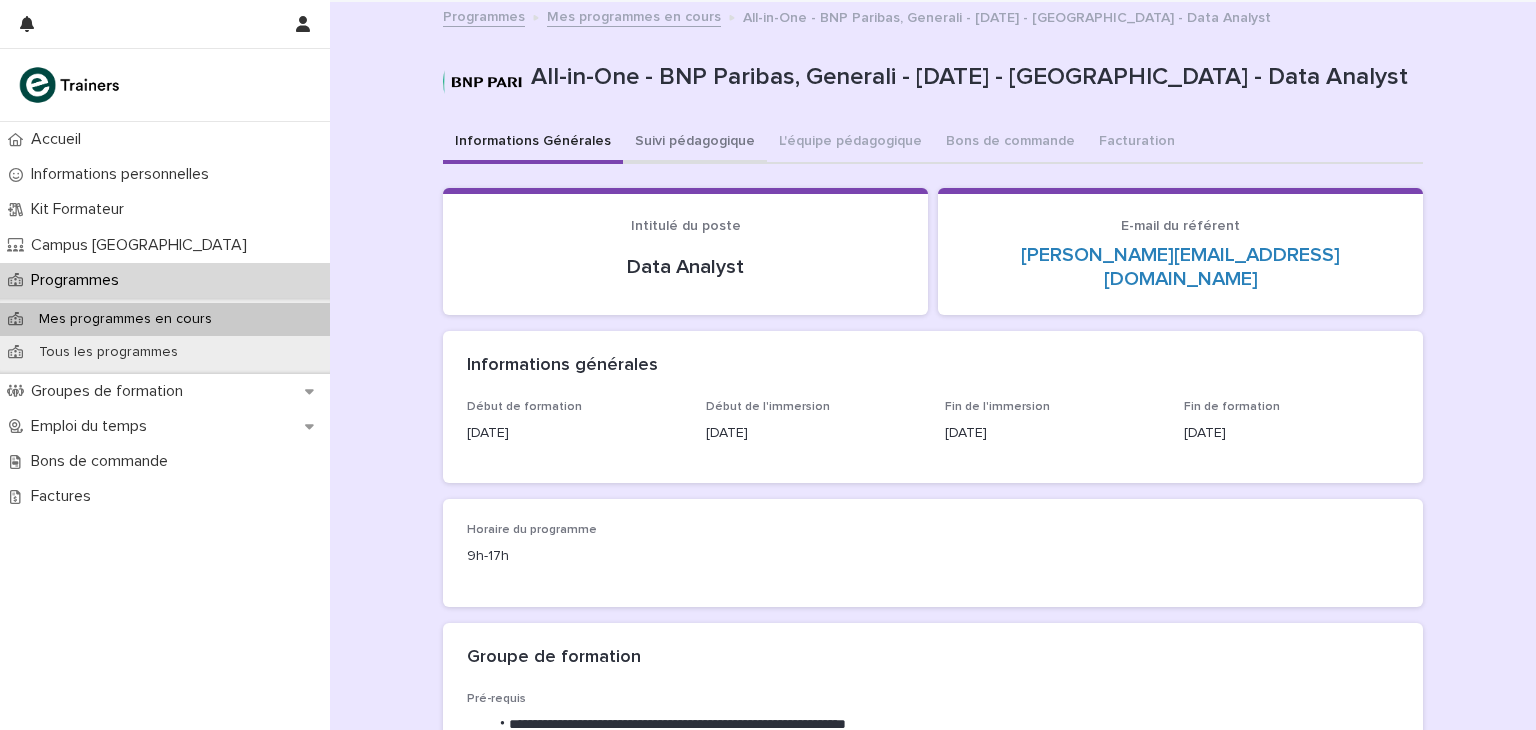 click on "Suivi pédagogique" at bounding box center [695, 143] 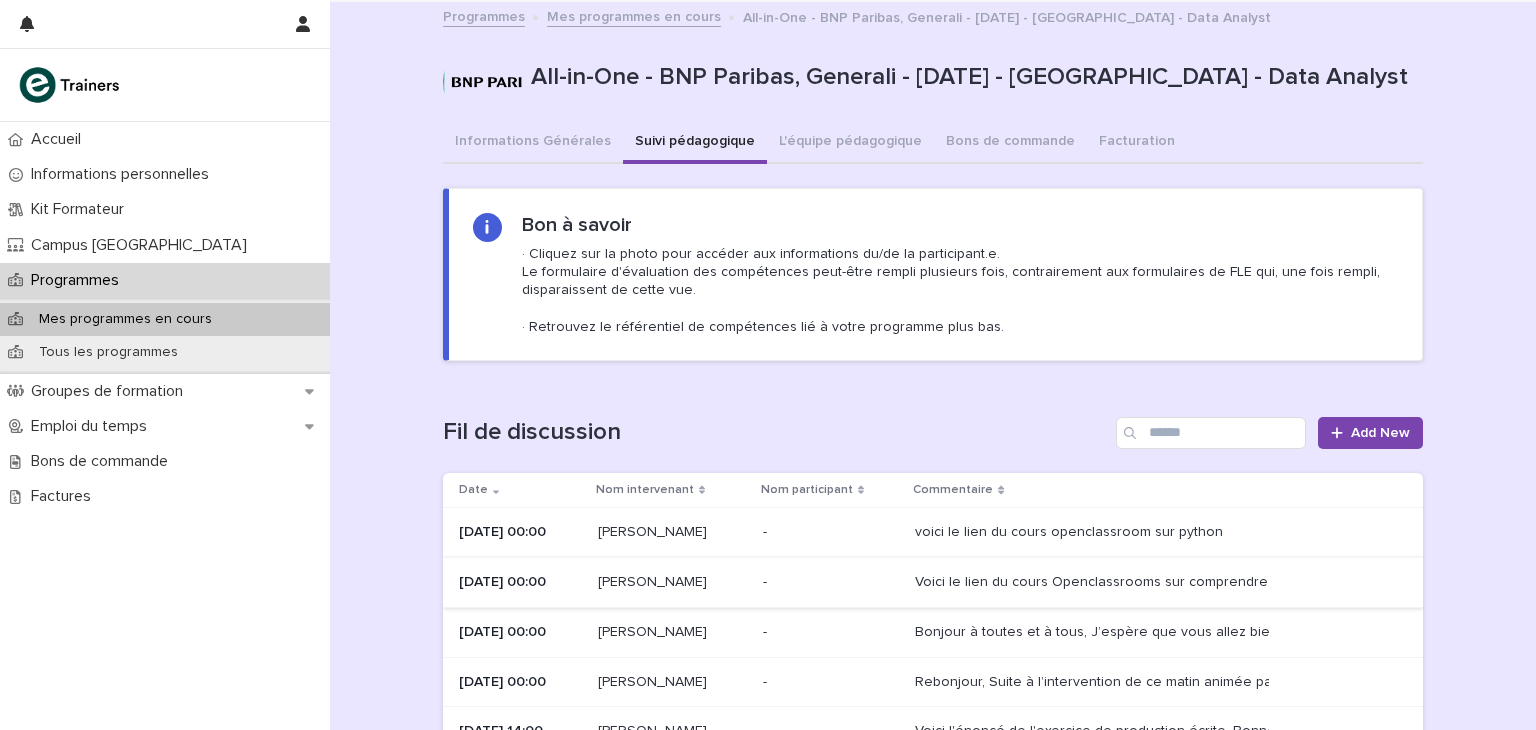 scroll, scrollTop: 300, scrollLeft: 0, axis: vertical 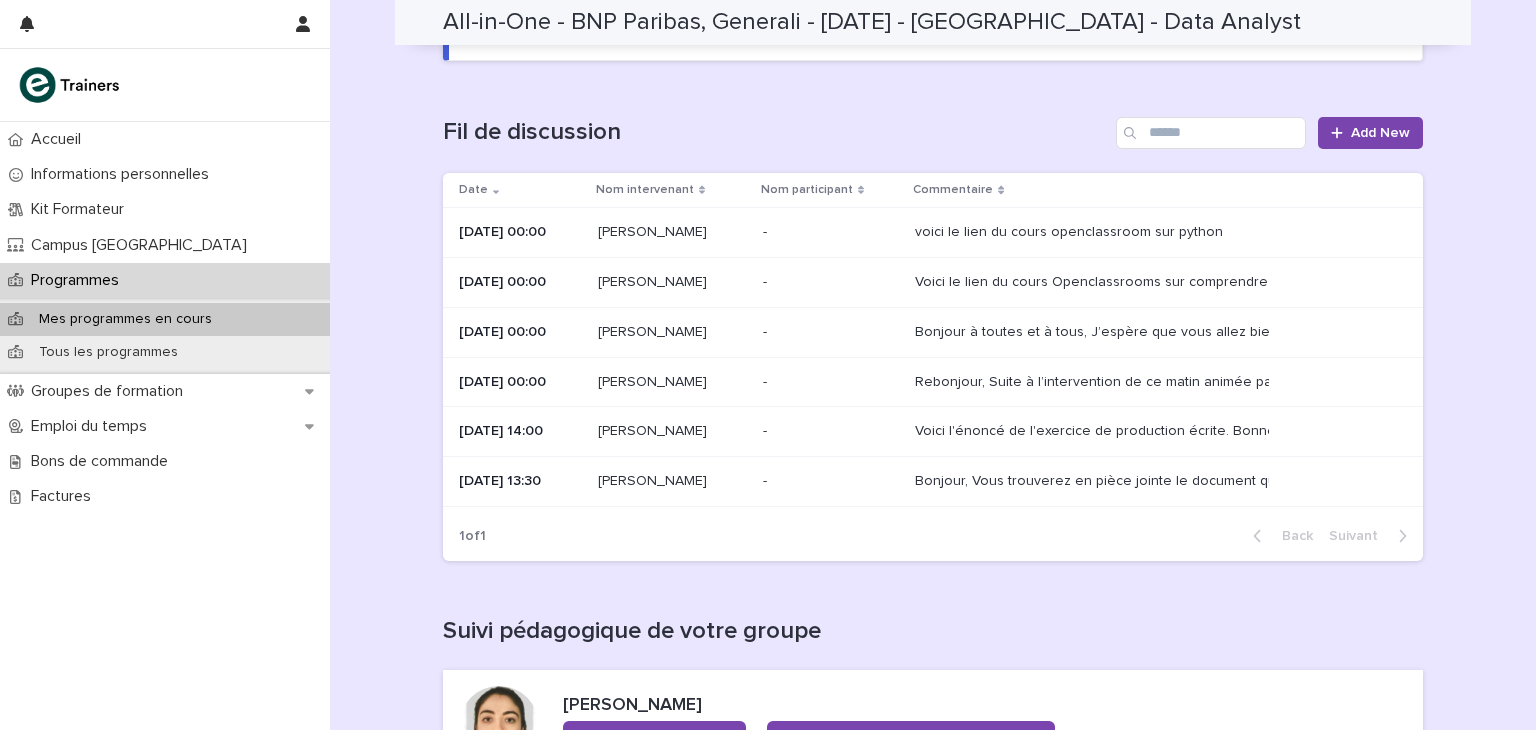 click on "Mes programmes en cours" at bounding box center [125, 319] 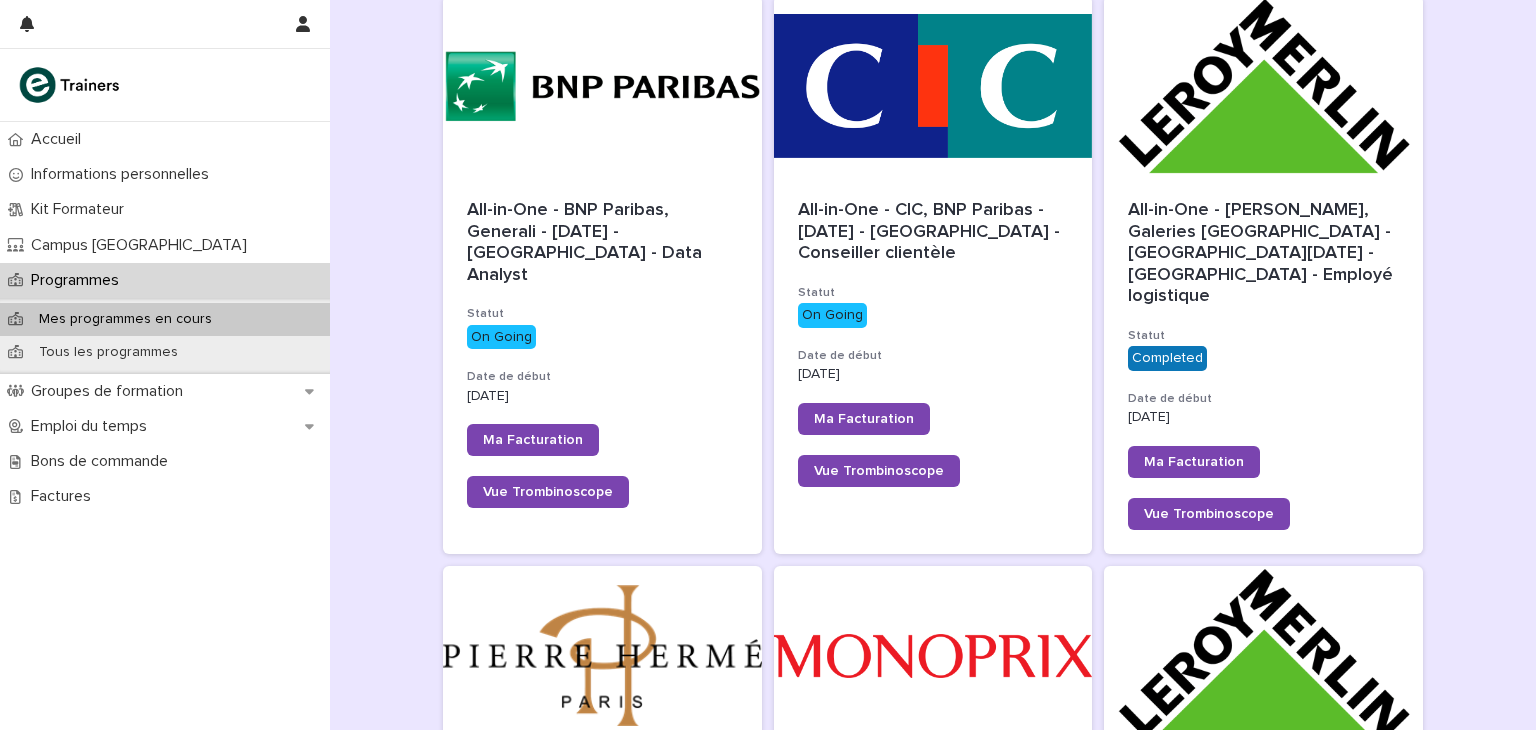 scroll, scrollTop: 0, scrollLeft: 0, axis: both 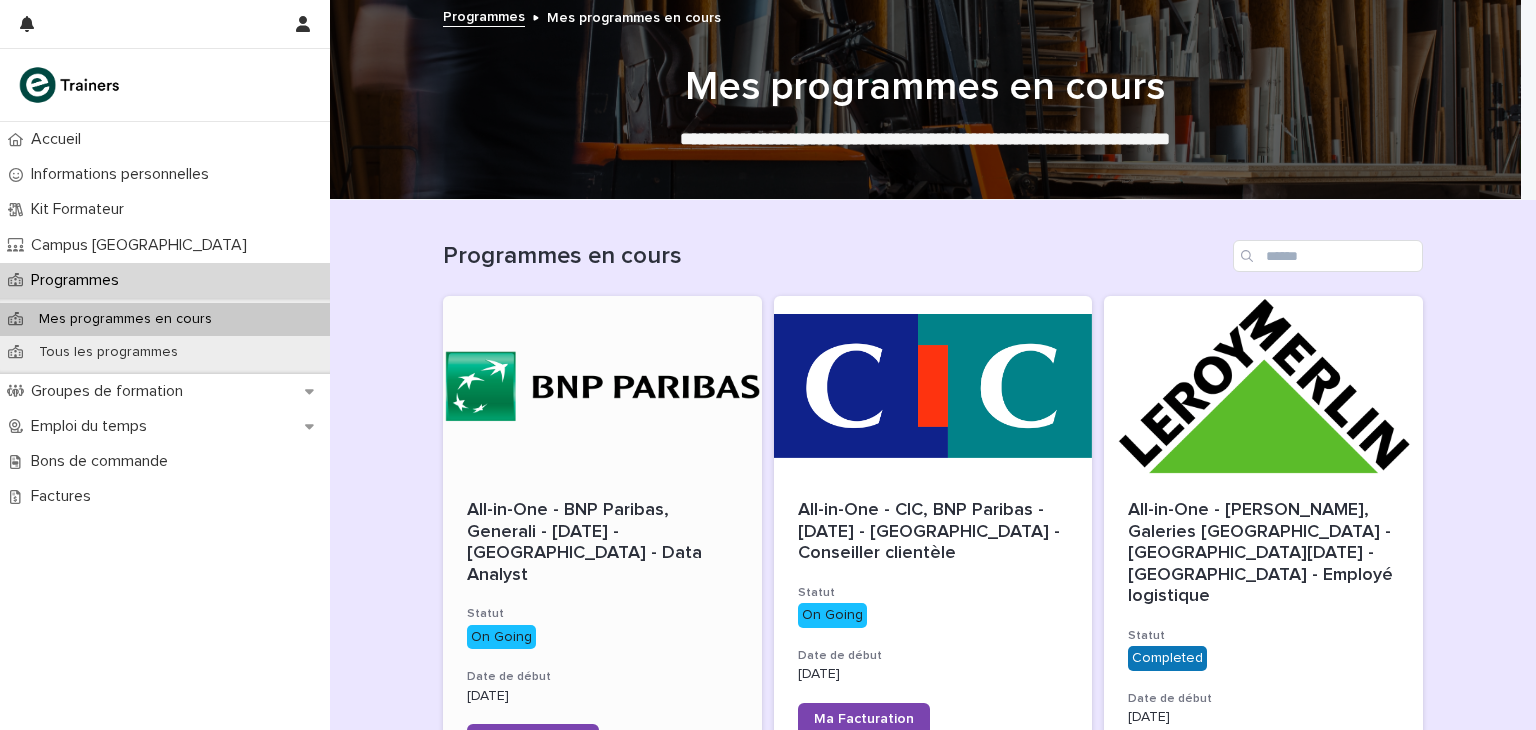 click at bounding box center (602, 386) 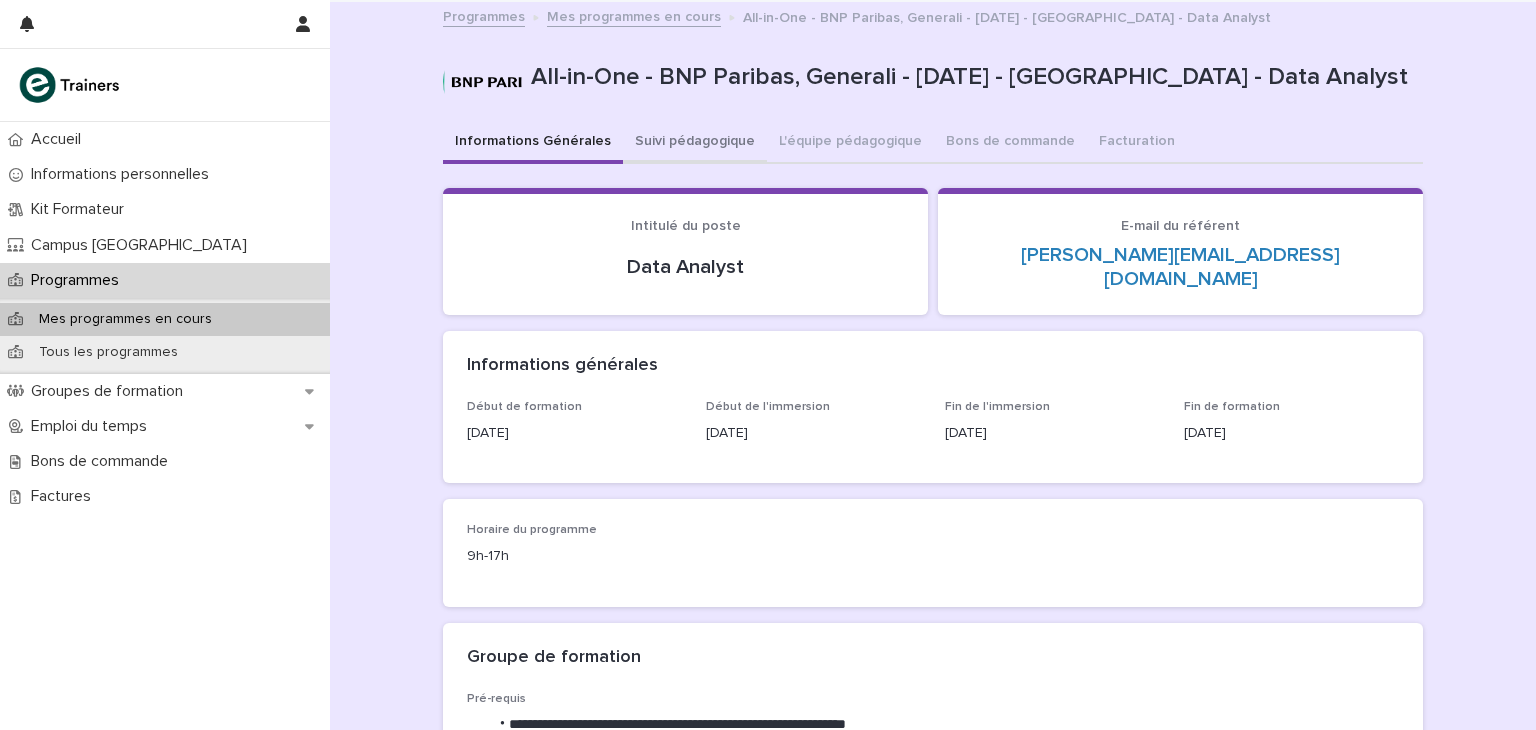 click on "Suivi pédagogique" at bounding box center (695, 143) 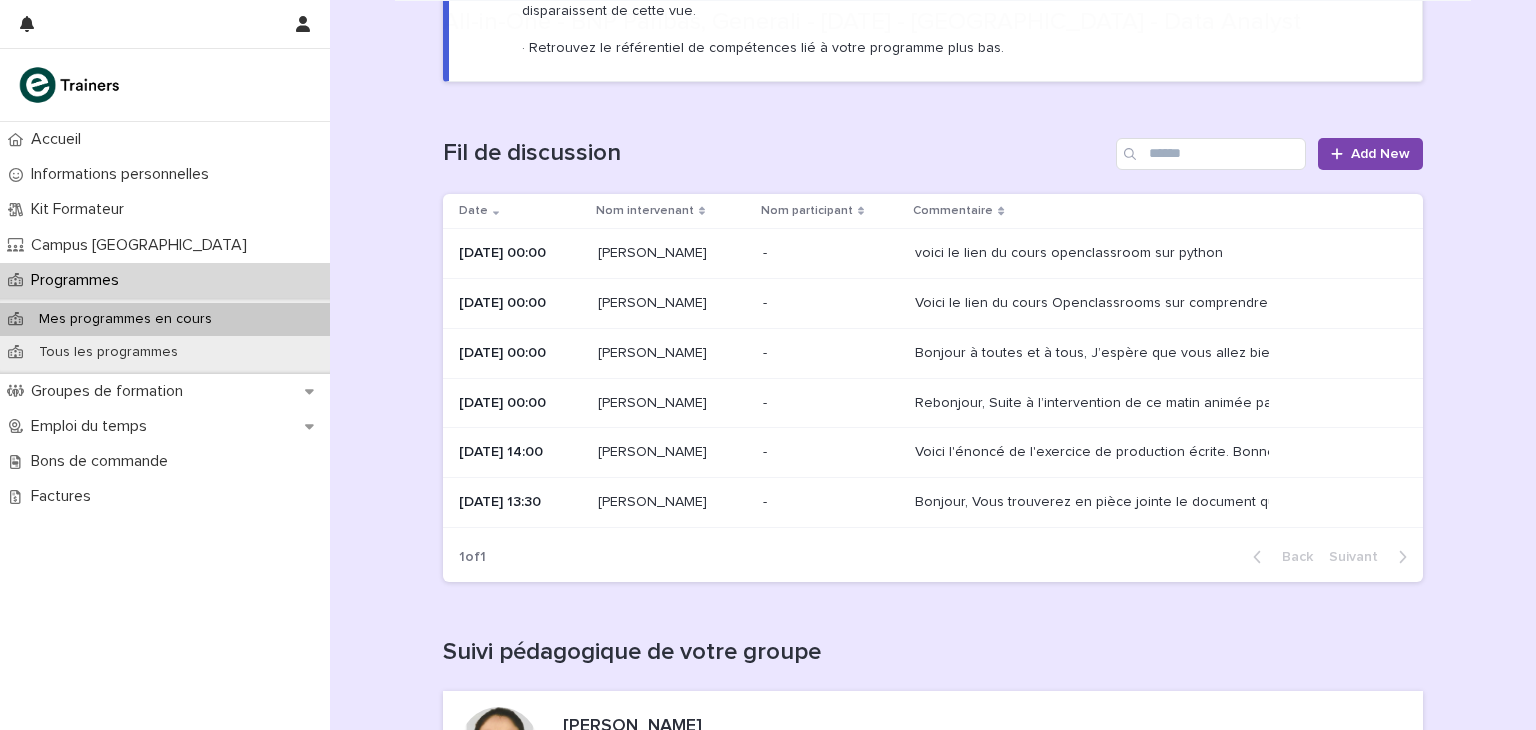 scroll, scrollTop: 300, scrollLeft: 0, axis: vertical 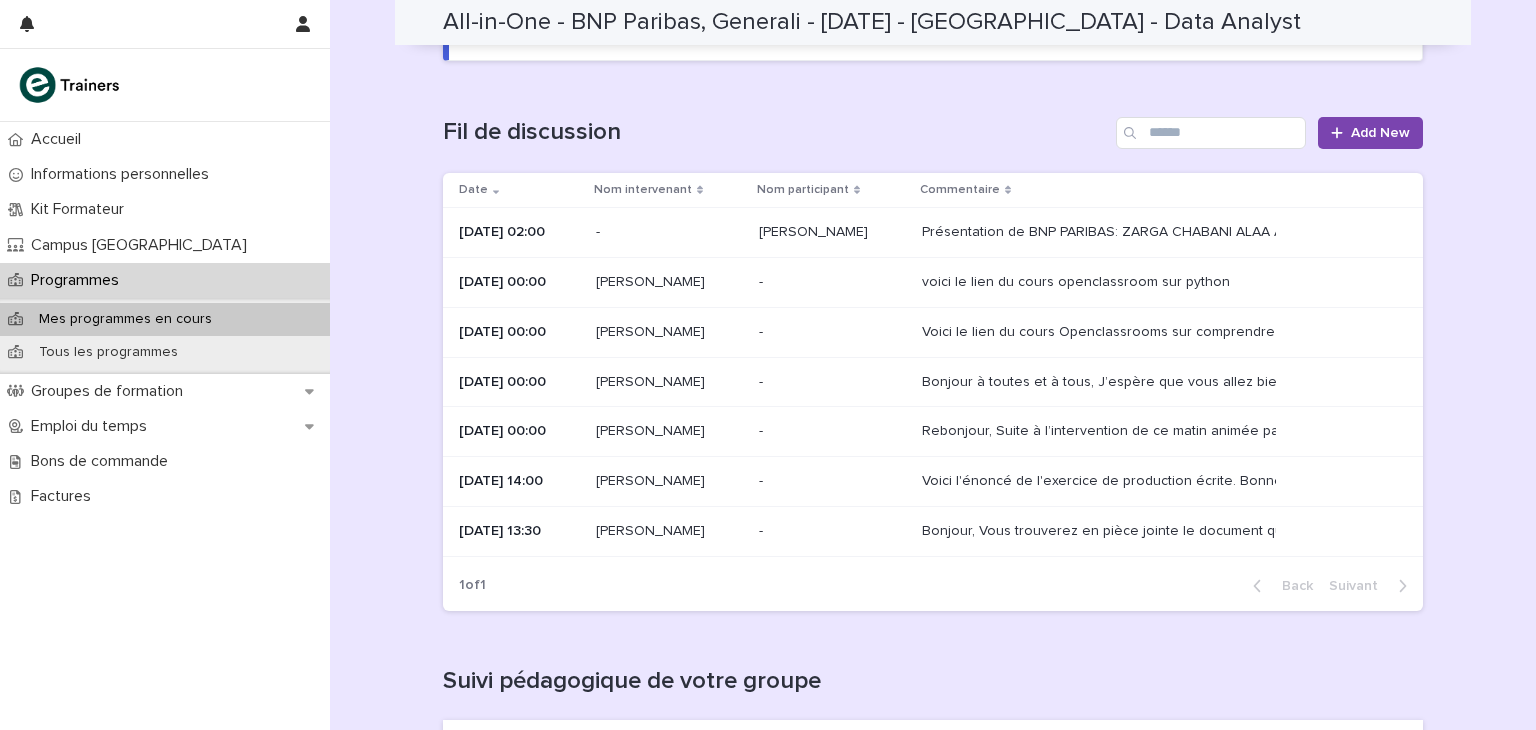 click on "Date" at bounding box center (520, 190) 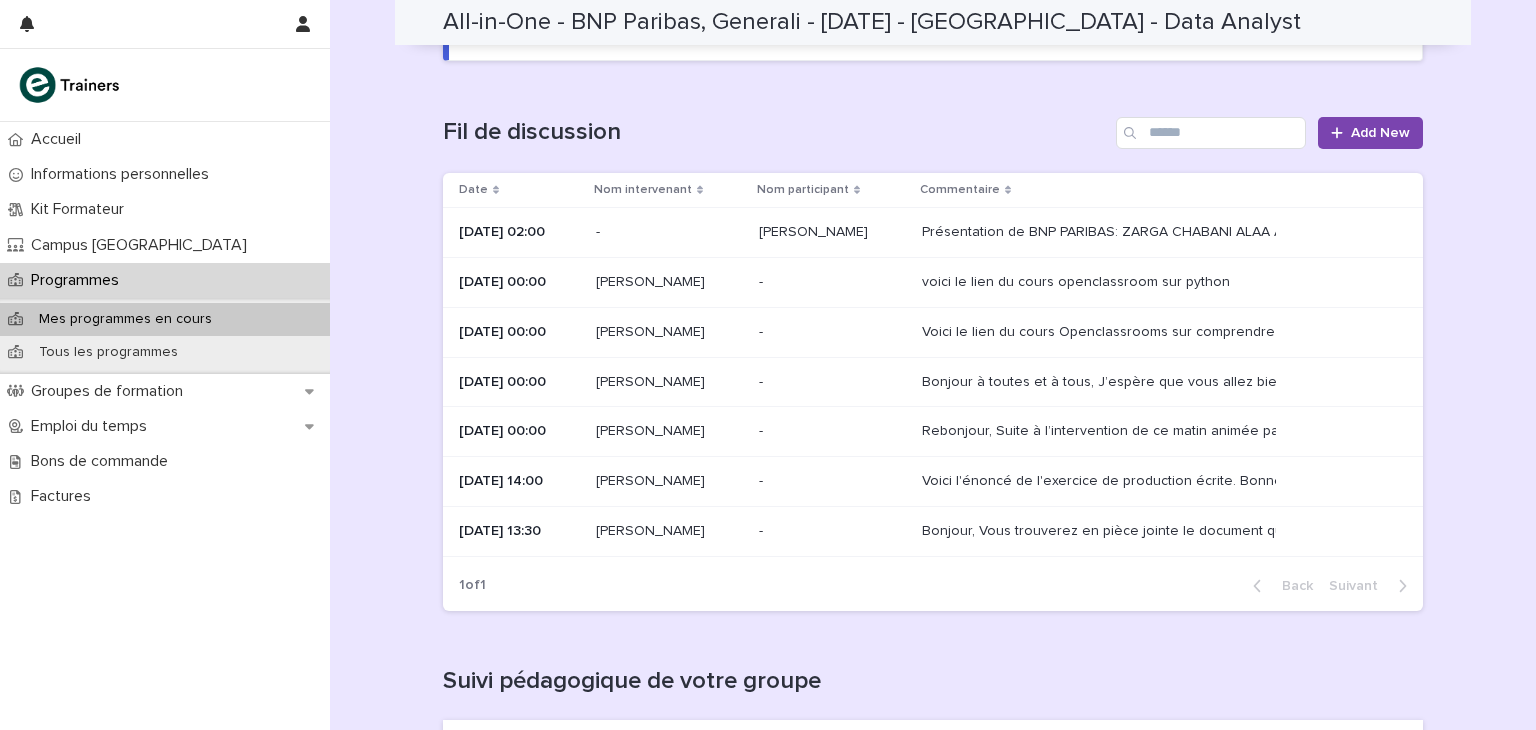 click on "Date" at bounding box center [520, 190] 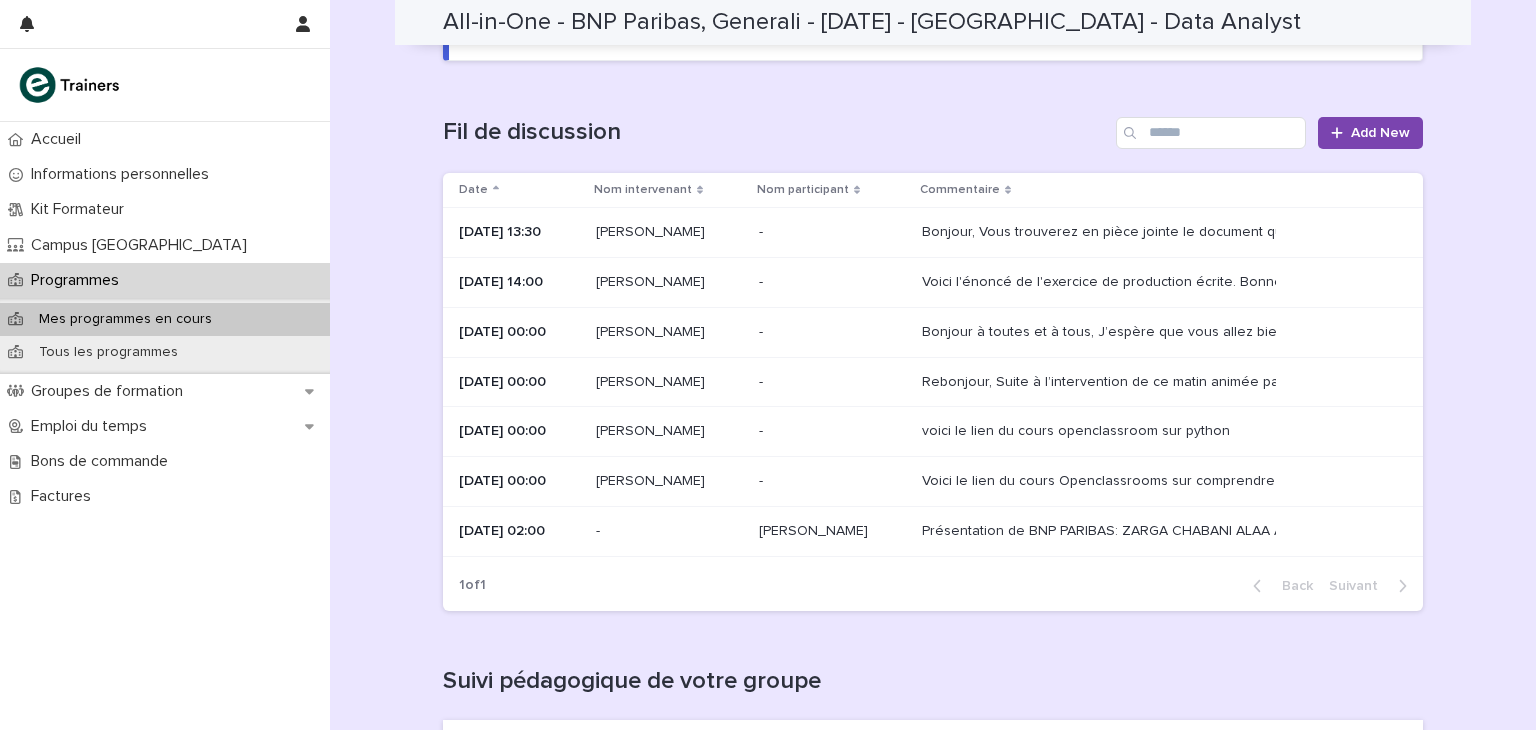 click 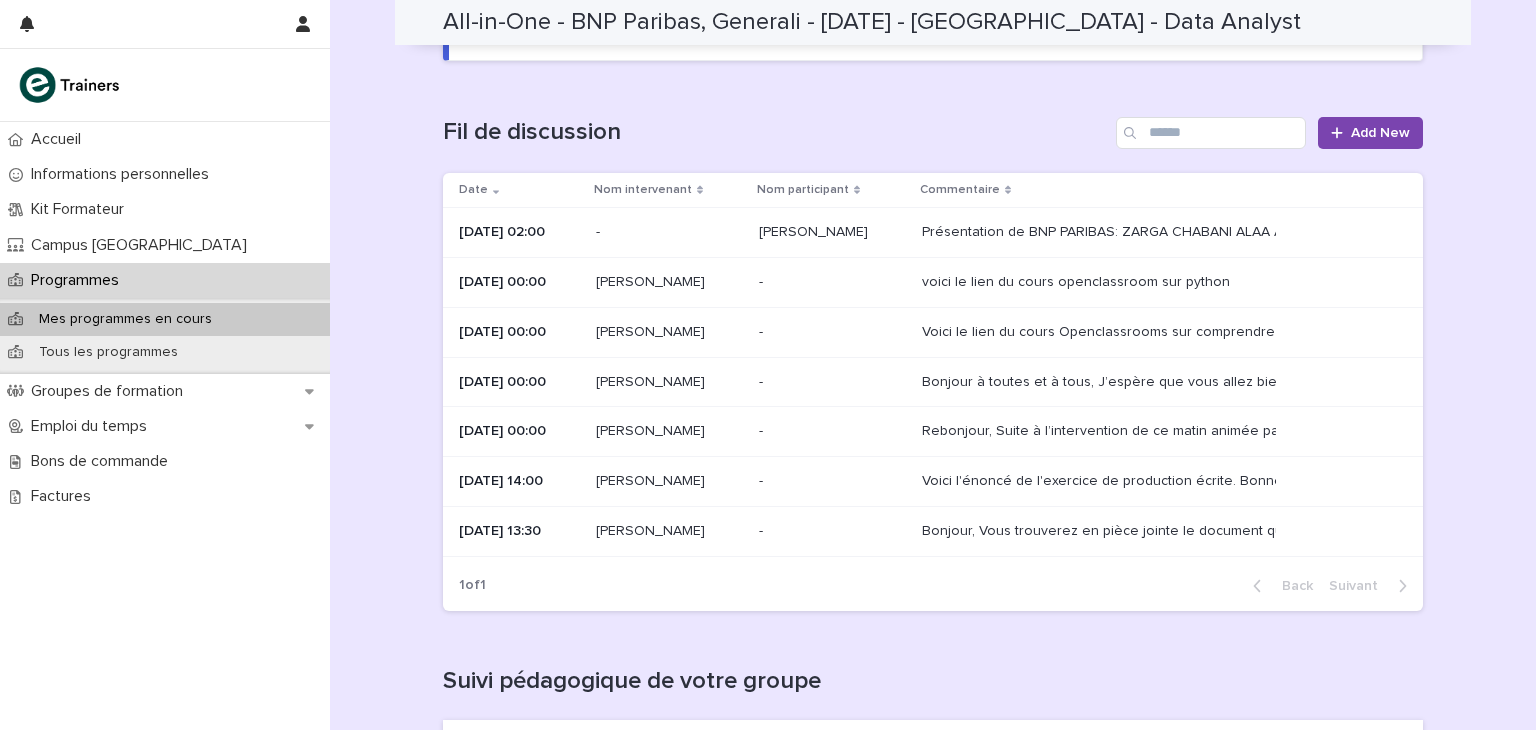 click on "[DATE] 02:00" at bounding box center (519, 232) 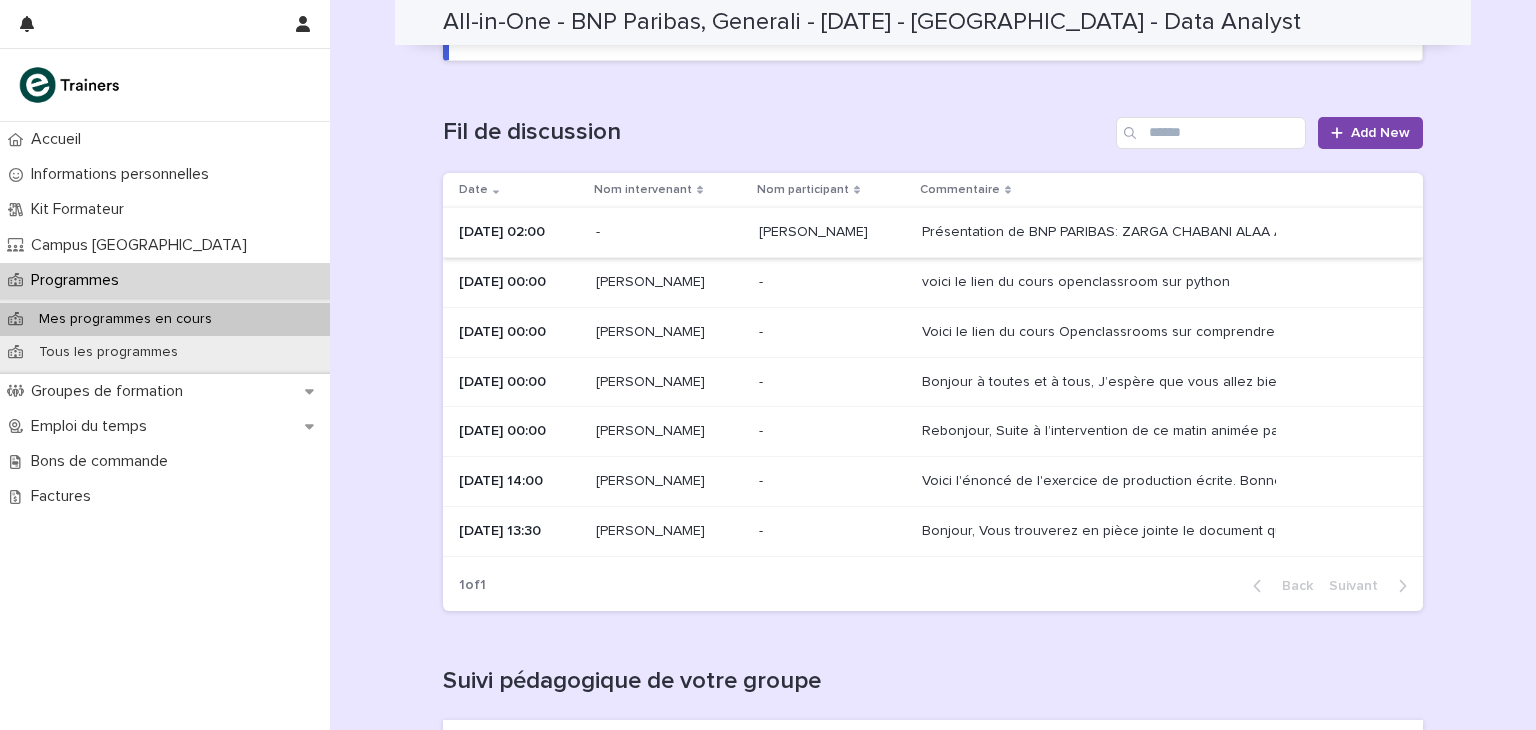 scroll, scrollTop: 0, scrollLeft: 0, axis: both 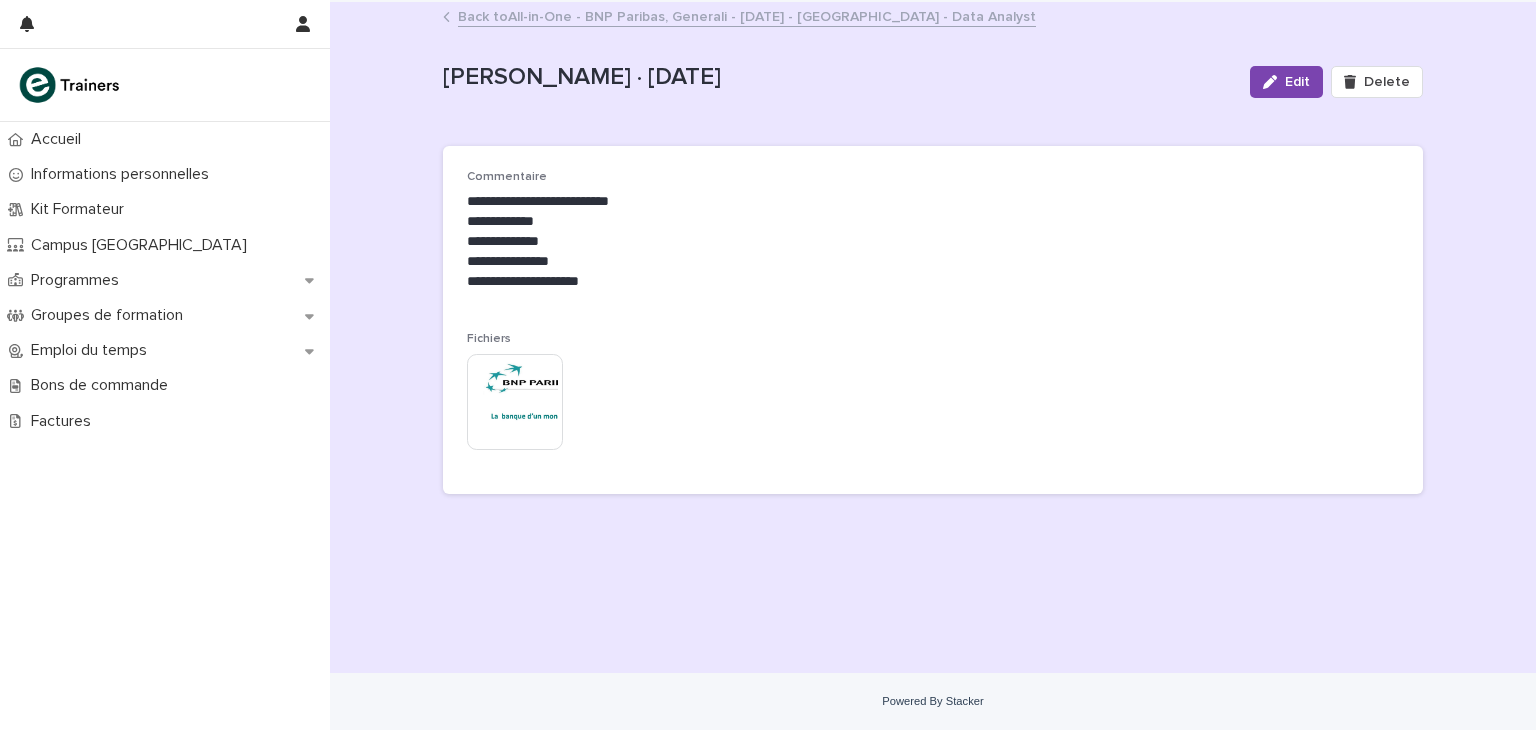 click at bounding box center (515, 402) 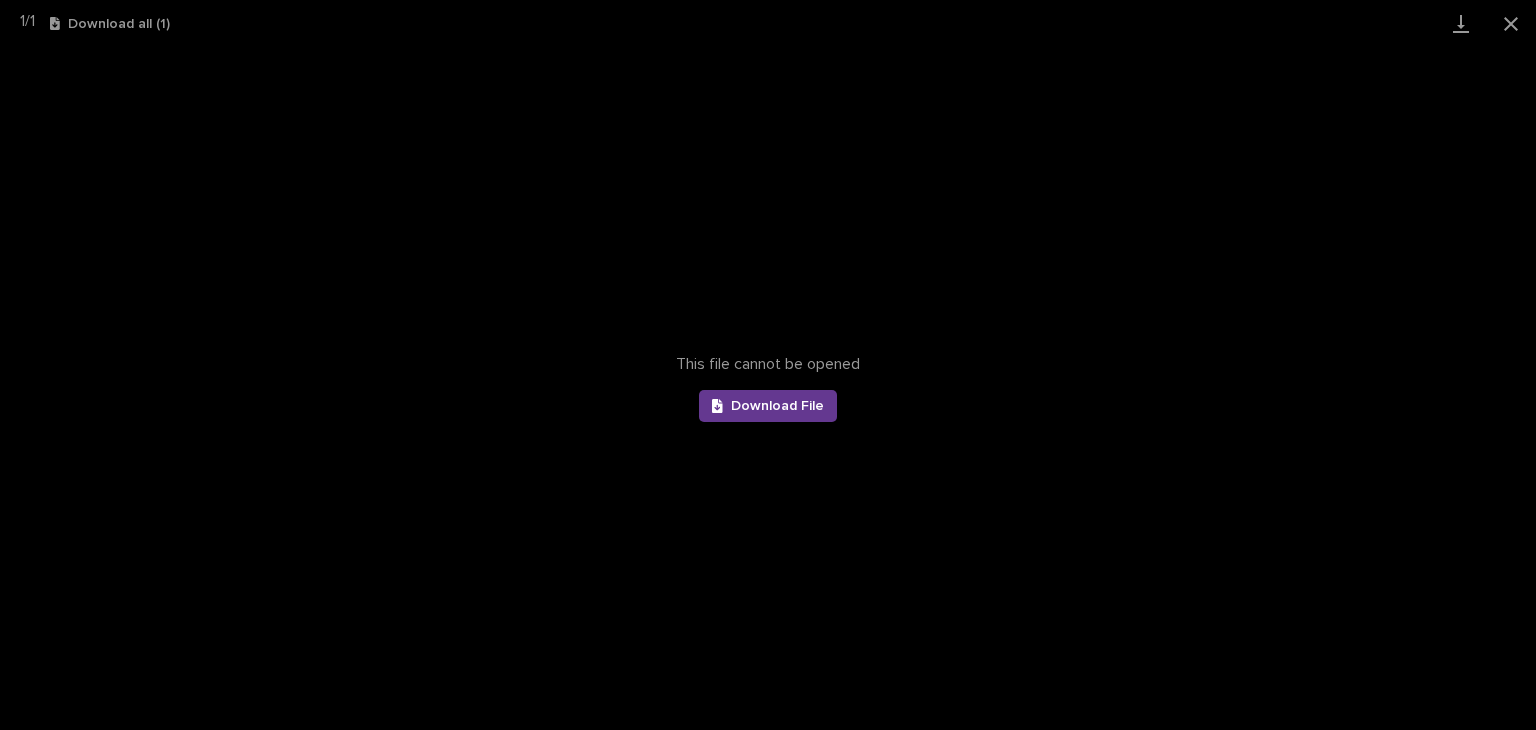click on "Download File" at bounding box center (777, 406) 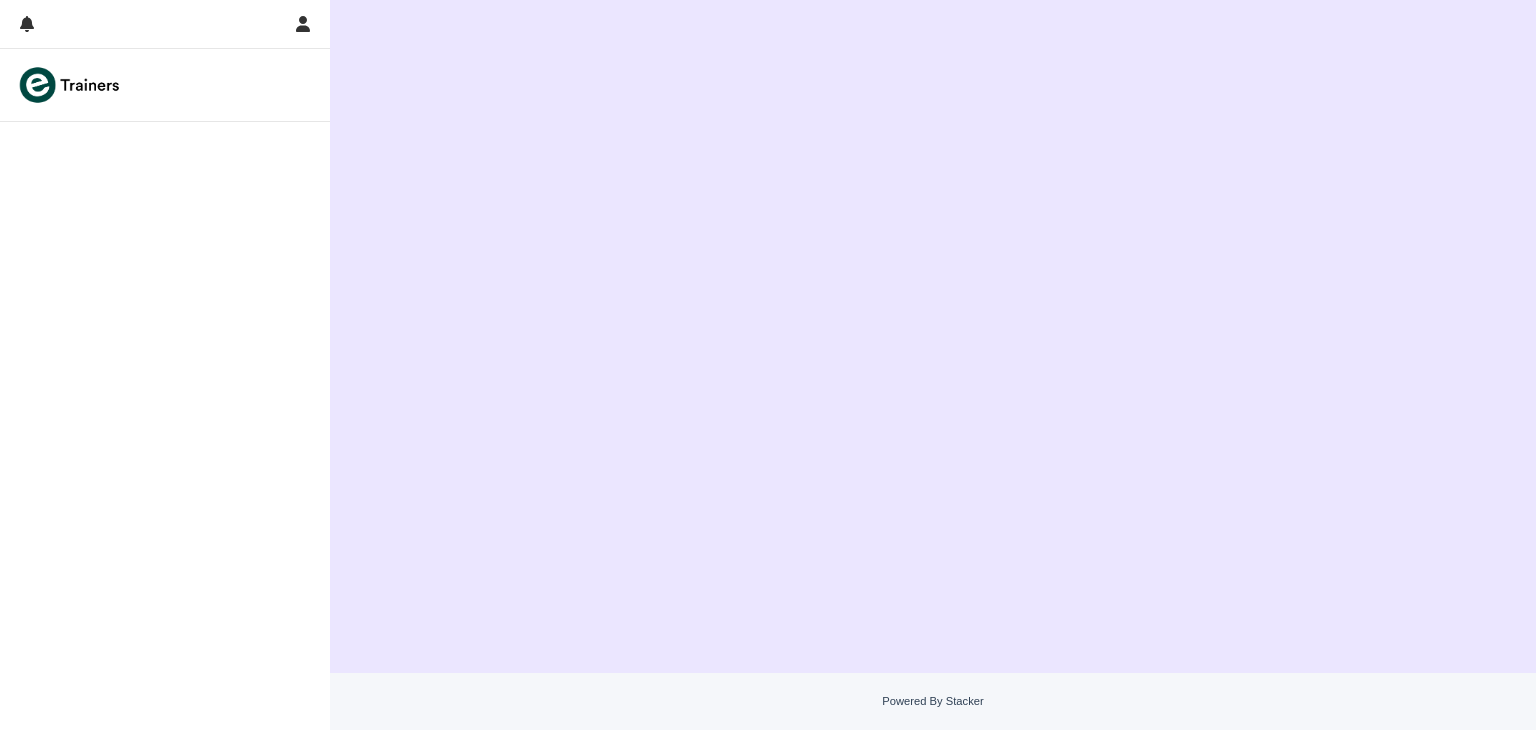 scroll, scrollTop: 0, scrollLeft: 0, axis: both 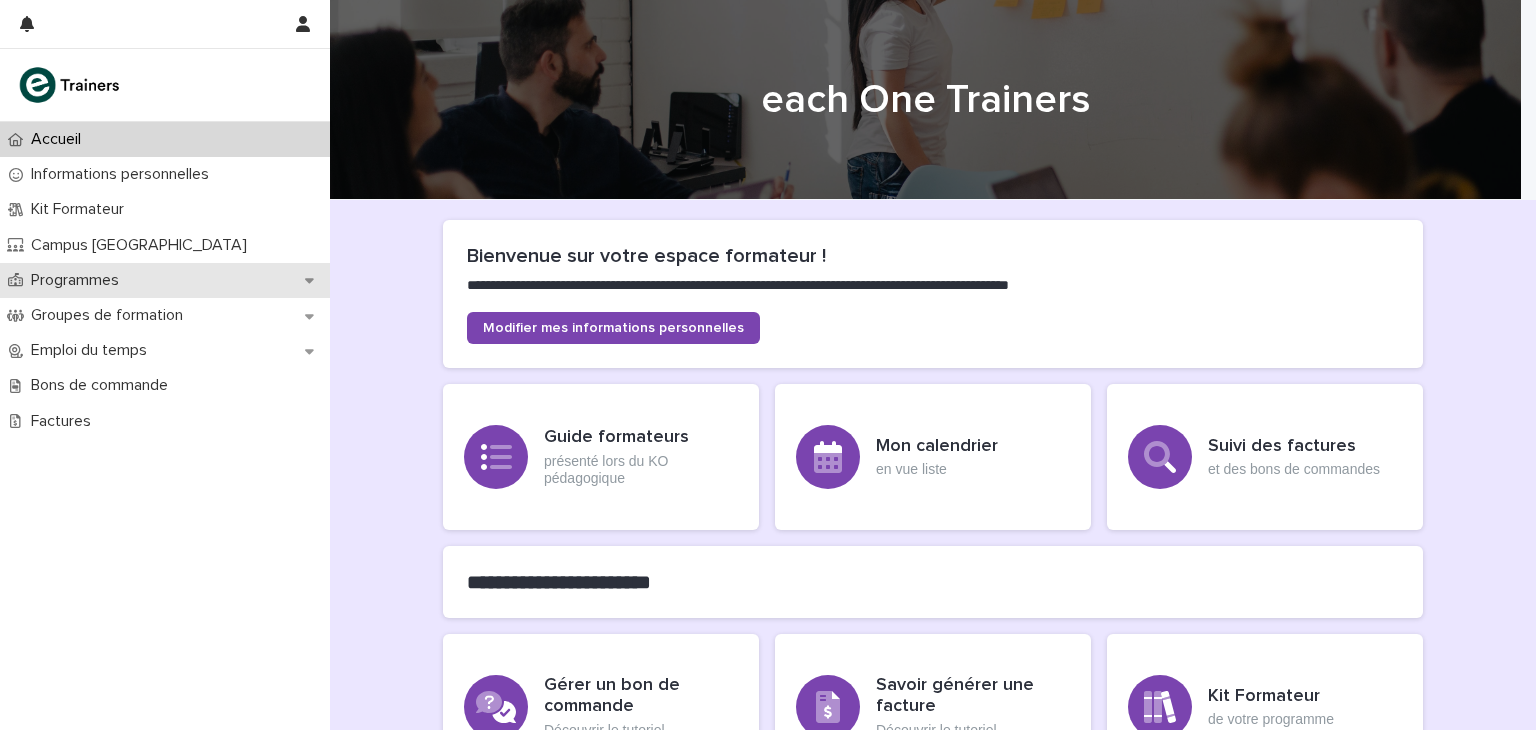 click on "Programmes" at bounding box center [79, 280] 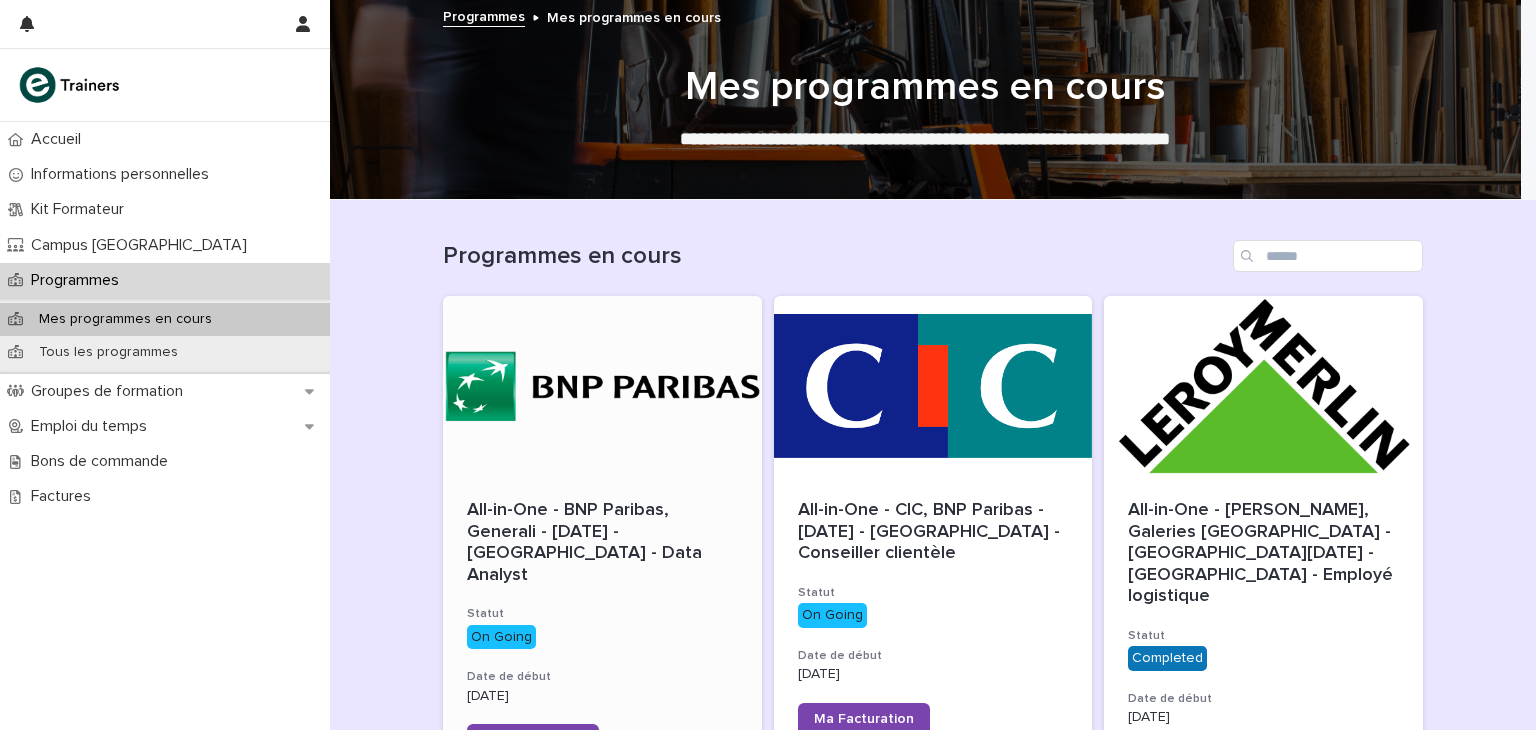 click at bounding box center [602, 386] 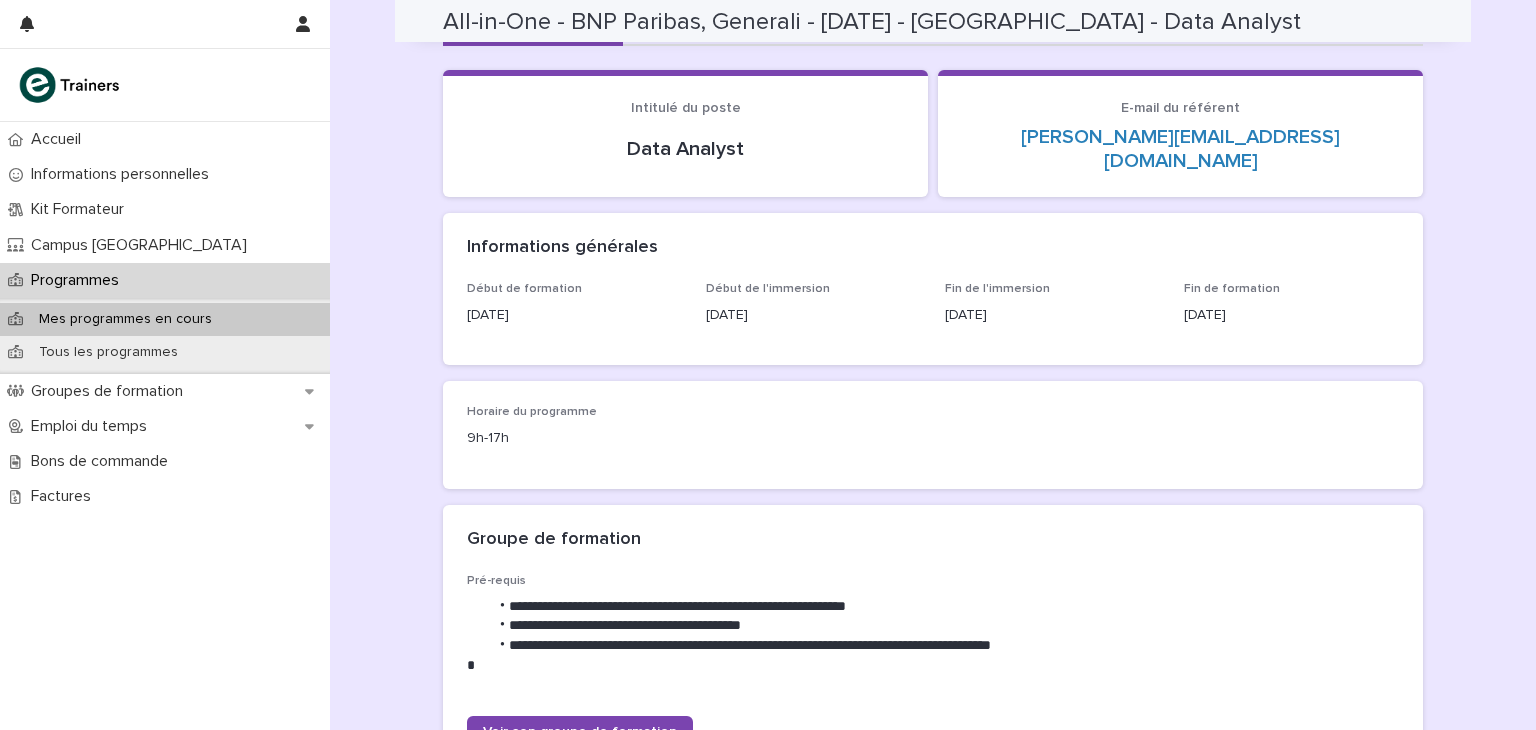 scroll, scrollTop: 0, scrollLeft: 0, axis: both 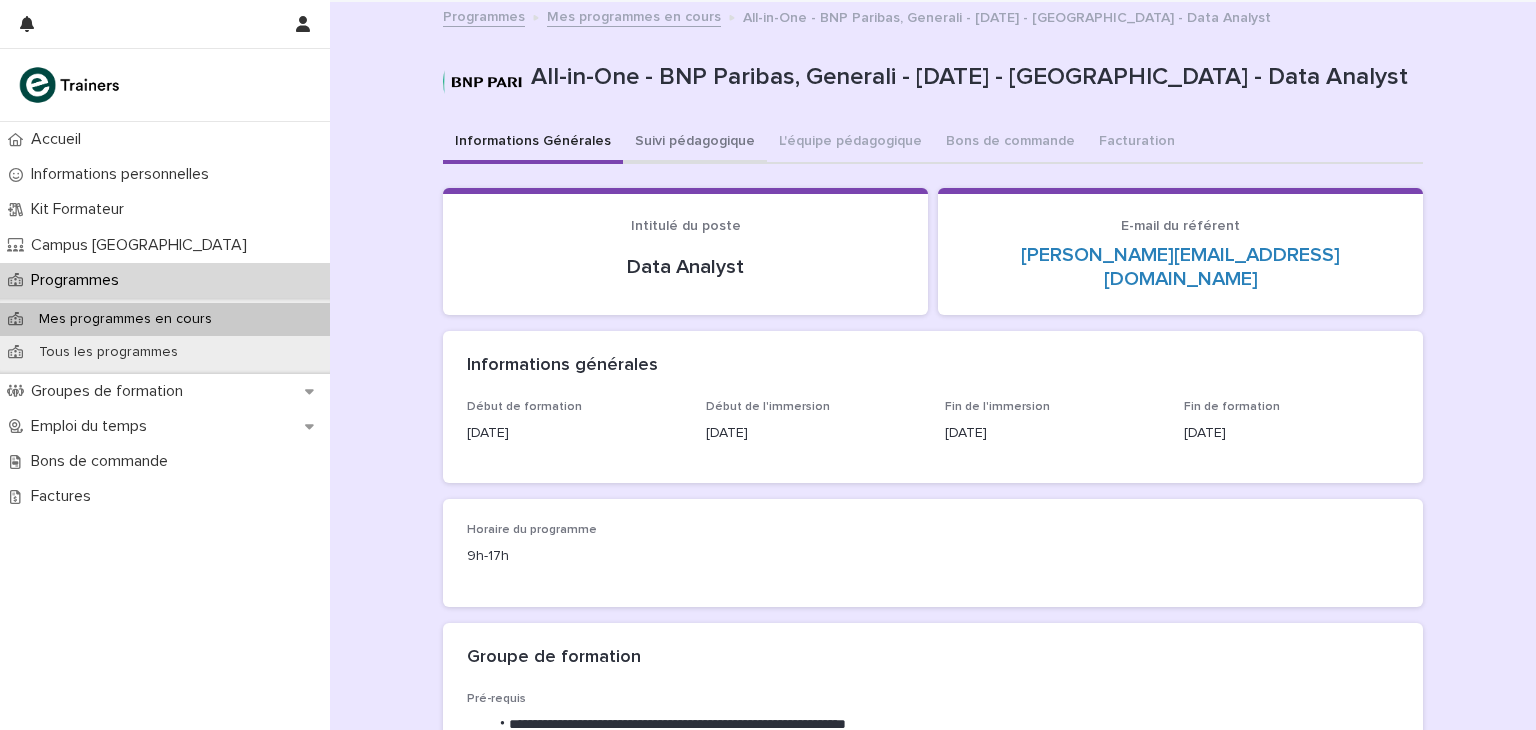 click on "Suivi pédagogique" at bounding box center [695, 143] 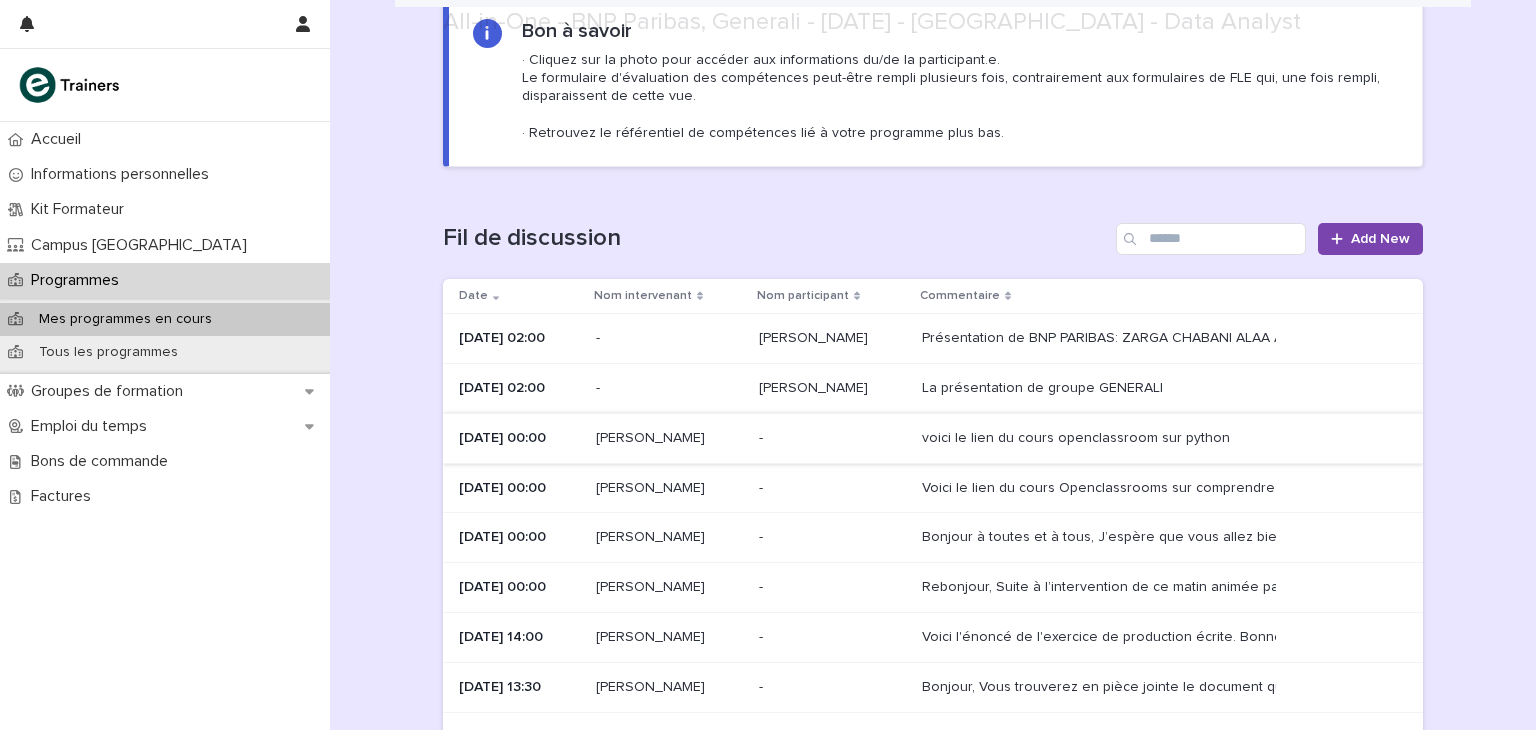 scroll, scrollTop: 200, scrollLeft: 0, axis: vertical 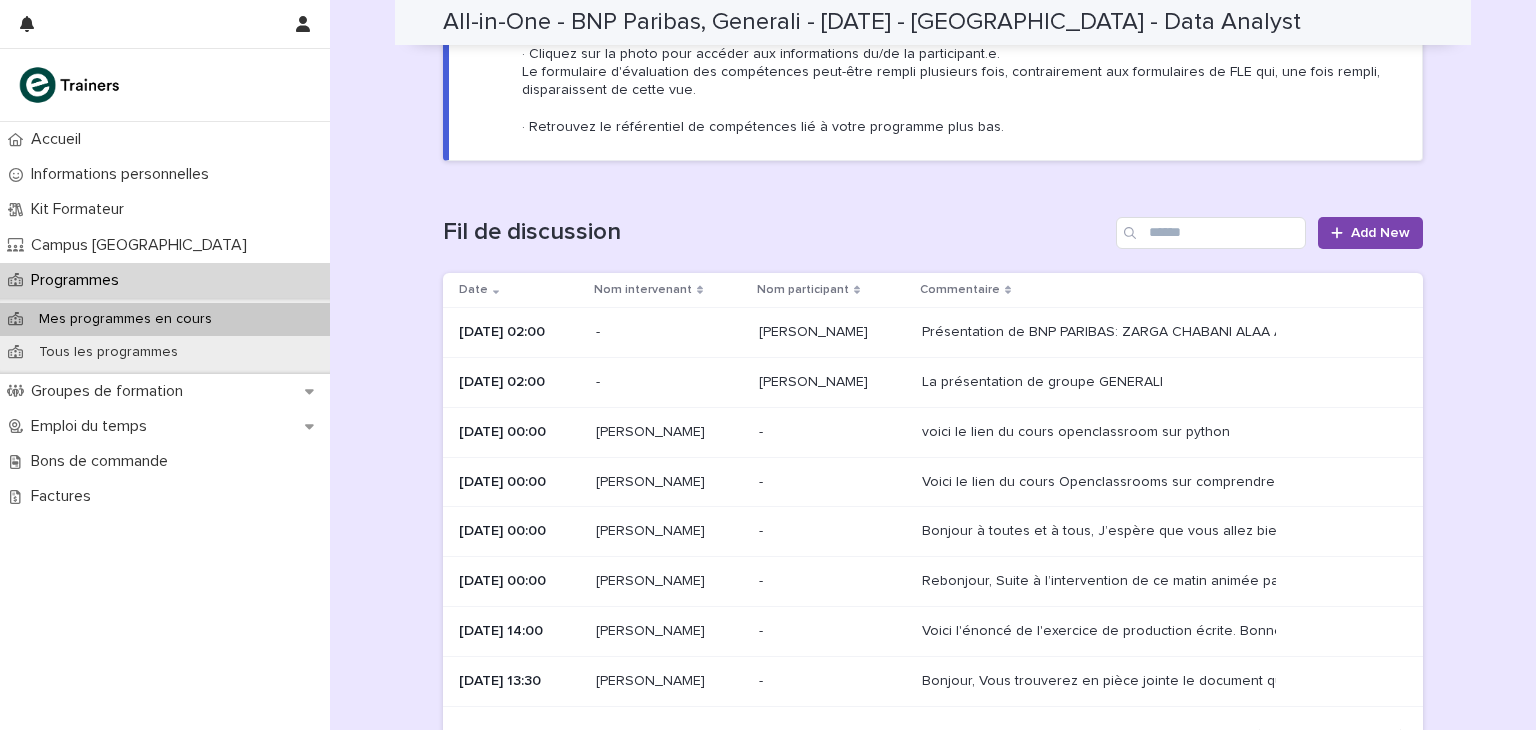 click on "[DATE] 02:00" at bounding box center (519, 382) 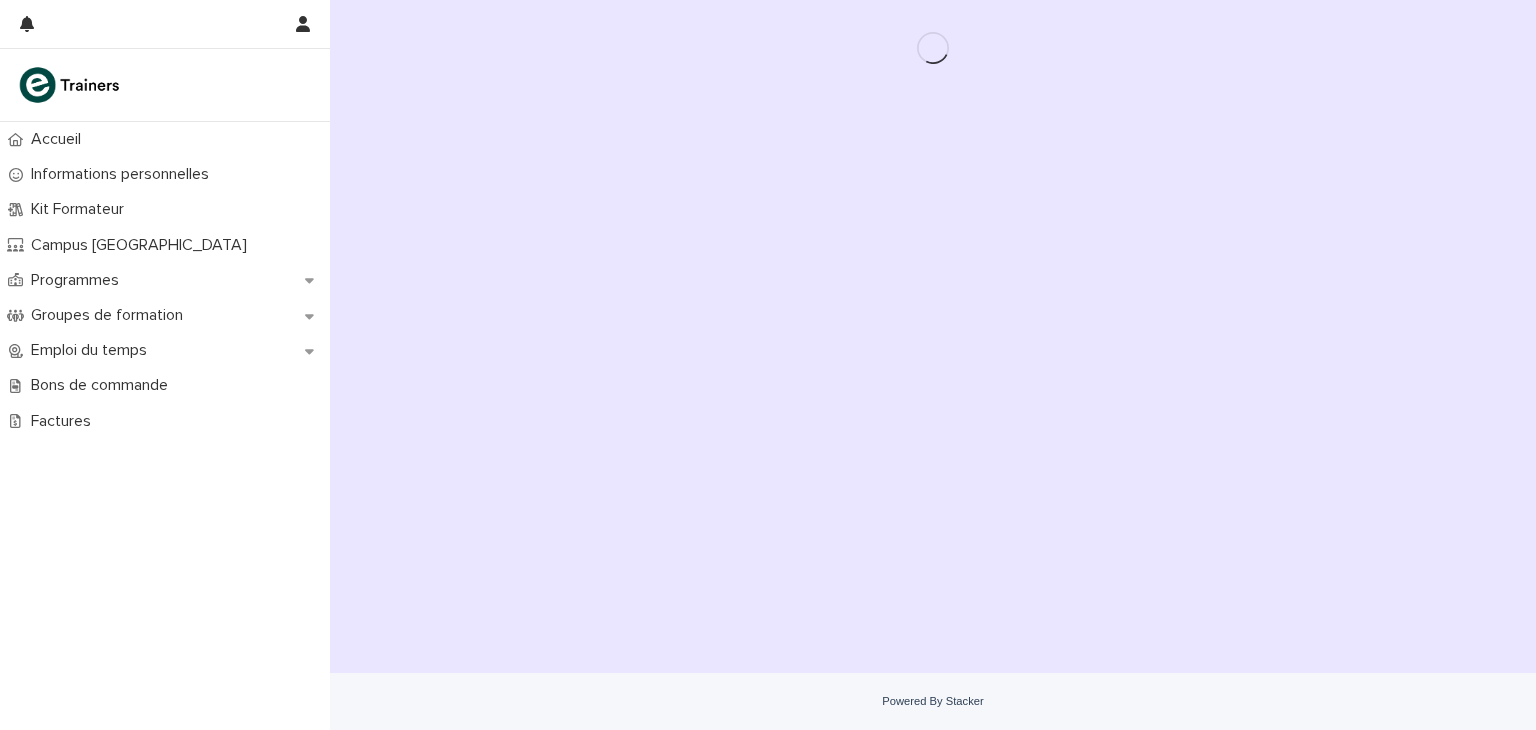scroll, scrollTop: 0, scrollLeft: 0, axis: both 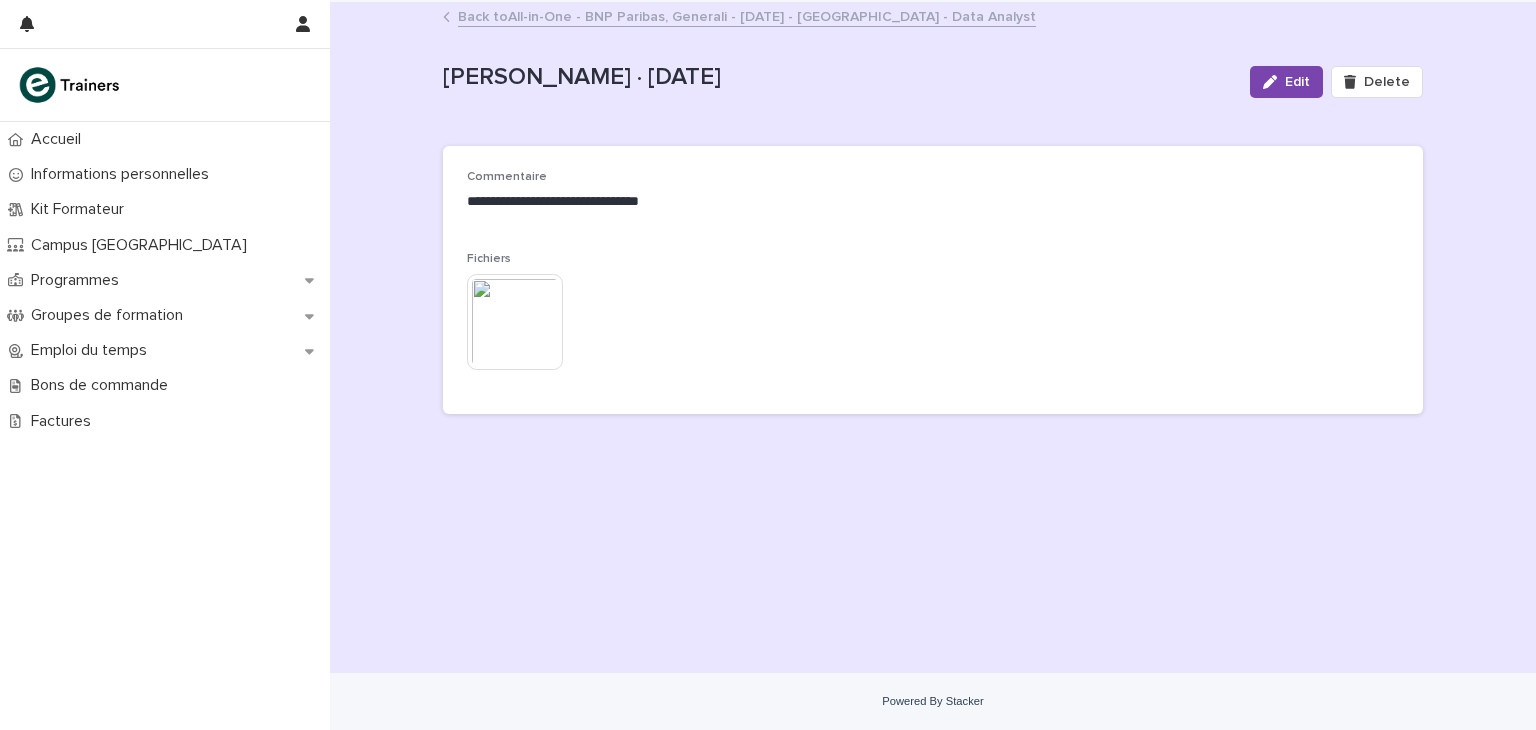 click at bounding box center (515, 322) 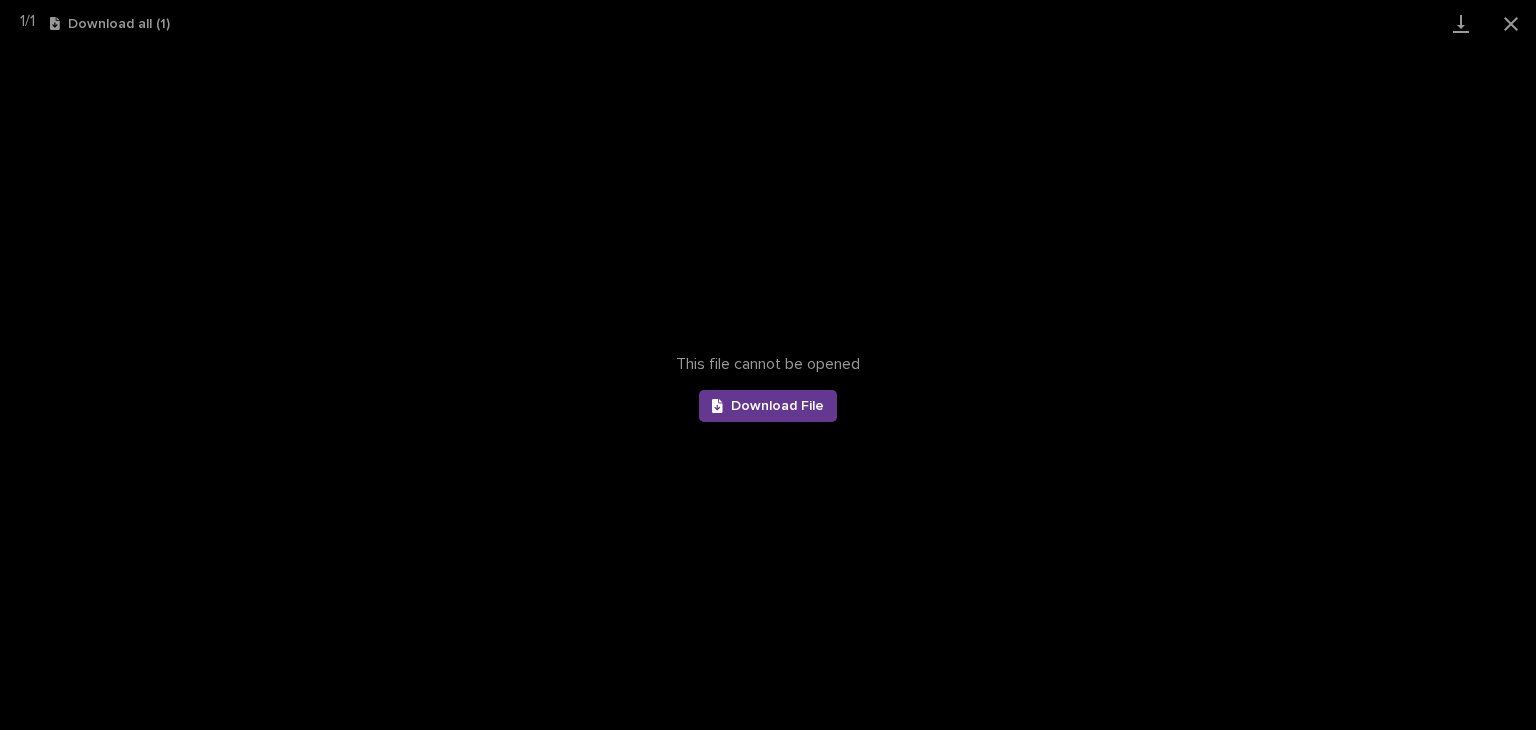 click on "Download File" at bounding box center (777, 406) 